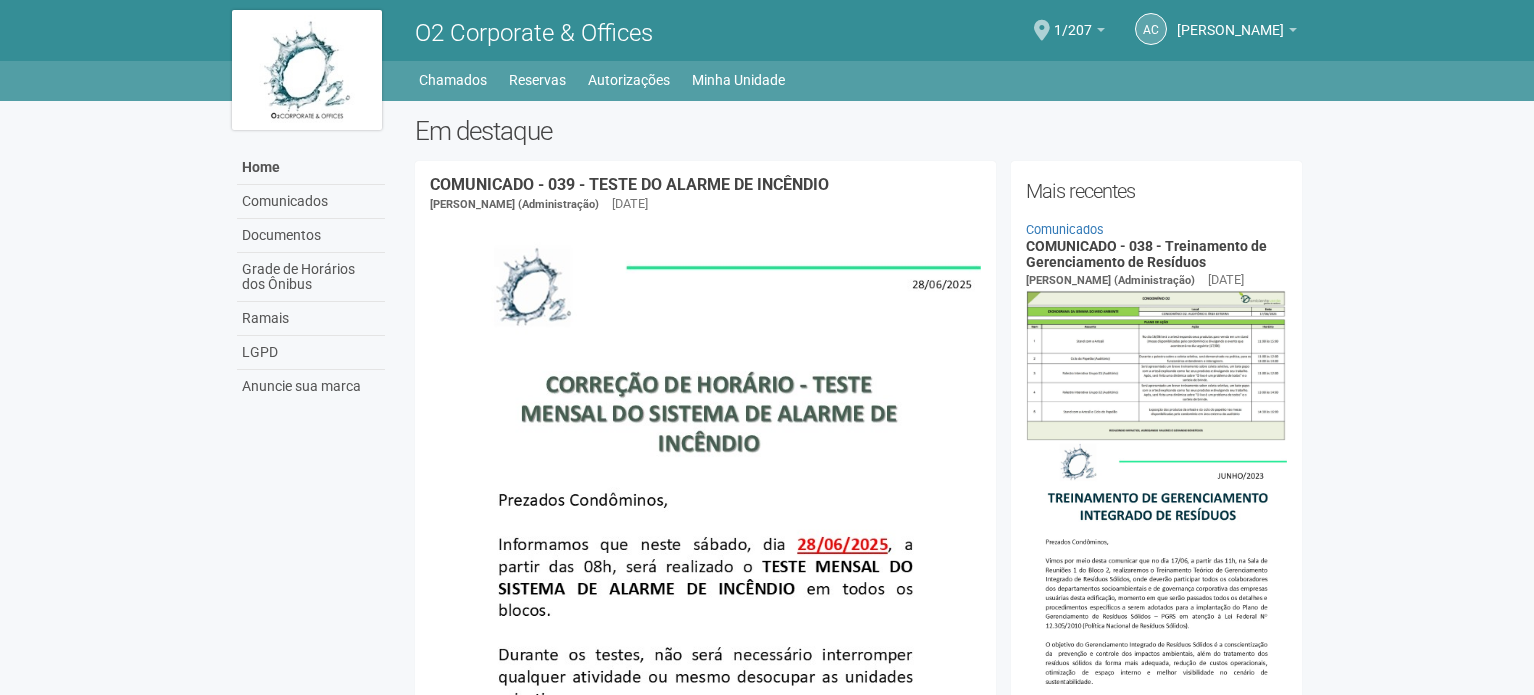 scroll, scrollTop: 0, scrollLeft: 0, axis: both 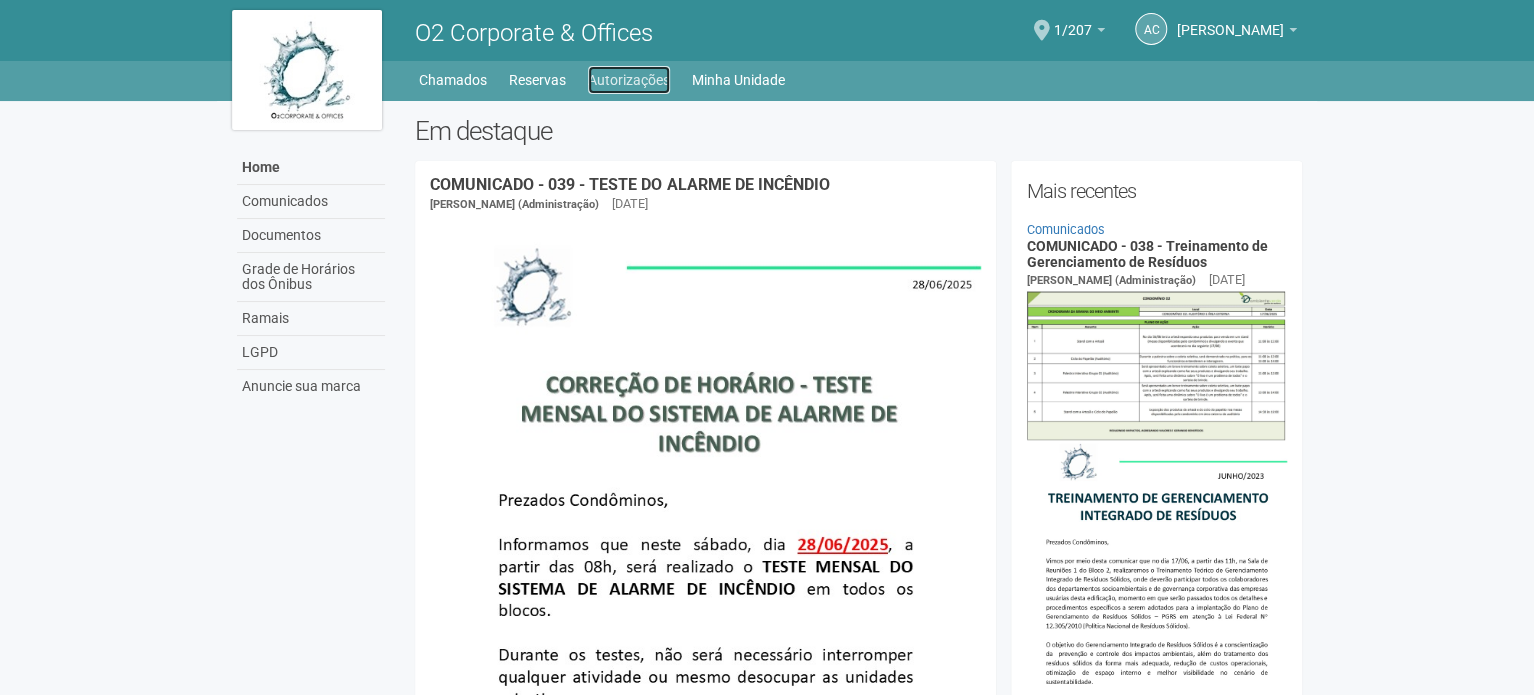 click on "Autorizações" at bounding box center (629, 80) 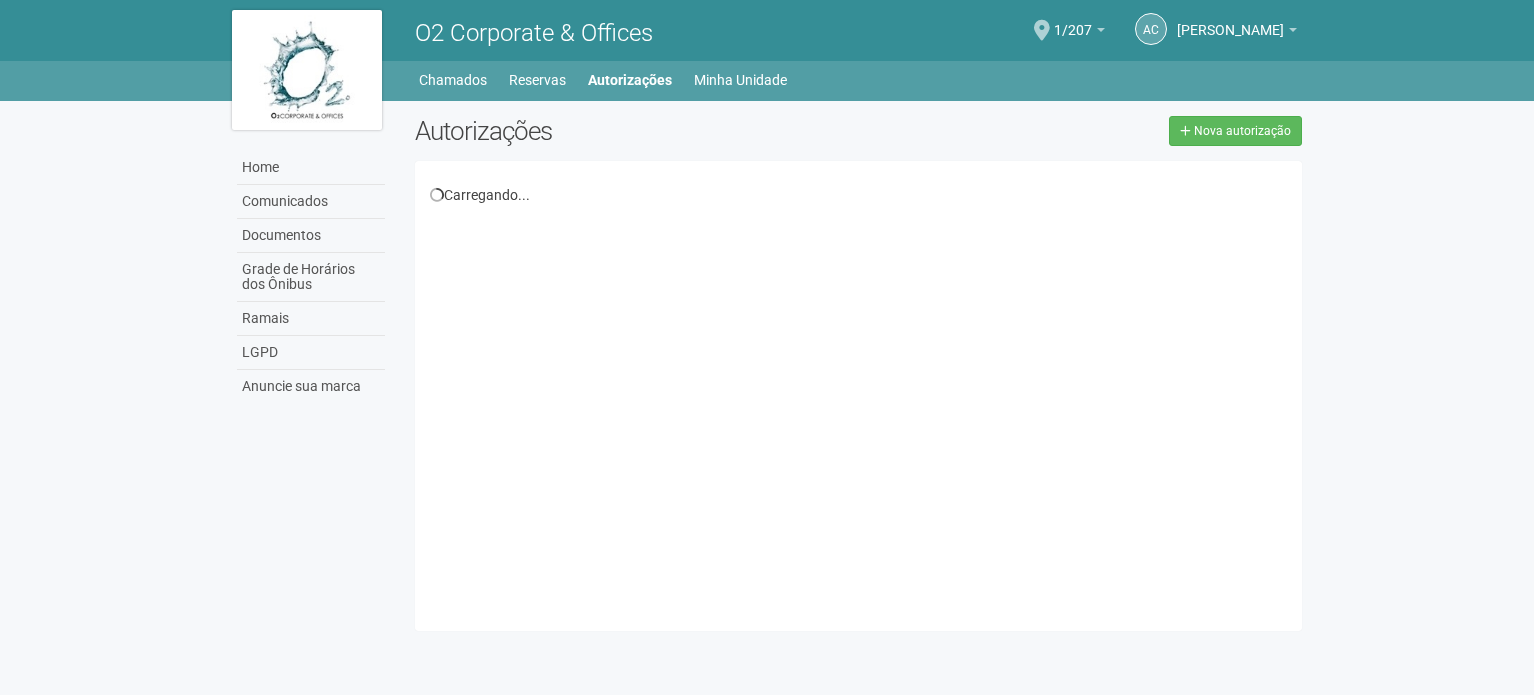 scroll, scrollTop: 0, scrollLeft: 0, axis: both 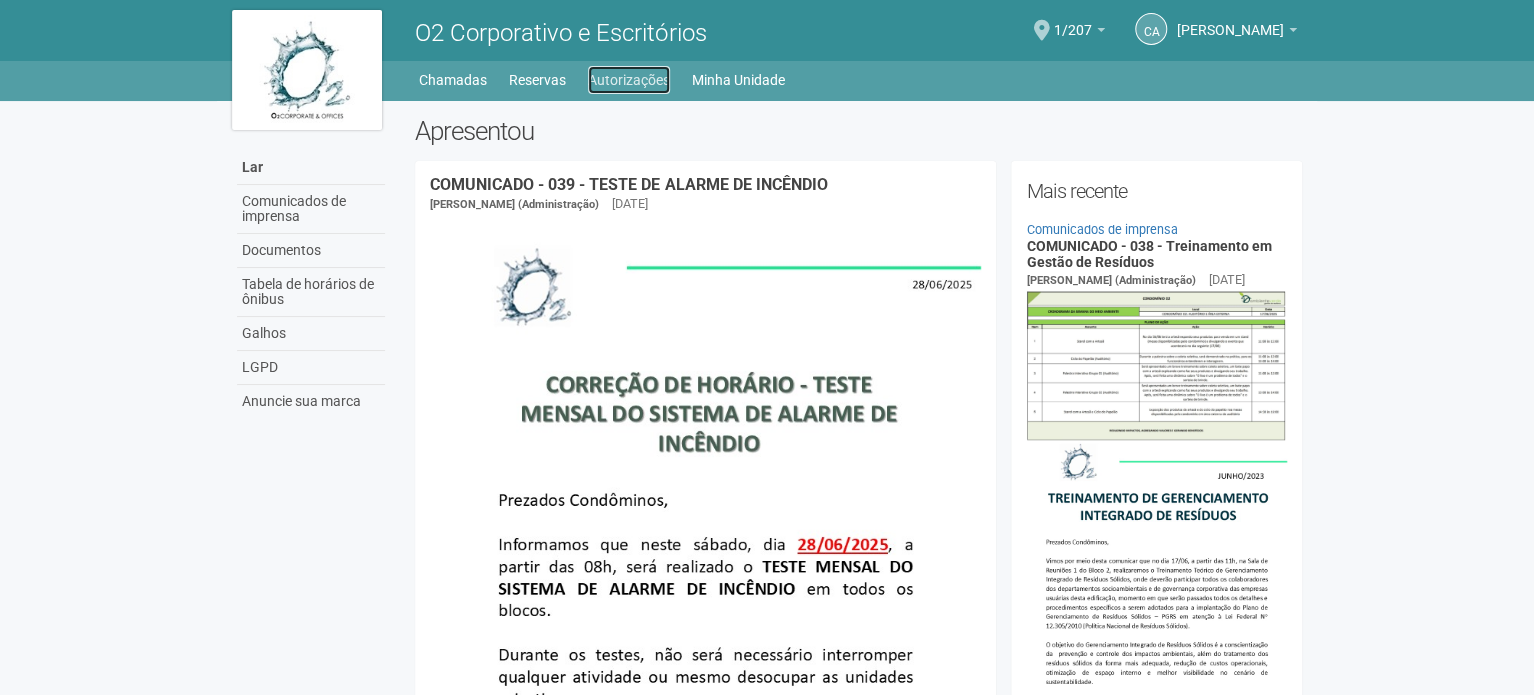 click on "Autorizações" at bounding box center [629, 80] 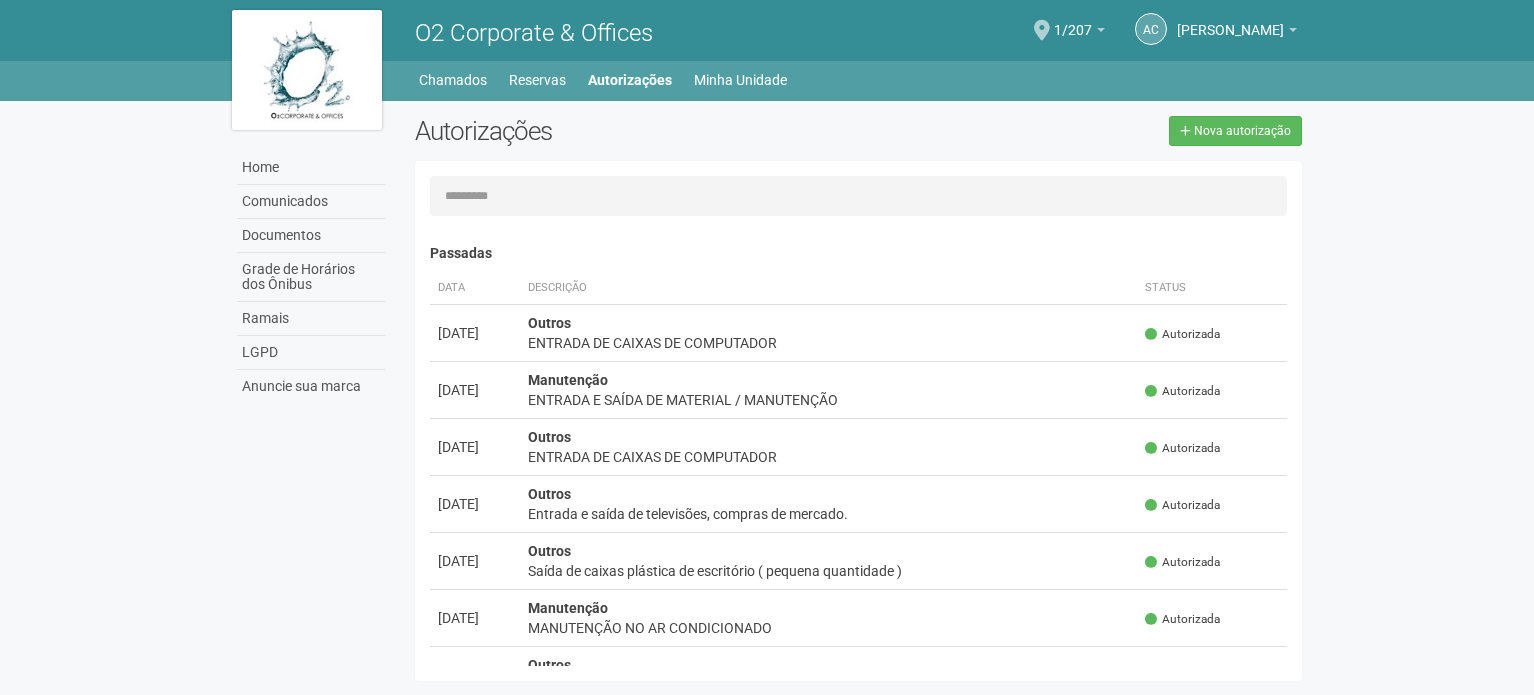 scroll, scrollTop: 0, scrollLeft: 0, axis: both 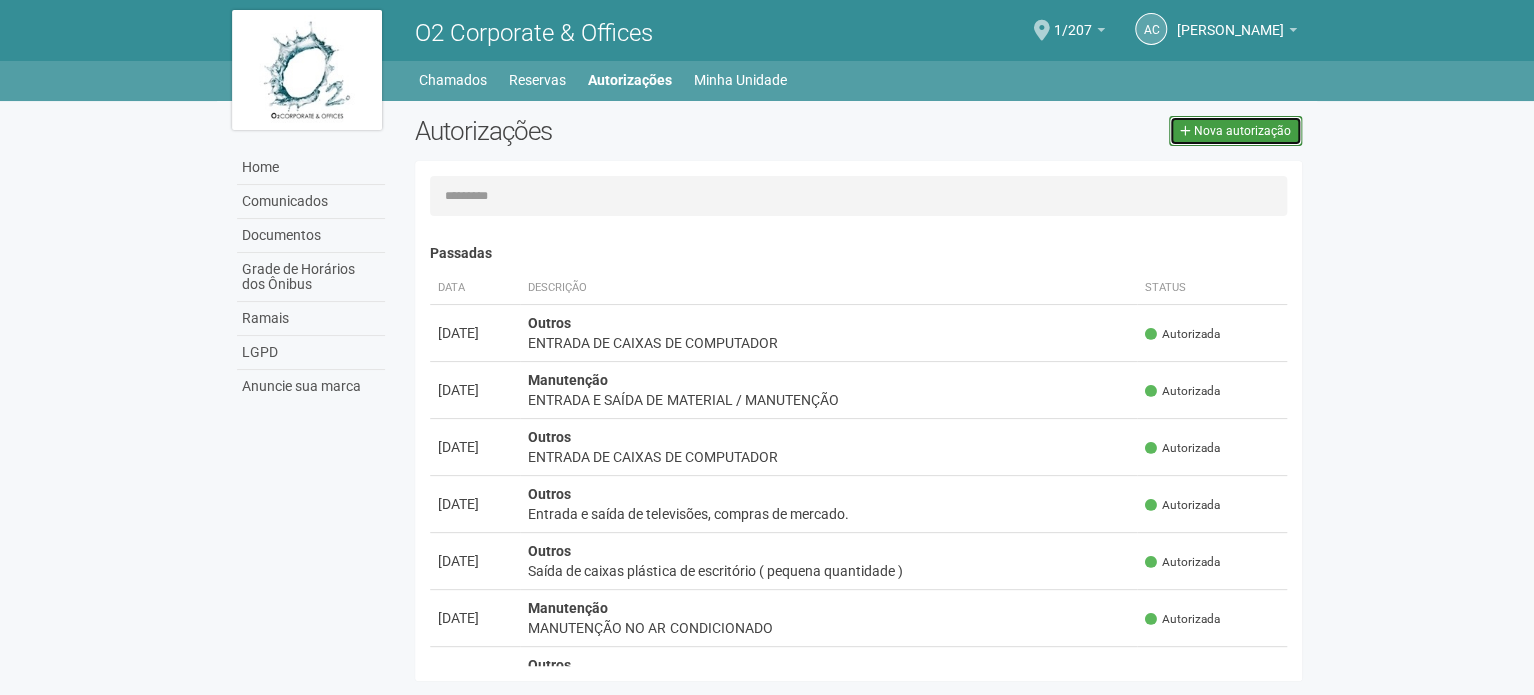 click on "Nova autorização" at bounding box center (1242, 131) 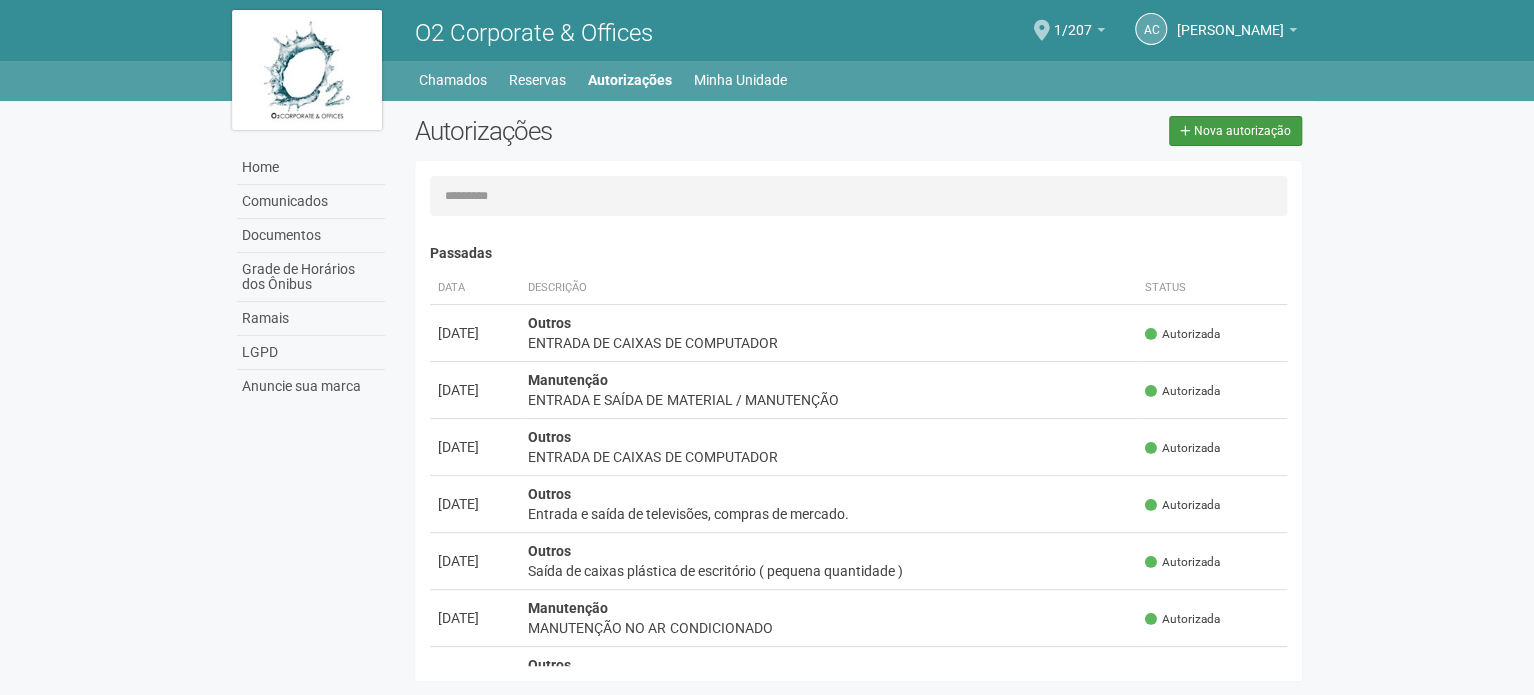 select on "**" 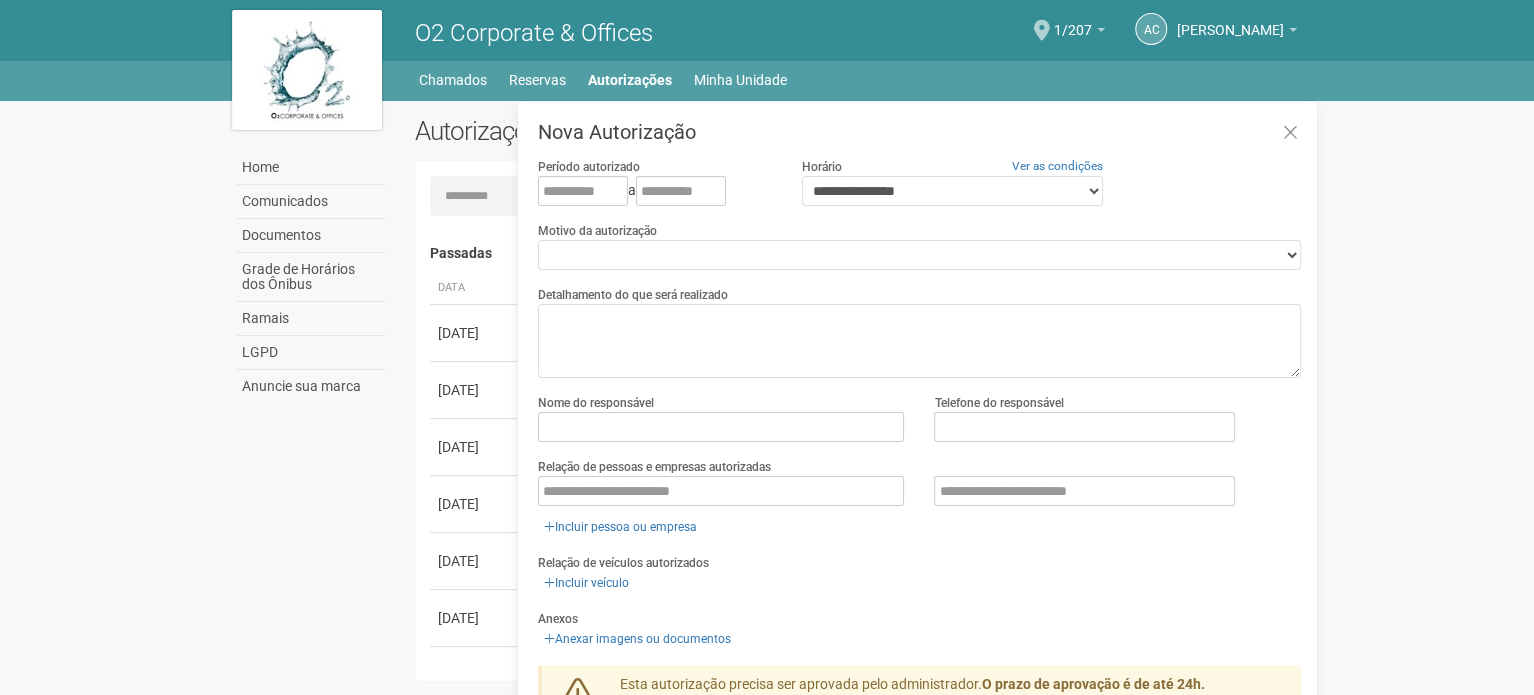 scroll, scrollTop: 31, scrollLeft: 0, axis: vertical 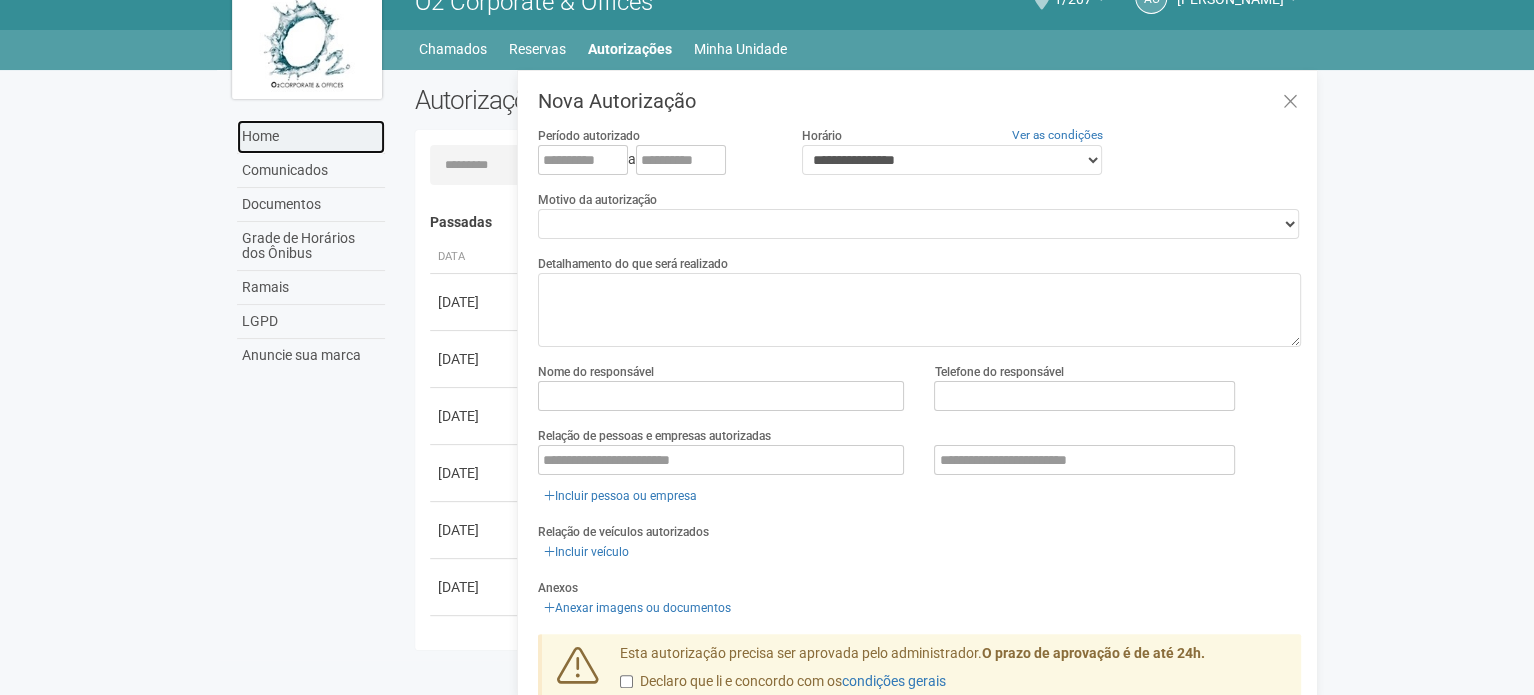 click on "Home" at bounding box center (311, 137) 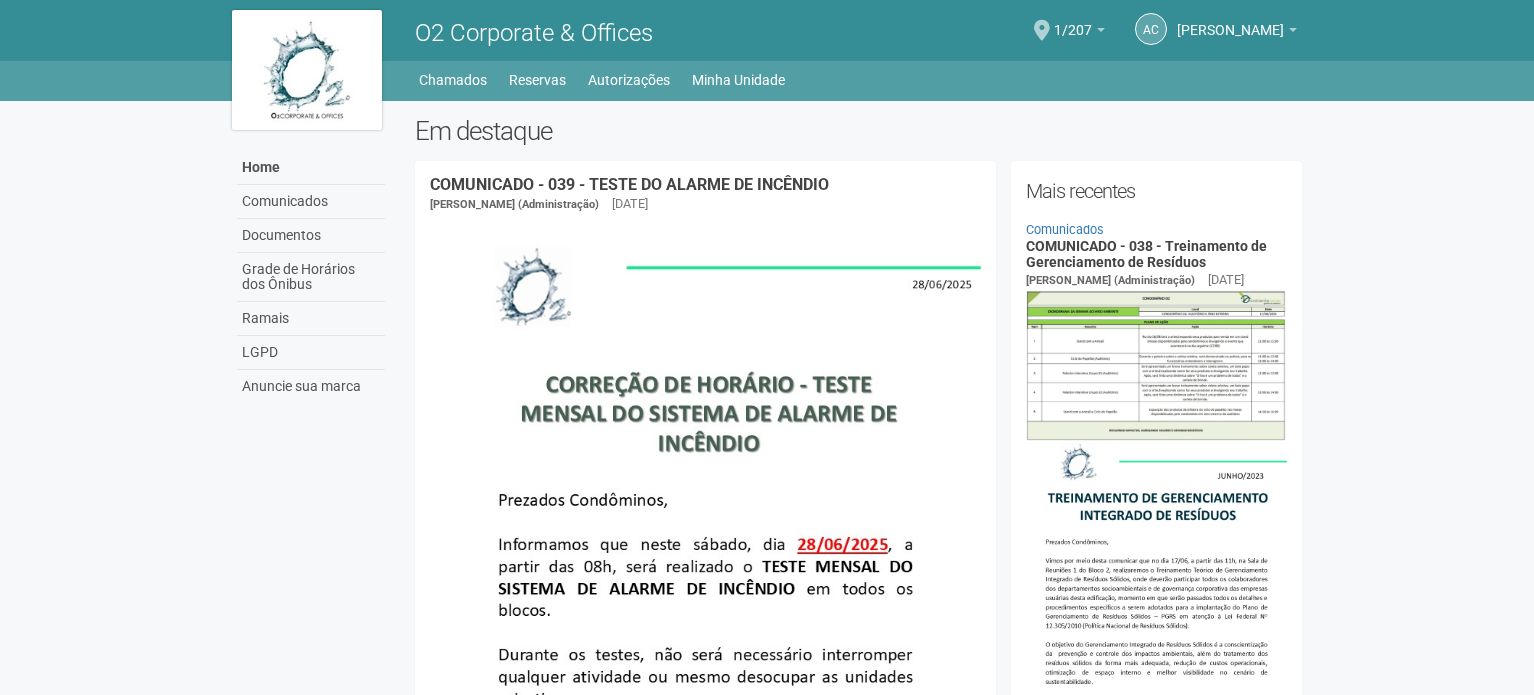 scroll, scrollTop: 0, scrollLeft: 0, axis: both 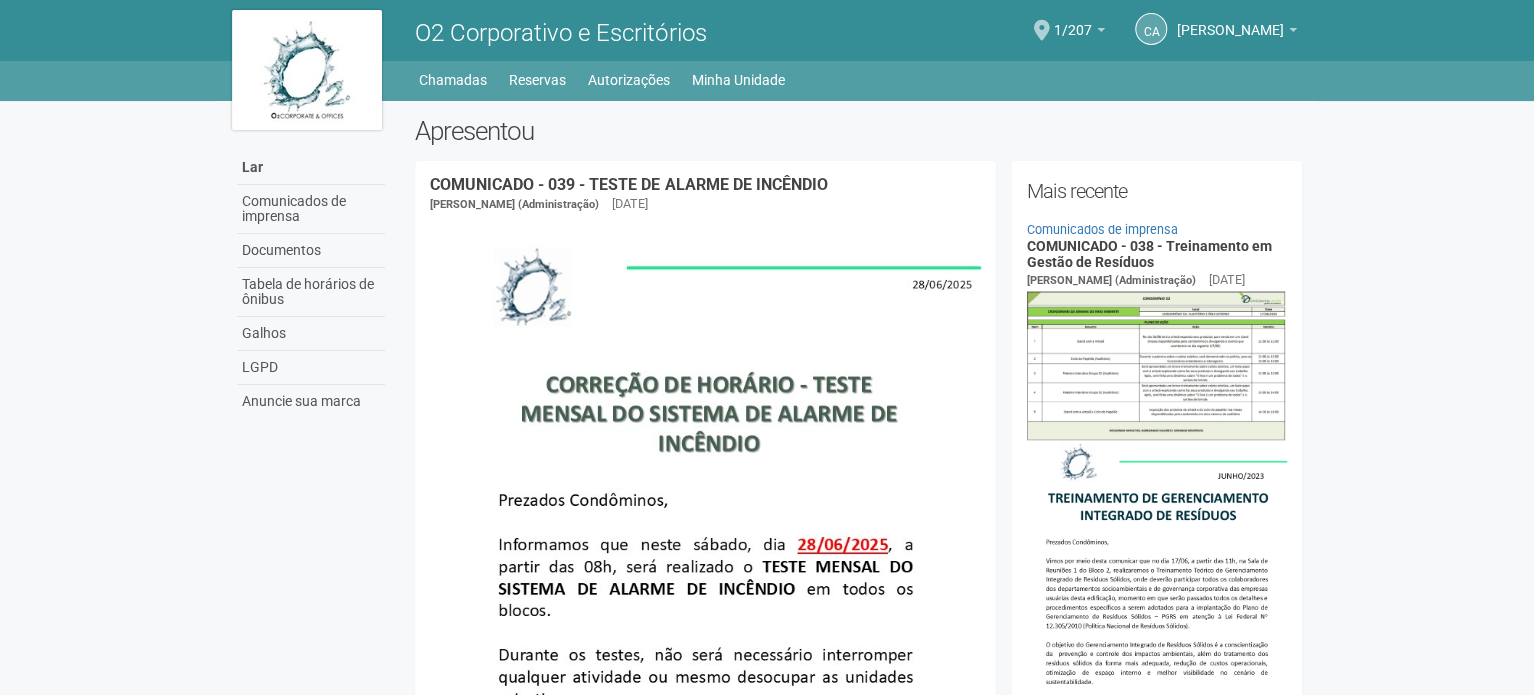 click on "Por favor, aguarde...
O2 Corporativo e Escritórios
CA
Andréa Cunha
Andréa Cunha
compras@engeprat.com.br
Meu perfil
Alterar a senha
Saída
1/207
Você está na unidade.
1/207
Ir para a unidade
Lar
Lar
Comunicados de imprensa
Documentos
Tabela de horários de ônibus
Galhos
LGPD
Anuncie sua marca" at bounding box center (767, 347) 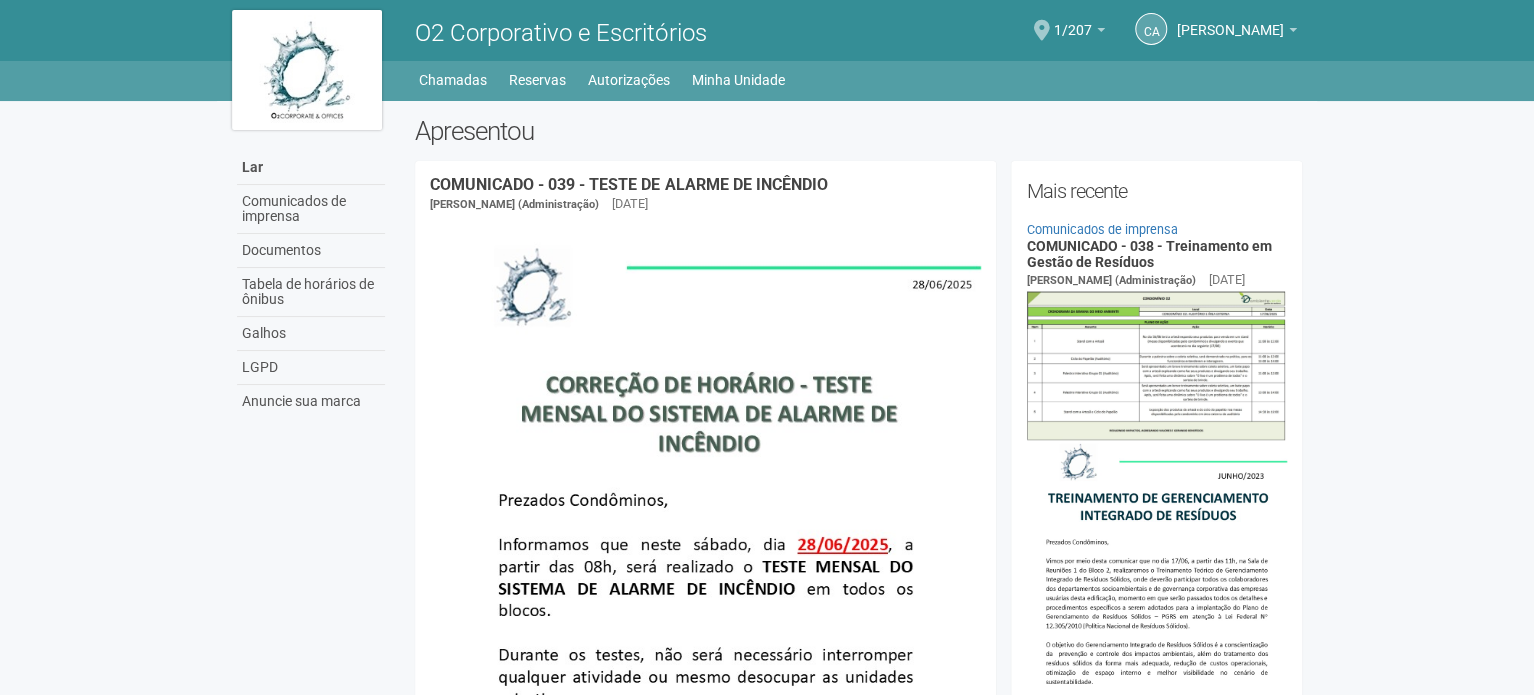 click at bounding box center [1042, 30] 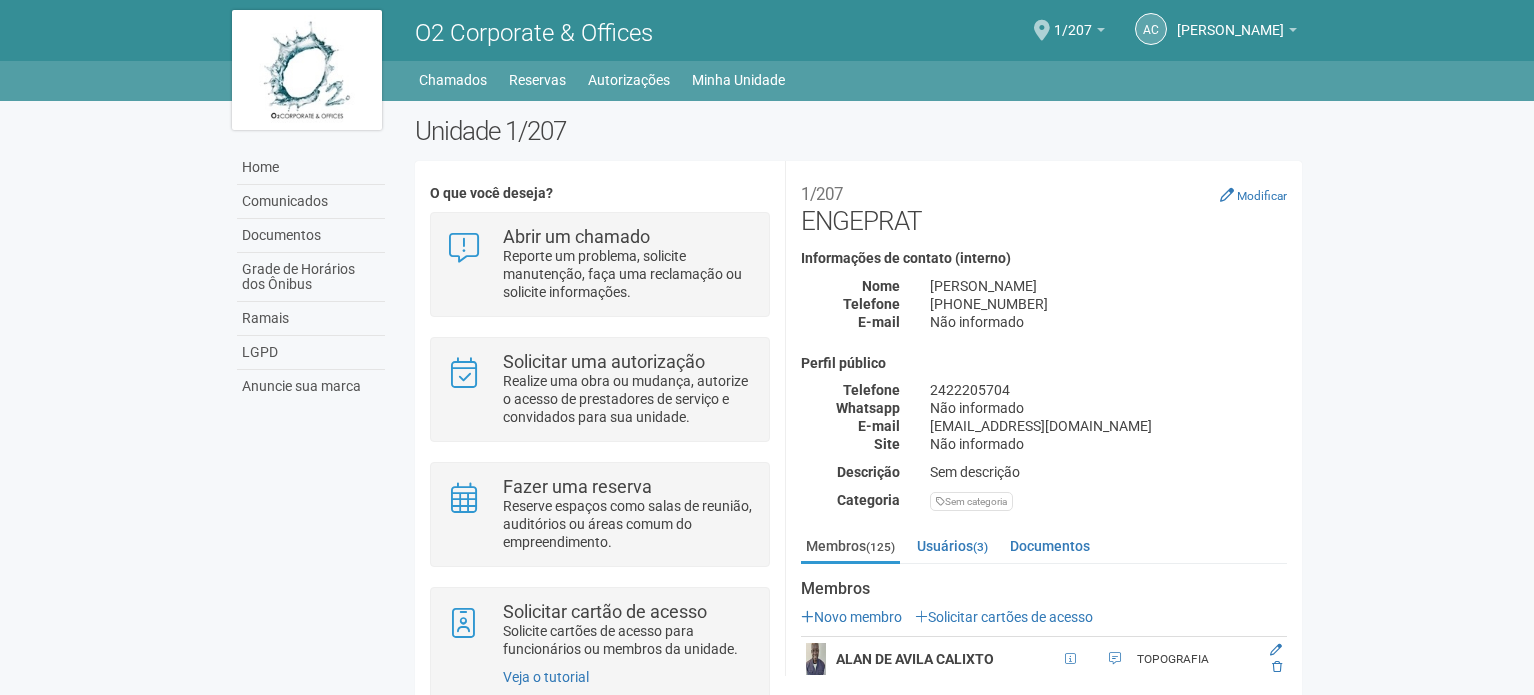 scroll, scrollTop: 0, scrollLeft: 0, axis: both 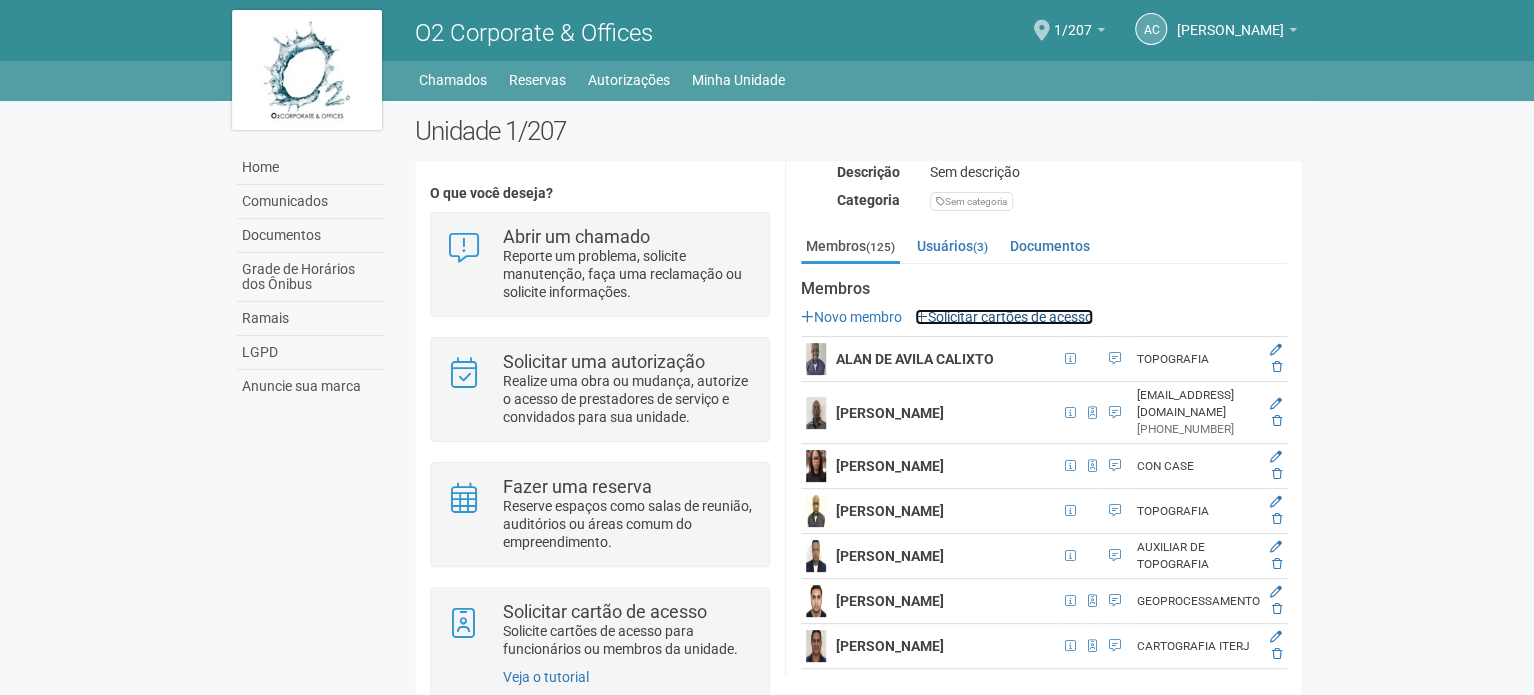 click on "Solicitar cartões de acesso" at bounding box center (1004, 317) 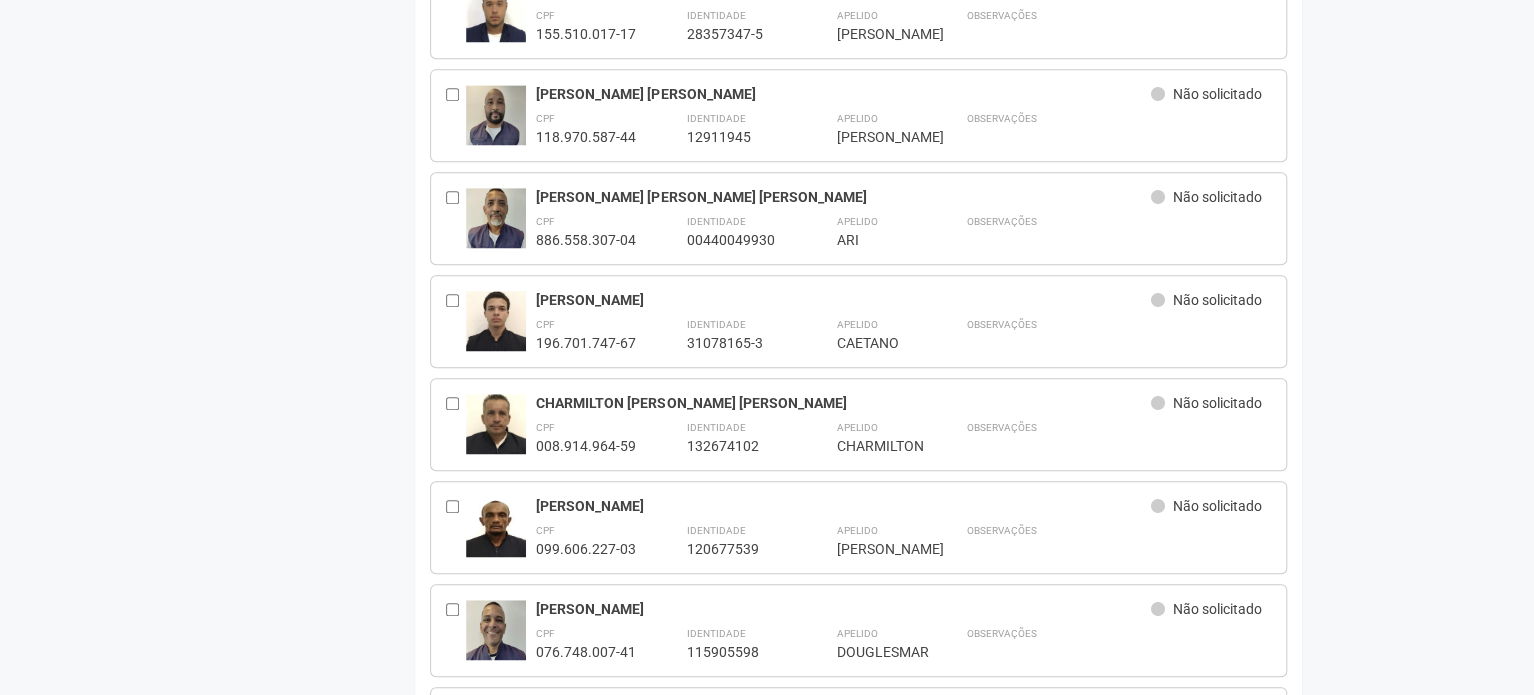 scroll, scrollTop: 700, scrollLeft: 0, axis: vertical 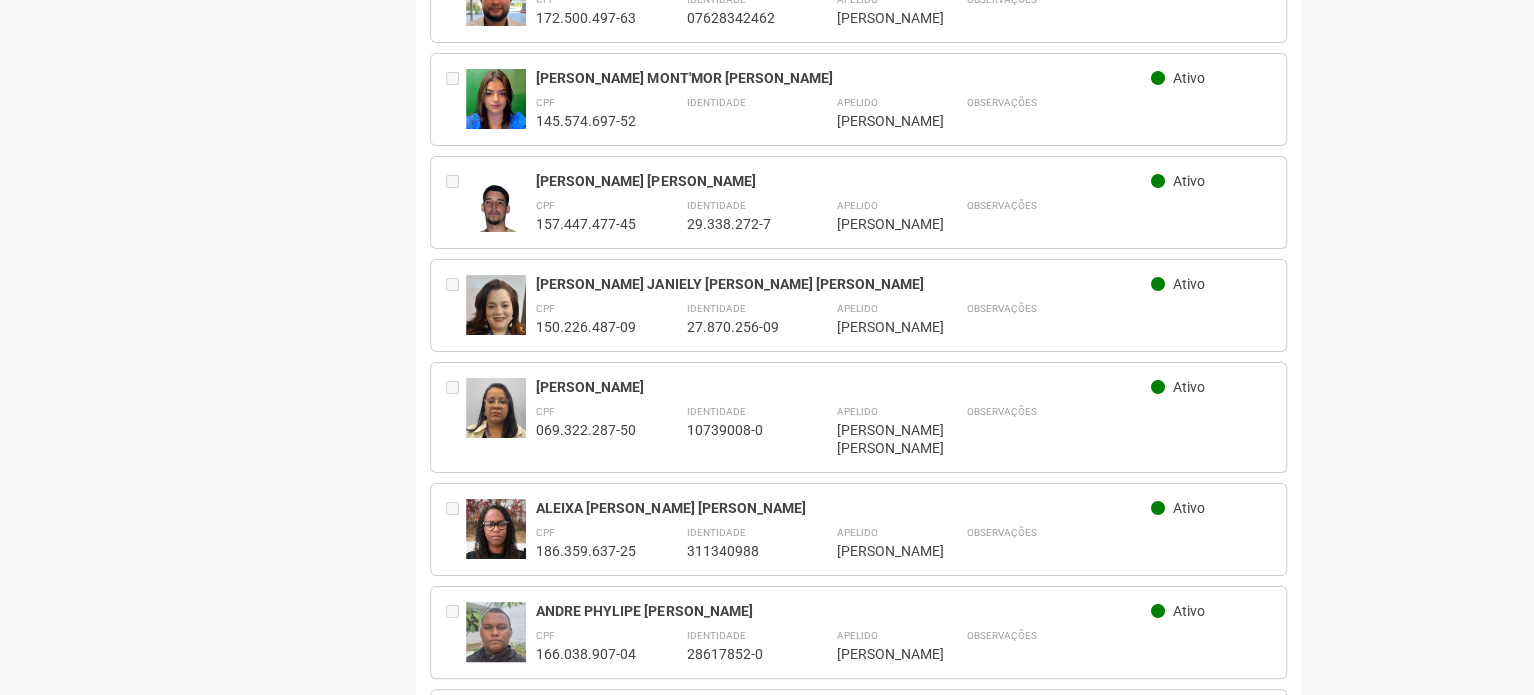 click on "THAMARA AMARAL MONT'MOR FIGUEIREDO" at bounding box center [843, 78] 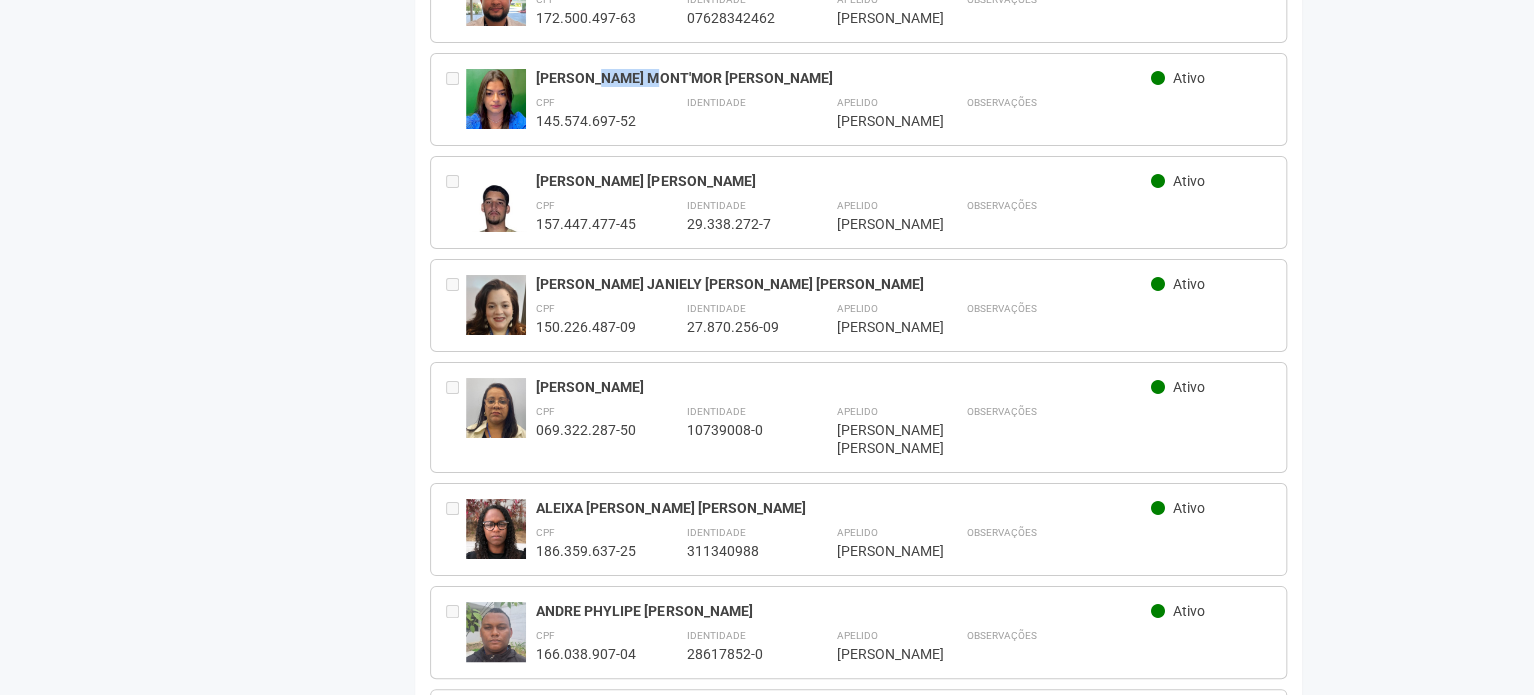 click on "THAMARA AMARAL MONT'MOR FIGUEIREDO" at bounding box center (843, 78) 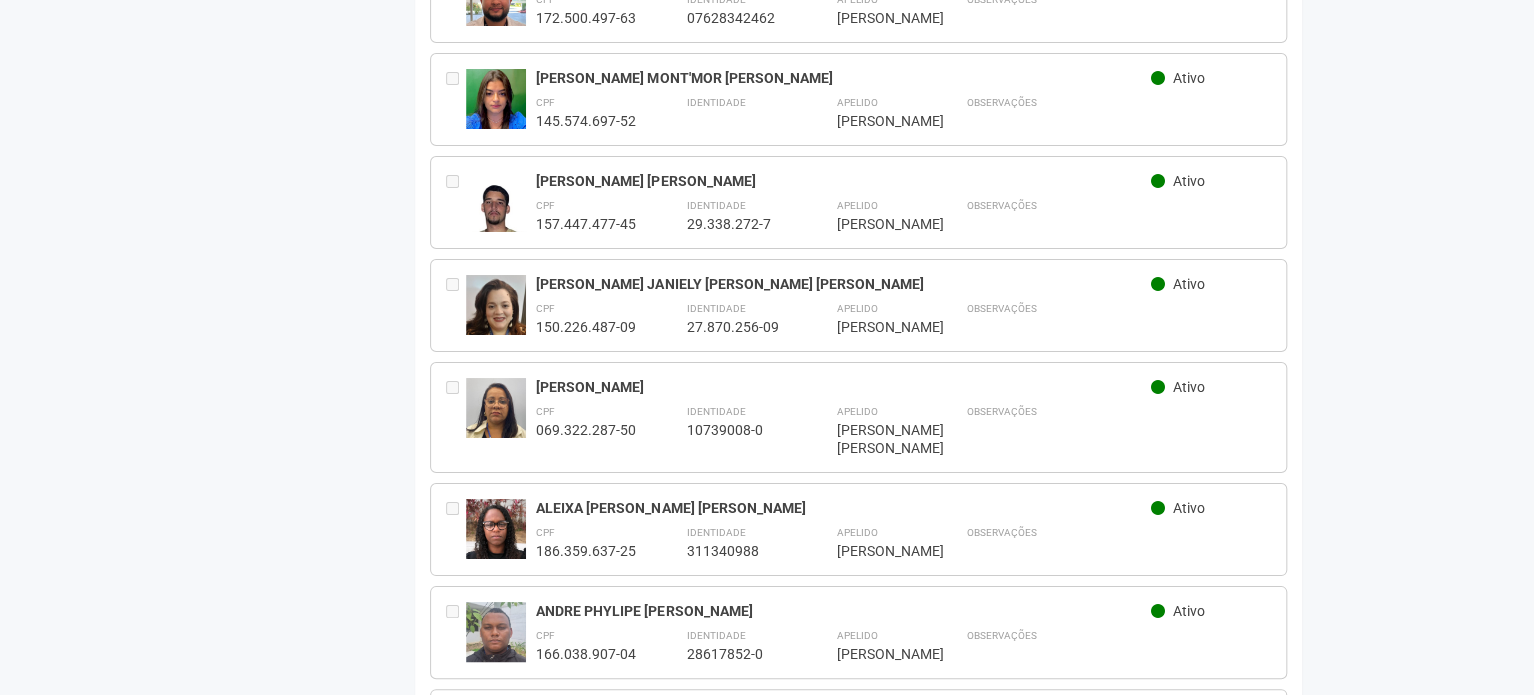 click on "THAMARA AMARAL MONT'MOR FIGUEIREDO" at bounding box center (843, 78) 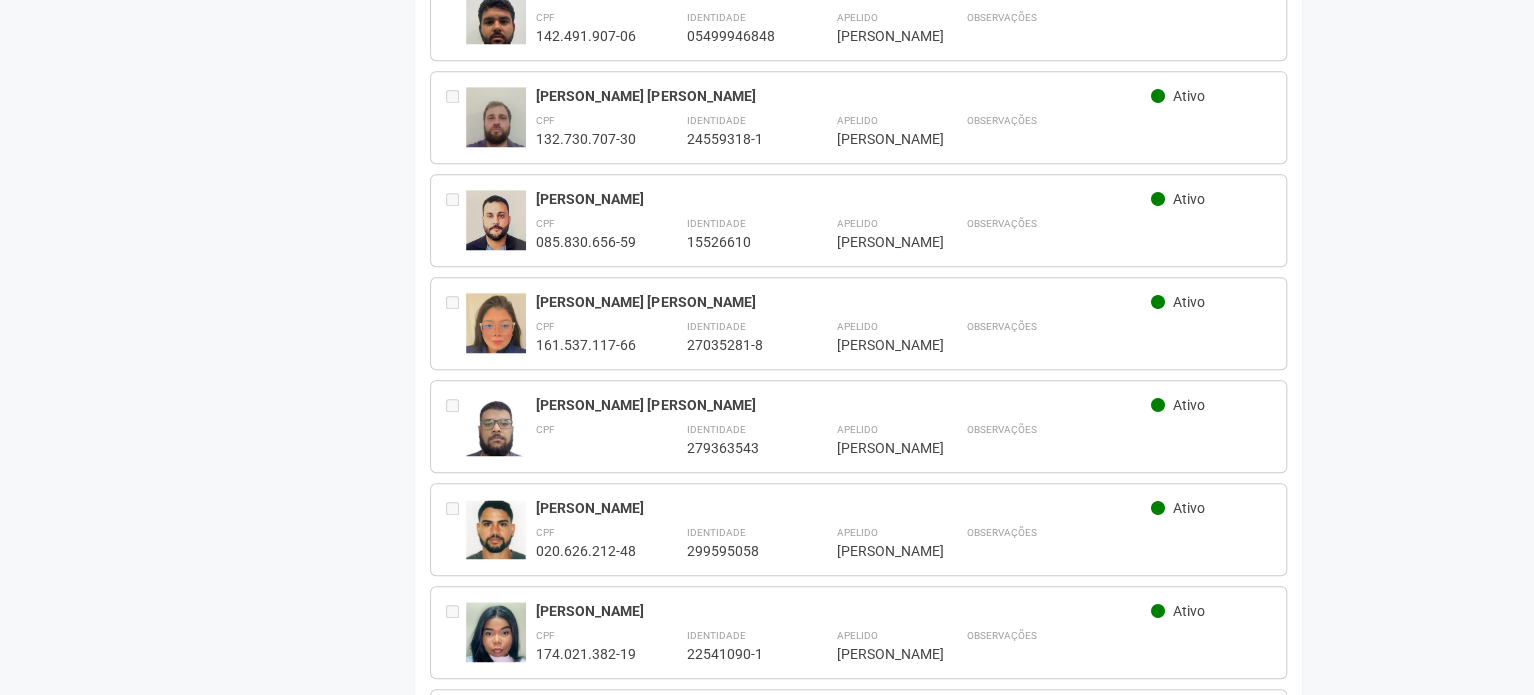 scroll, scrollTop: 8200, scrollLeft: 0, axis: vertical 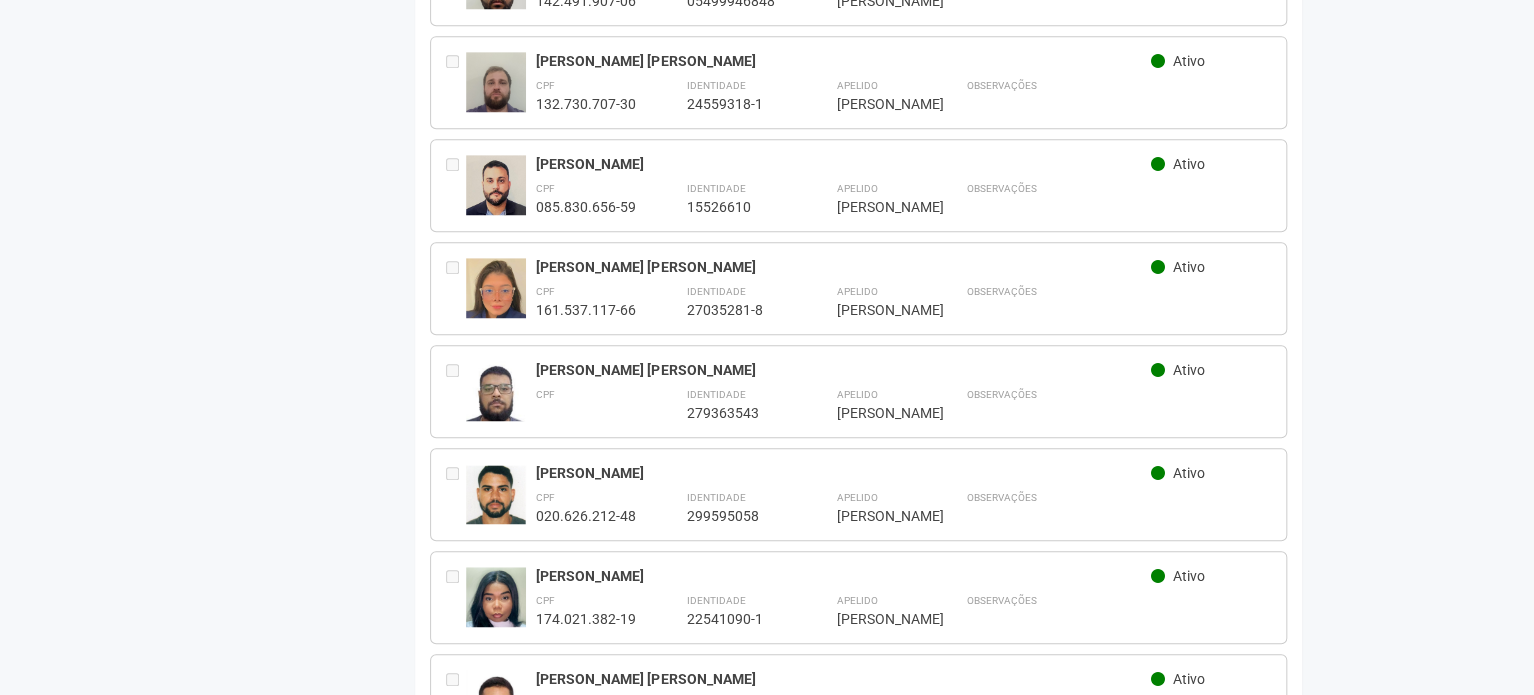 click at bounding box center (496, -319) 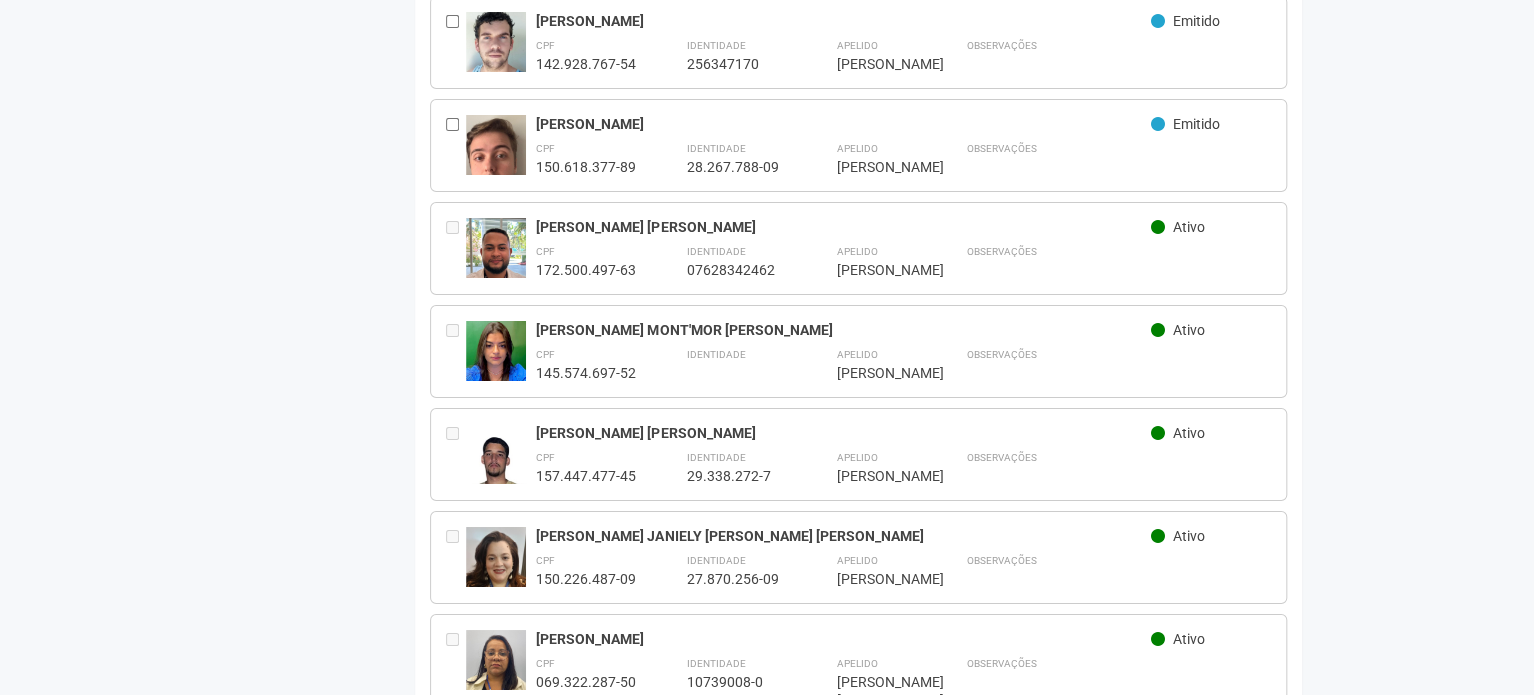 scroll, scrollTop: 0, scrollLeft: 0, axis: both 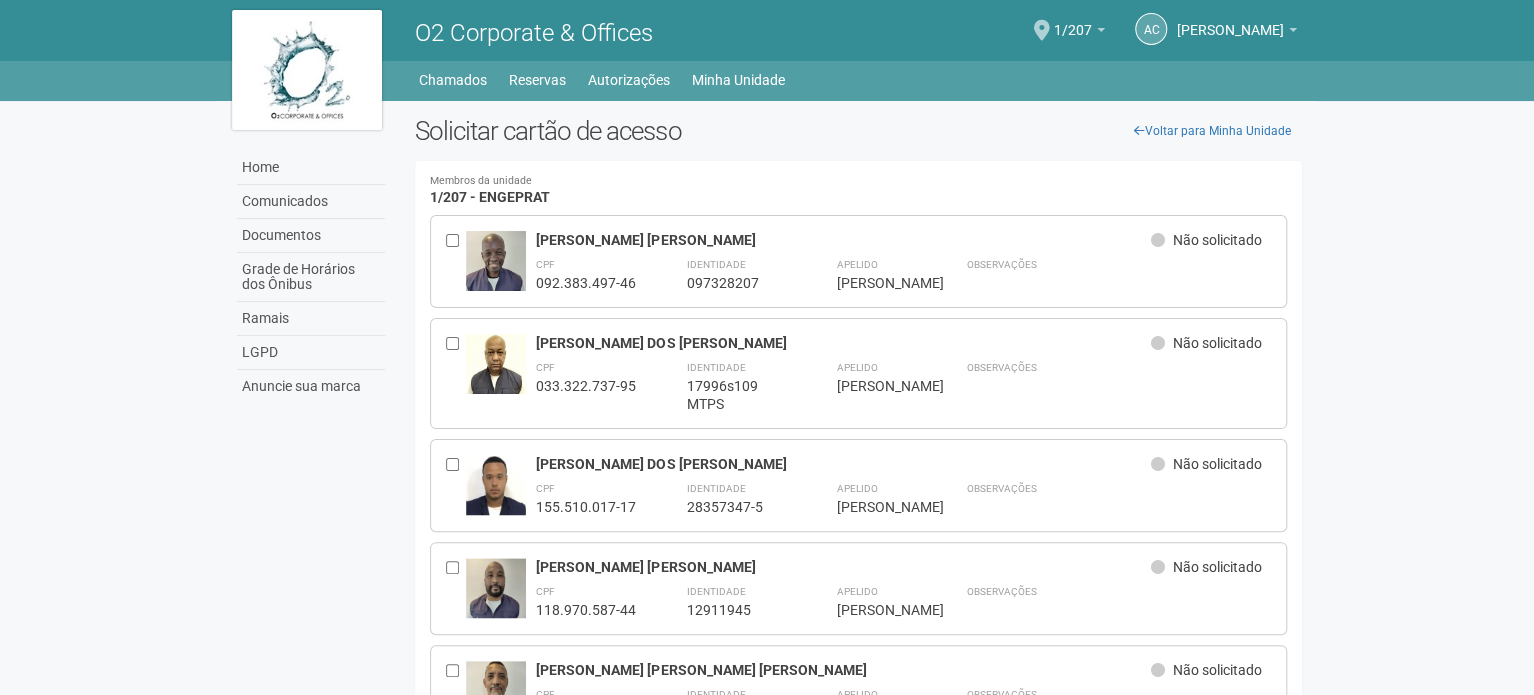 drag, startPoint x: 1327, startPoint y: 524, endPoint x: 976, endPoint y: -121, distance: 734.32007 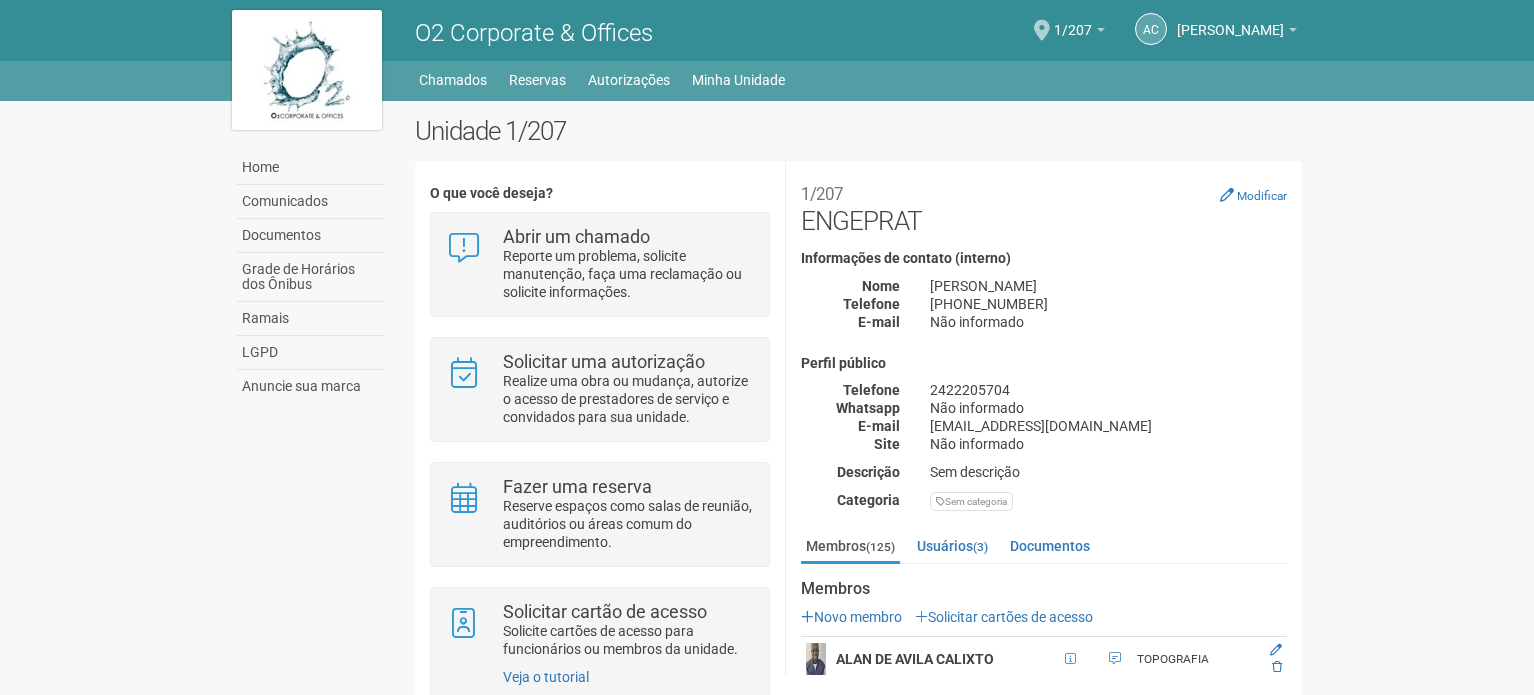 scroll, scrollTop: 0, scrollLeft: 0, axis: both 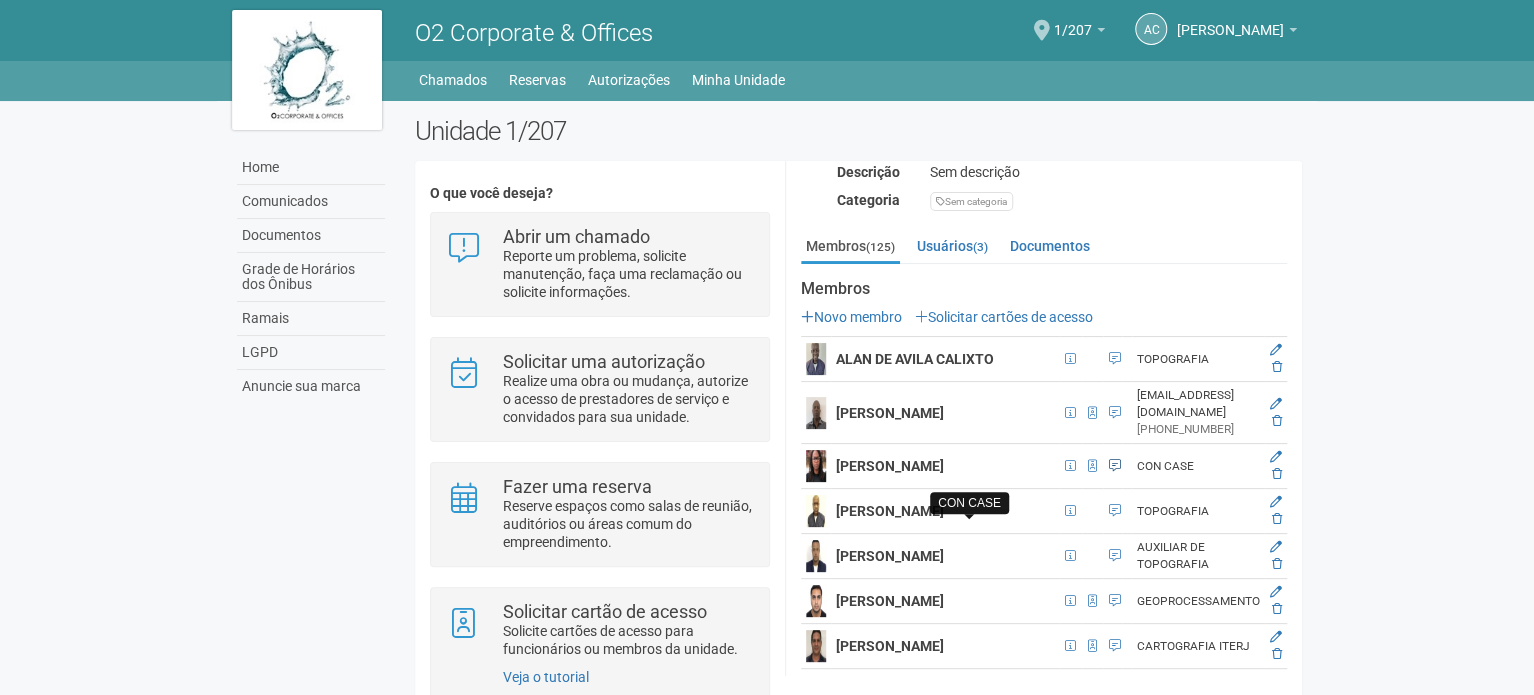 click at bounding box center [1115, 466] 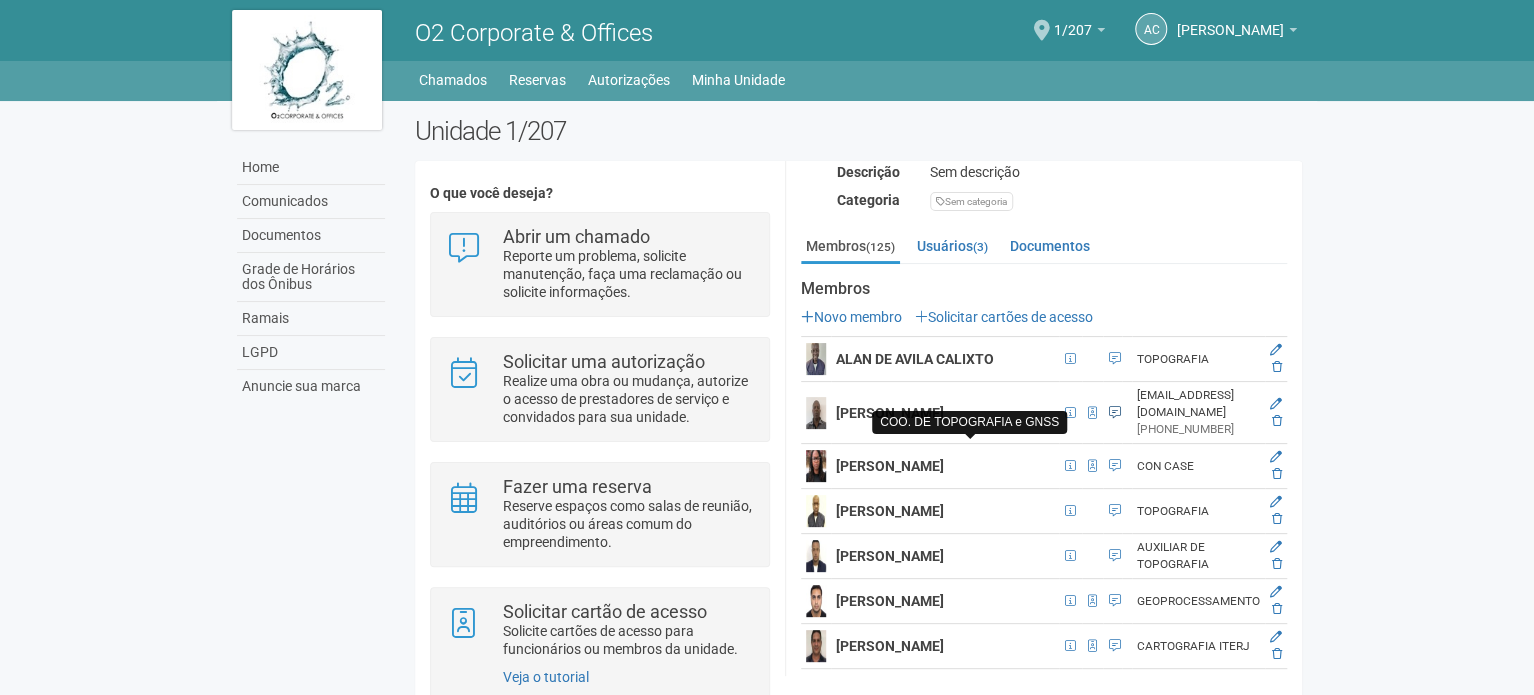 click at bounding box center [1115, 413] 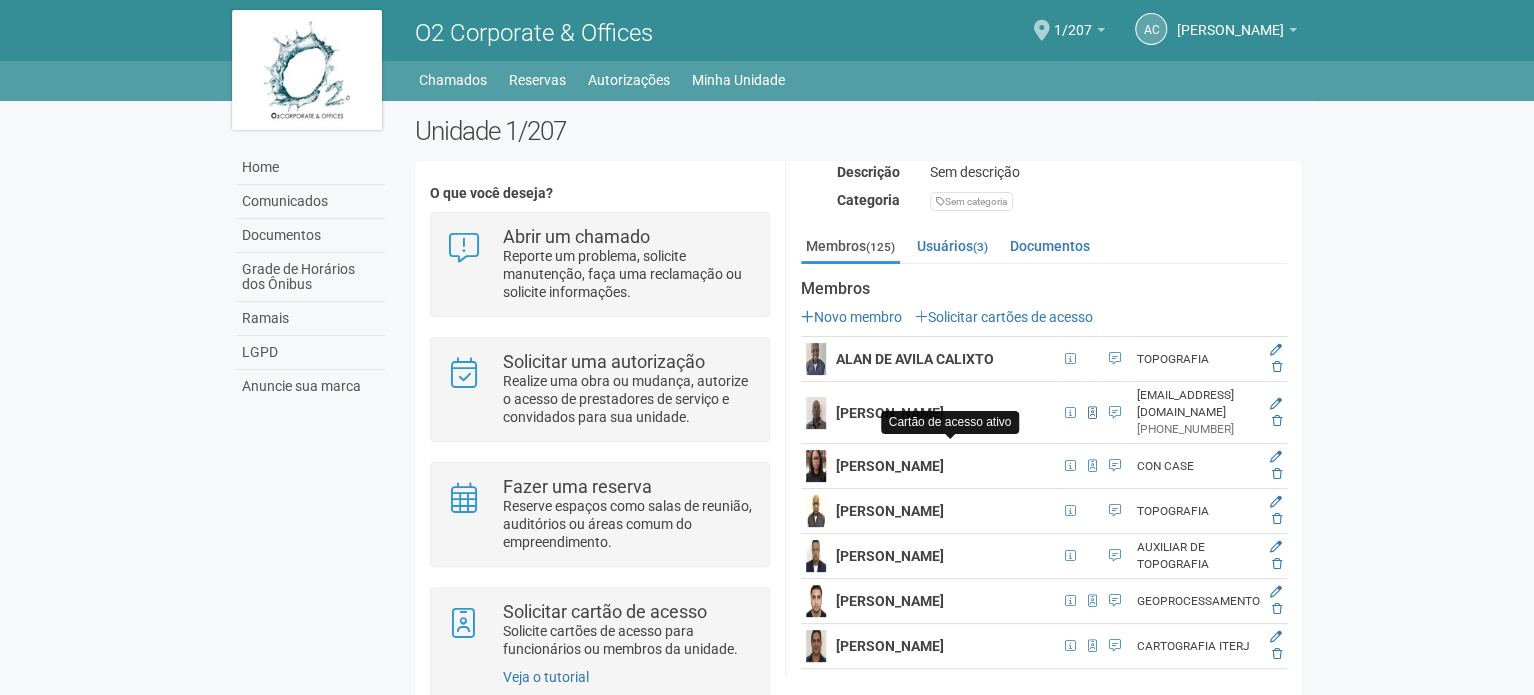 click at bounding box center [1092, 413] 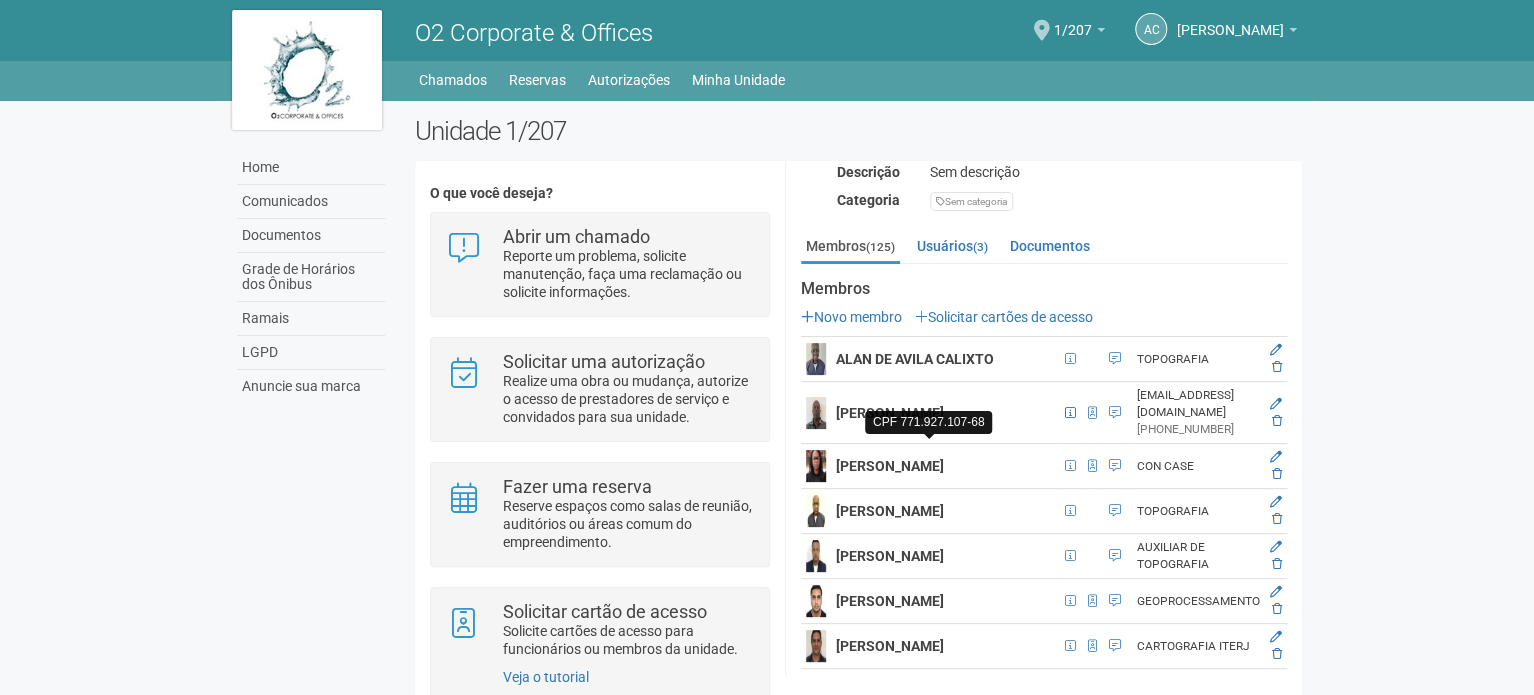 click at bounding box center [1070, 413] 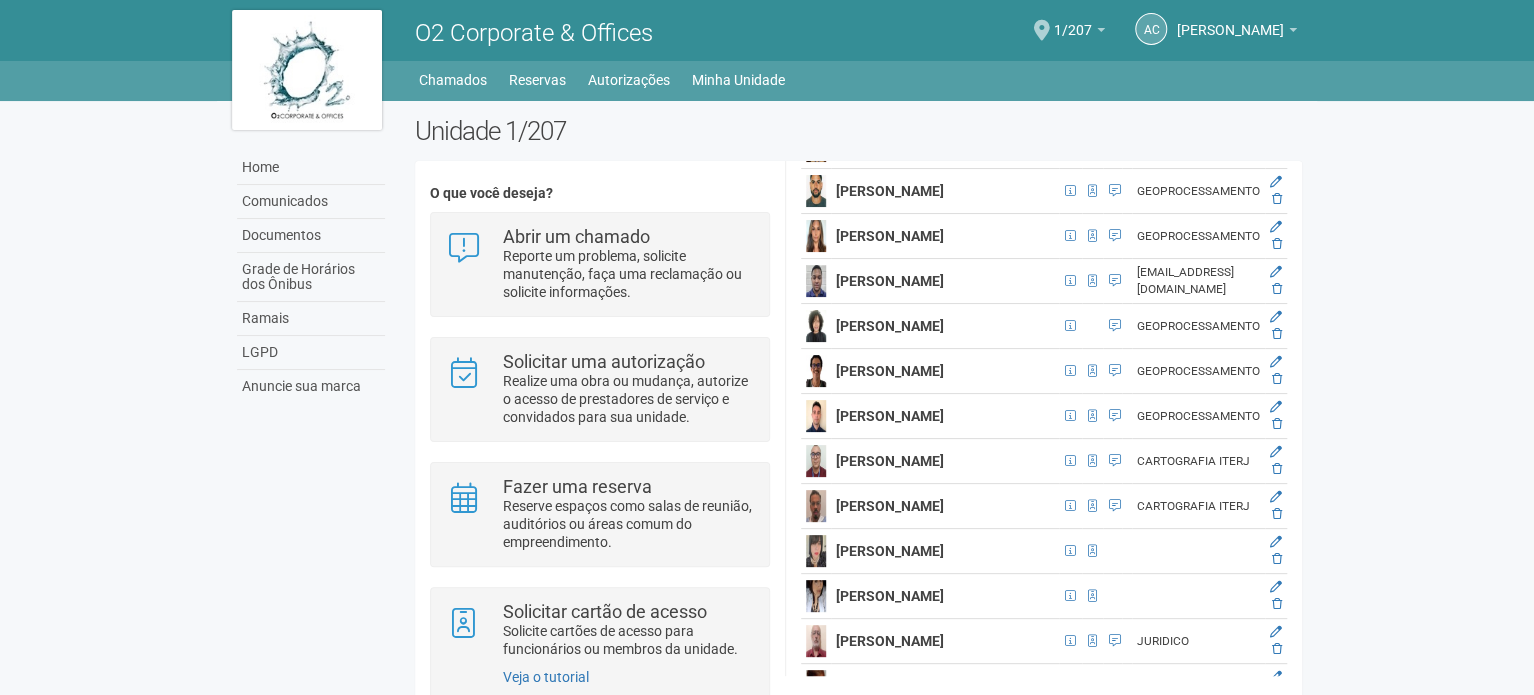 scroll, scrollTop: 3100, scrollLeft: 0, axis: vertical 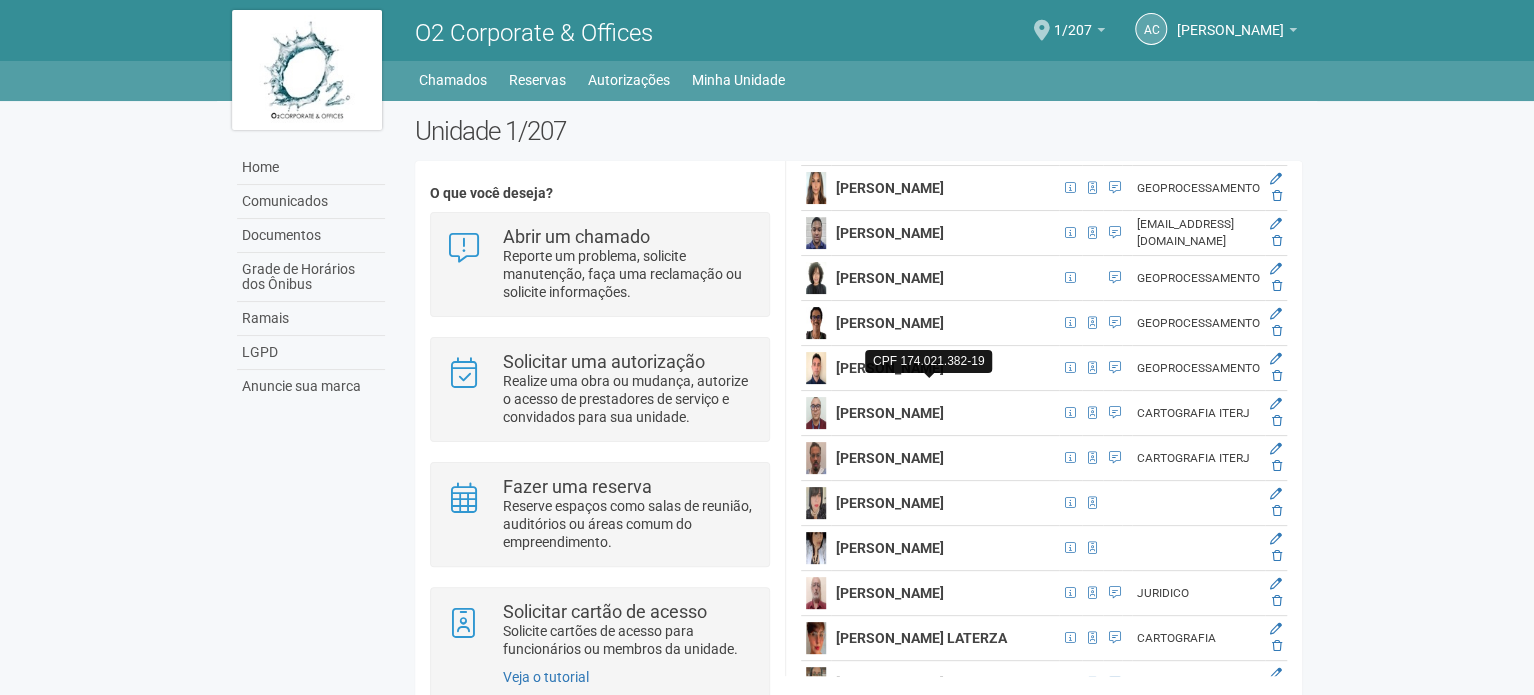 click at bounding box center (1070, -685) 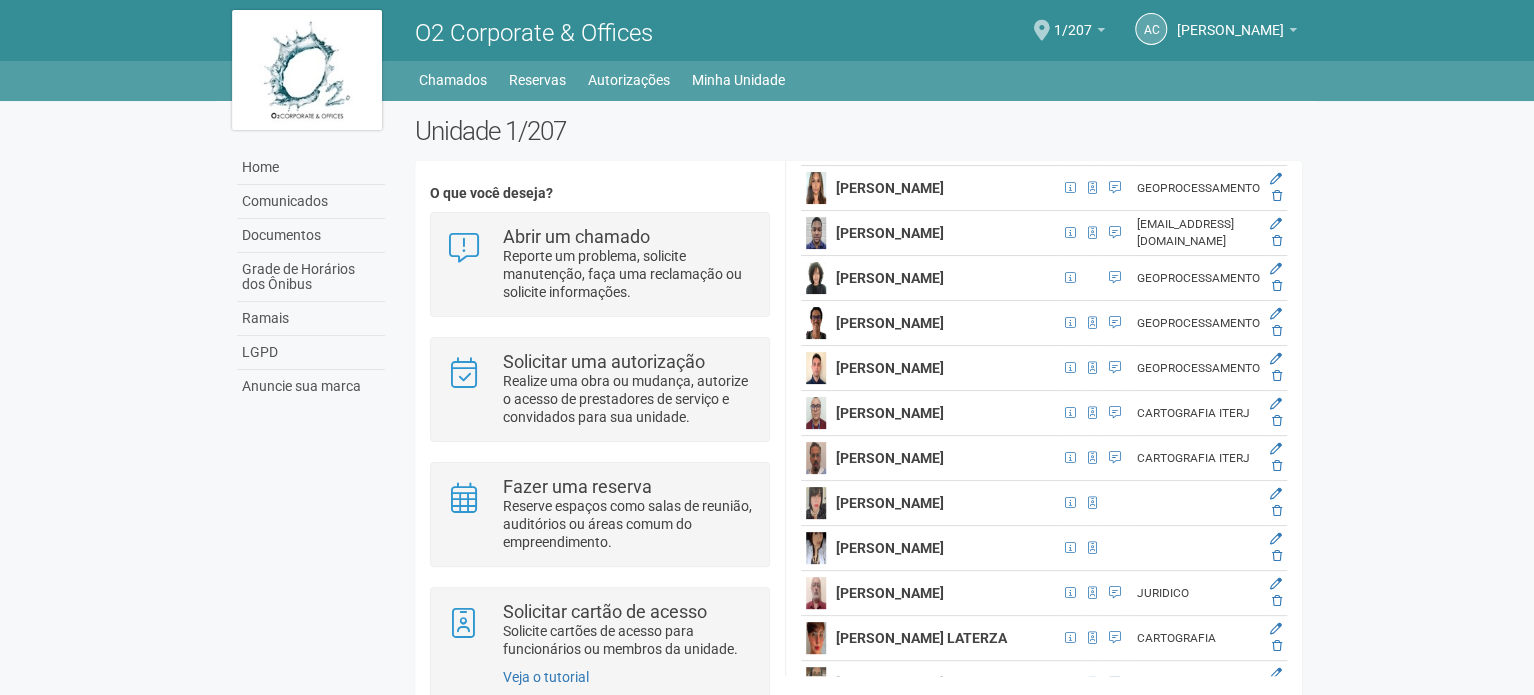 click on "[PERSON_NAME]" at bounding box center [890, -685] 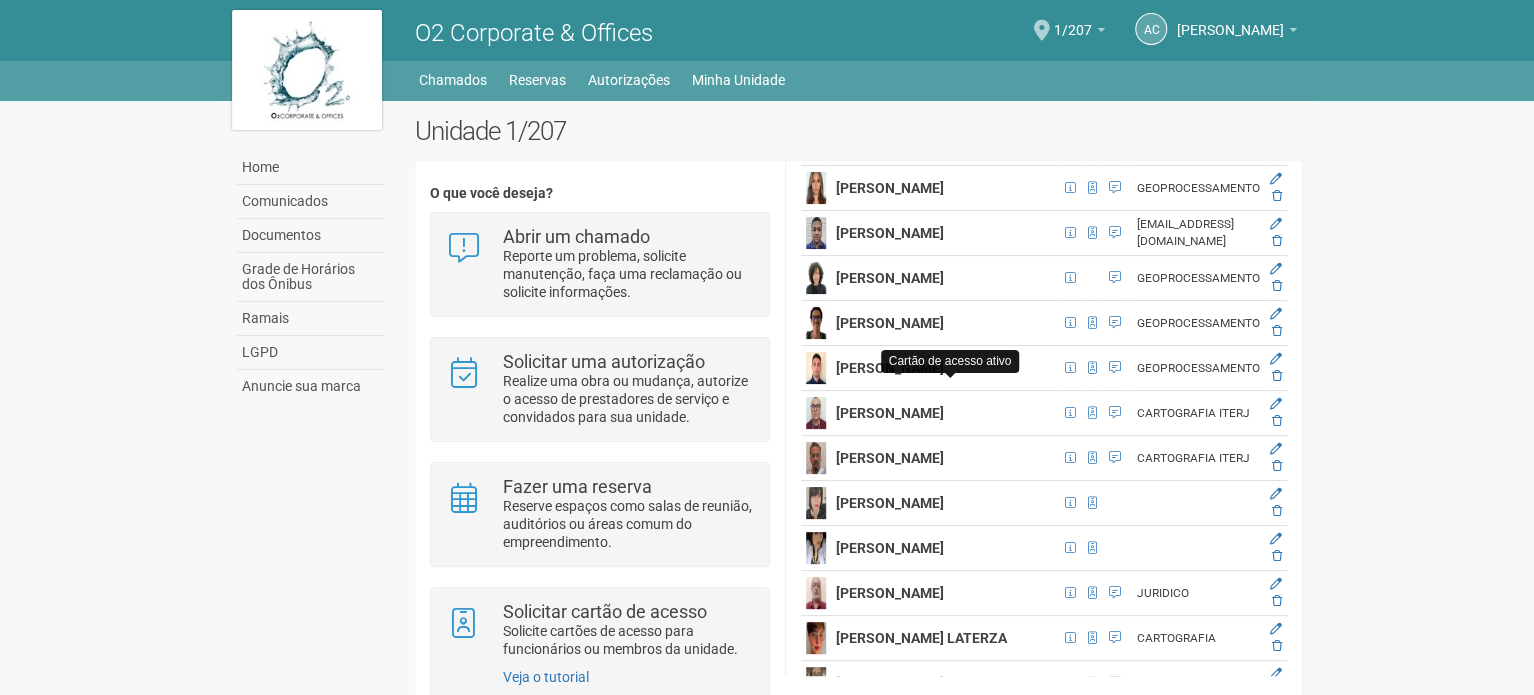 click at bounding box center [1092, -685] 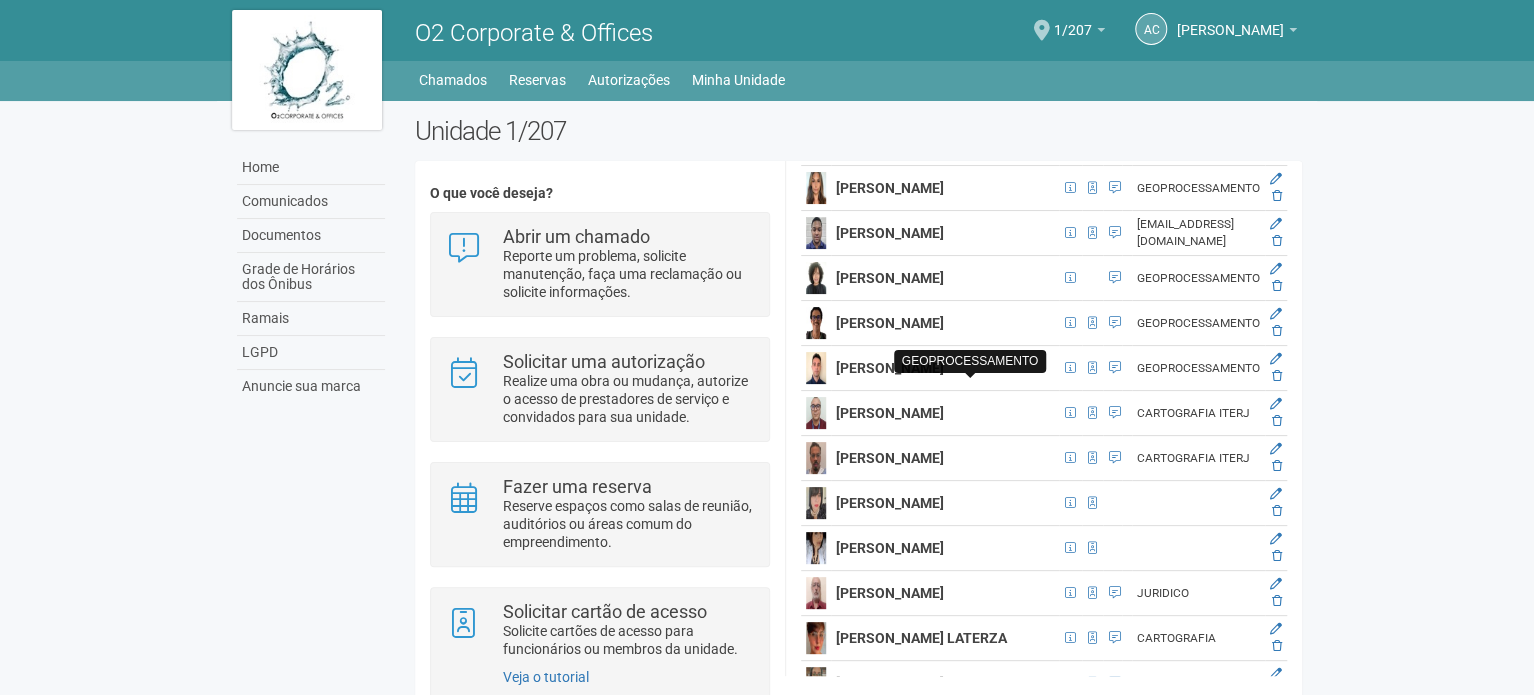 click at bounding box center (1115, -685) 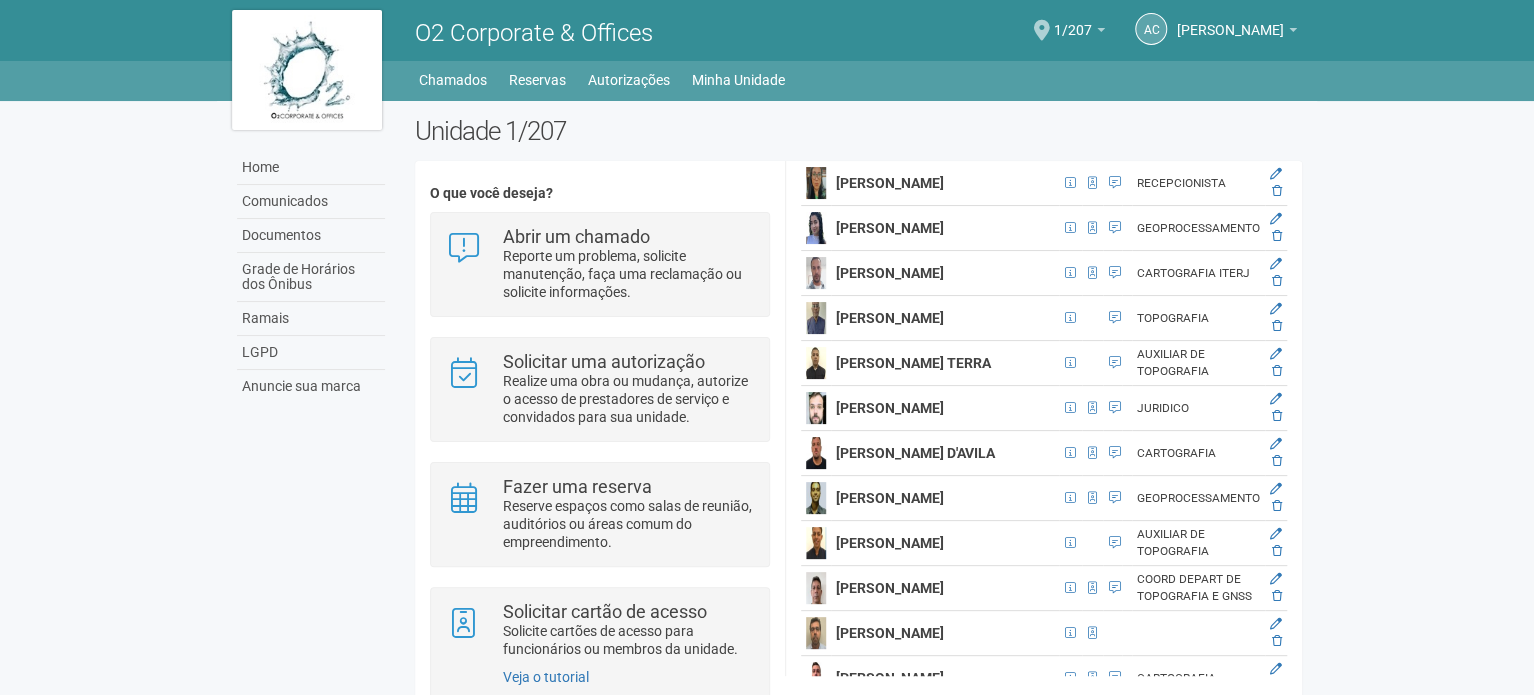 scroll, scrollTop: 3600, scrollLeft: 23, axis: both 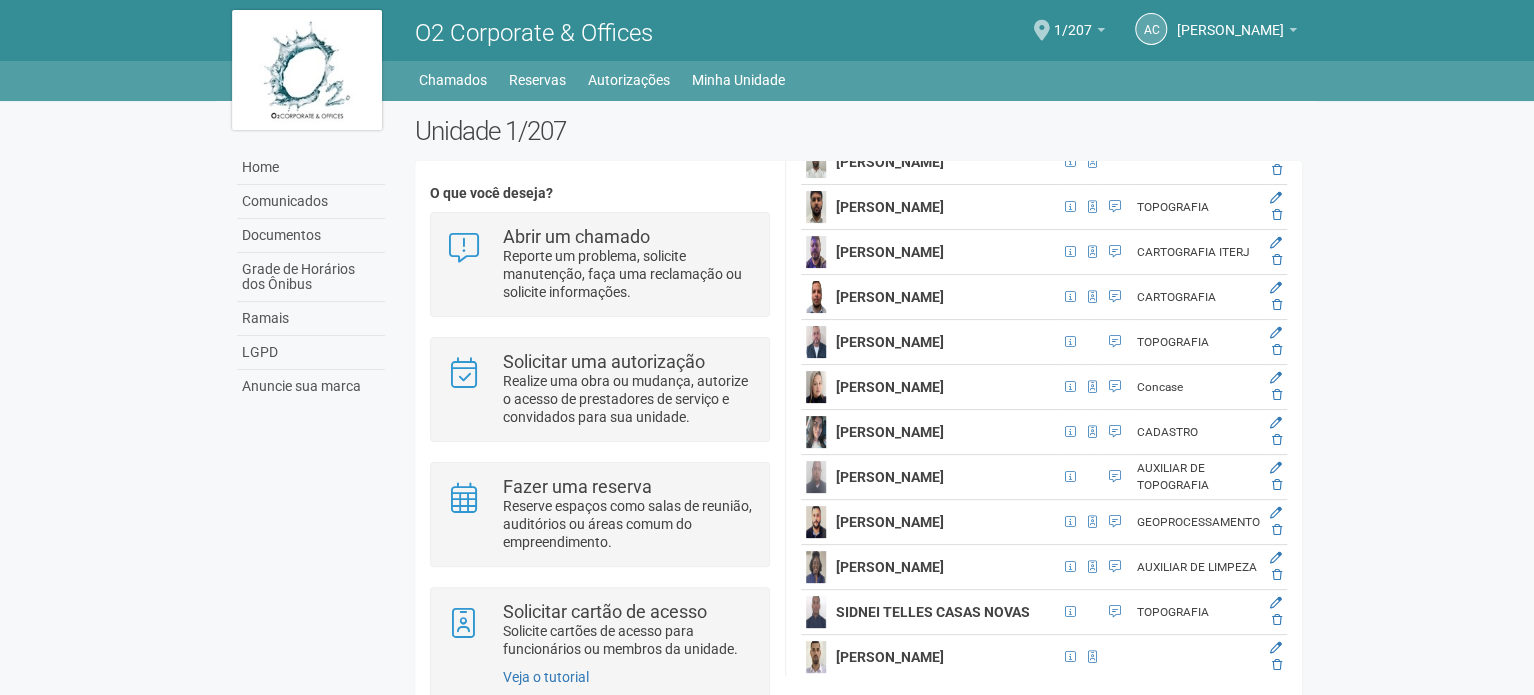 click at bounding box center [1276, -1214] 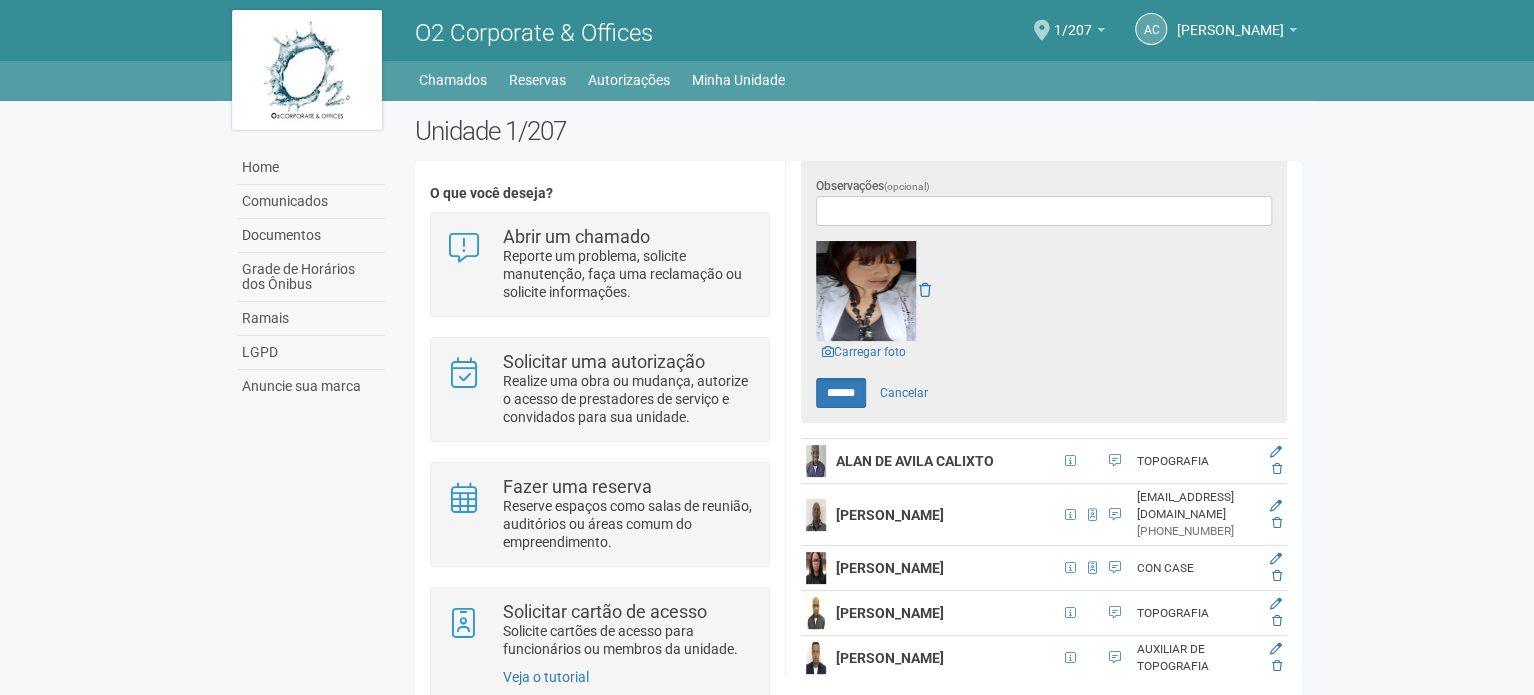 scroll, scrollTop: 672, scrollLeft: 23, axis: both 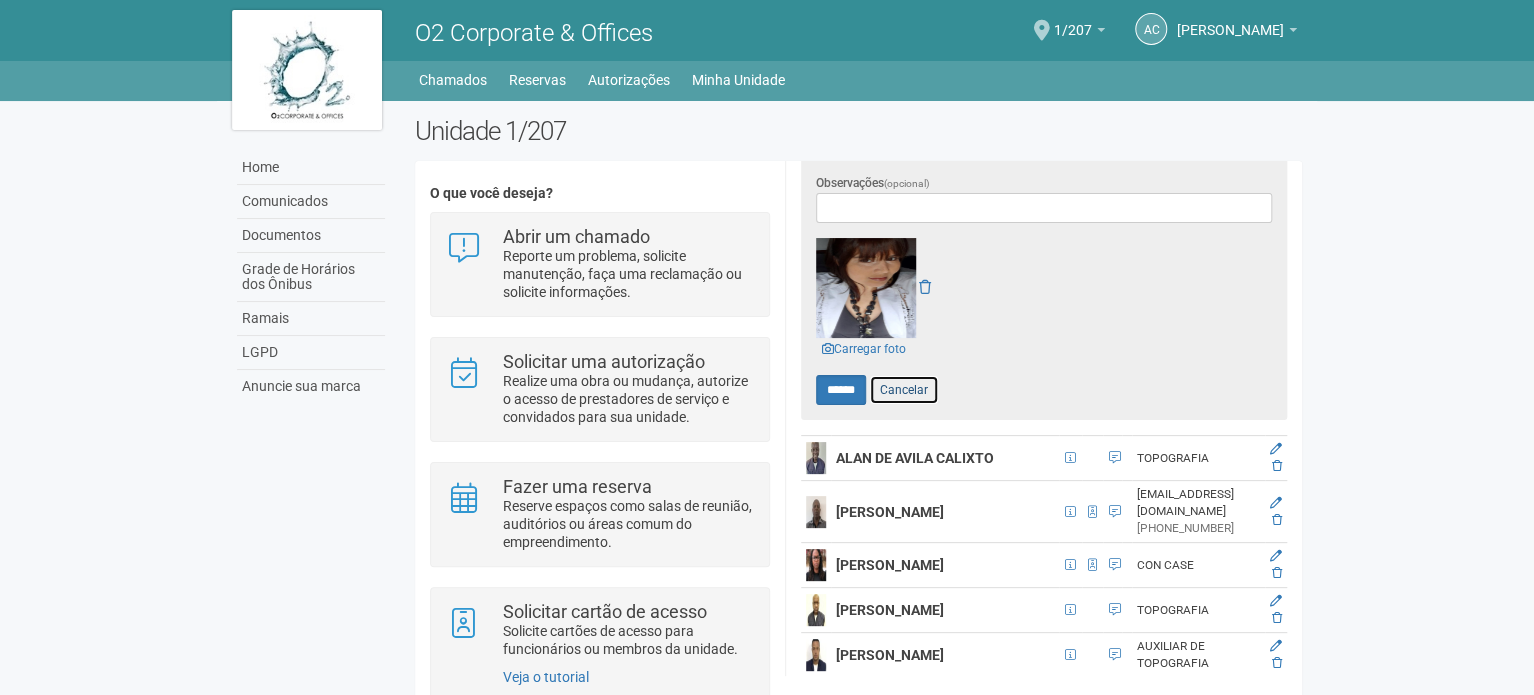 click on "Cancelar" at bounding box center (904, 390) 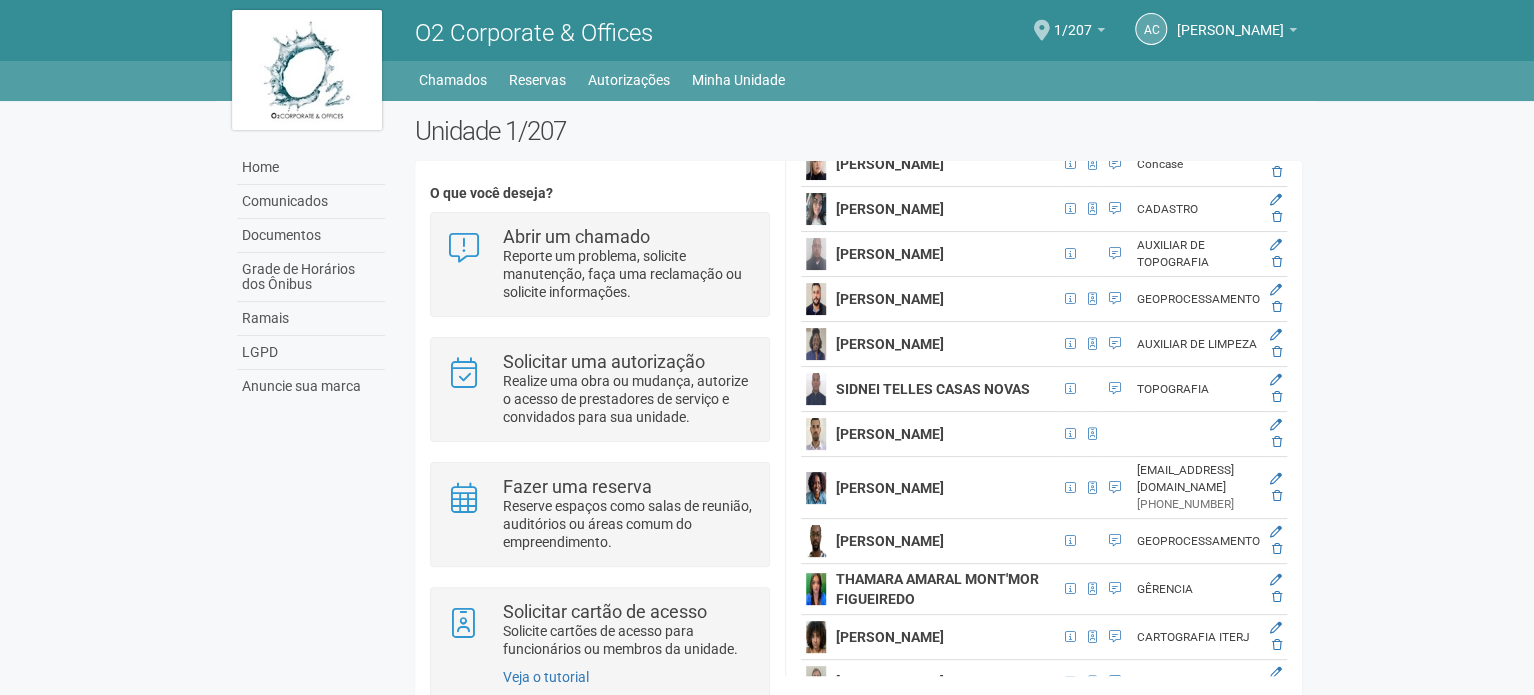 scroll, scrollTop: 4976, scrollLeft: 23, axis: both 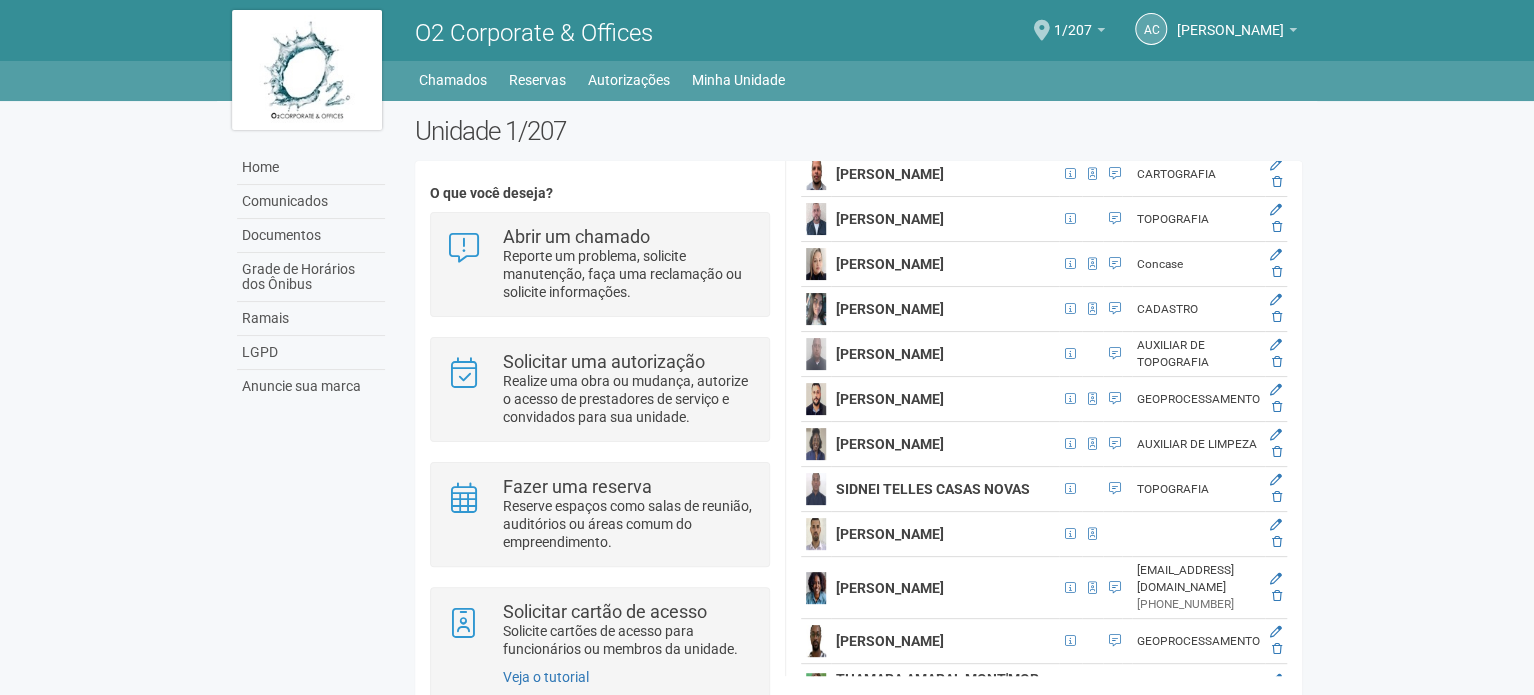 click at bounding box center (1276, -1337) 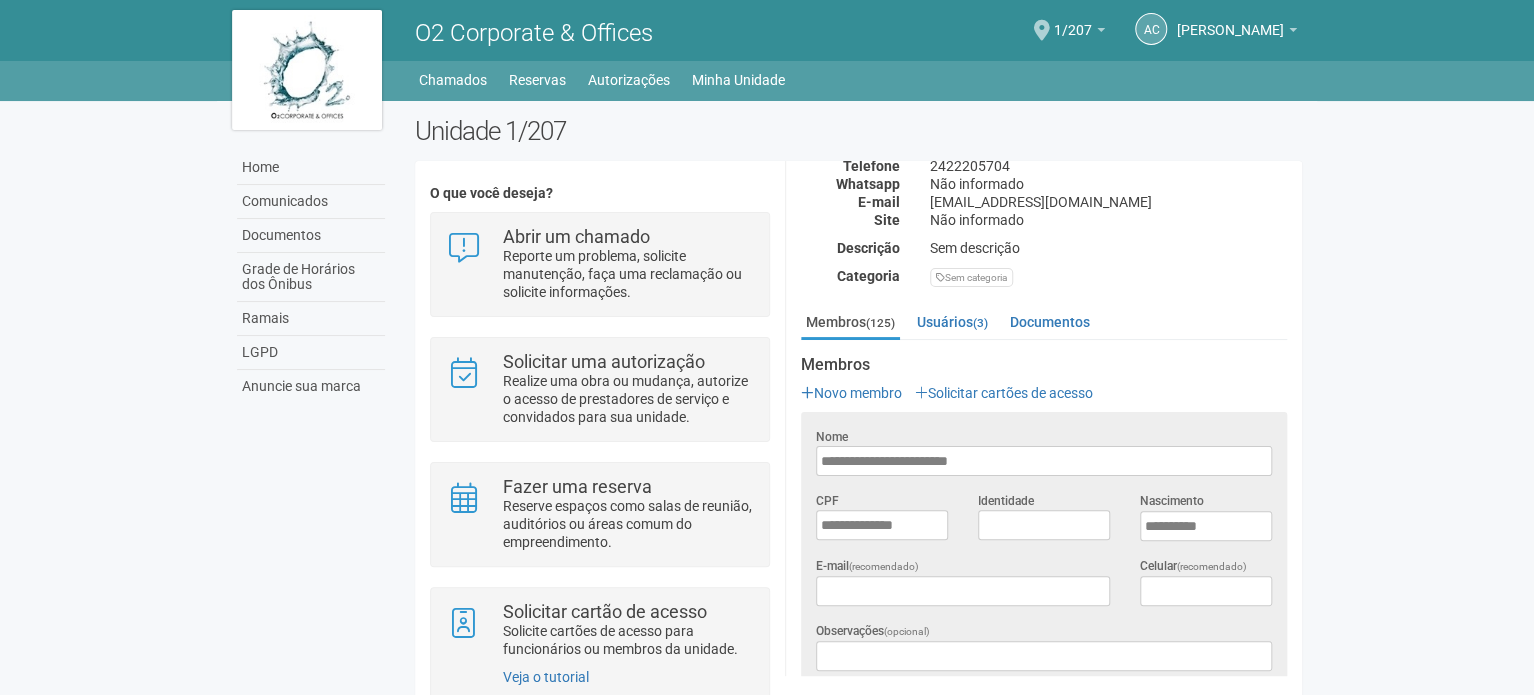 scroll, scrollTop: 0, scrollLeft: 0, axis: both 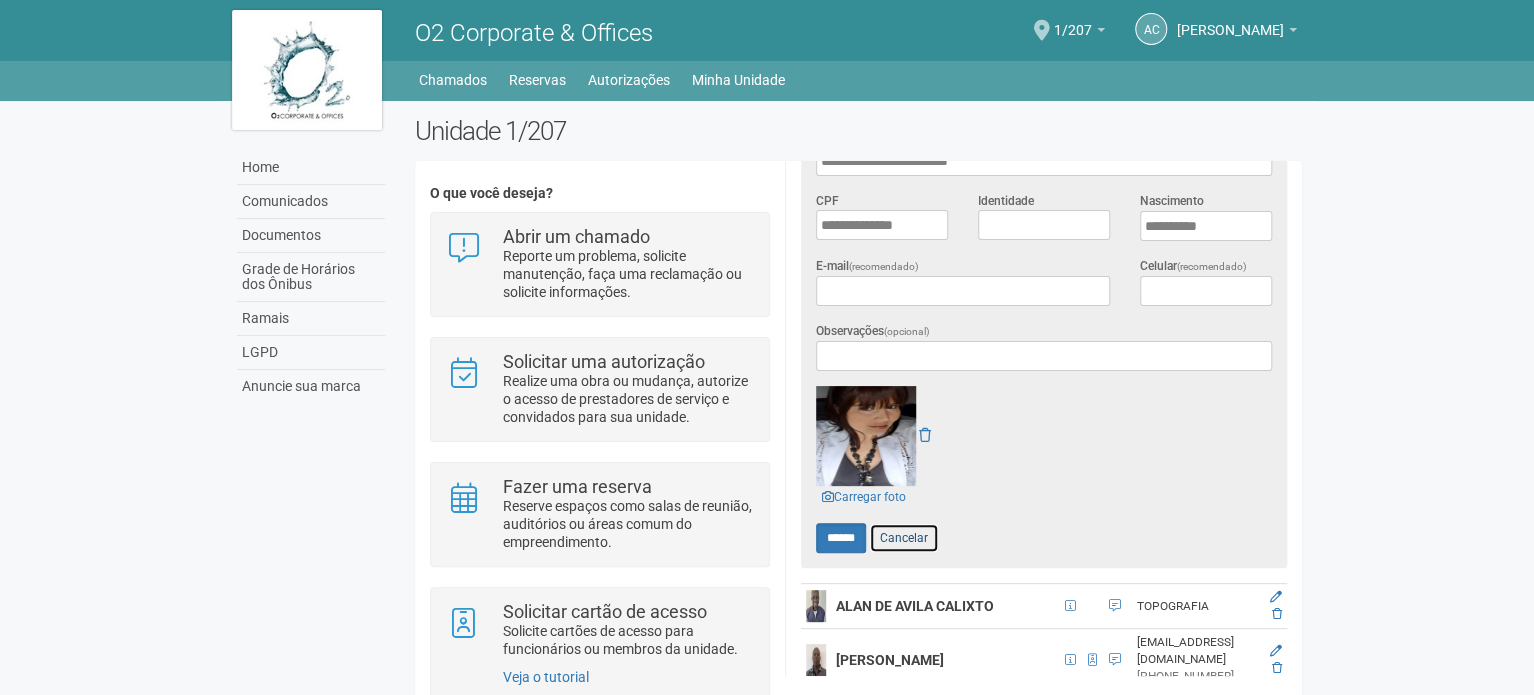 click on "Cancelar" at bounding box center (904, 538) 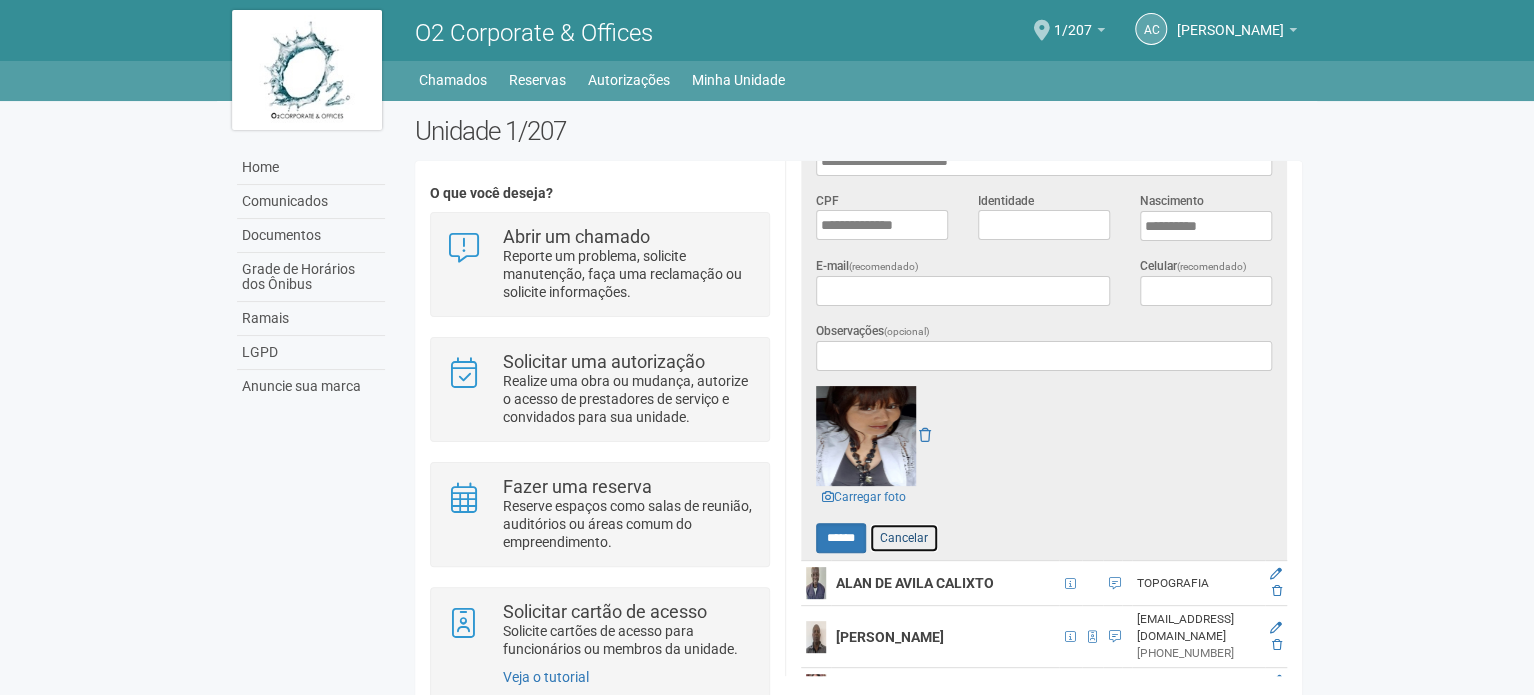 scroll, scrollTop: 0, scrollLeft: 0, axis: both 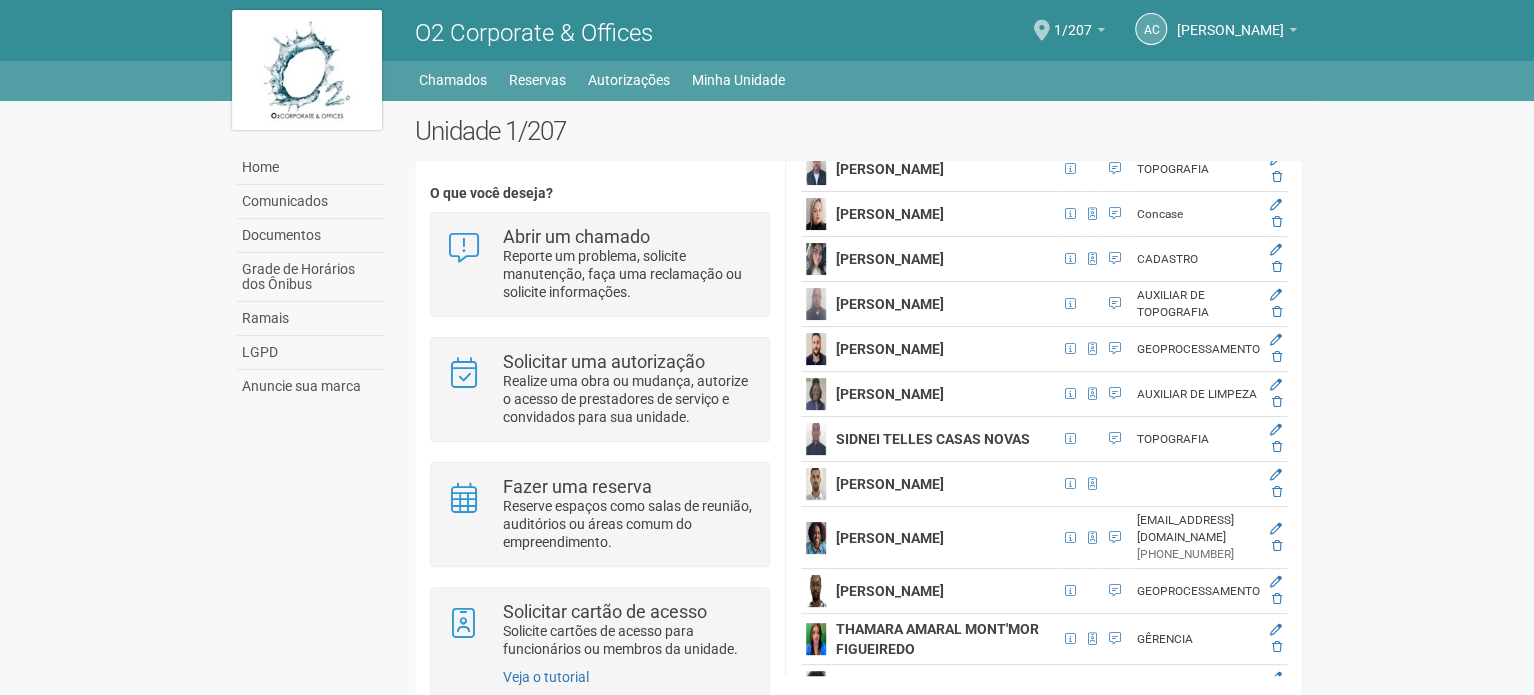 click at bounding box center (1277, -1370) 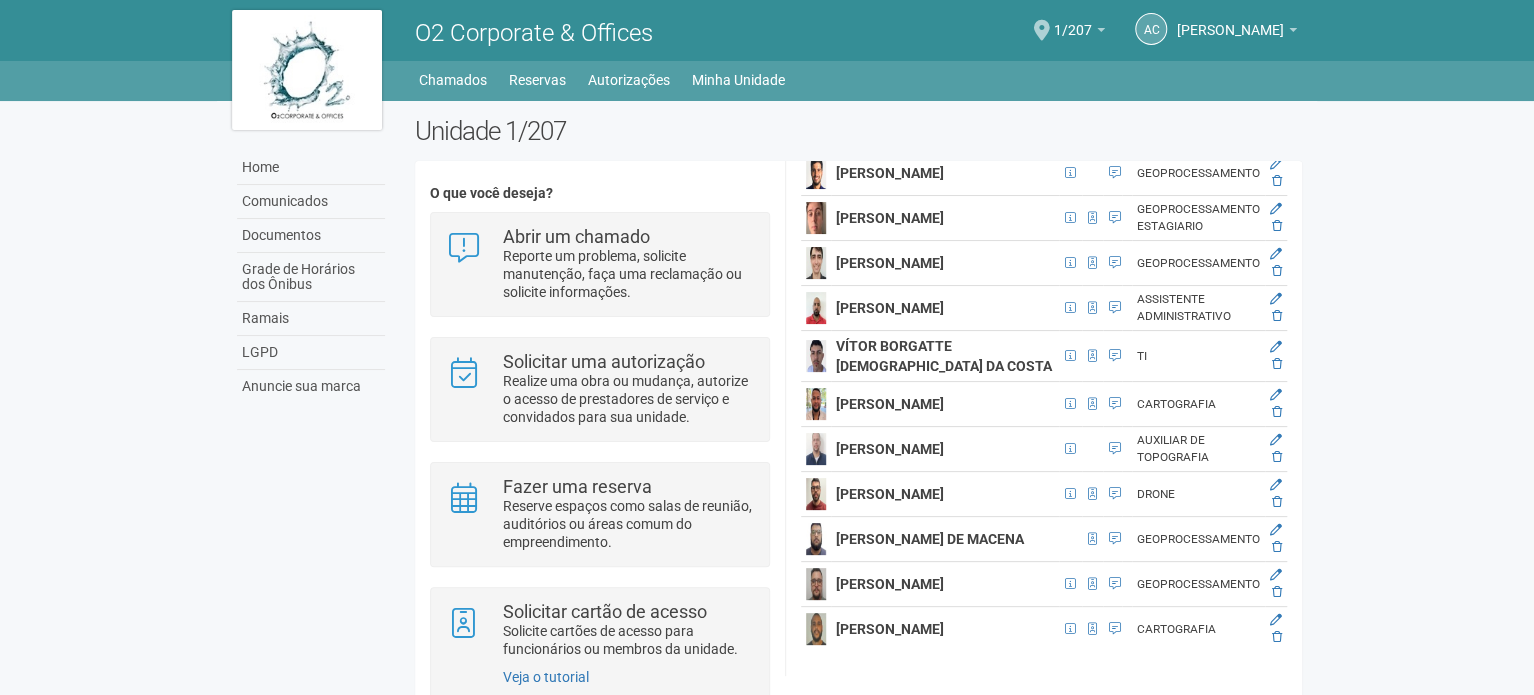 scroll, scrollTop: 6126, scrollLeft: 23, axis: both 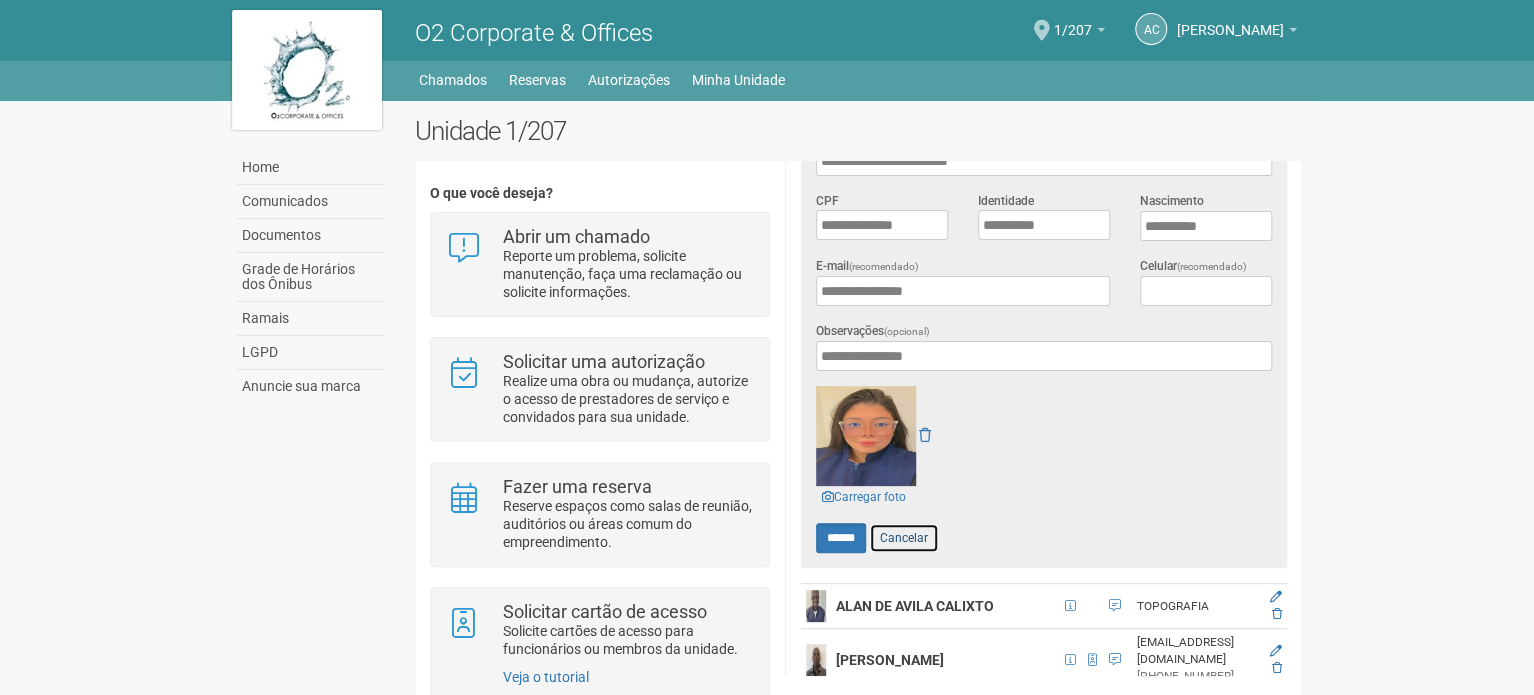 click on "Cancelar" at bounding box center (904, 538) 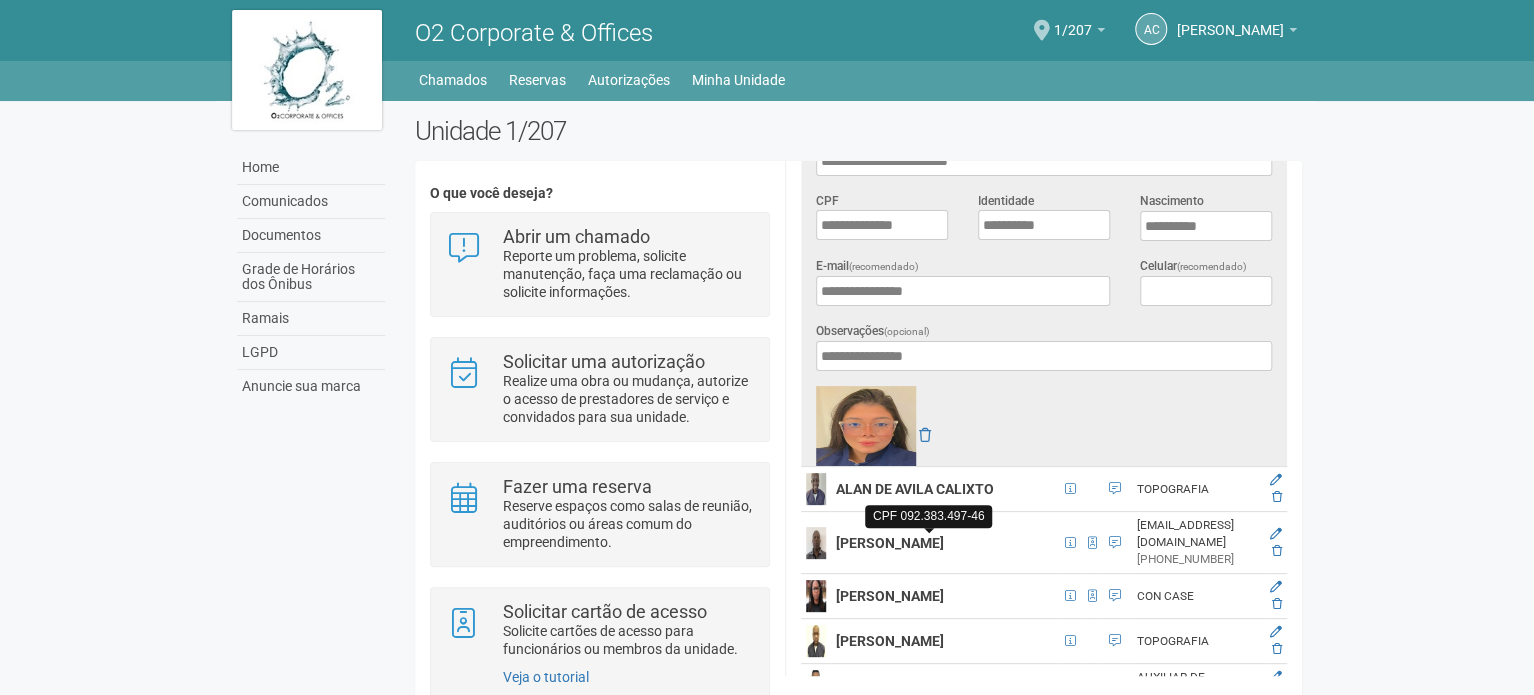 scroll, scrollTop: 0, scrollLeft: 0, axis: both 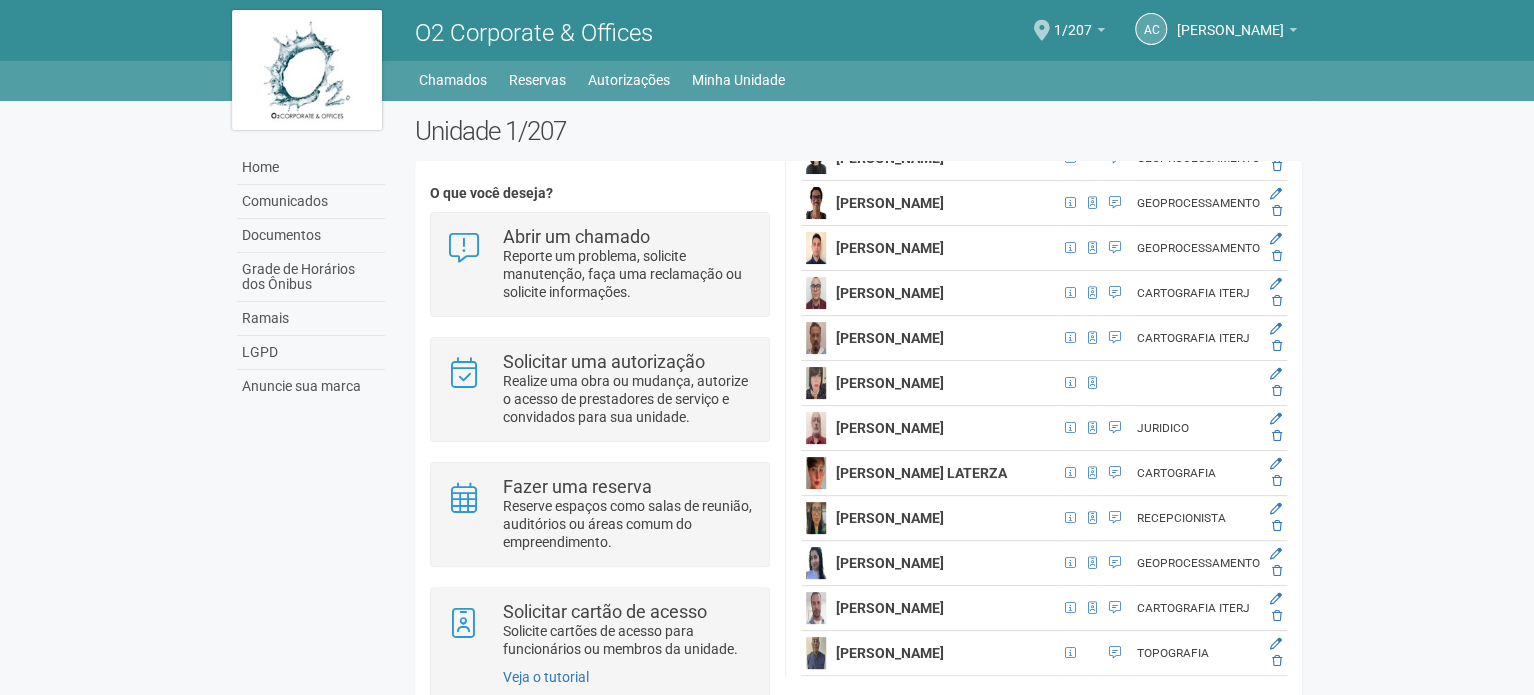 click at bounding box center [1276, -721] 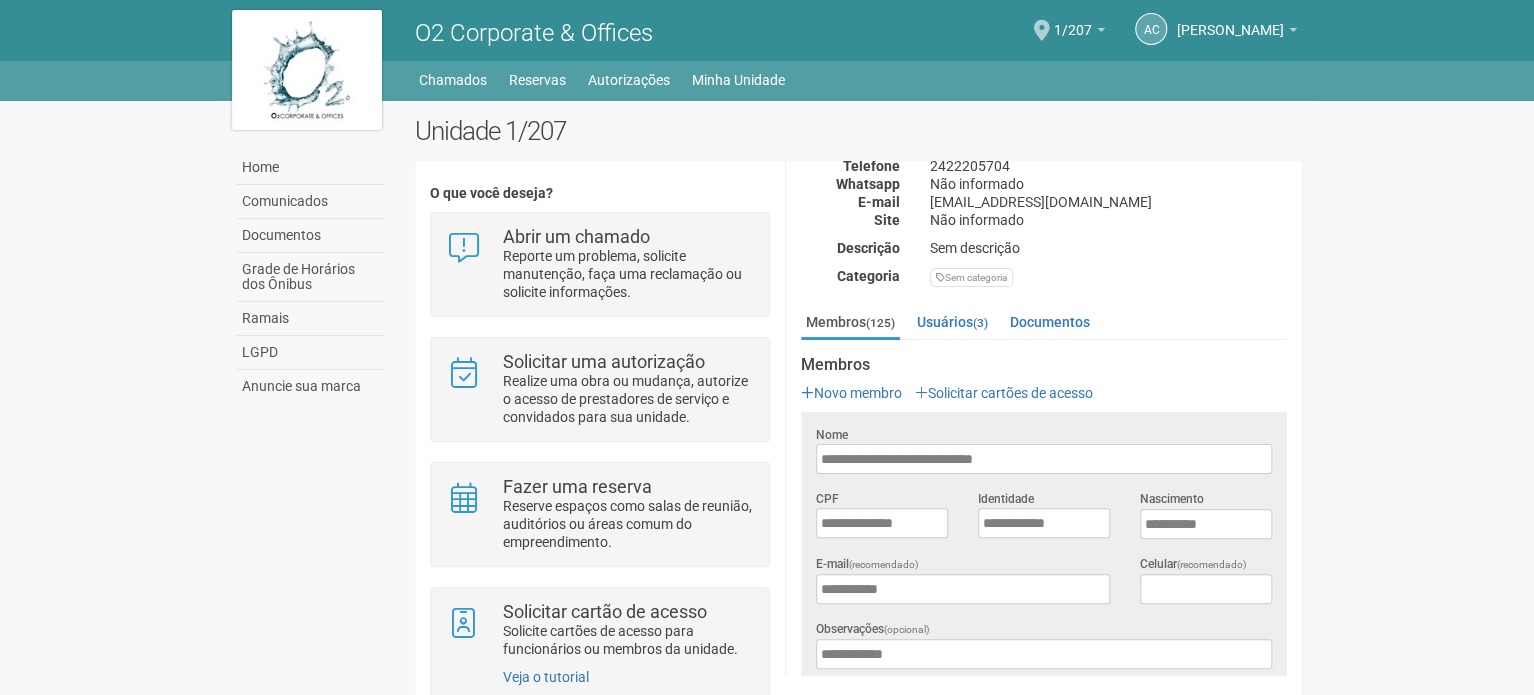 scroll, scrollTop: 0, scrollLeft: 0, axis: both 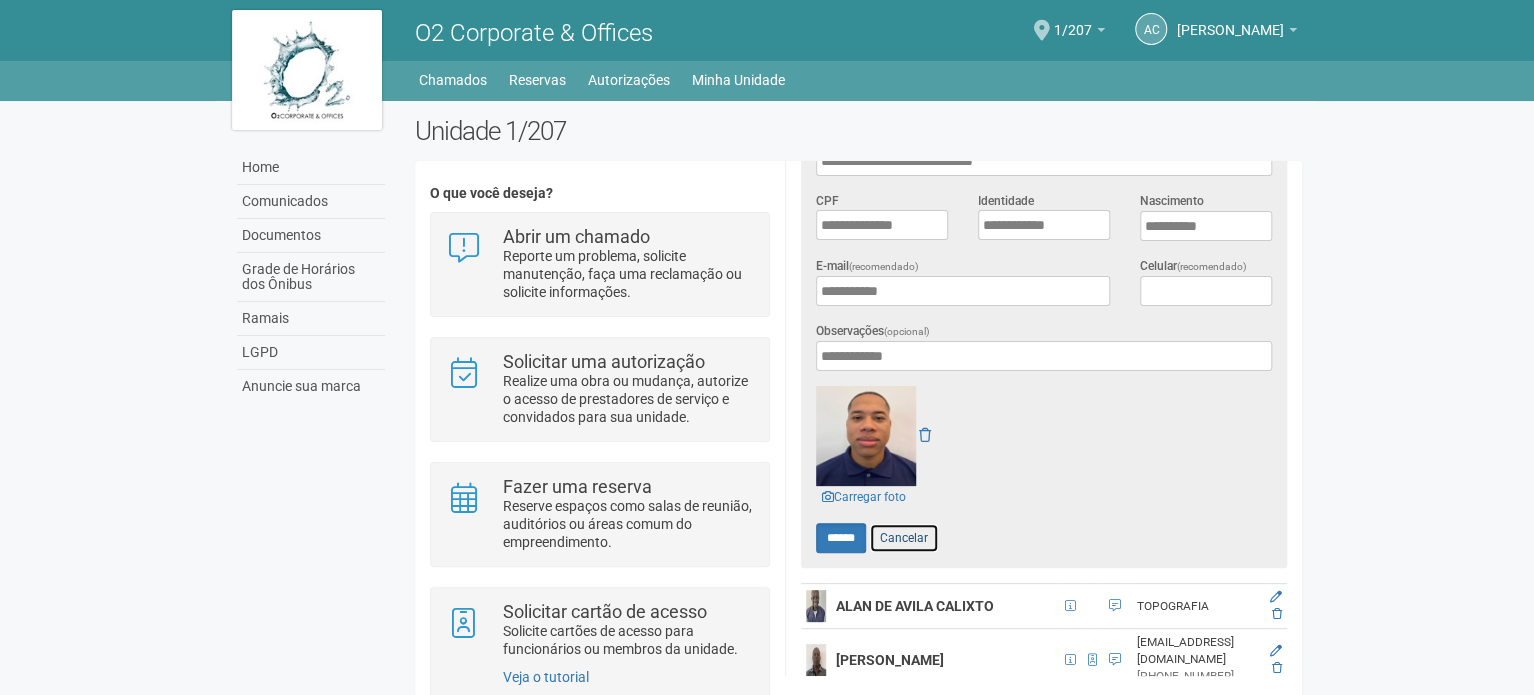 click on "Cancelar" at bounding box center (904, 538) 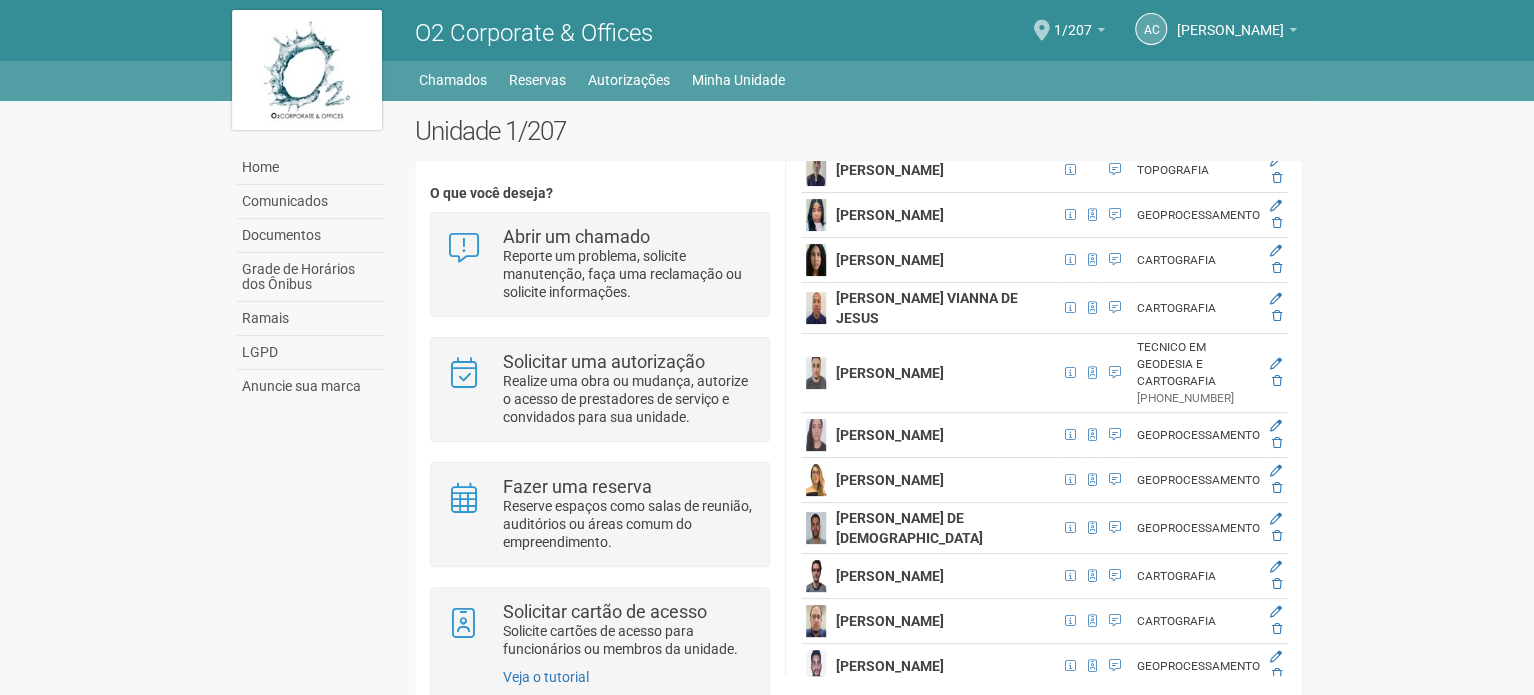 scroll, scrollTop: 2424, scrollLeft: 23, axis: both 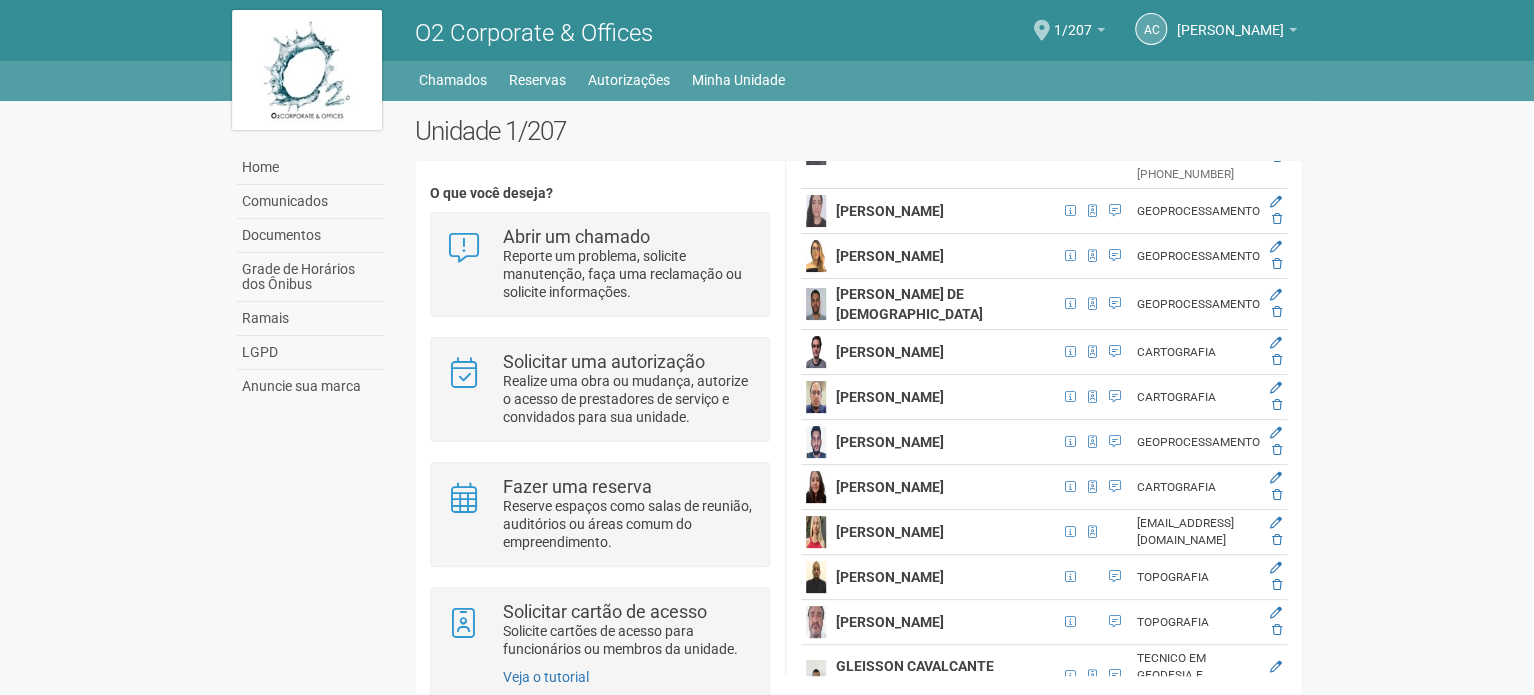 click at bounding box center (1276, -468) 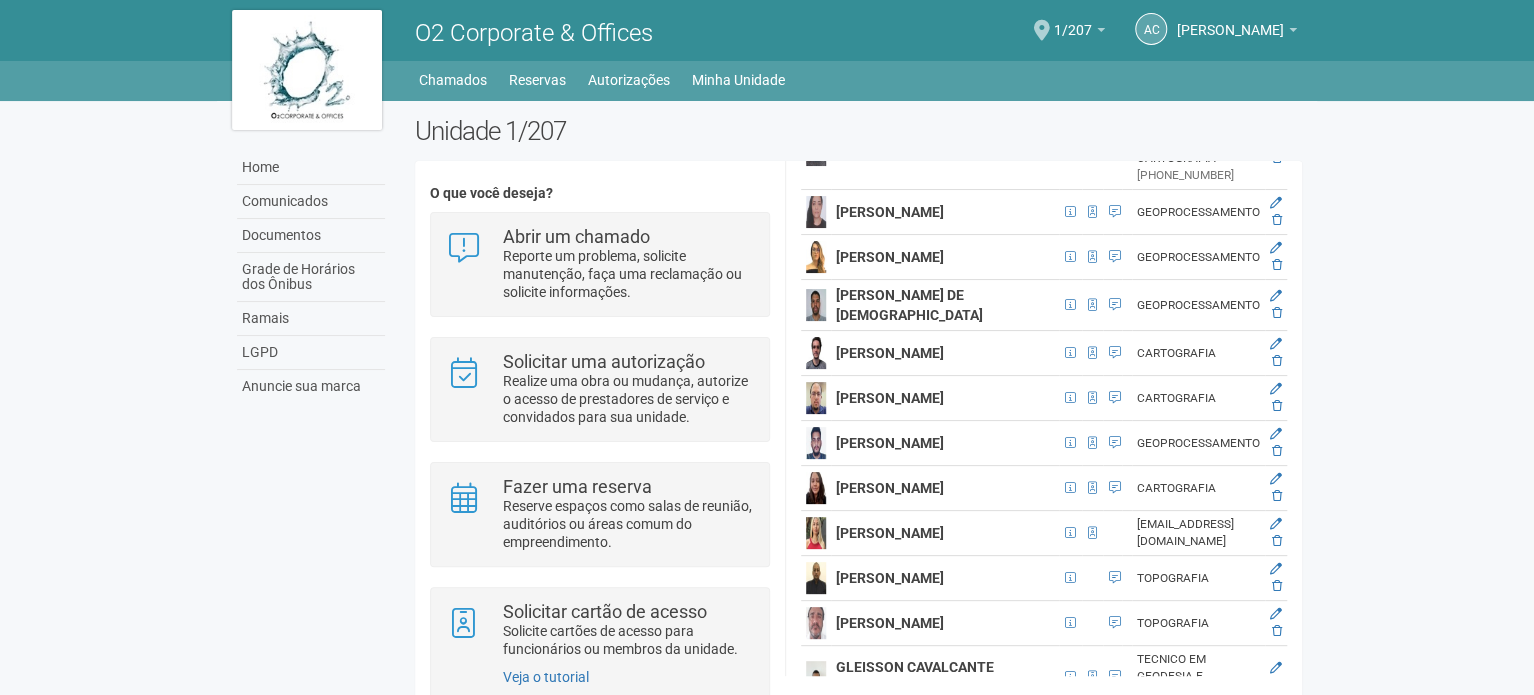 scroll, scrollTop: 48, scrollLeft: 0, axis: vertical 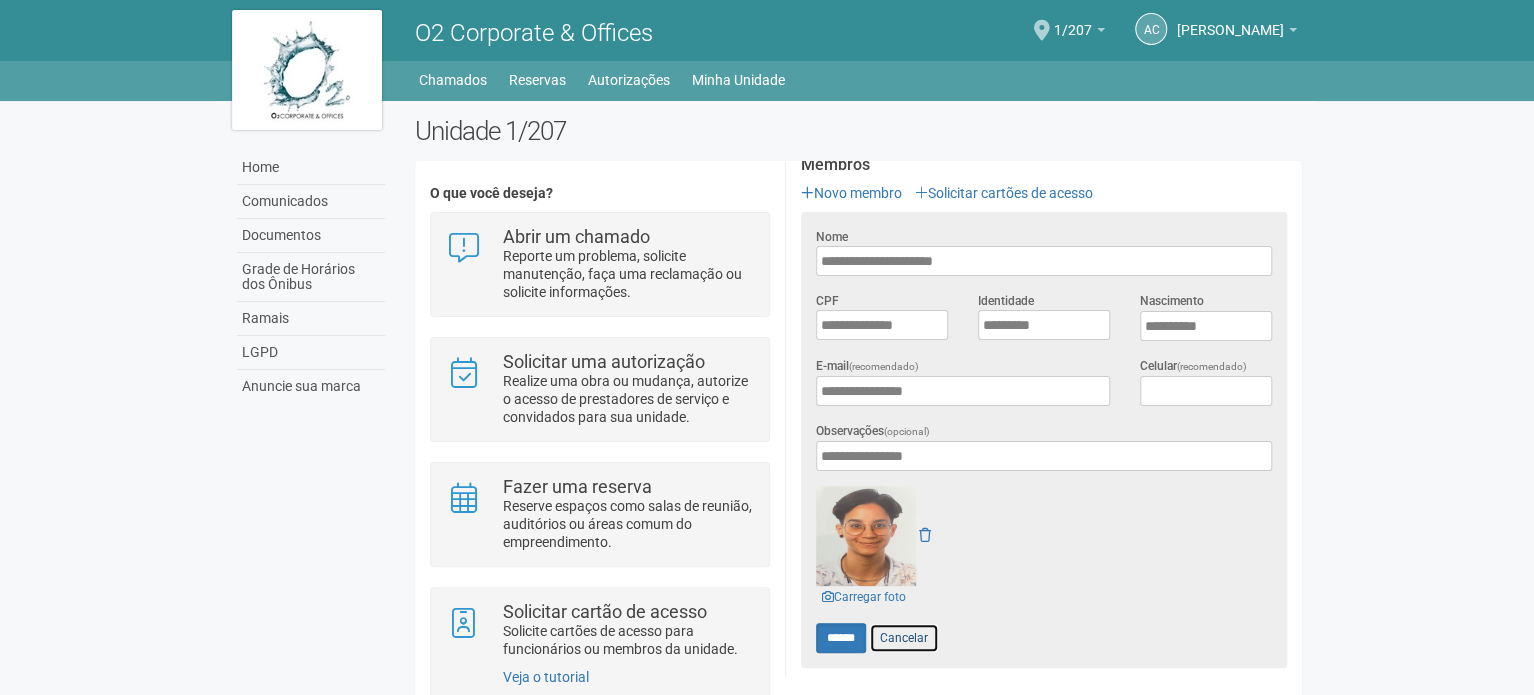 click on "Cancelar" at bounding box center [904, 638] 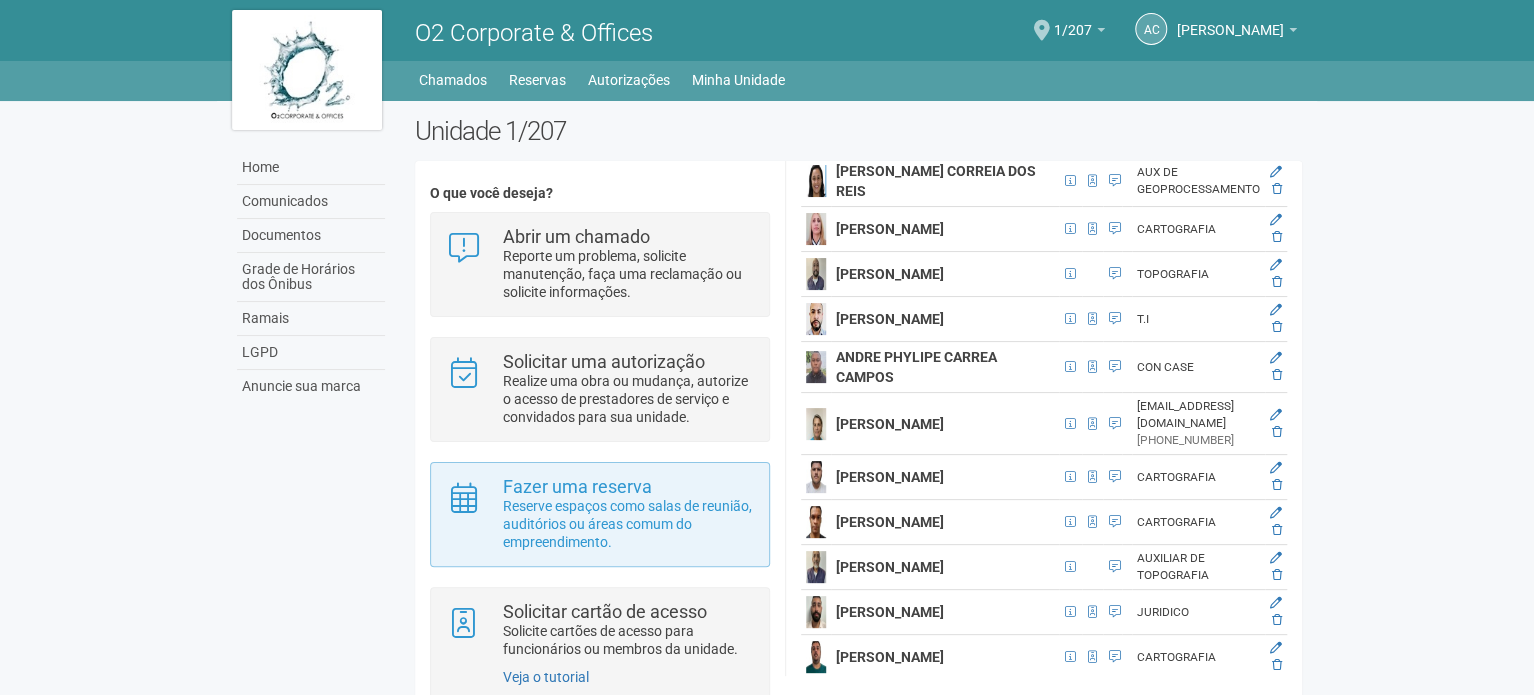 scroll, scrollTop: 824, scrollLeft: 23, axis: both 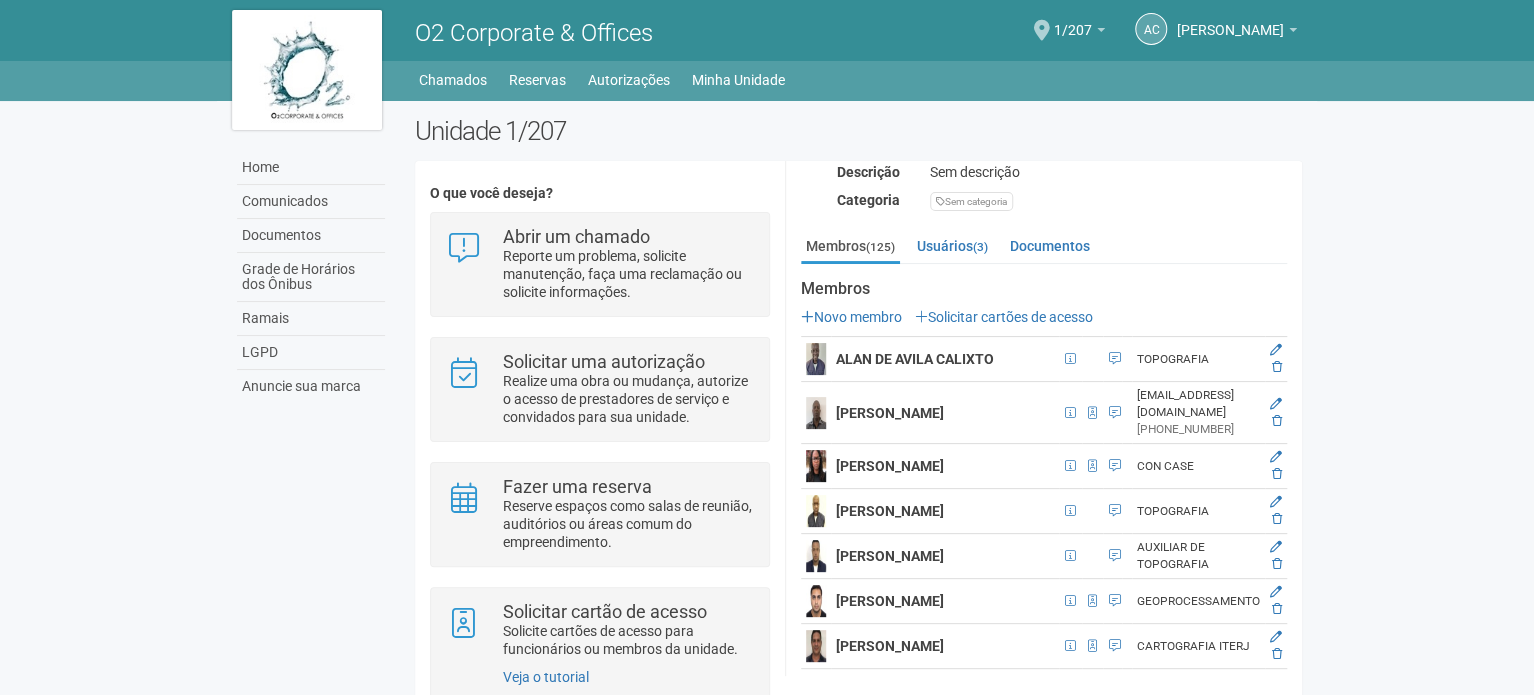 click on "albertoexercito@hotmail.com
(92) 99171-8744" at bounding box center (1198, 413) 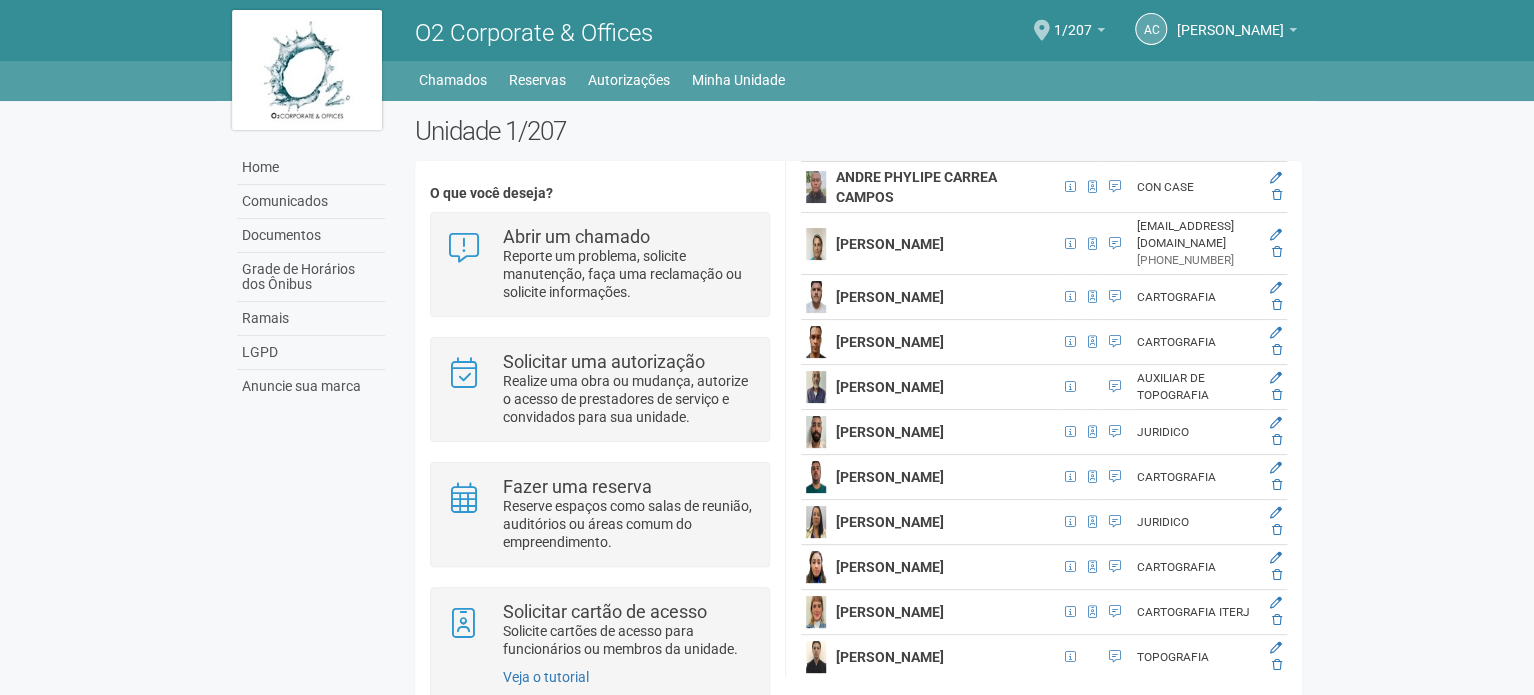 scroll, scrollTop: 1200, scrollLeft: 0, axis: vertical 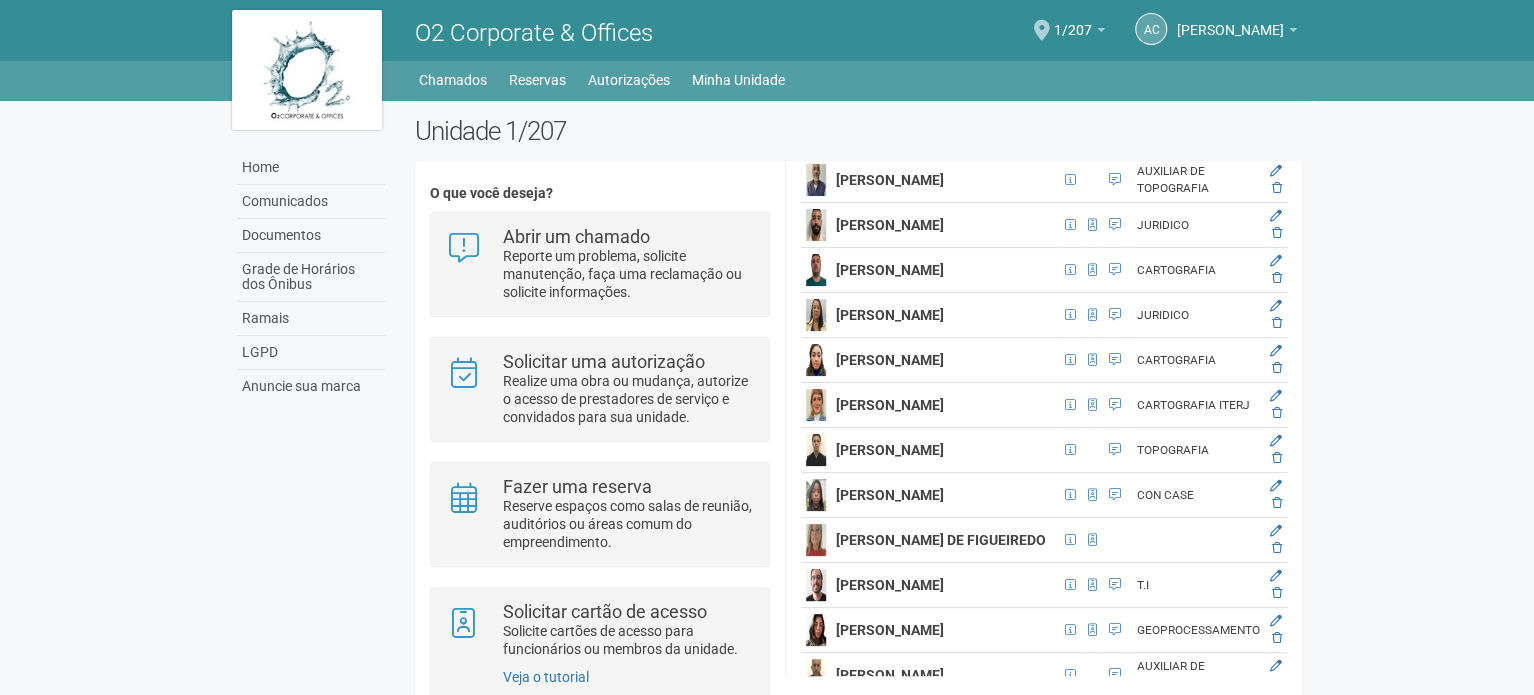 click on "[PERSON_NAME]" at bounding box center (890, 90) 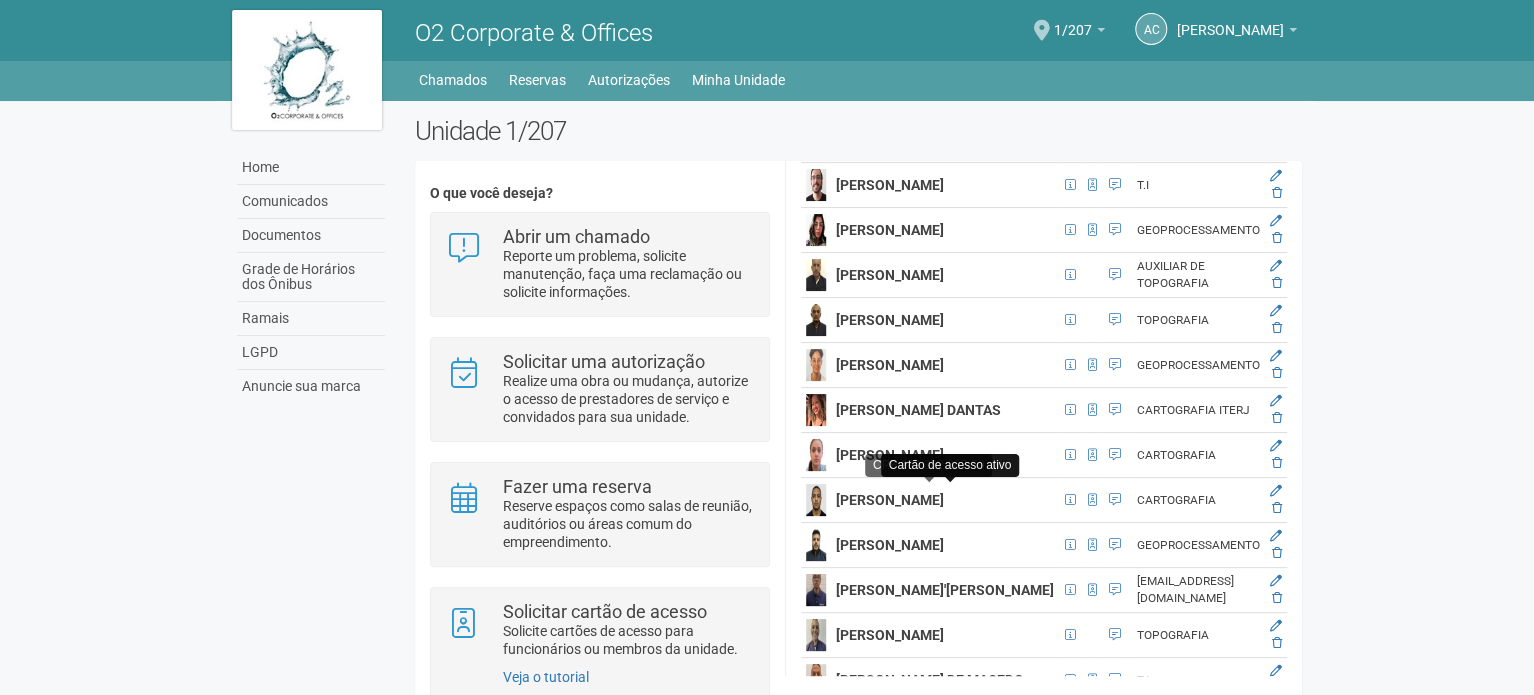 click at bounding box center [1092, -85] 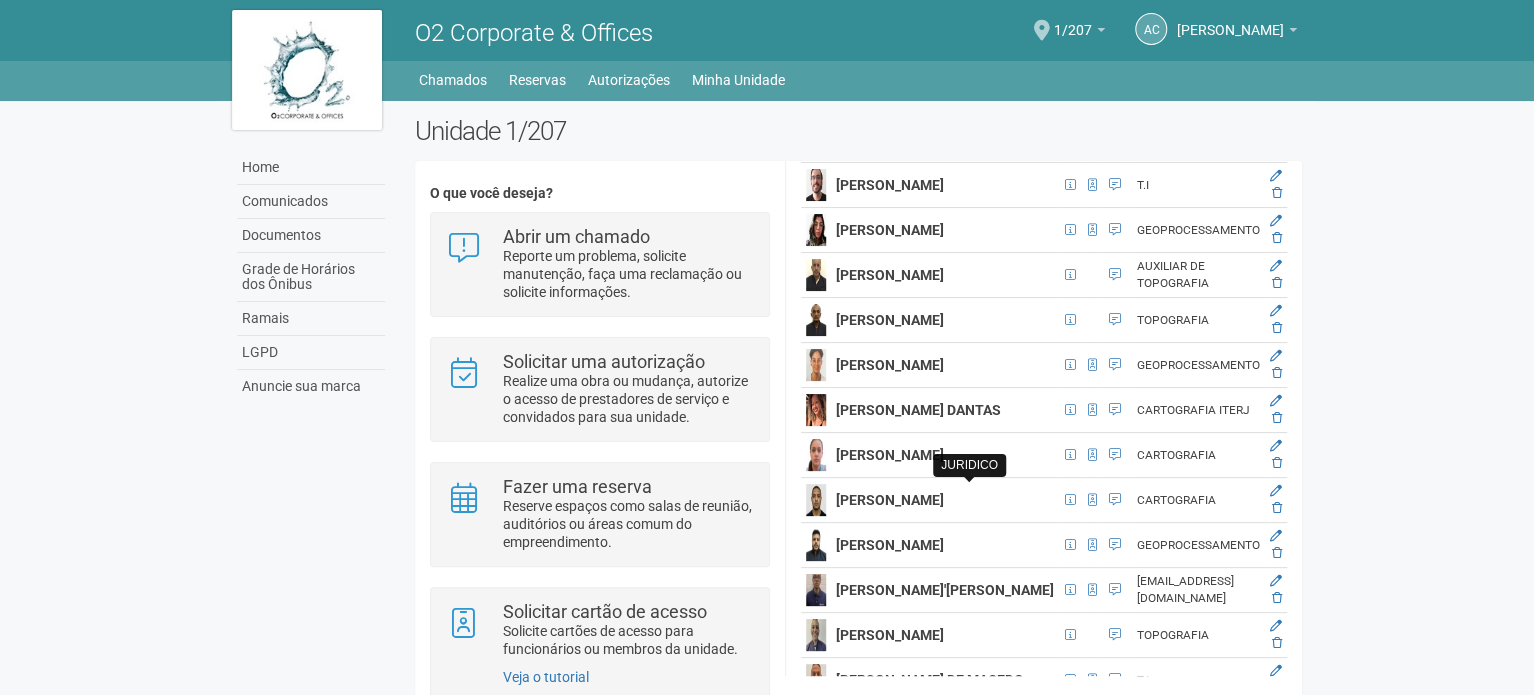 click at bounding box center [1115, -85] 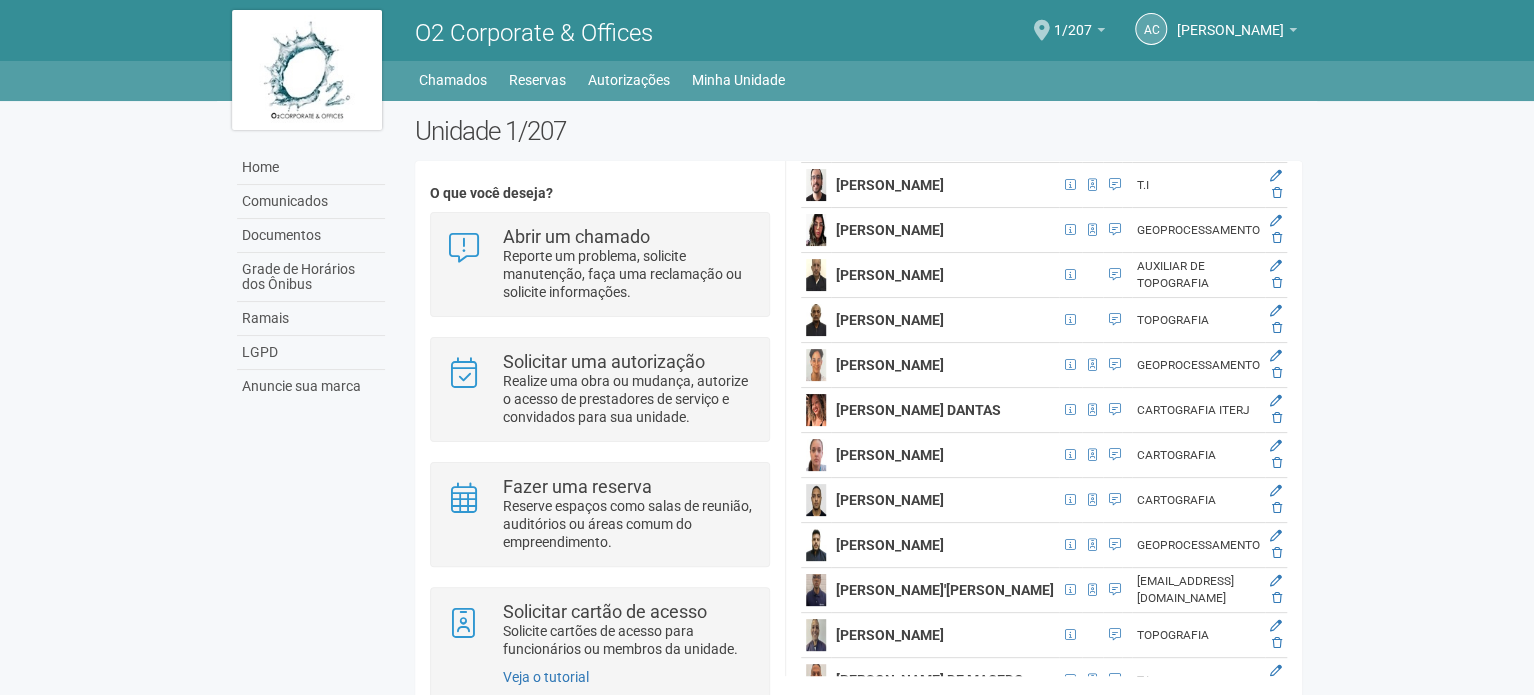 click on "JURIDICO" at bounding box center (1198, -85) 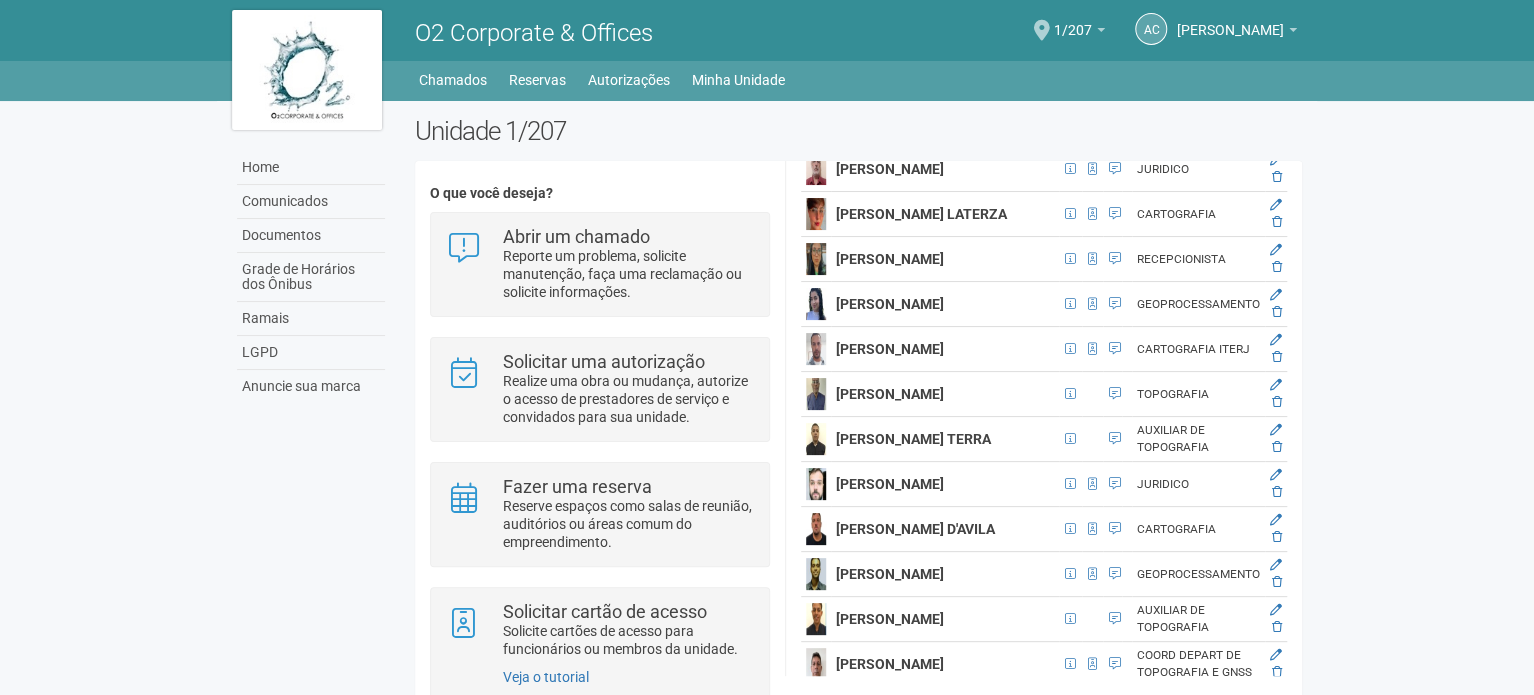 scroll, scrollTop: 3700, scrollLeft: 0, axis: vertical 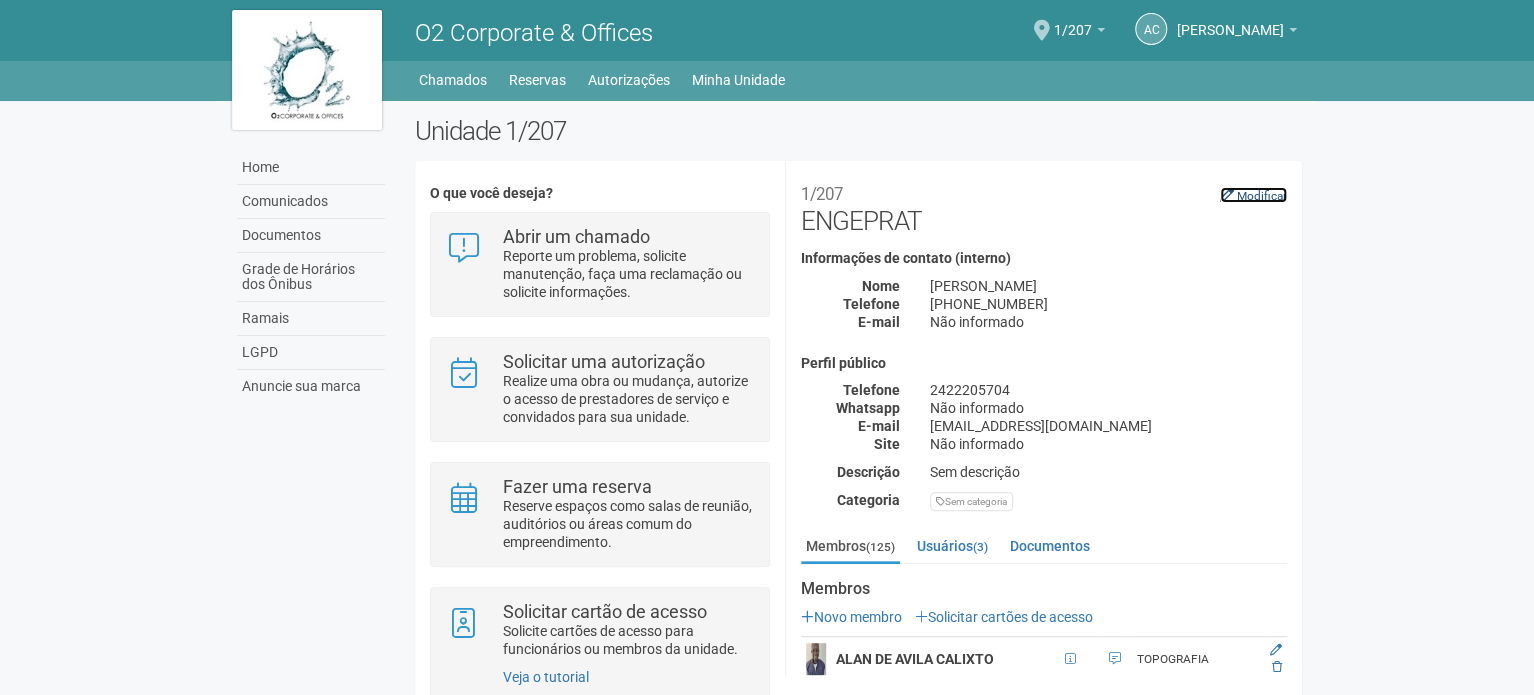 click on "Modificar" at bounding box center [1262, 196] 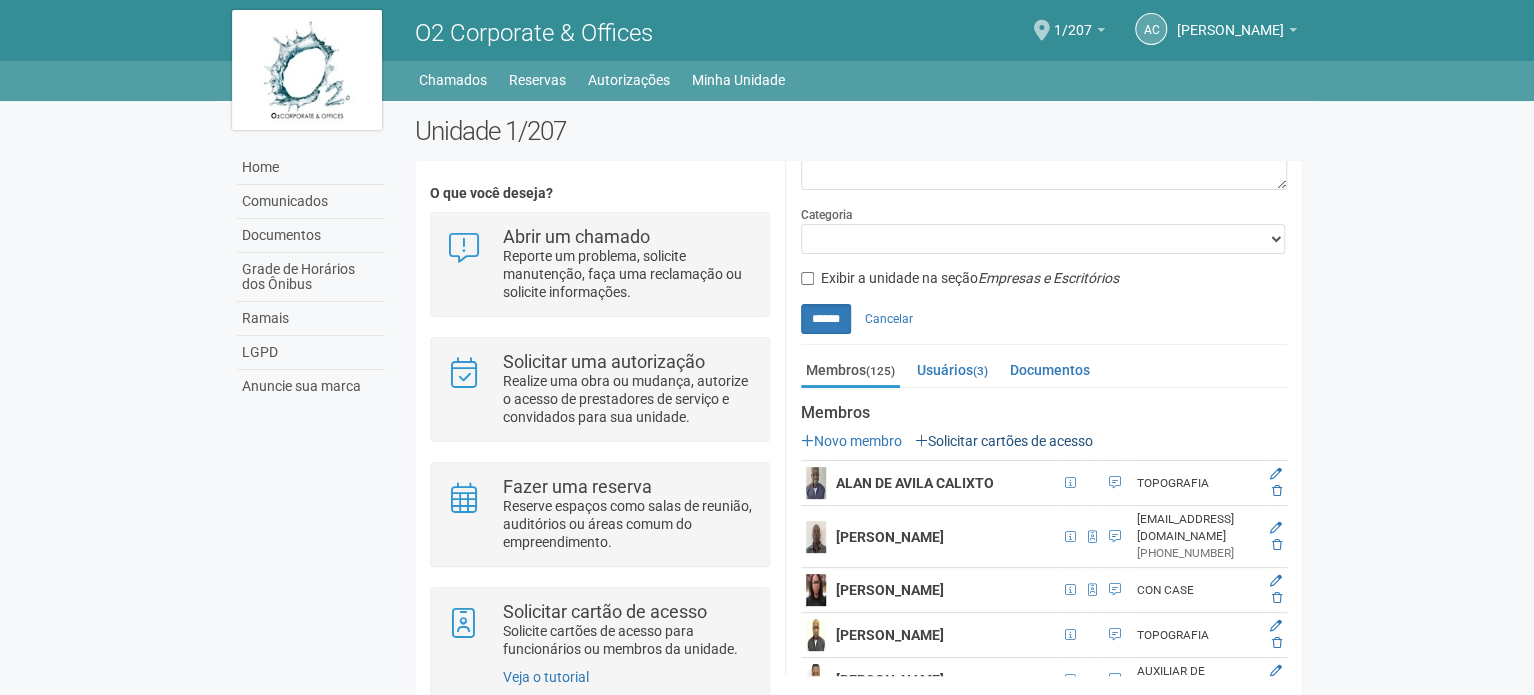scroll, scrollTop: 700, scrollLeft: 0, axis: vertical 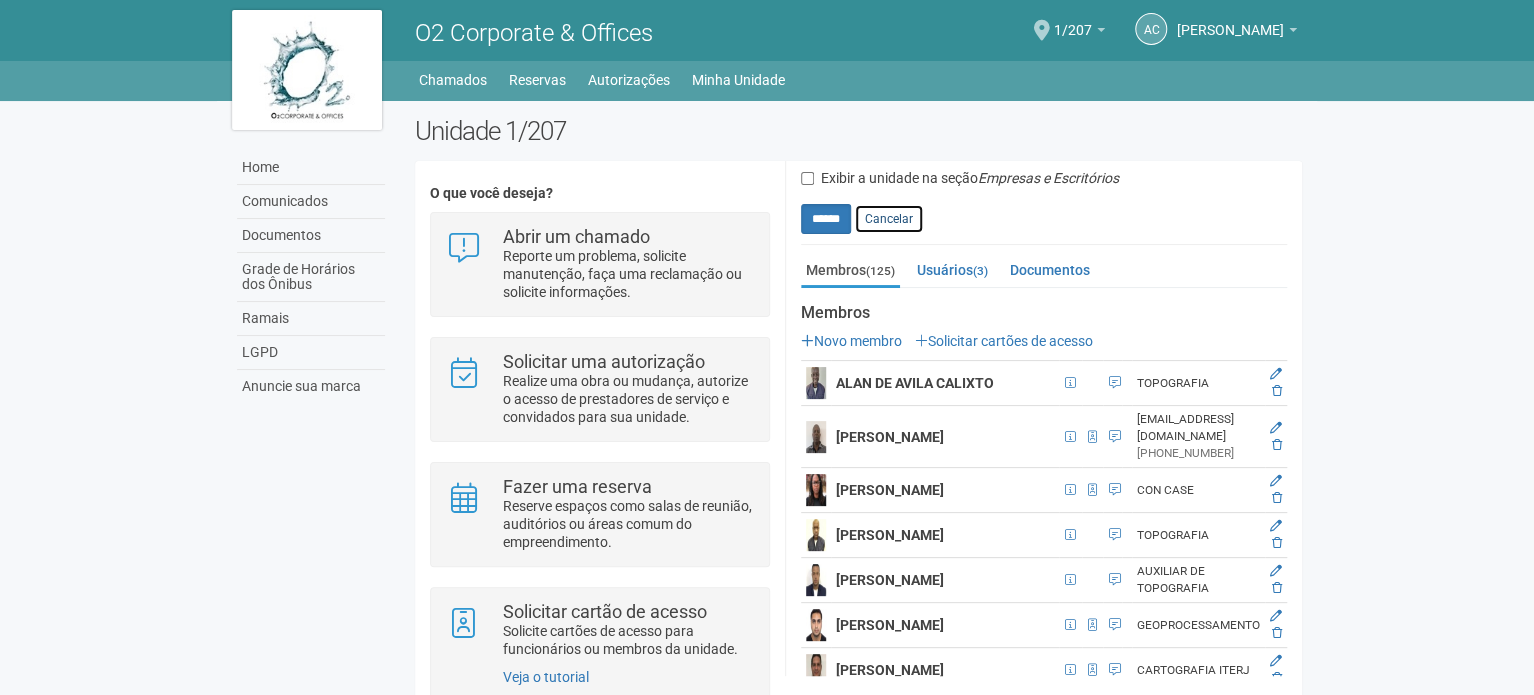 click on "Cancelar" at bounding box center (889, 219) 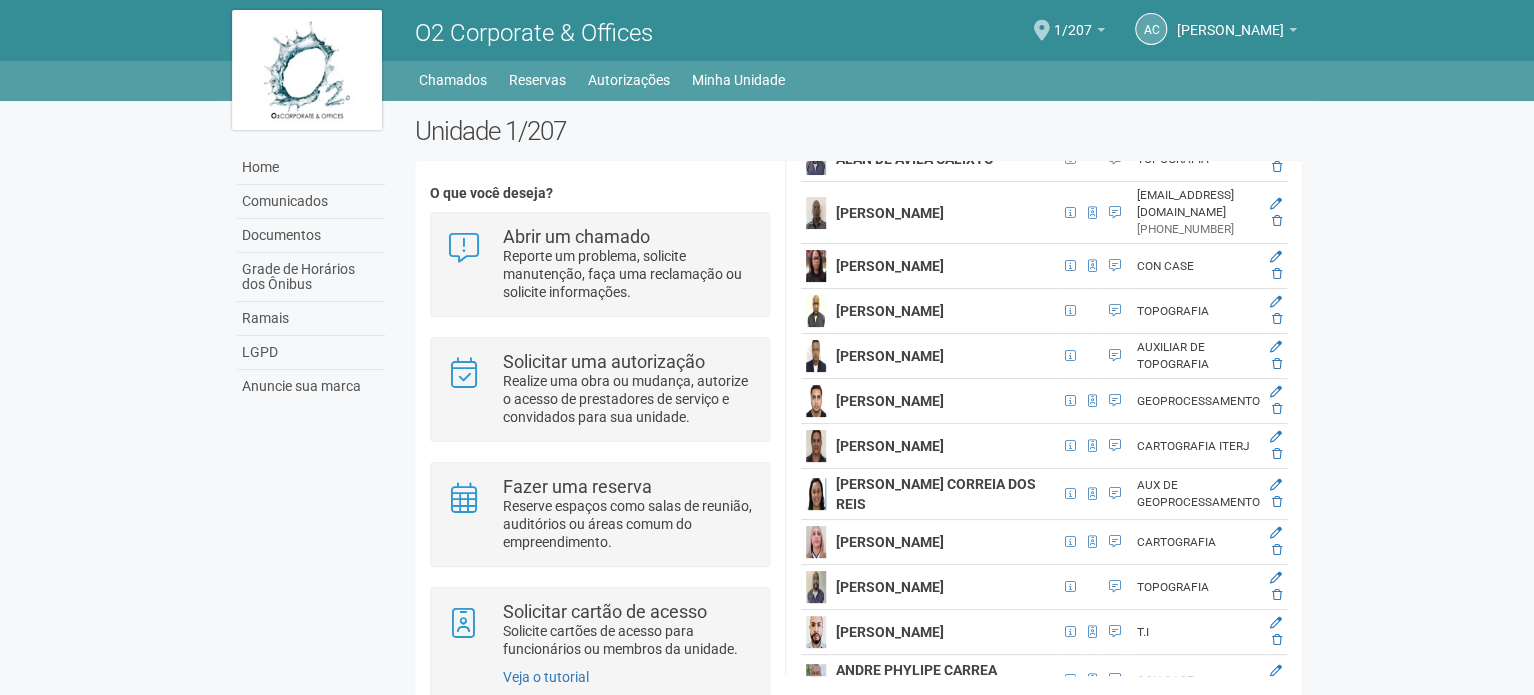 click on "[PERSON_NAME]" at bounding box center [890, 266] 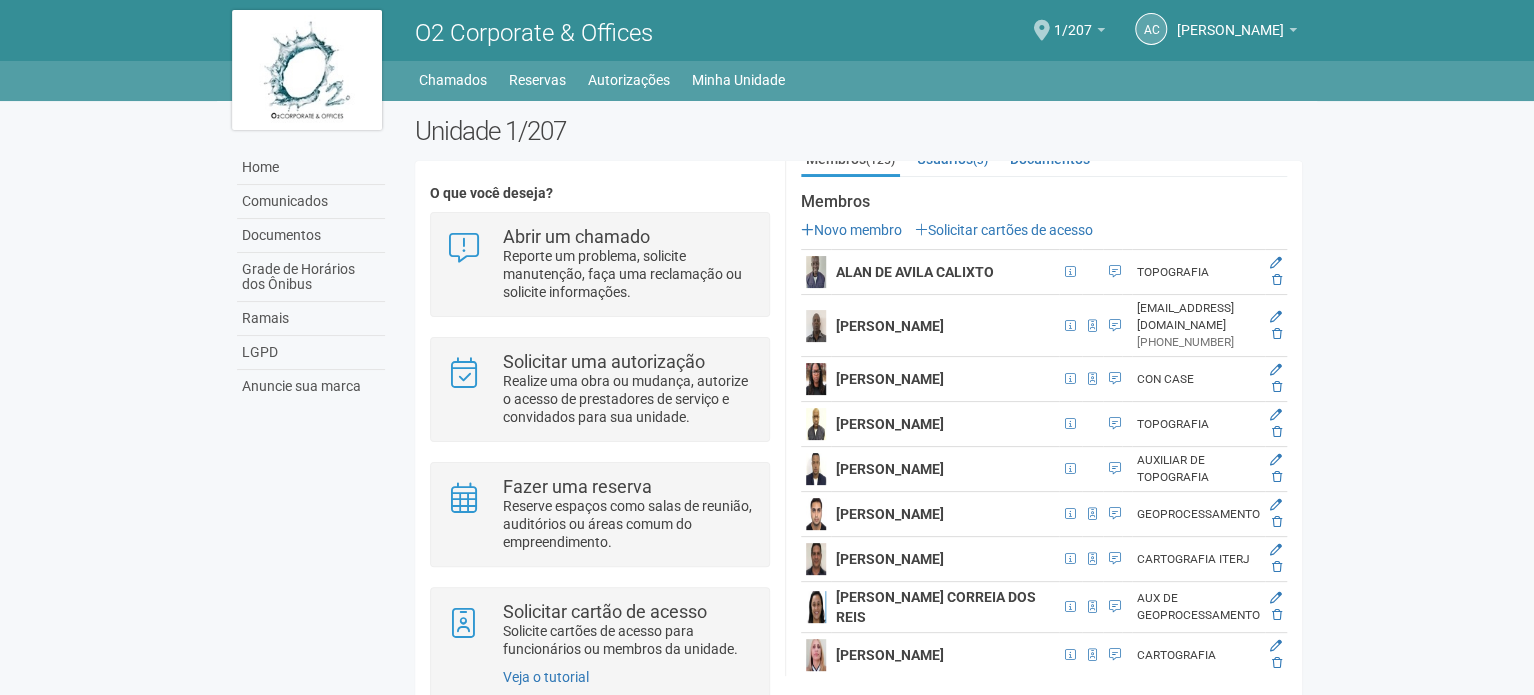 scroll, scrollTop: 400, scrollLeft: 0, axis: vertical 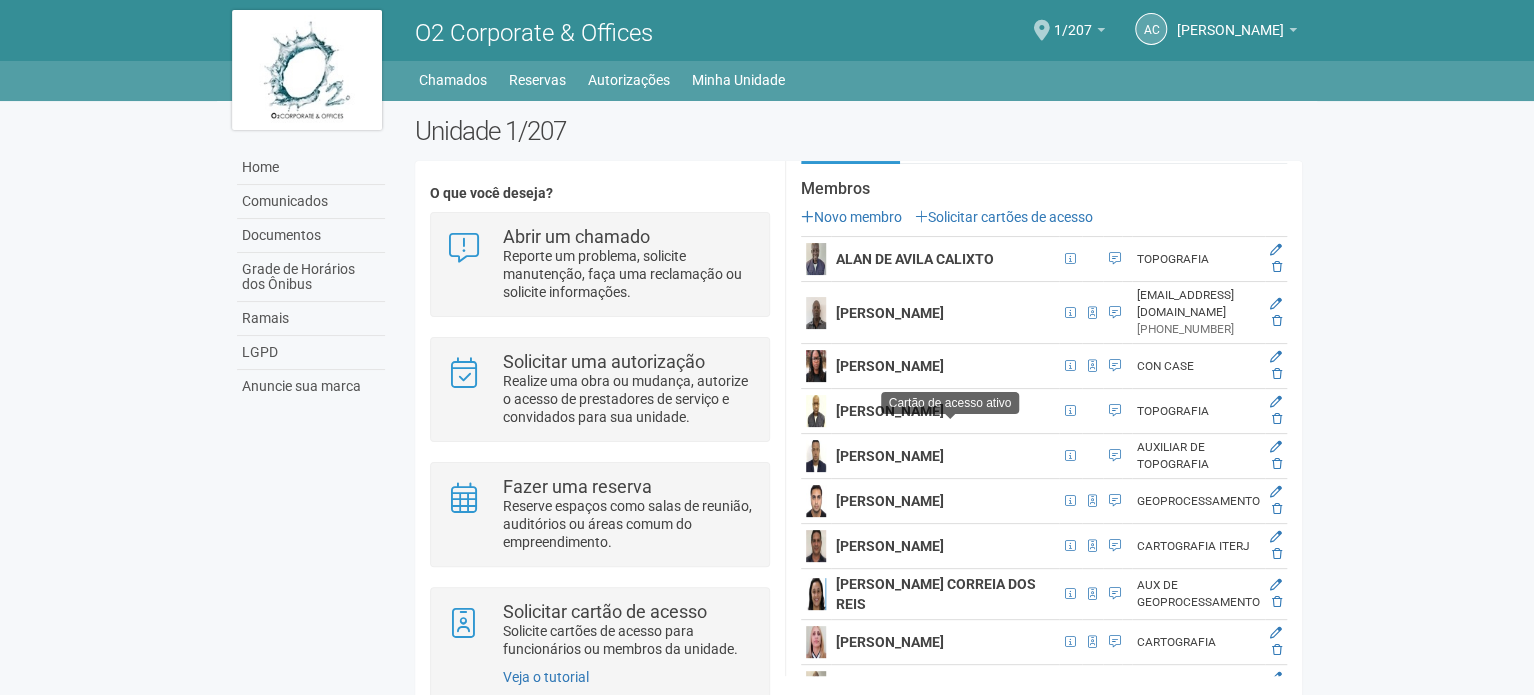 drag, startPoint x: 832, startPoint y: 263, endPoint x: 860, endPoint y: 271, distance: 29.12044 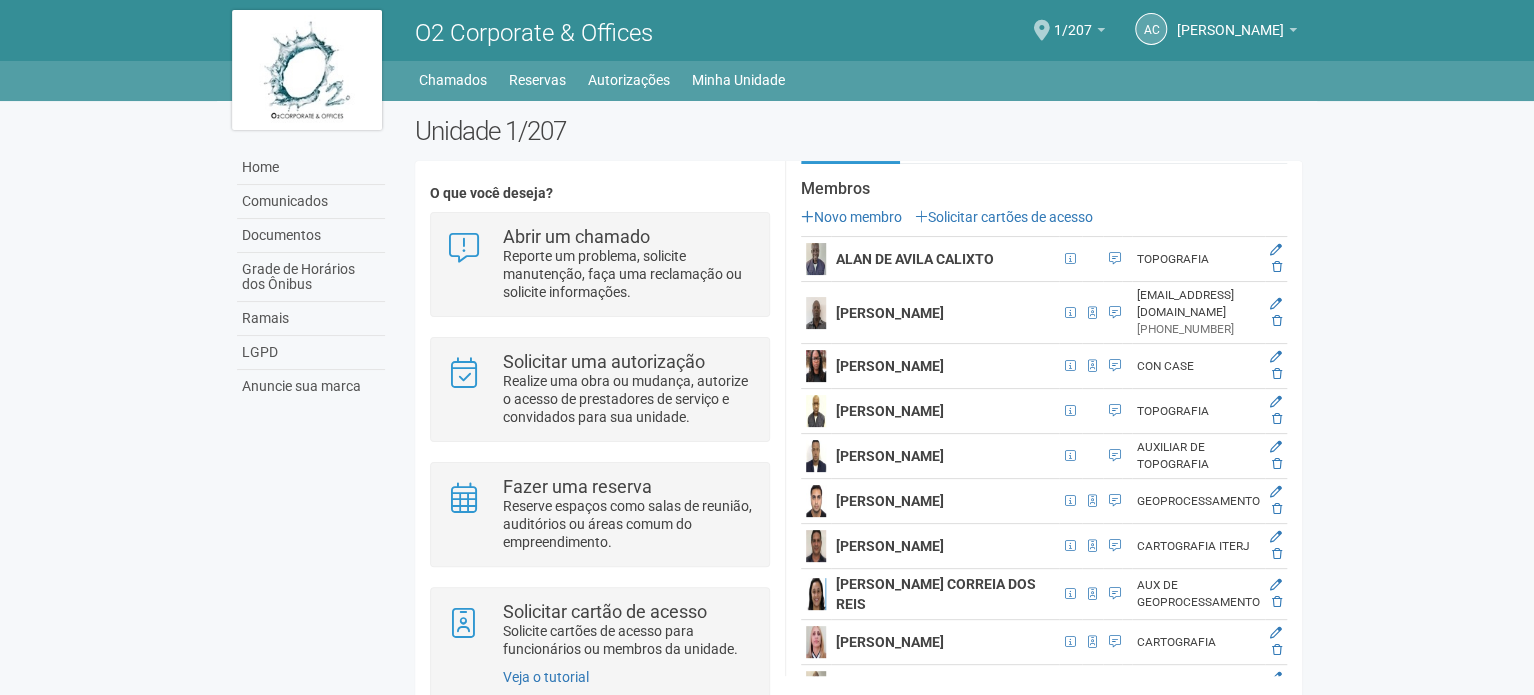 click on "TOPOGRAFIA" at bounding box center [1198, 259] 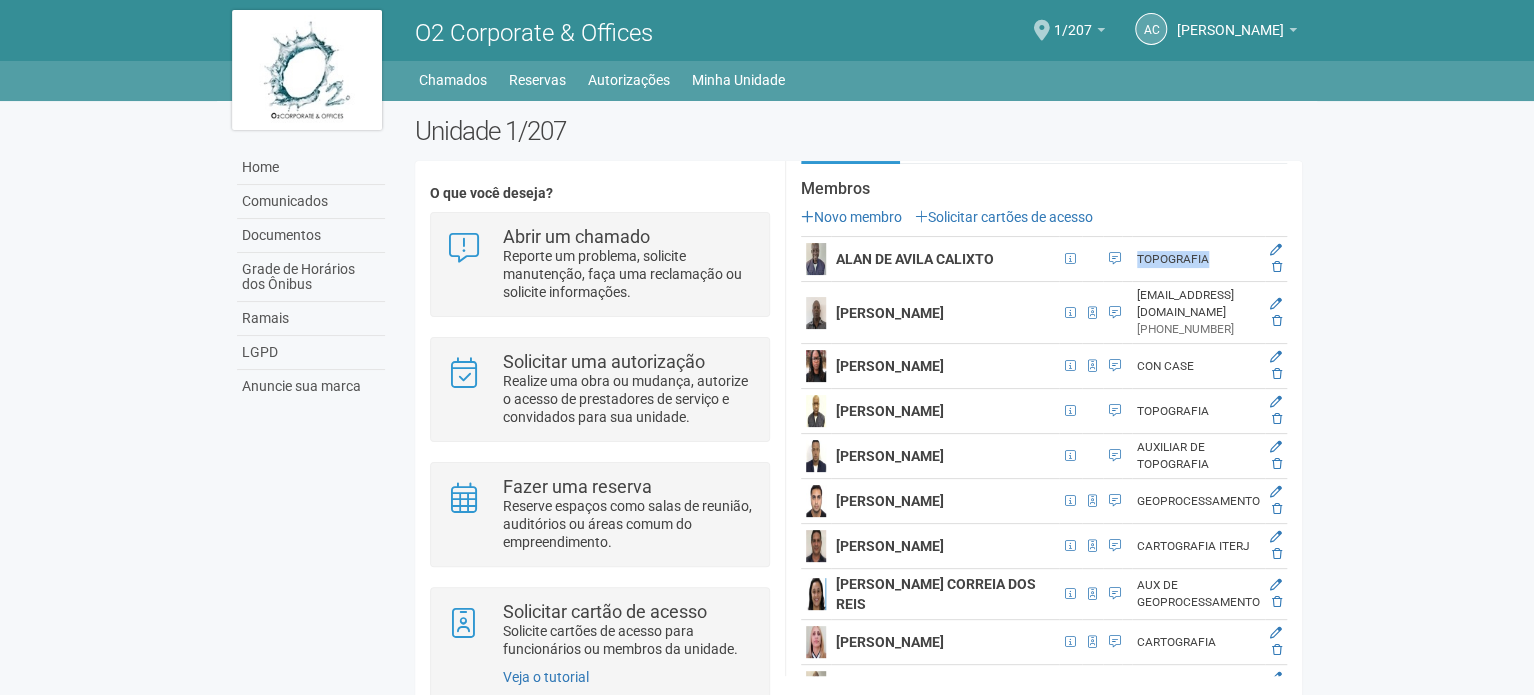 click on "TOPOGRAFIA" at bounding box center [1198, 259] 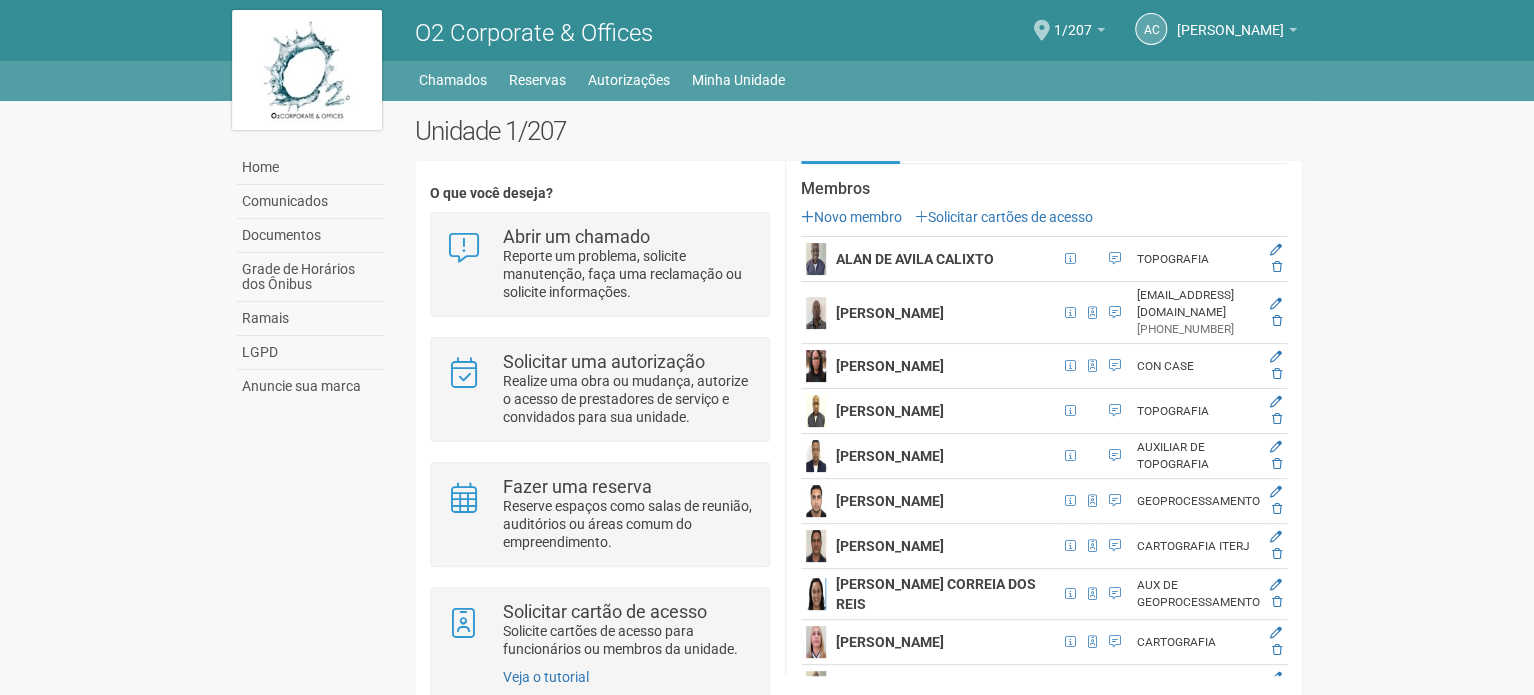 click on "TOPOGRAFIA" at bounding box center [1198, 259] 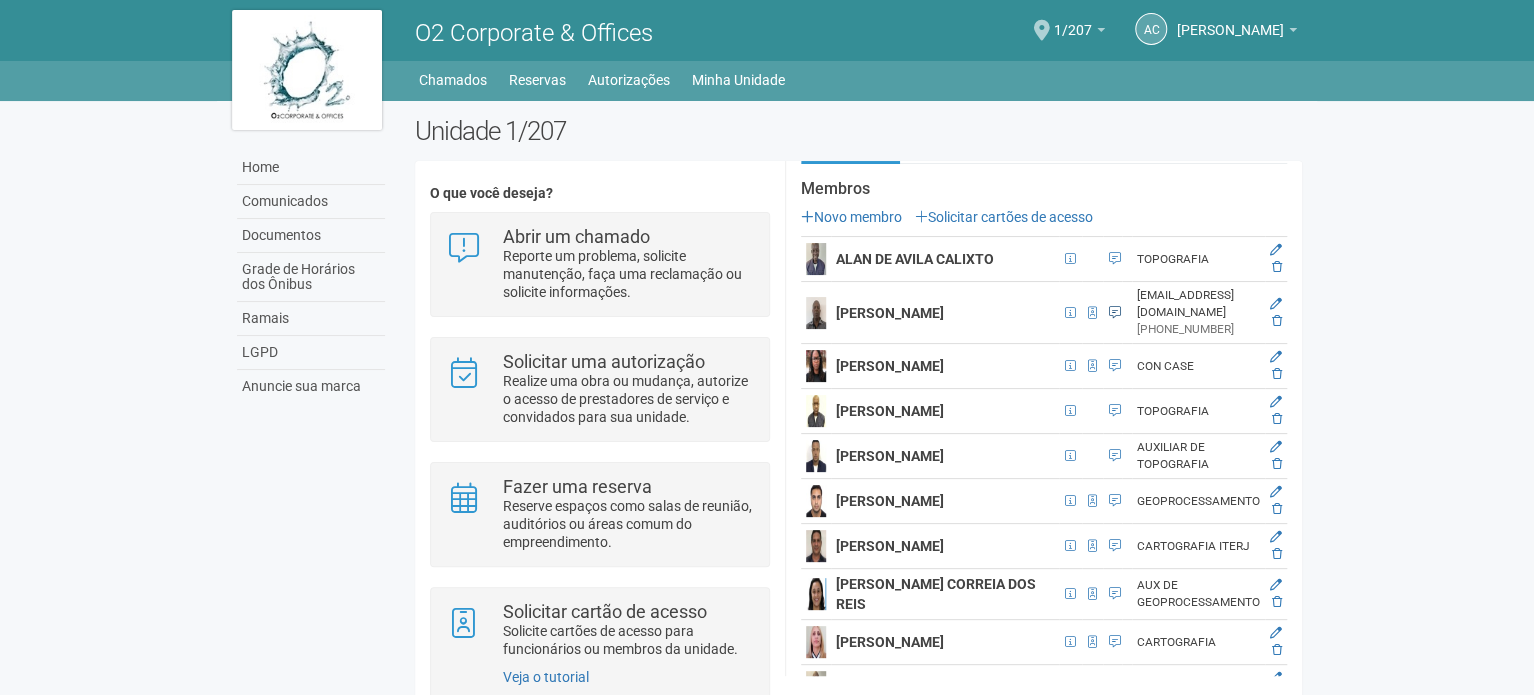 drag, startPoint x: 1042, startPoint y: 330, endPoint x: 965, endPoint y: 332, distance: 77.02597 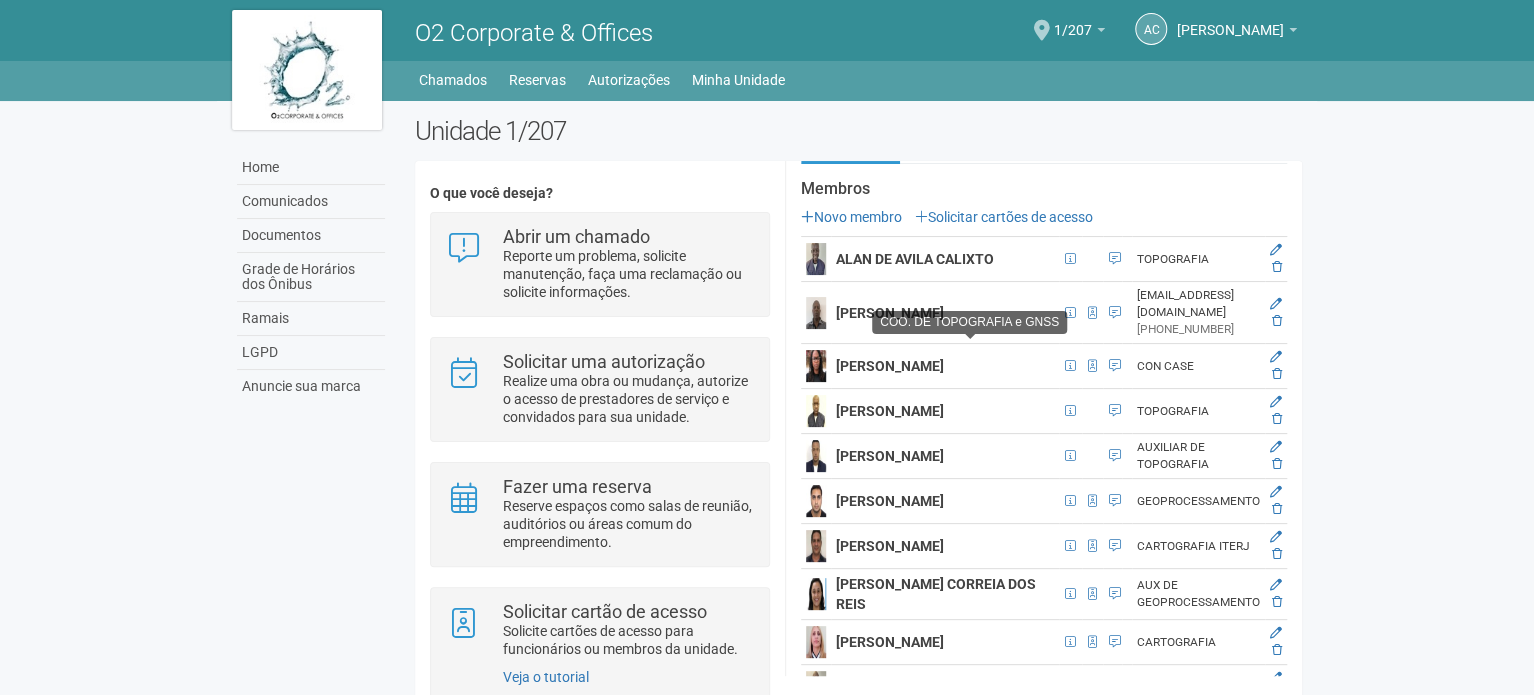 click on "[PERSON_NAME]" at bounding box center [890, 313] 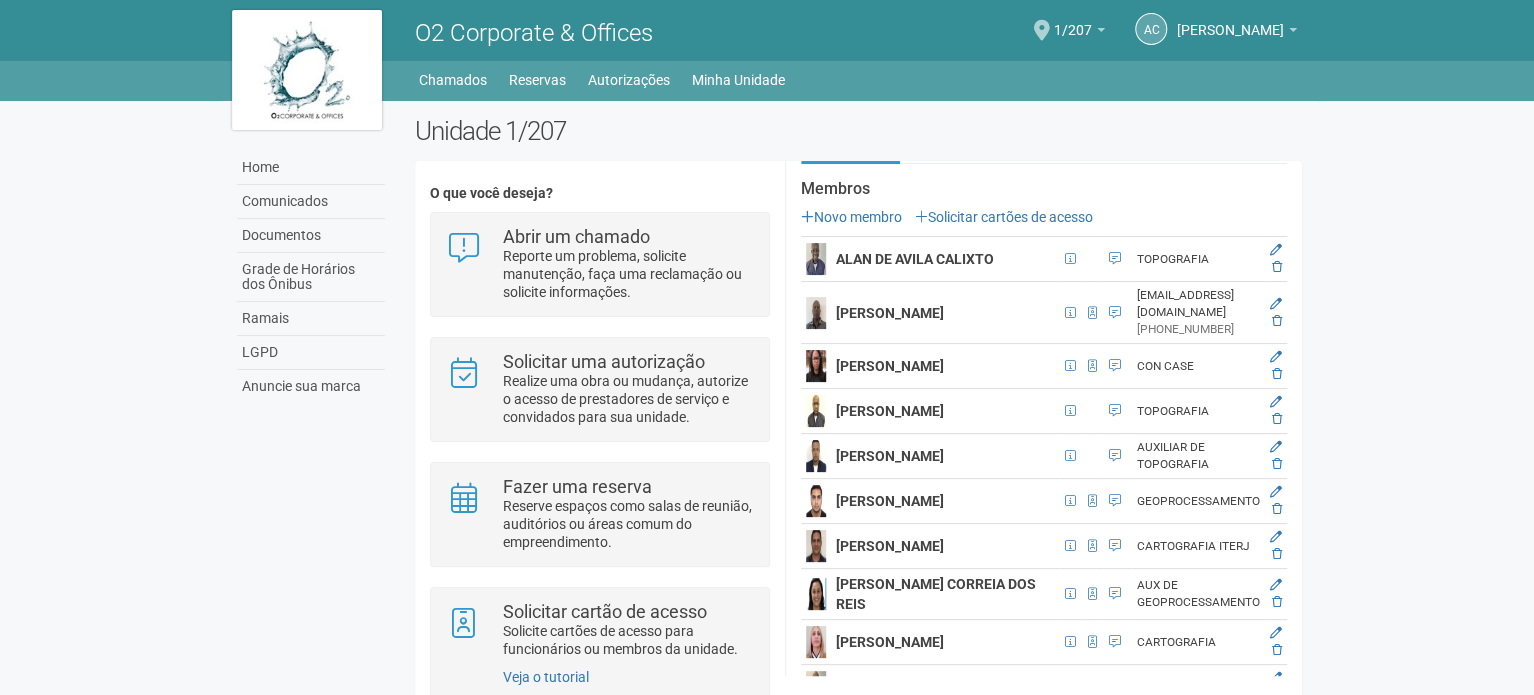 click on "[PERSON_NAME]" at bounding box center (945, 313) 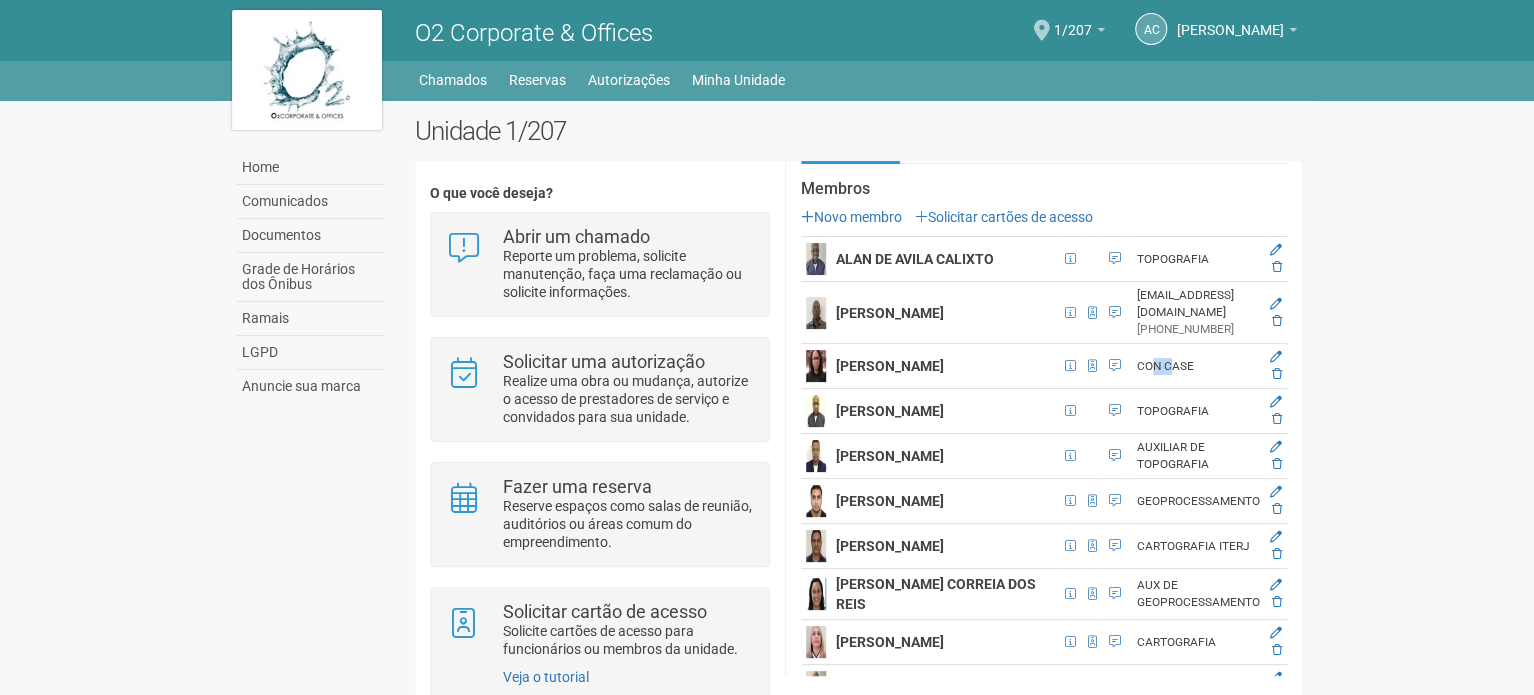 click on "CON CASE" at bounding box center (1198, 366) 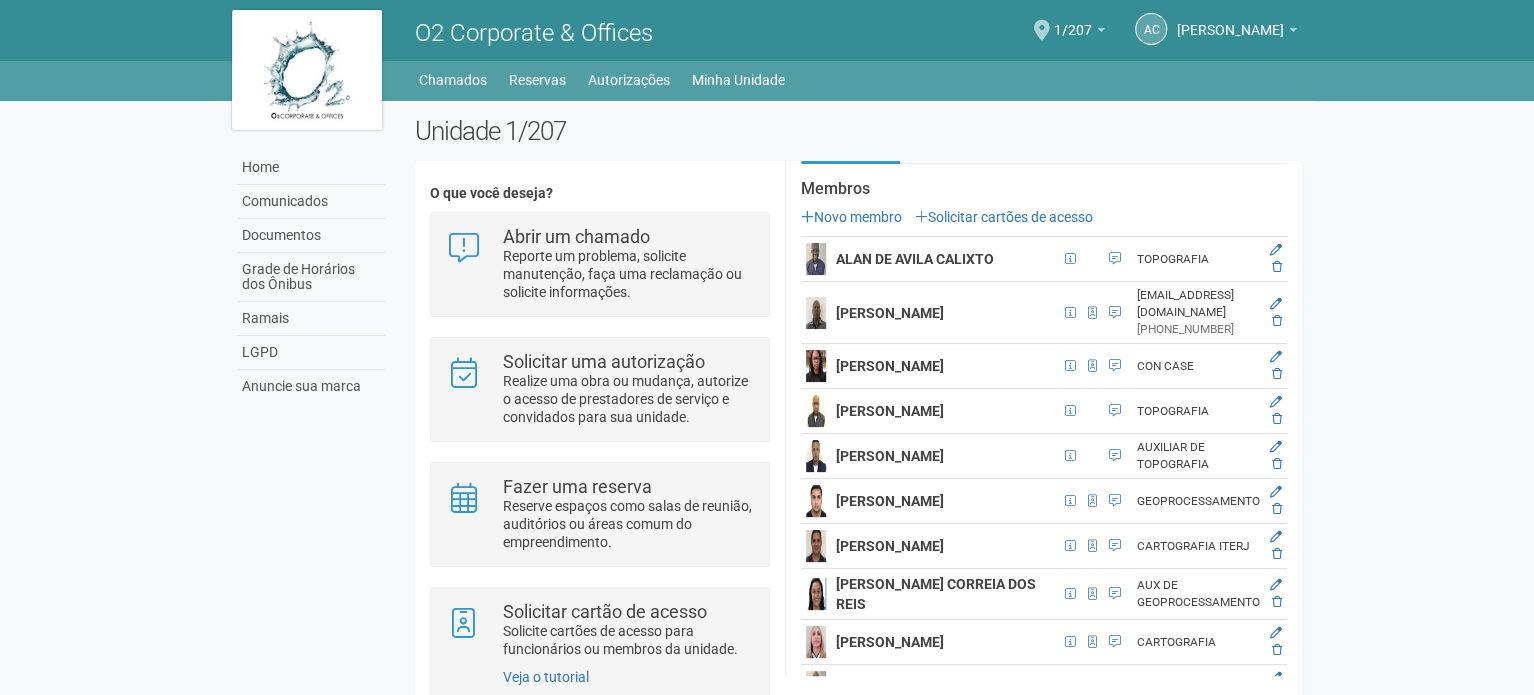 drag, startPoint x: 1034, startPoint y: 447, endPoint x: 1028, endPoint y: 466, distance: 19.924858 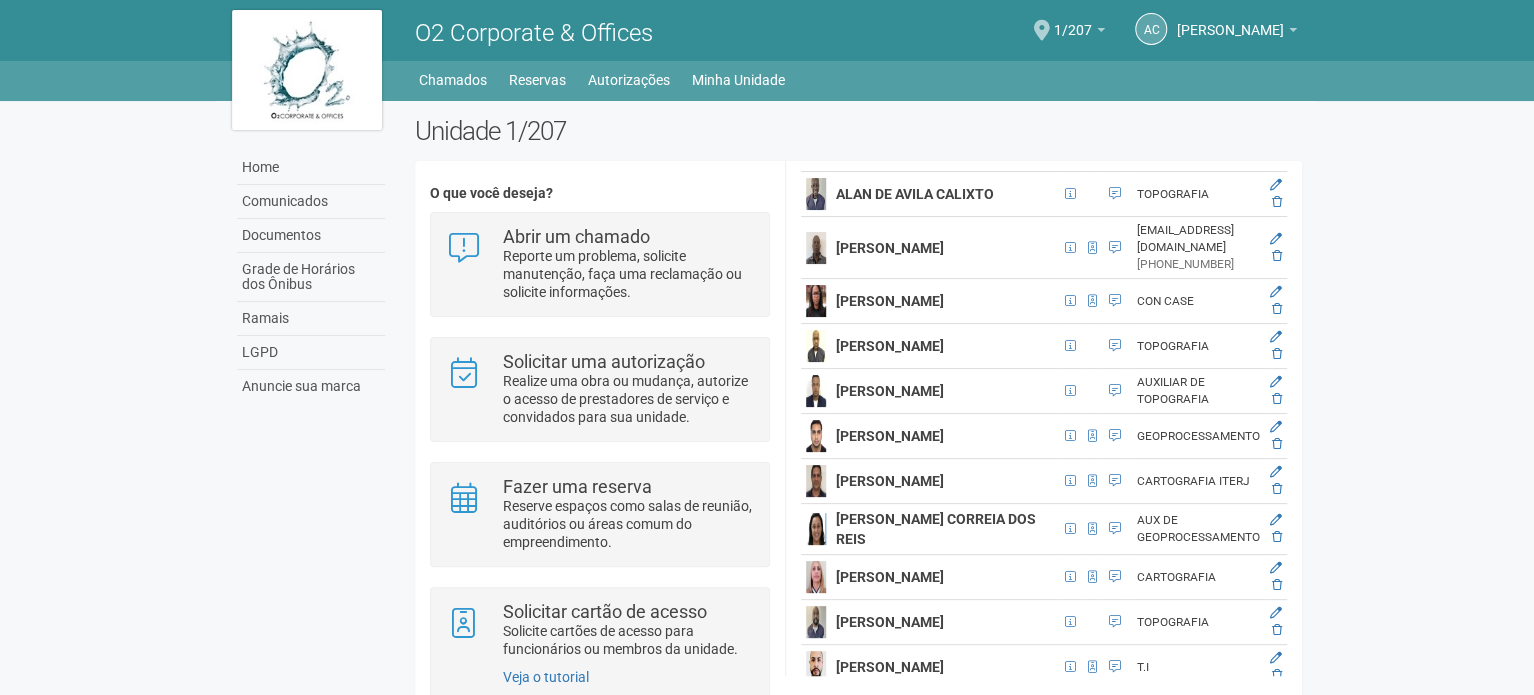 scroll, scrollTop: 500, scrollLeft: 0, axis: vertical 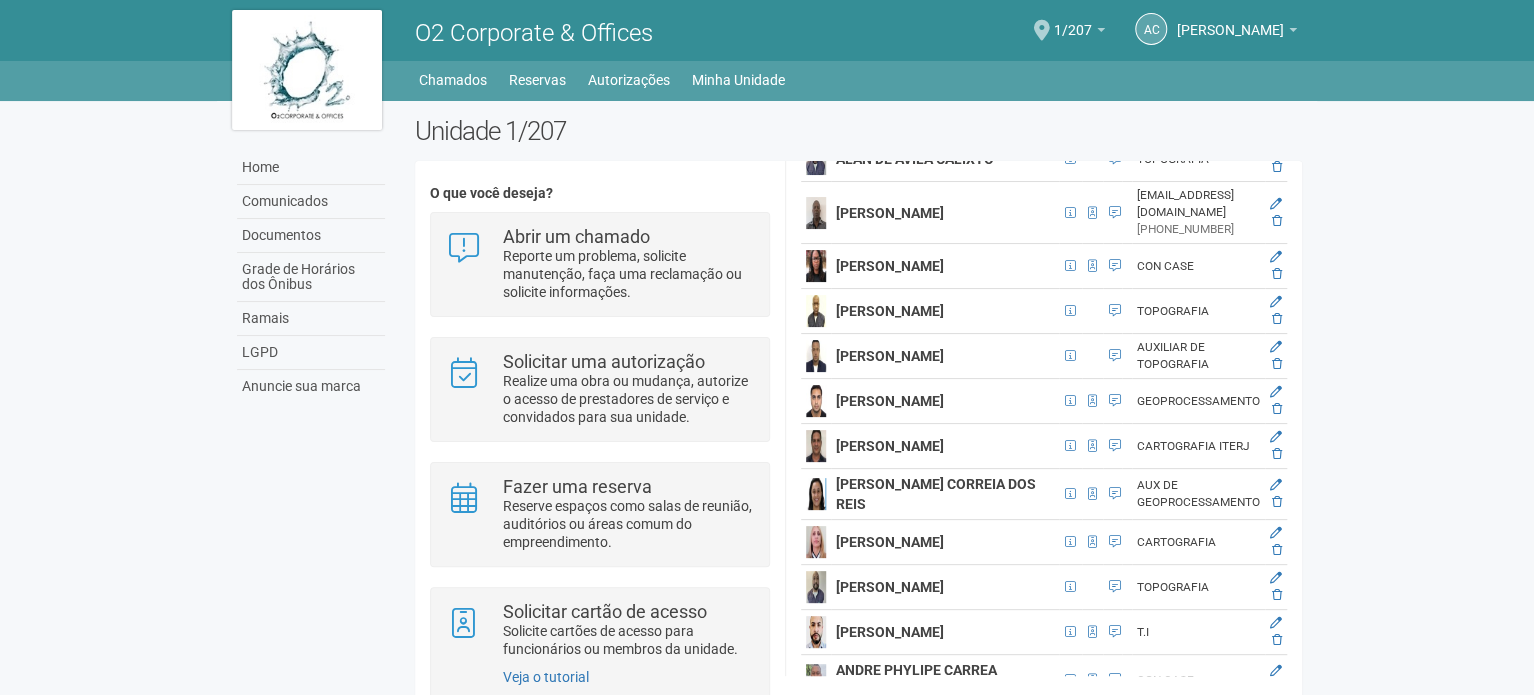 click on "GEOPROCESSAMENTO" at bounding box center [1198, 401] 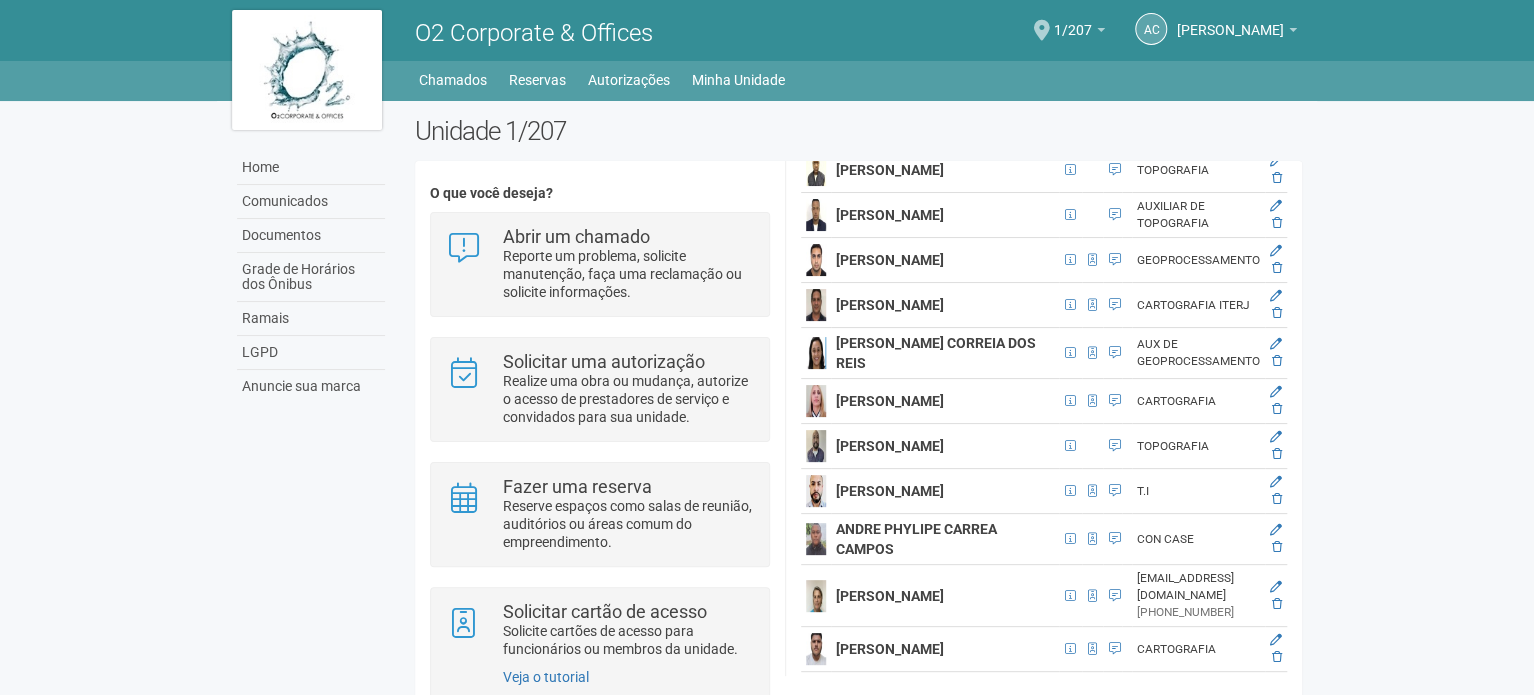 scroll, scrollTop: 800, scrollLeft: 0, axis: vertical 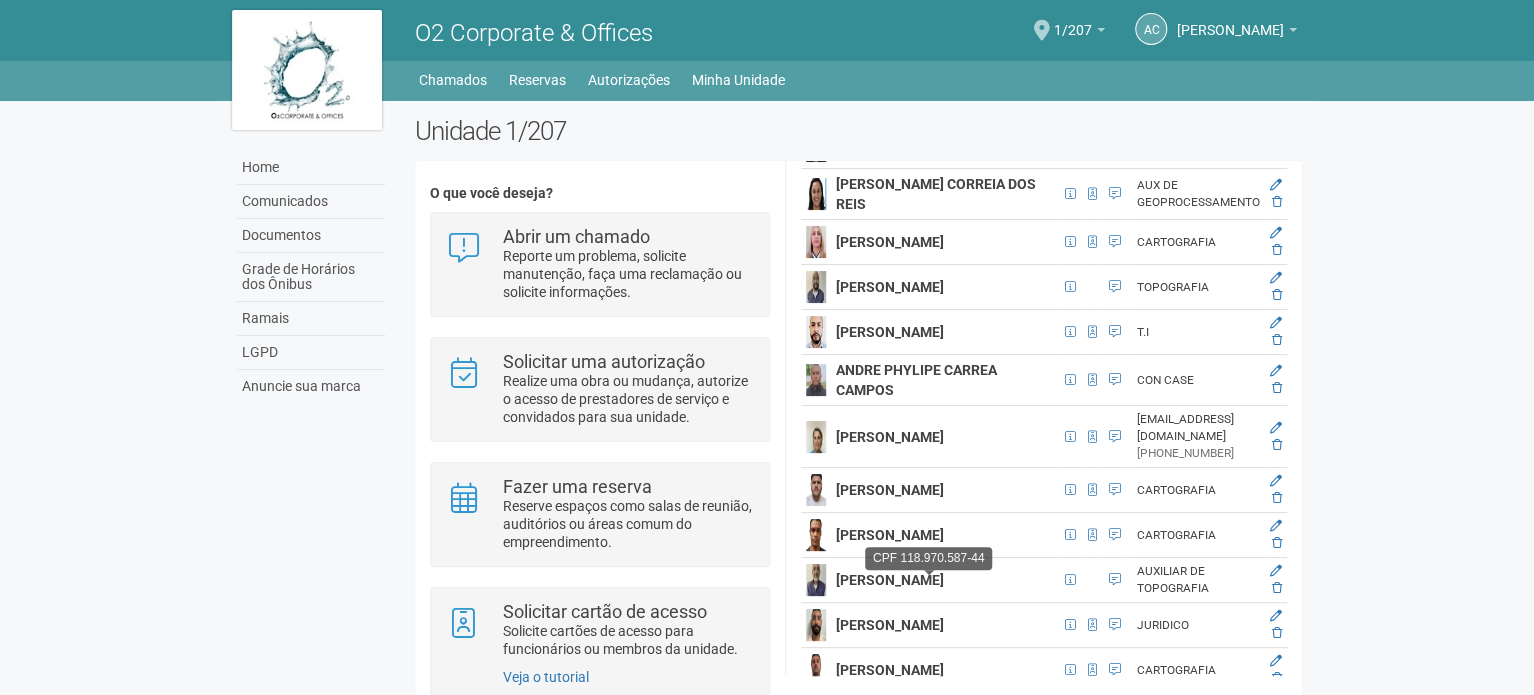 click on "CPF 118.970.587-44" at bounding box center [928, 558] 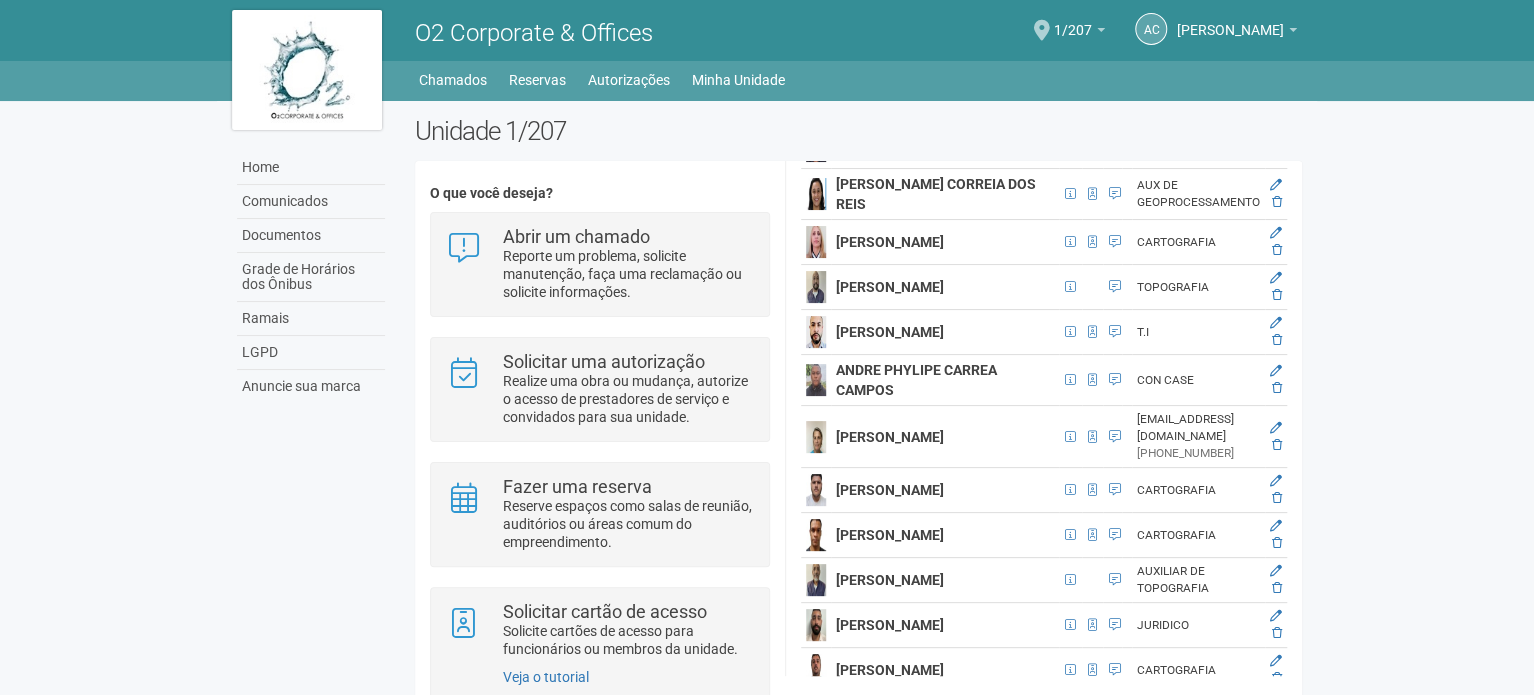 click on "Membros
(125)
Usuários
(3)
Documentos
Membros
Novo membro
Solicitar cartões de acesso
ALAN DE AVILA CALIXTO
TOPOGRAFIA" at bounding box center (1044, 2678) 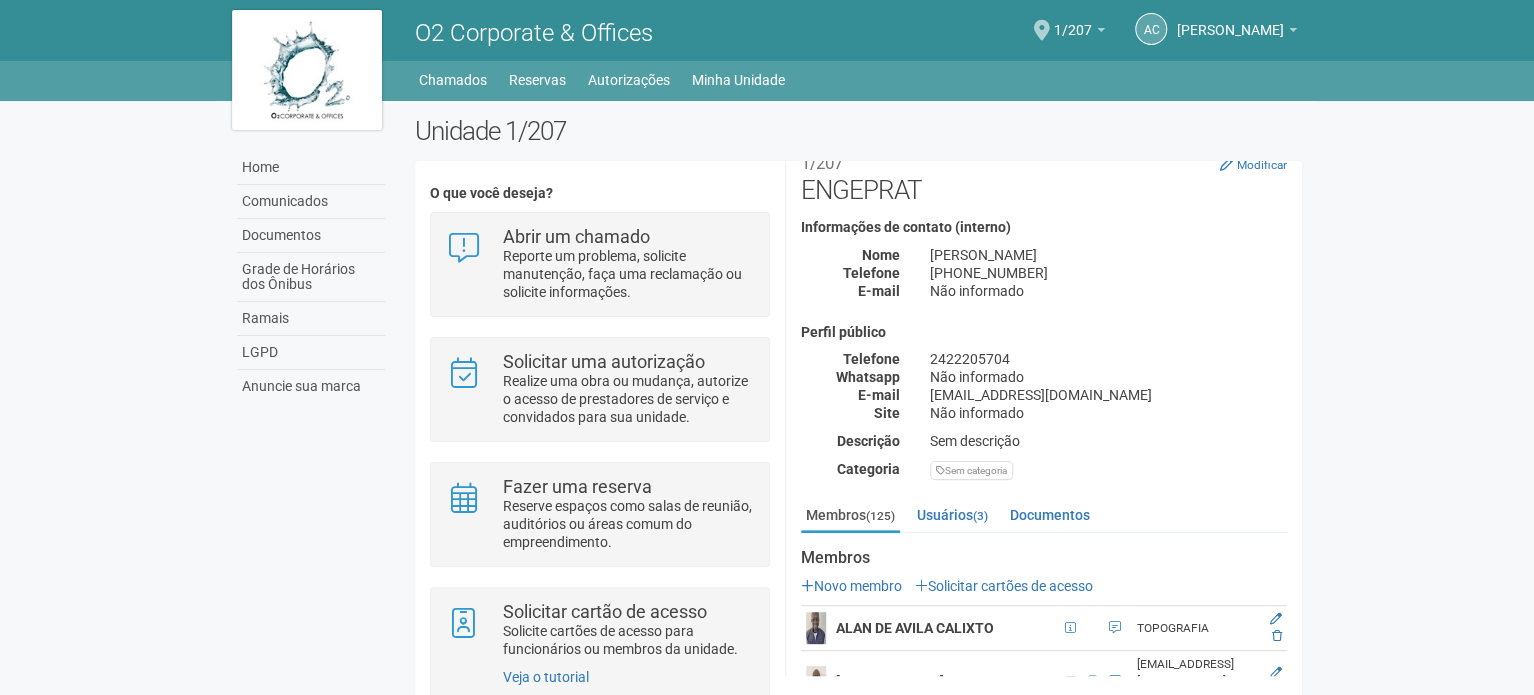 scroll, scrollTop: 0, scrollLeft: 0, axis: both 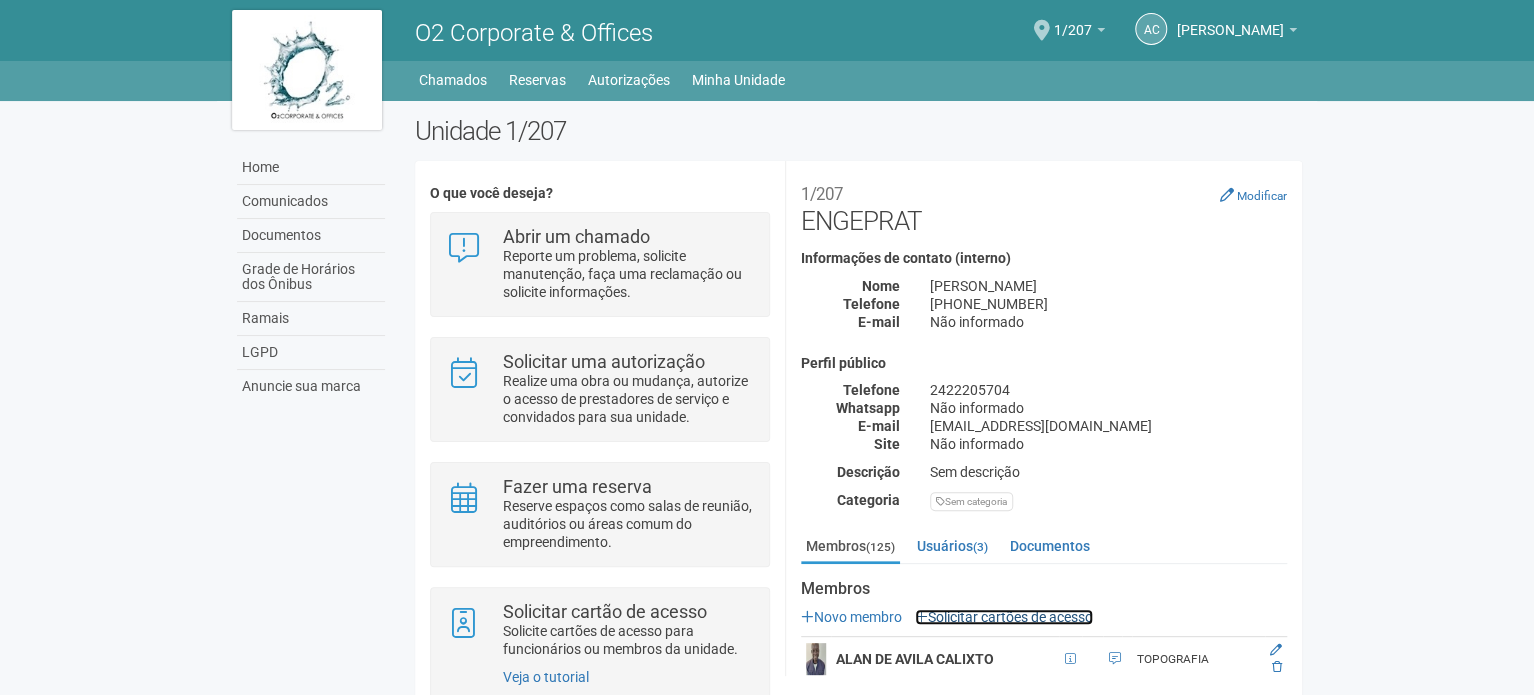 click on "Solicitar cartões de acesso" at bounding box center [1004, 617] 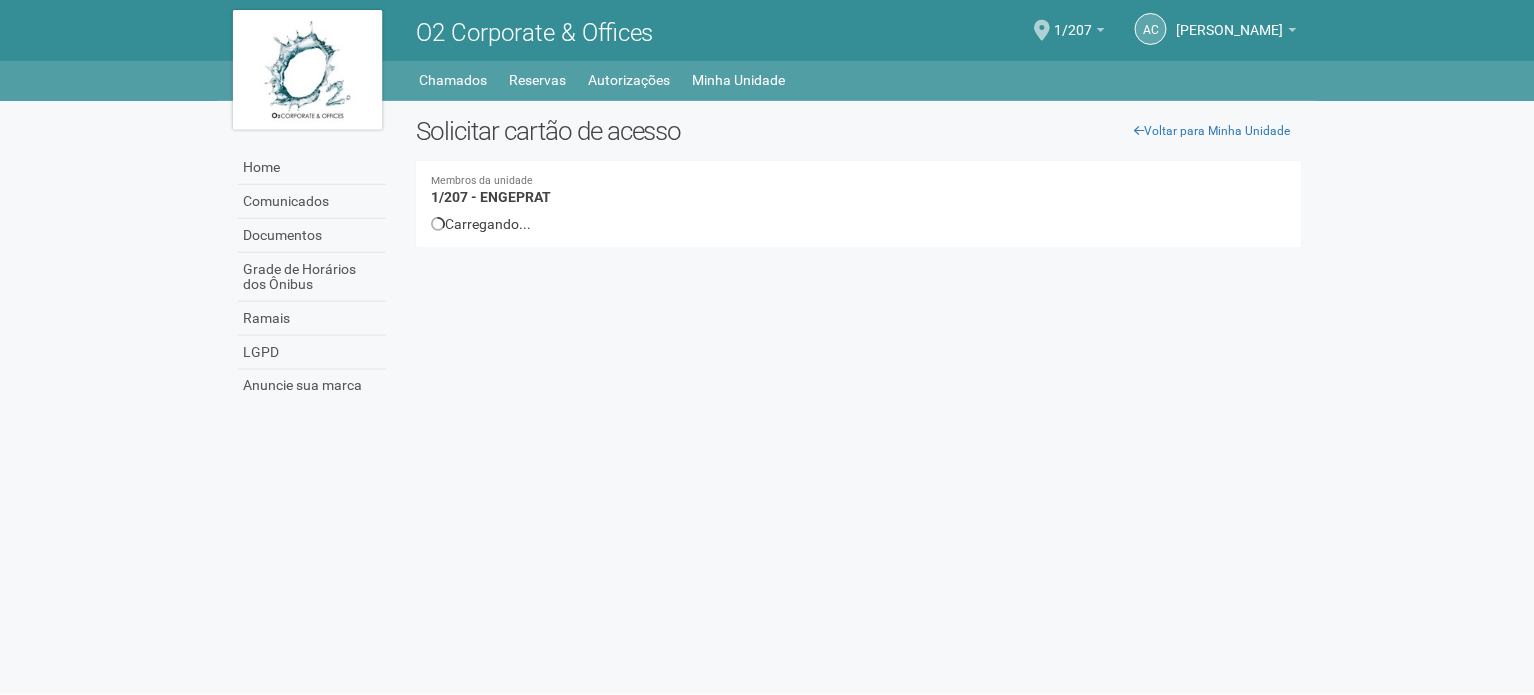 scroll, scrollTop: 0, scrollLeft: 0, axis: both 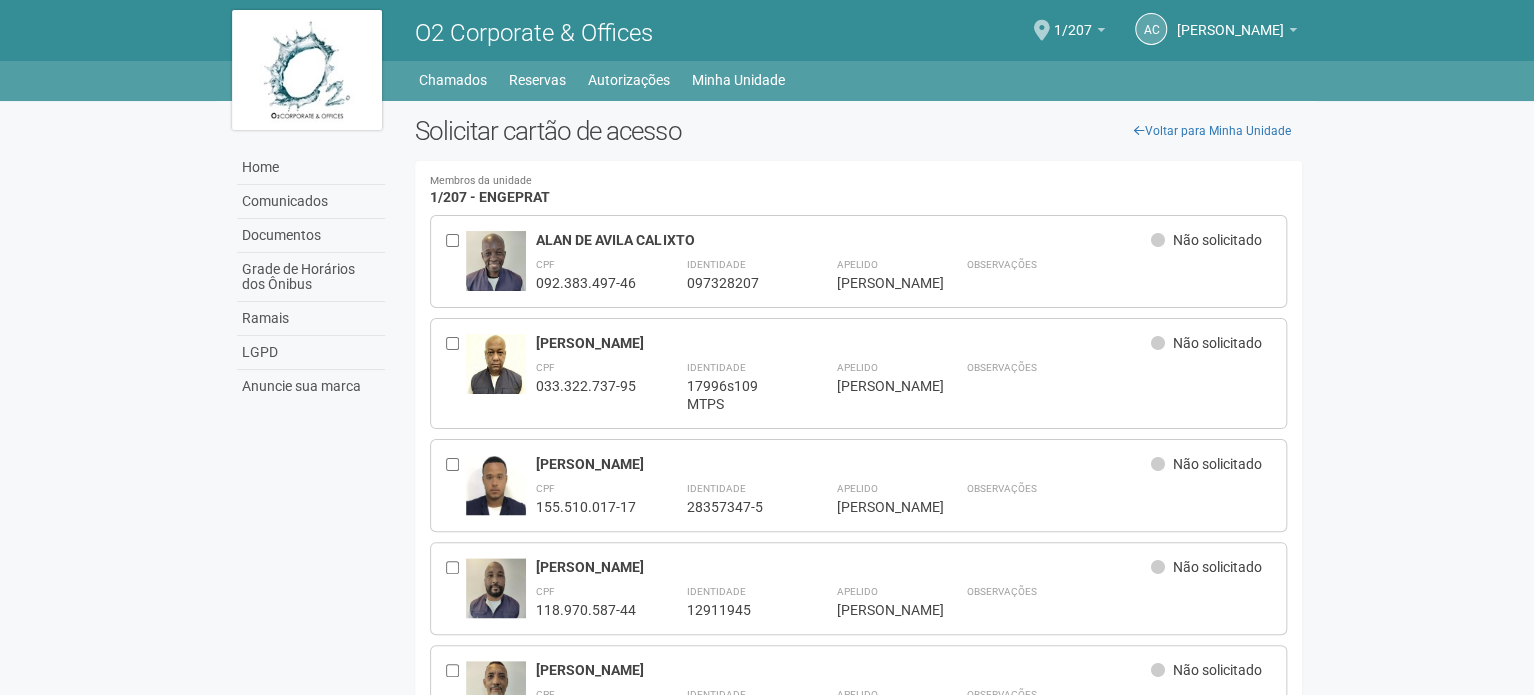 drag, startPoint x: 1429, startPoint y: 336, endPoint x: 1400, endPoint y: 116, distance: 221.90314 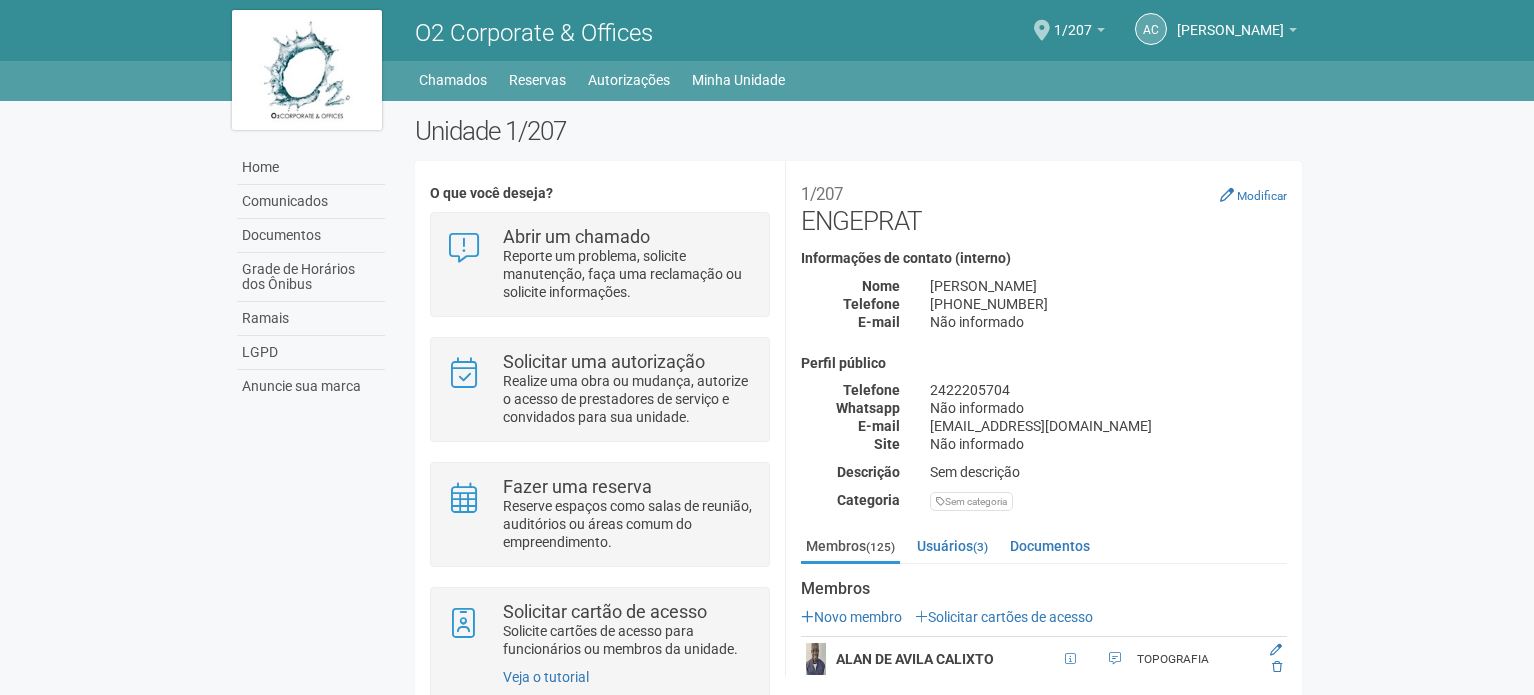 scroll, scrollTop: 0, scrollLeft: 0, axis: both 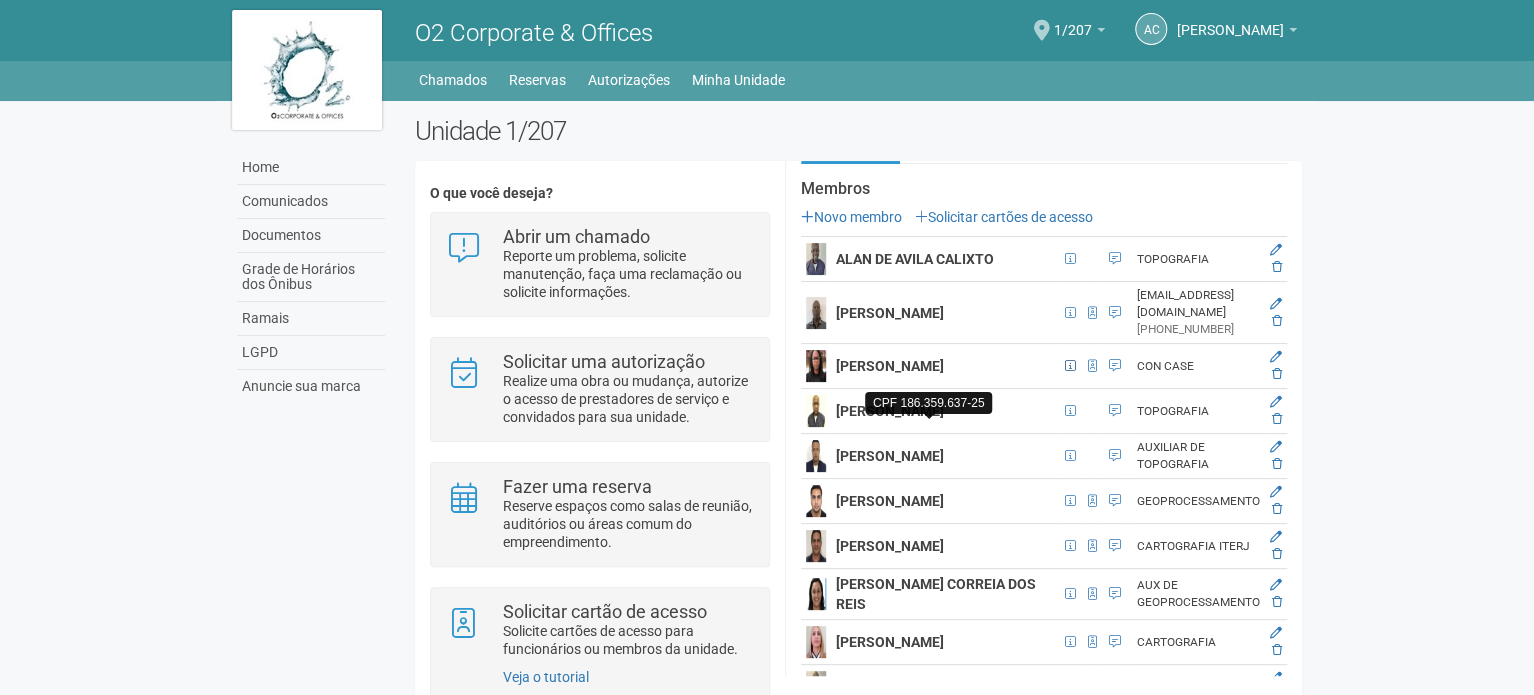 click at bounding box center (1070, 366) 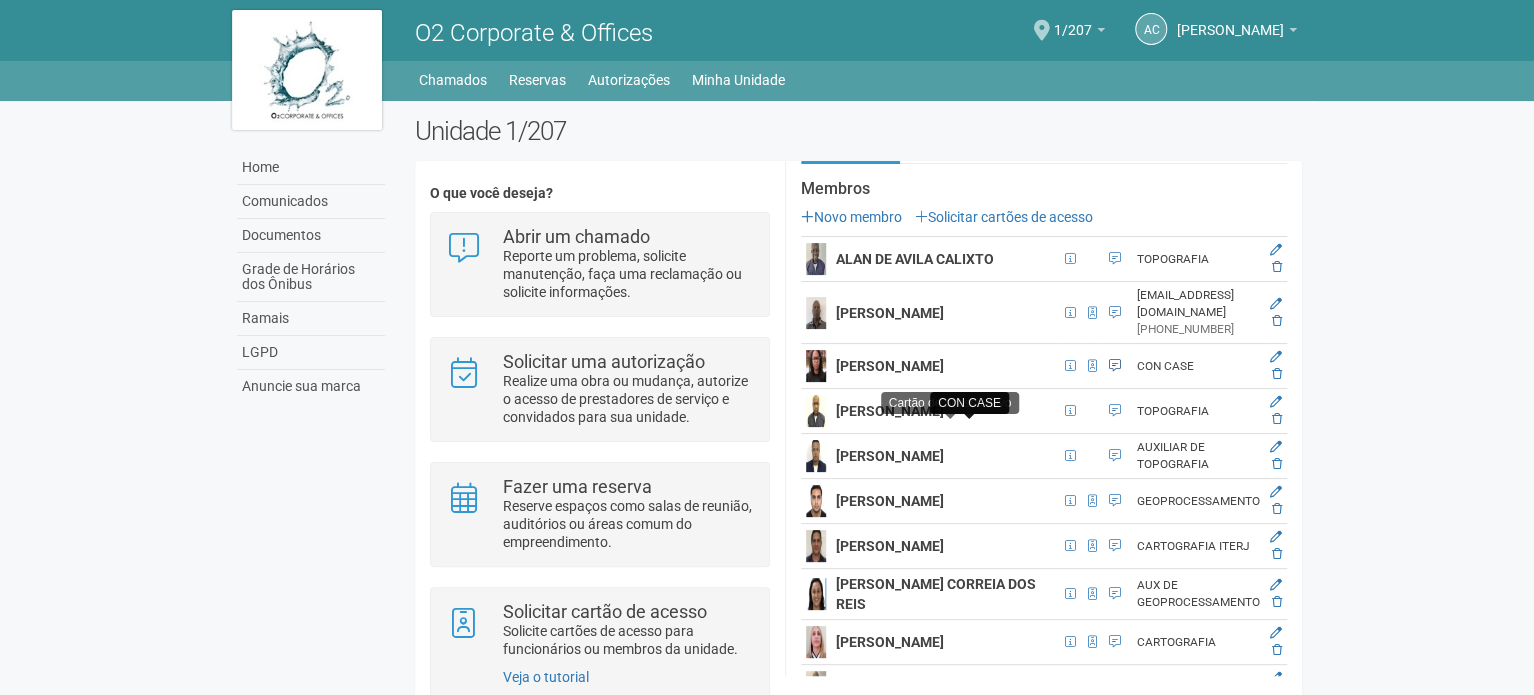 click at bounding box center (1115, 366) 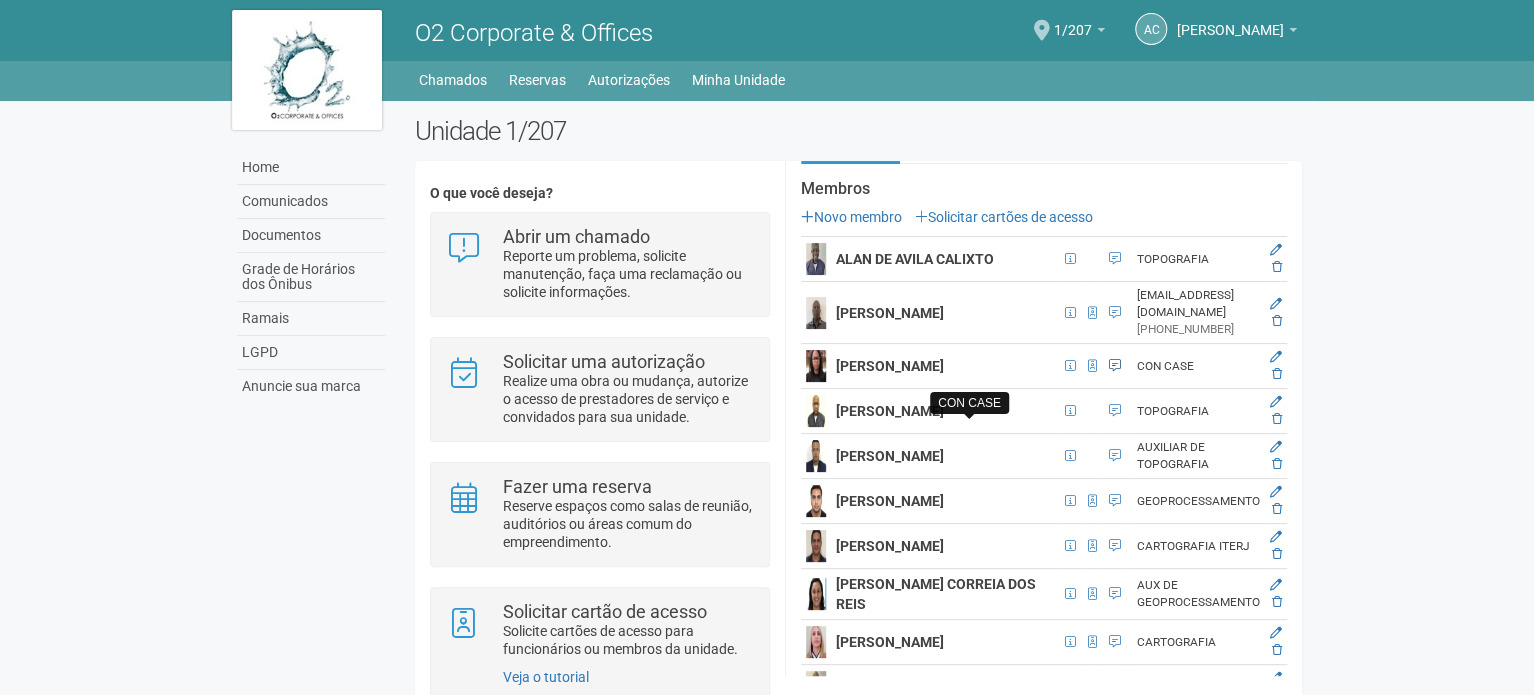 click at bounding box center (1115, 366) 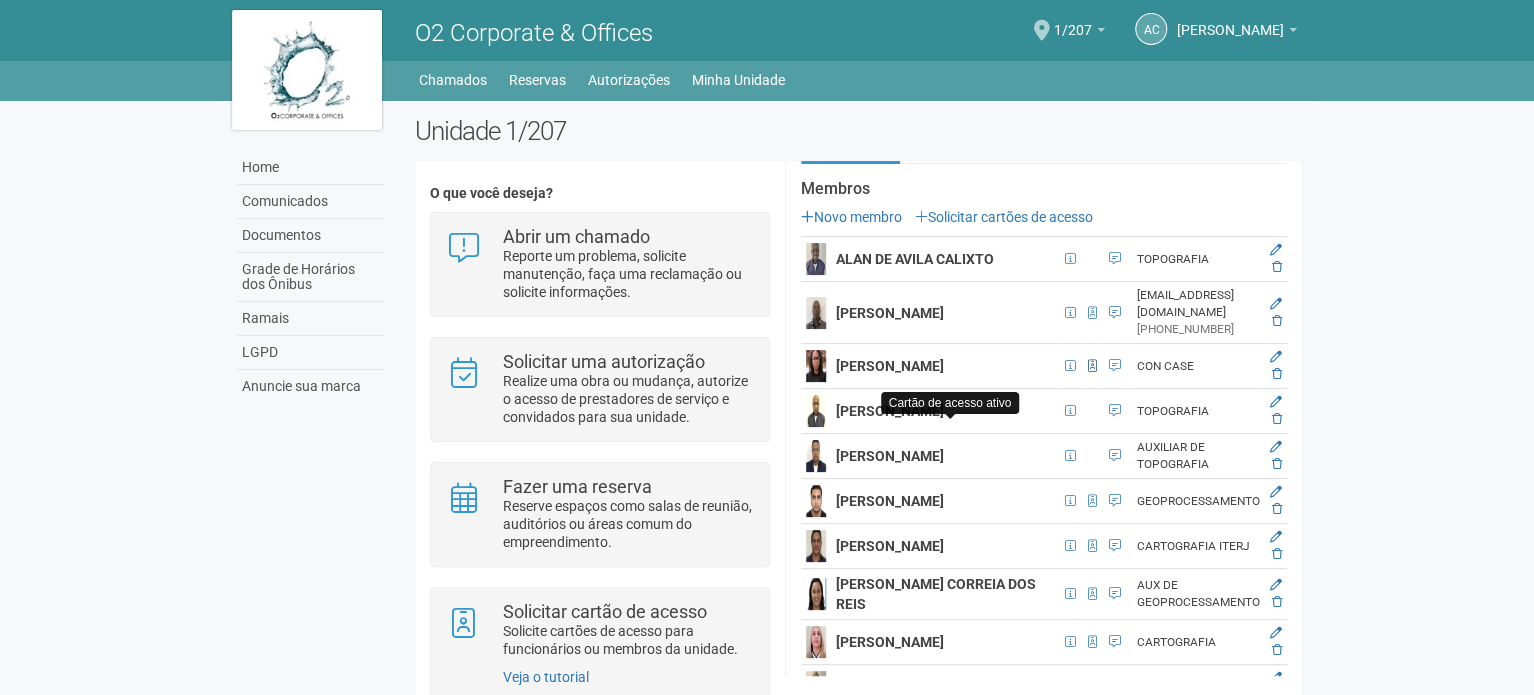 click at bounding box center (1092, 366) 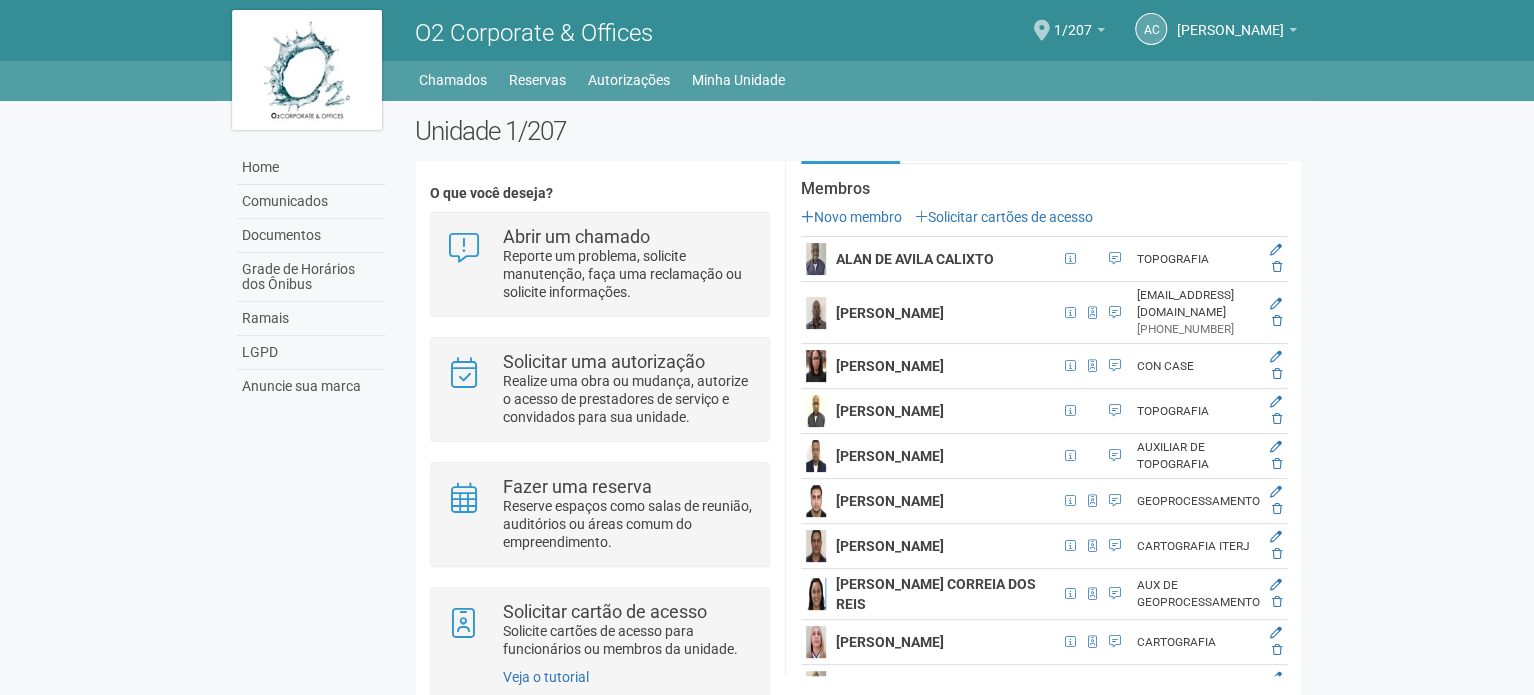 click on "TOPOGRAFIA" at bounding box center [1198, 411] 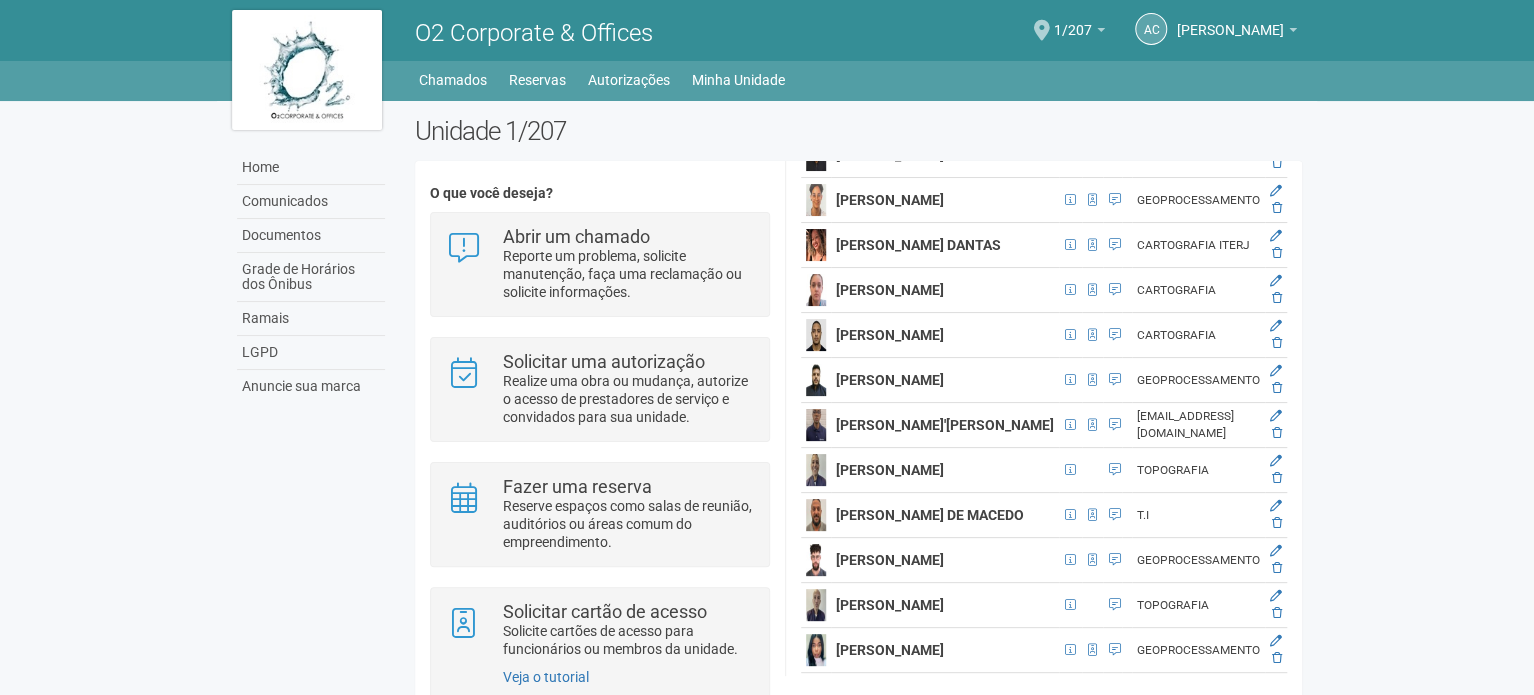 scroll, scrollTop: 2000, scrollLeft: 0, axis: vertical 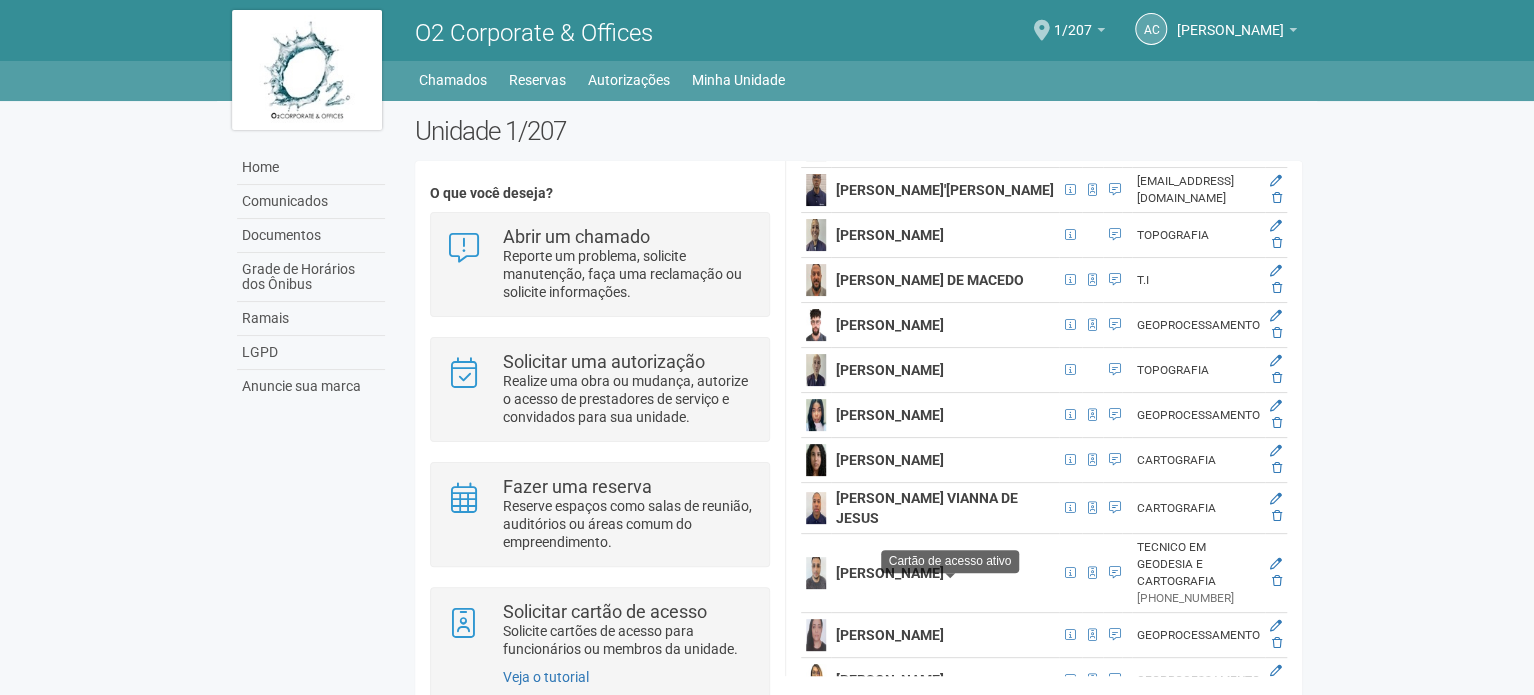click on "[PERSON_NAME]" at bounding box center [890, -170] 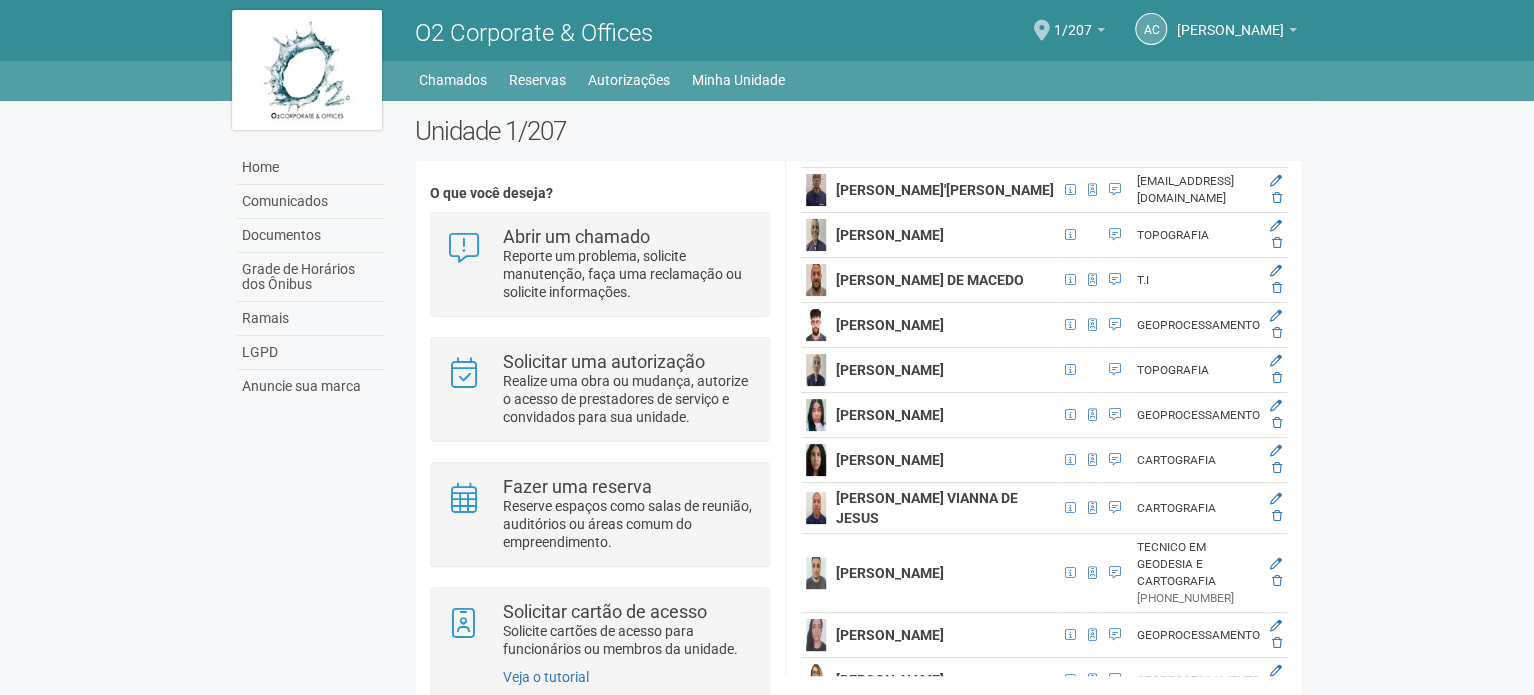 click on "T.I" at bounding box center [1198, -215] 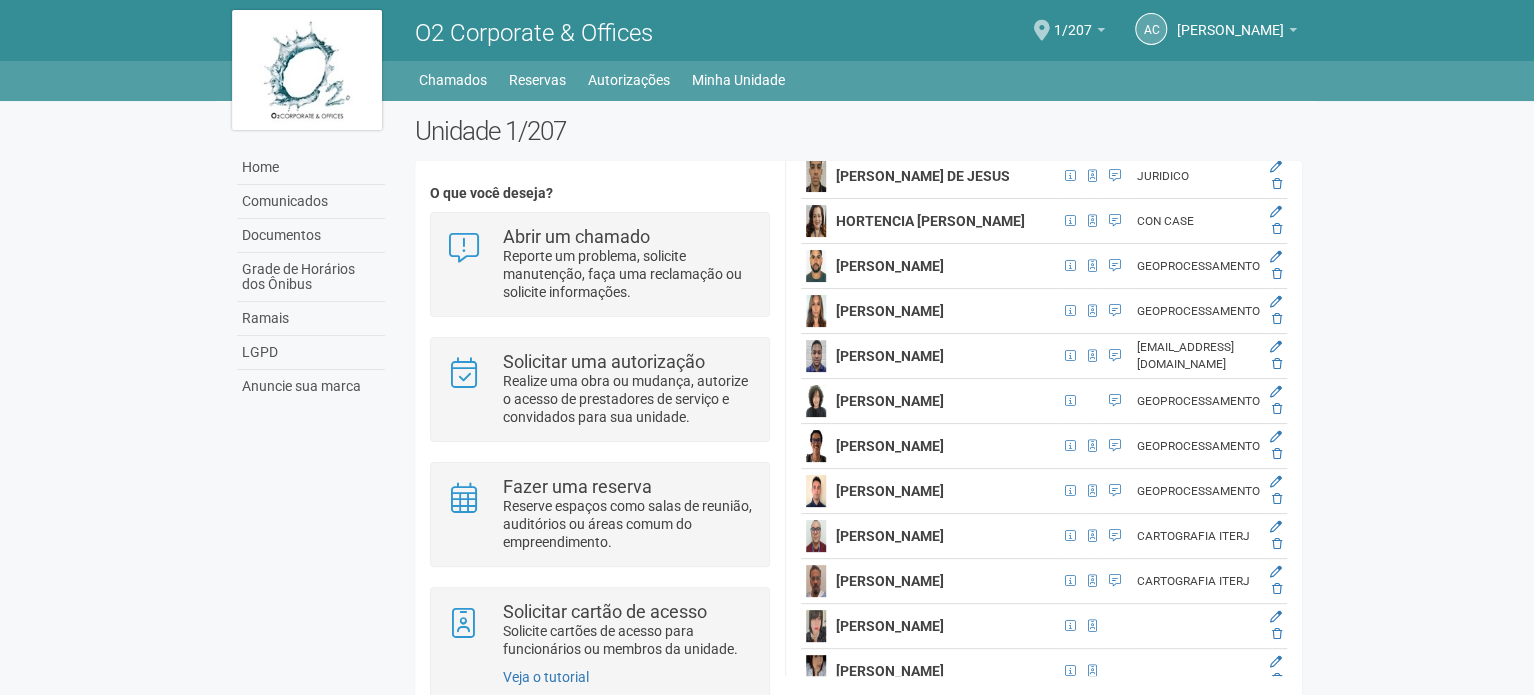 scroll, scrollTop: 3000, scrollLeft: 0, axis: vertical 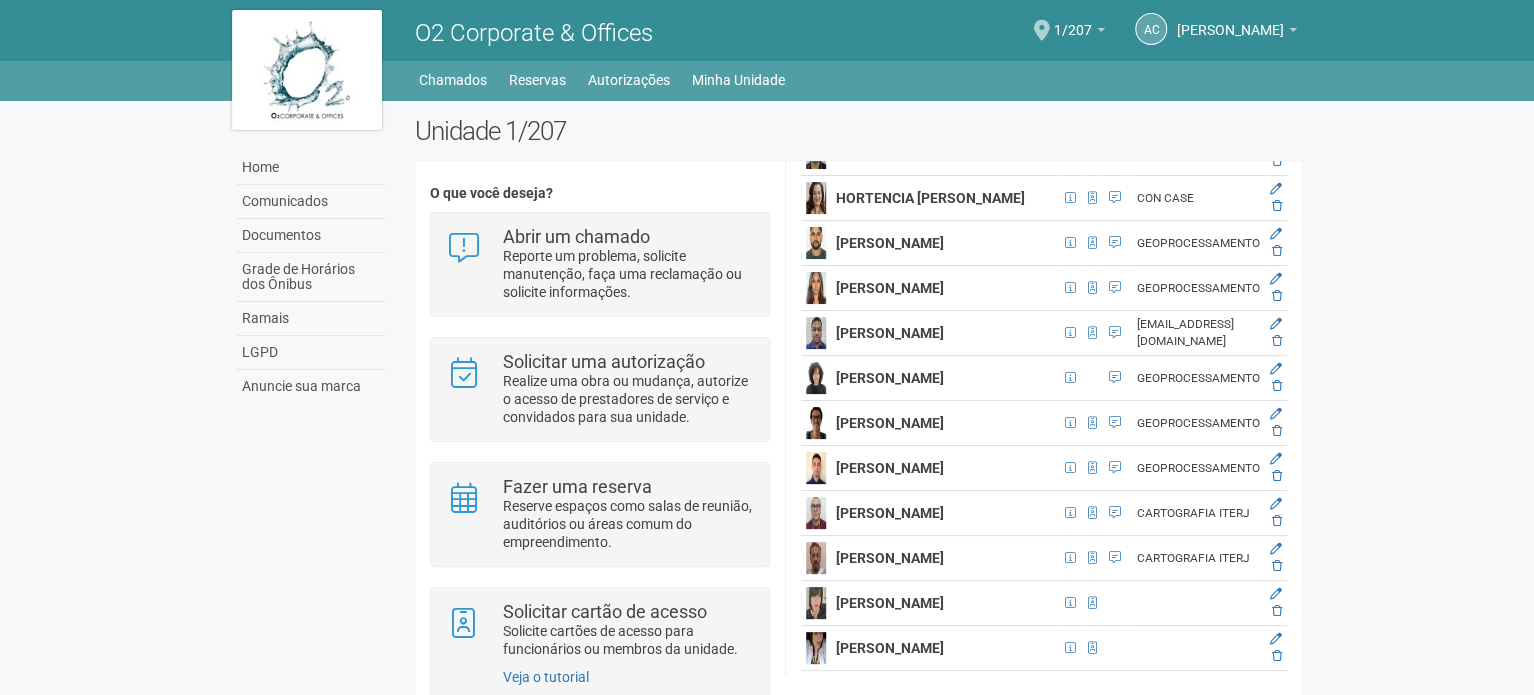 click on "CARTOGRAFIA" at bounding box center (1198, -492) 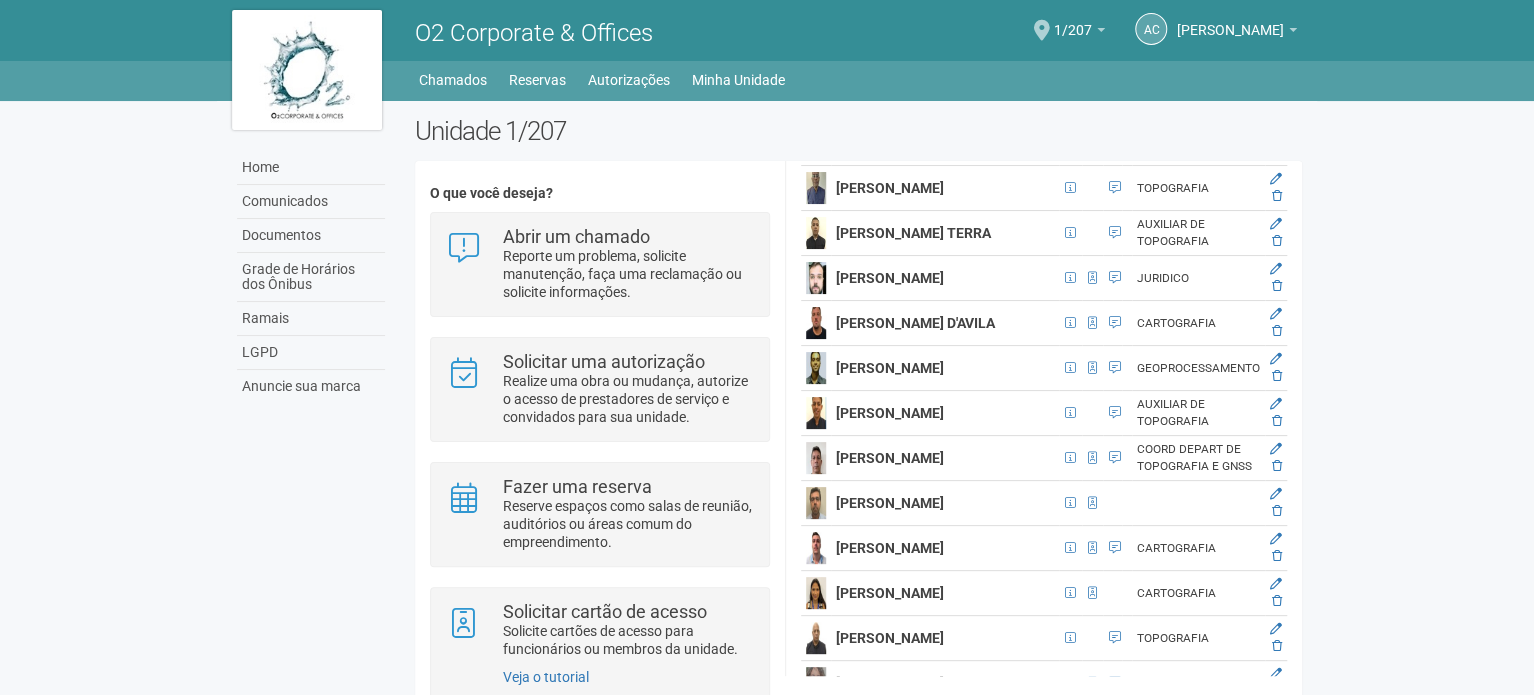 scroll, scrollTop: 3800, scrollLeft: 0, axis: vertical 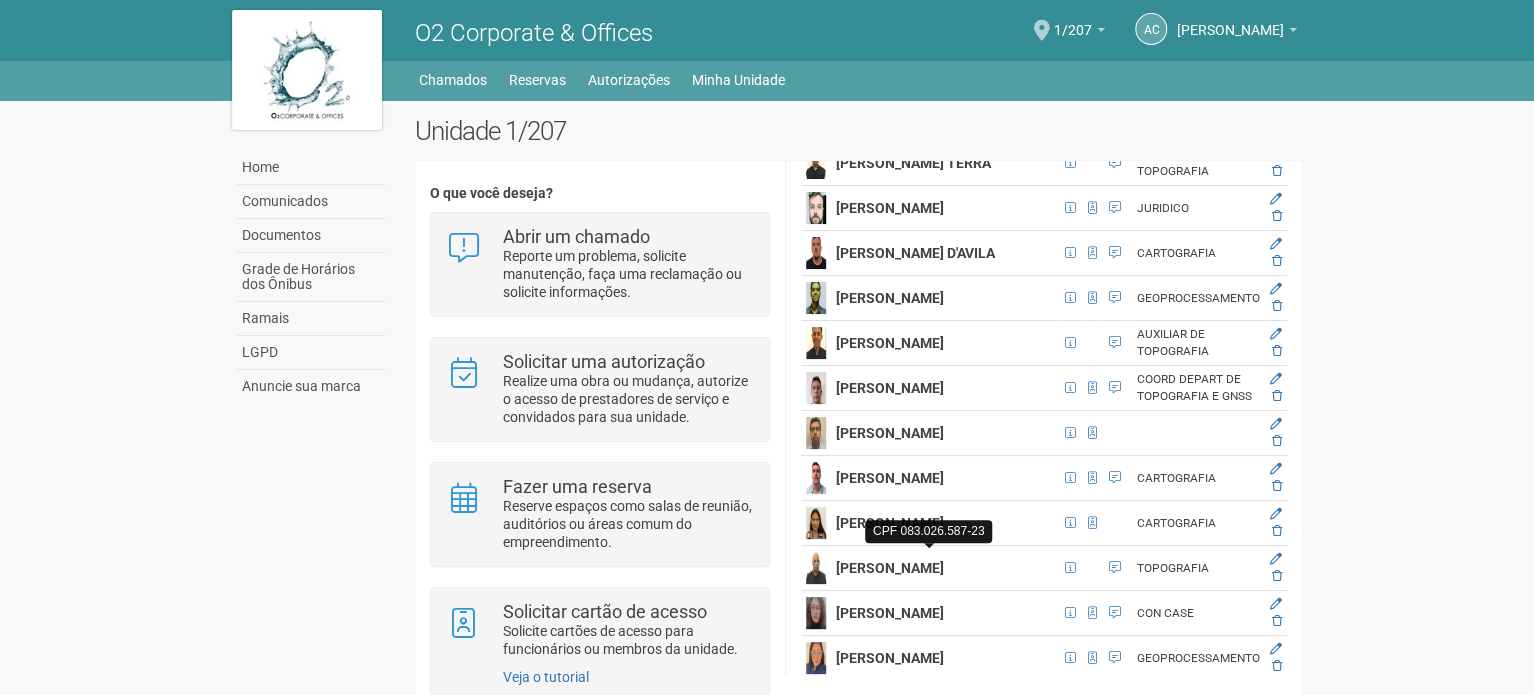 click at bounding box center [1070, -799] 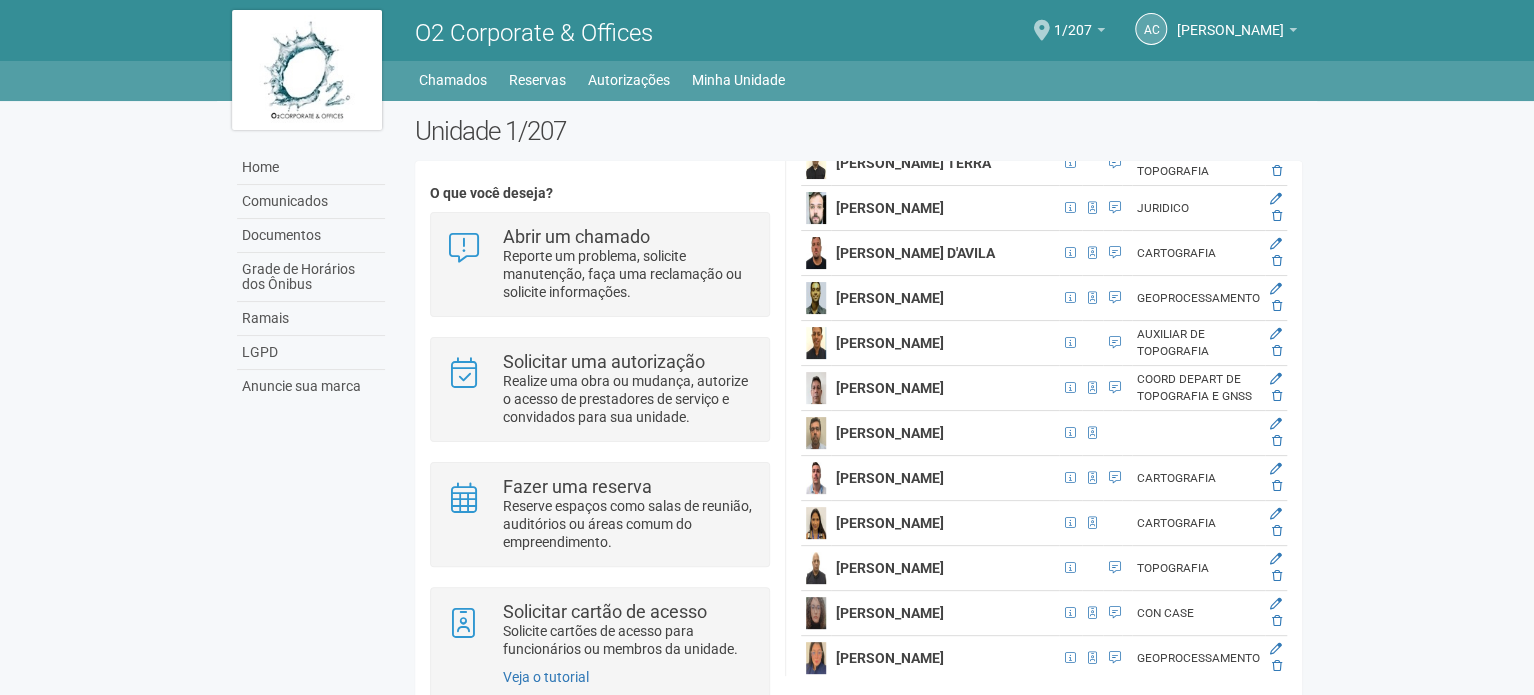 click on "TOPOGRAFIA" at bounding box center (1198, -799) 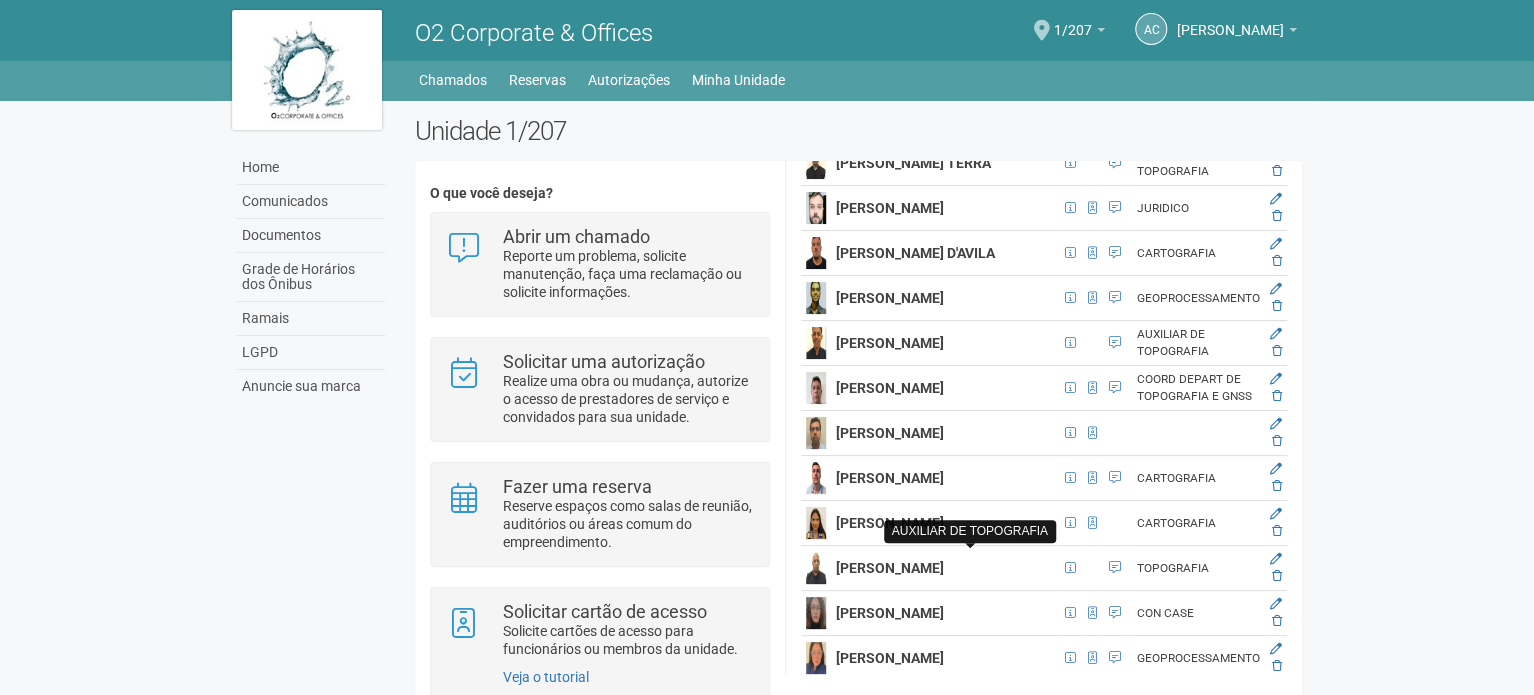 click at bounding box center [1115, -799] 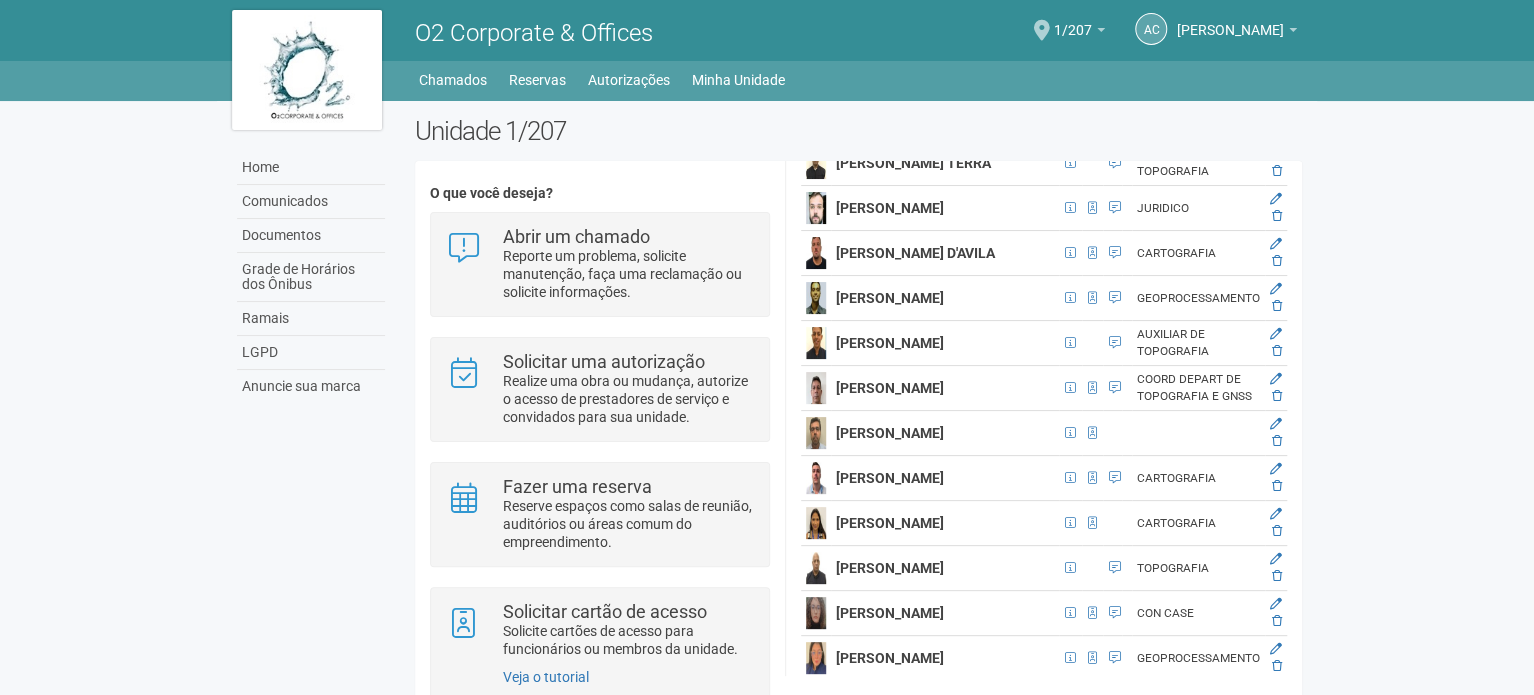 click at bounding box center (1127, -799) 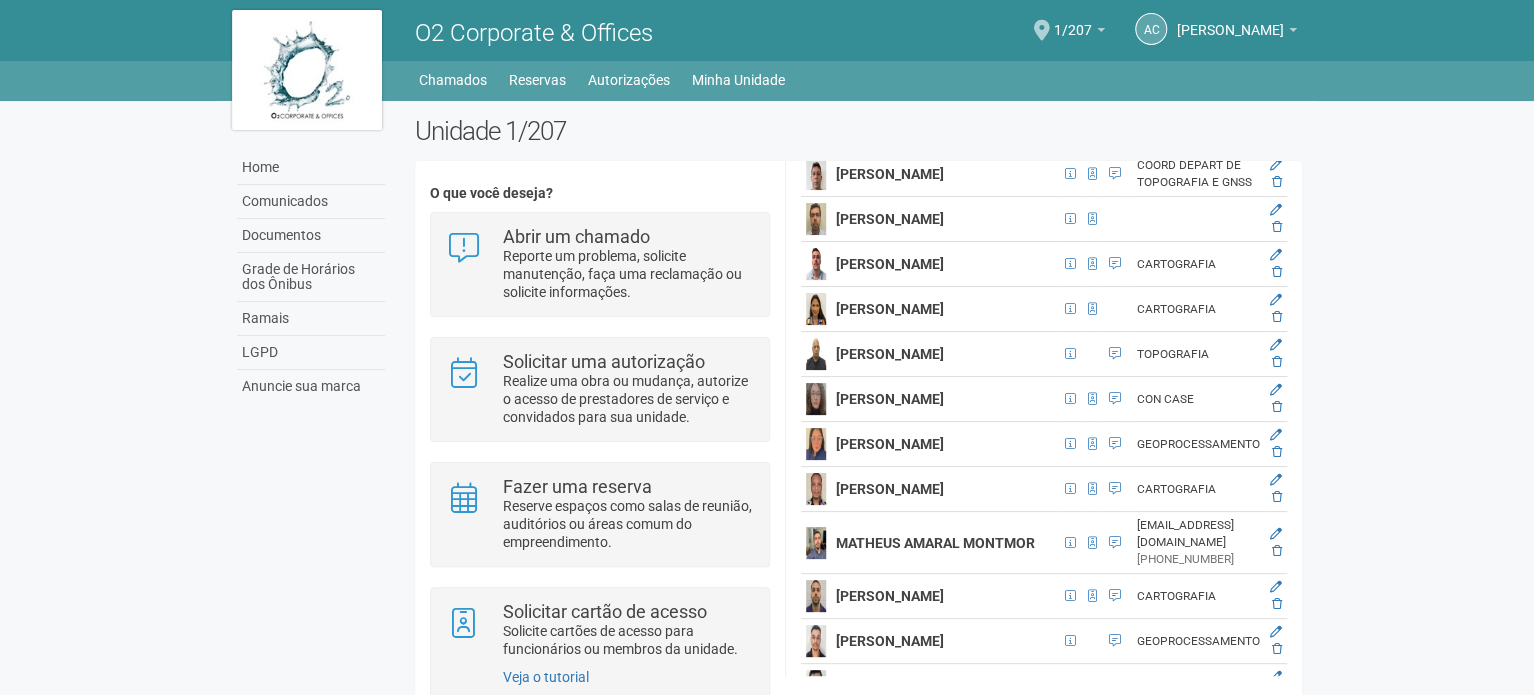 scroll, scrollTop: 4100, scrollLeft: 0, axis: vertical 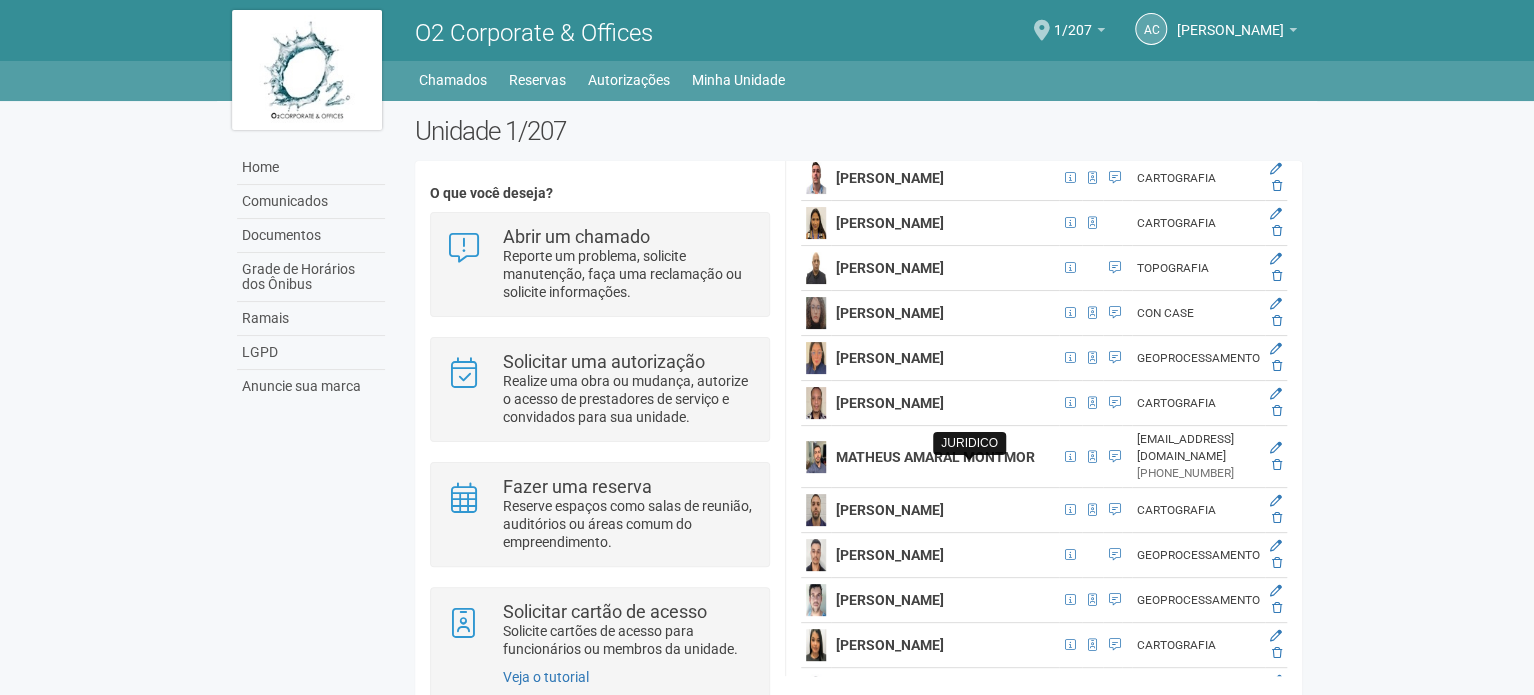 click at bounding box center (1112, -947) 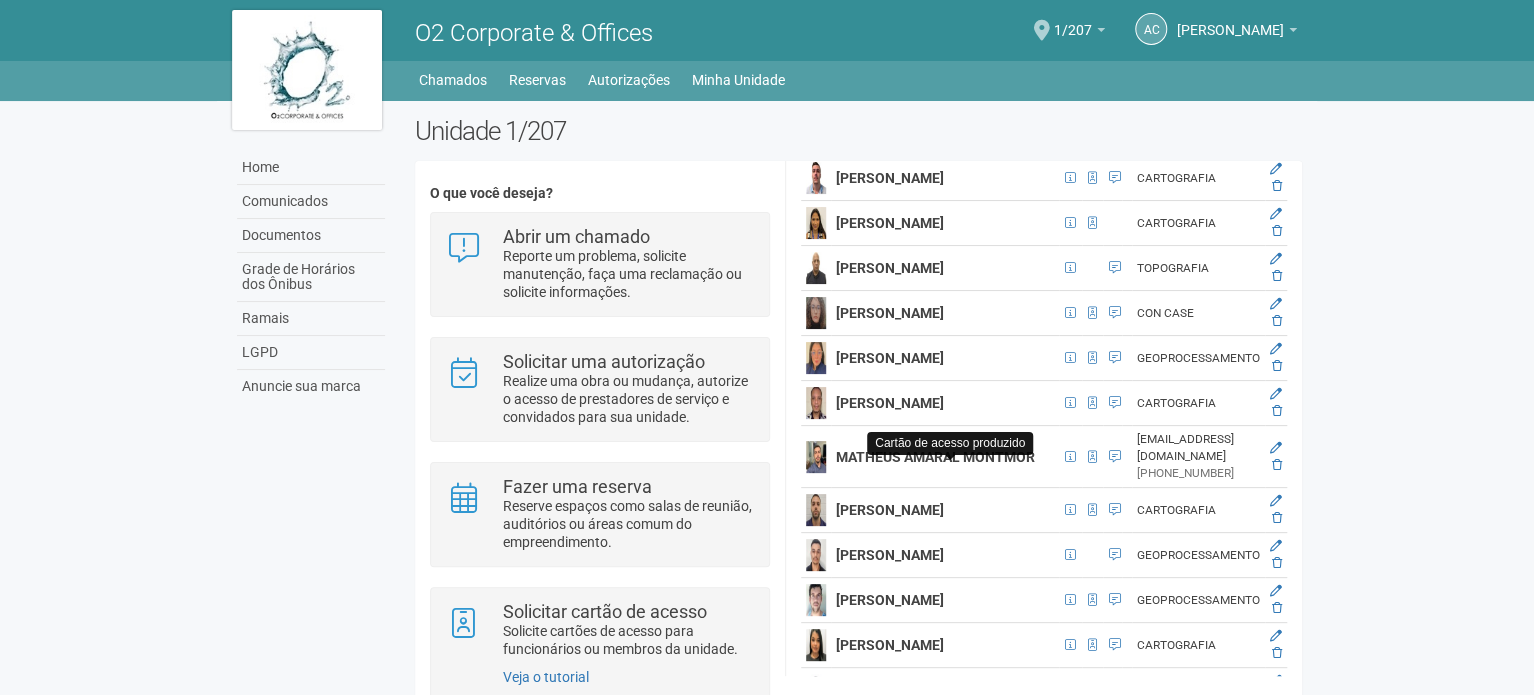 click at bounding box center [1092, -947] 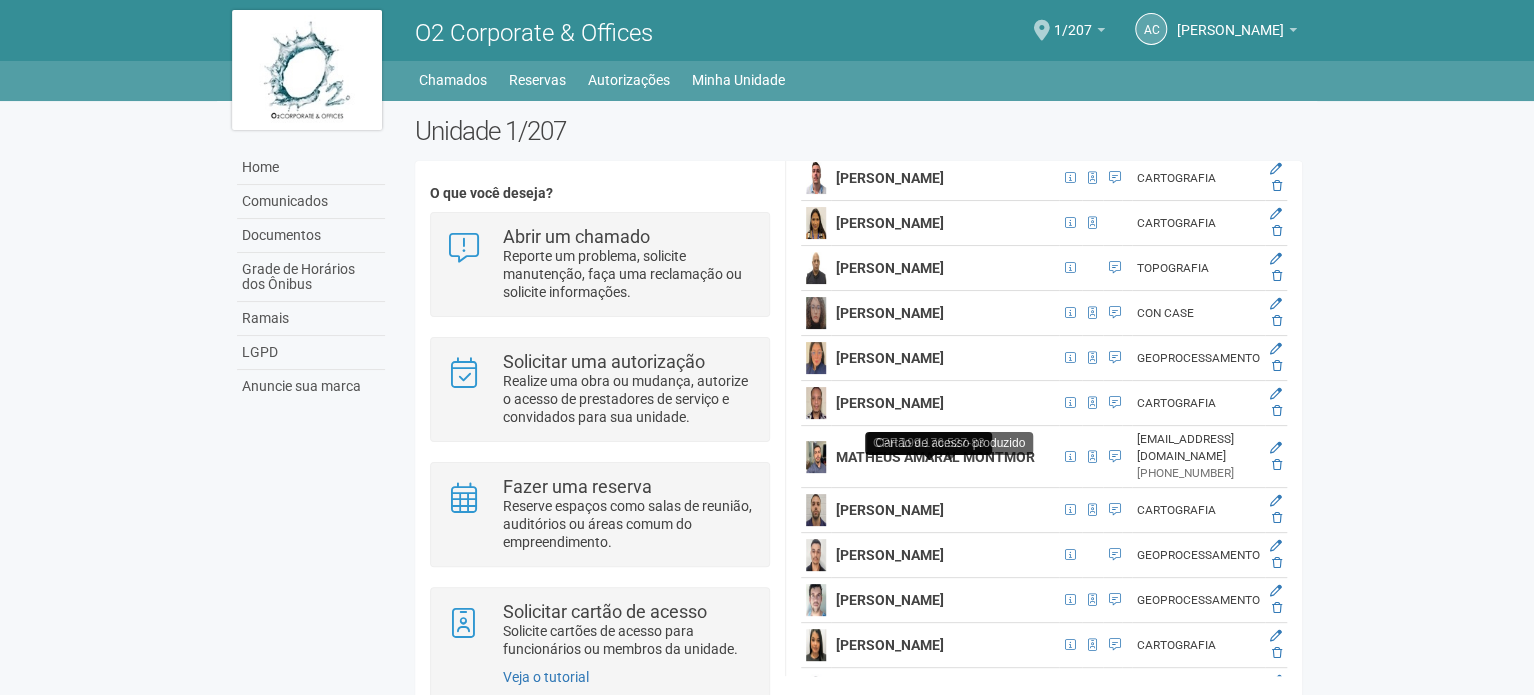 click at bounding box center [1070, -947] 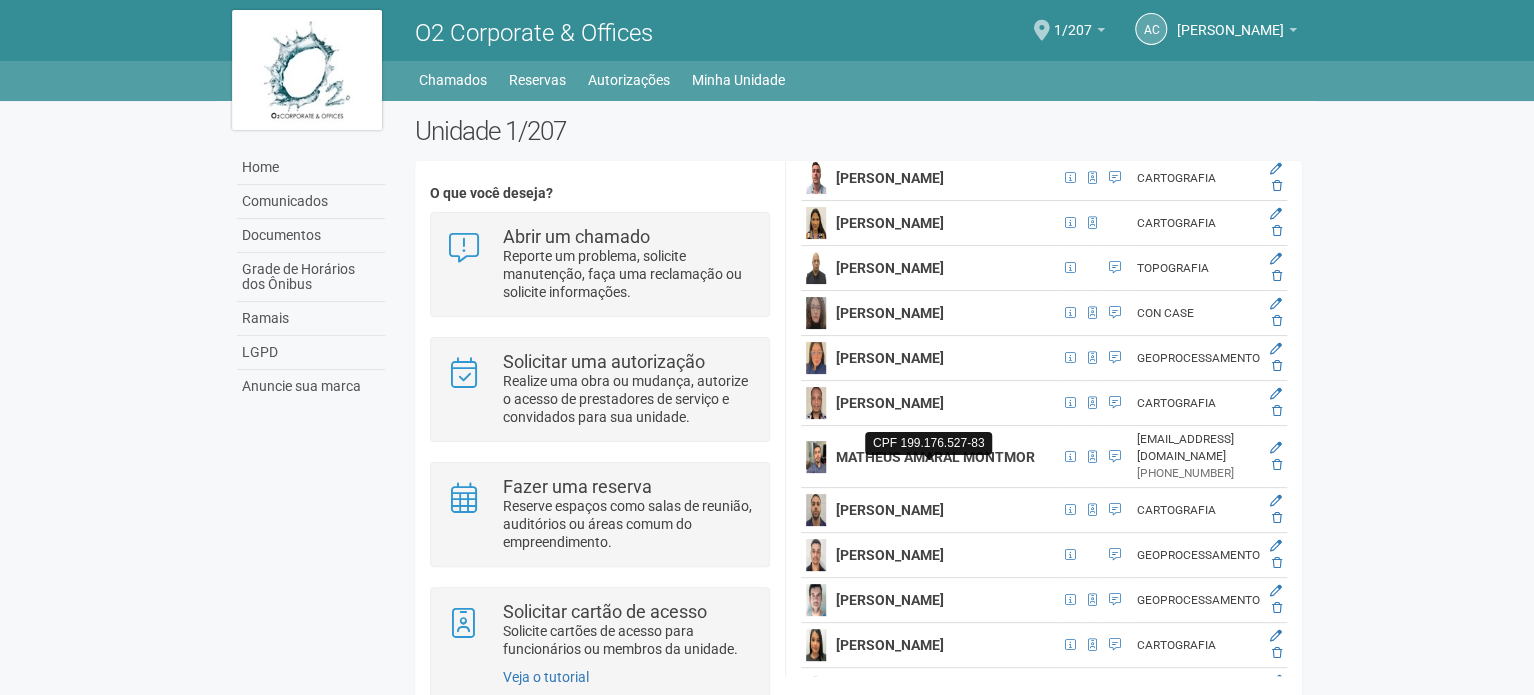 click at bounding box center [1070, -947] 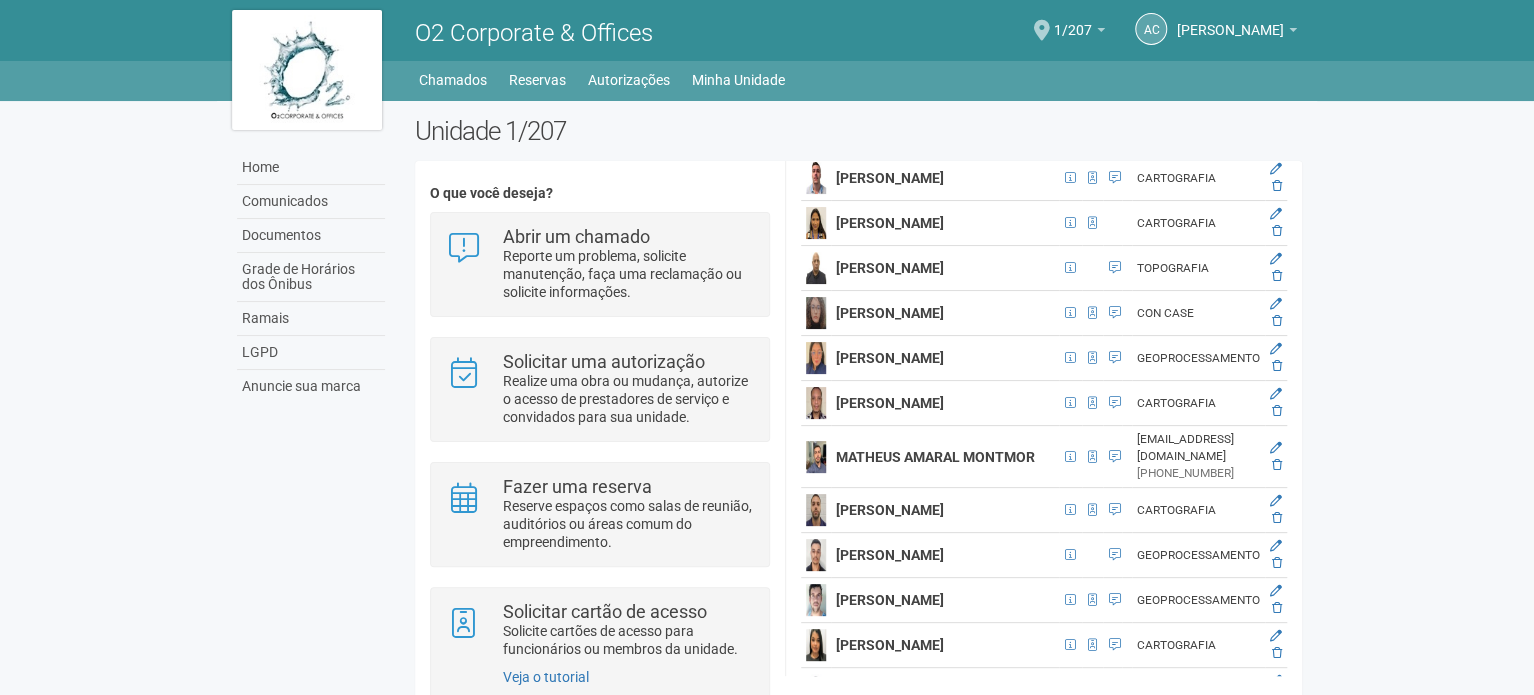 click on "GUILHERME DOS SANTOS DE JESUS" at bounding box center [923, -947] 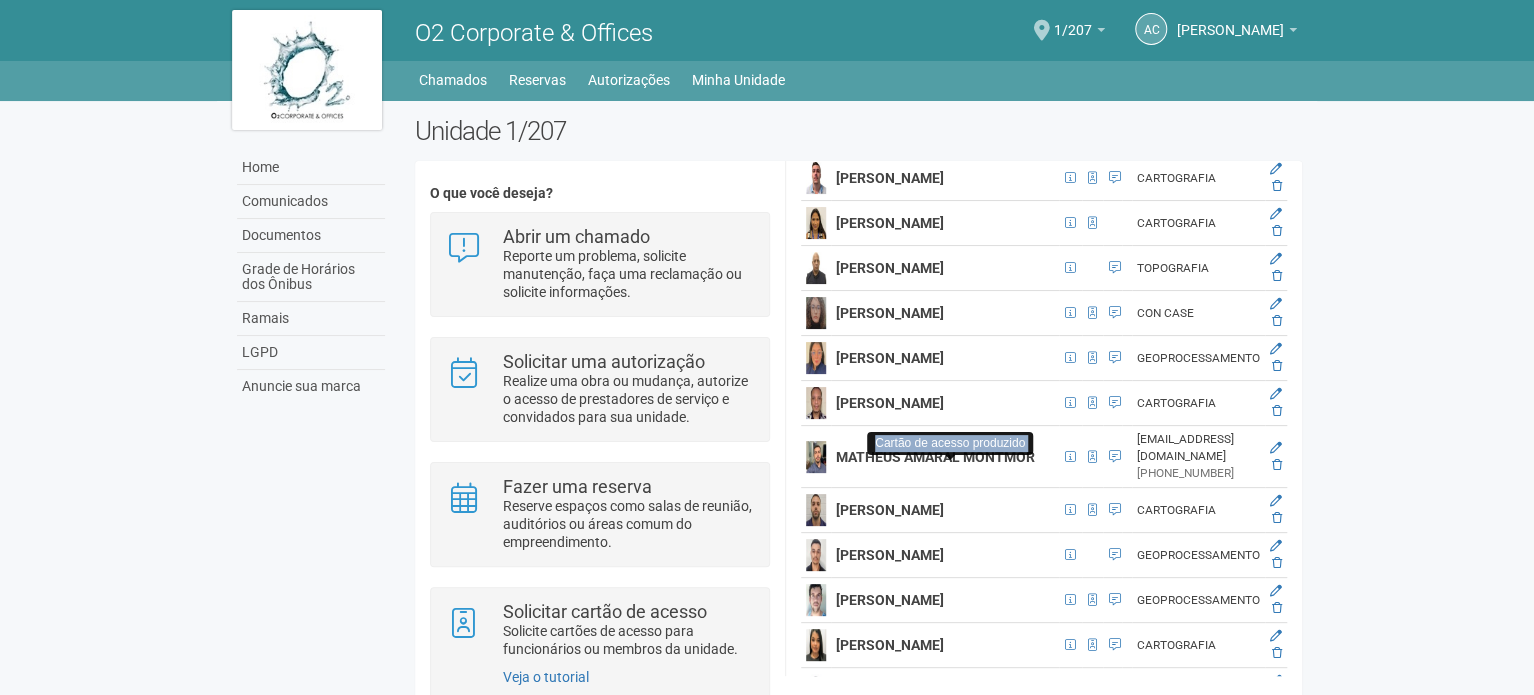 click at bounding box center [1092, -947] 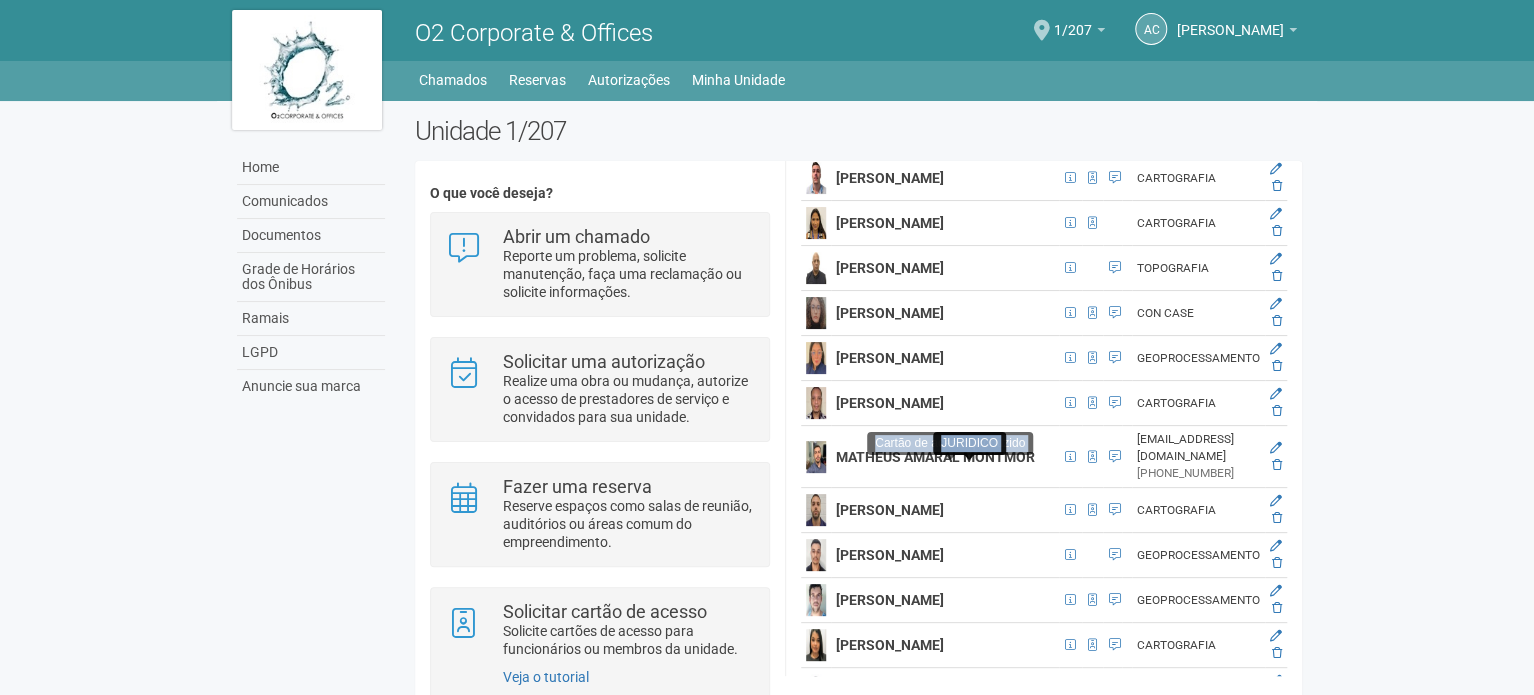 click at bounding box center (1115, -947) 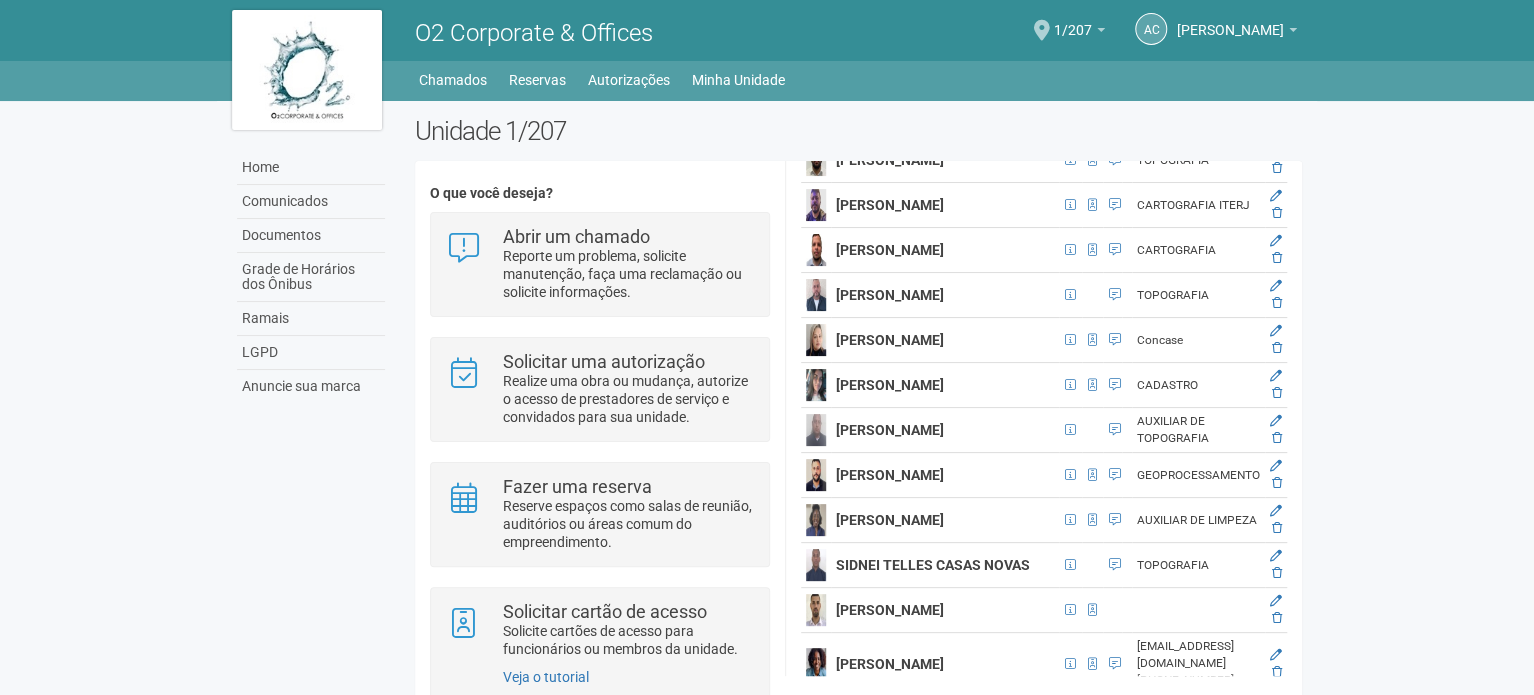 scroll, scrollTop: 5000, scrollLeft: 0, axis: vertical 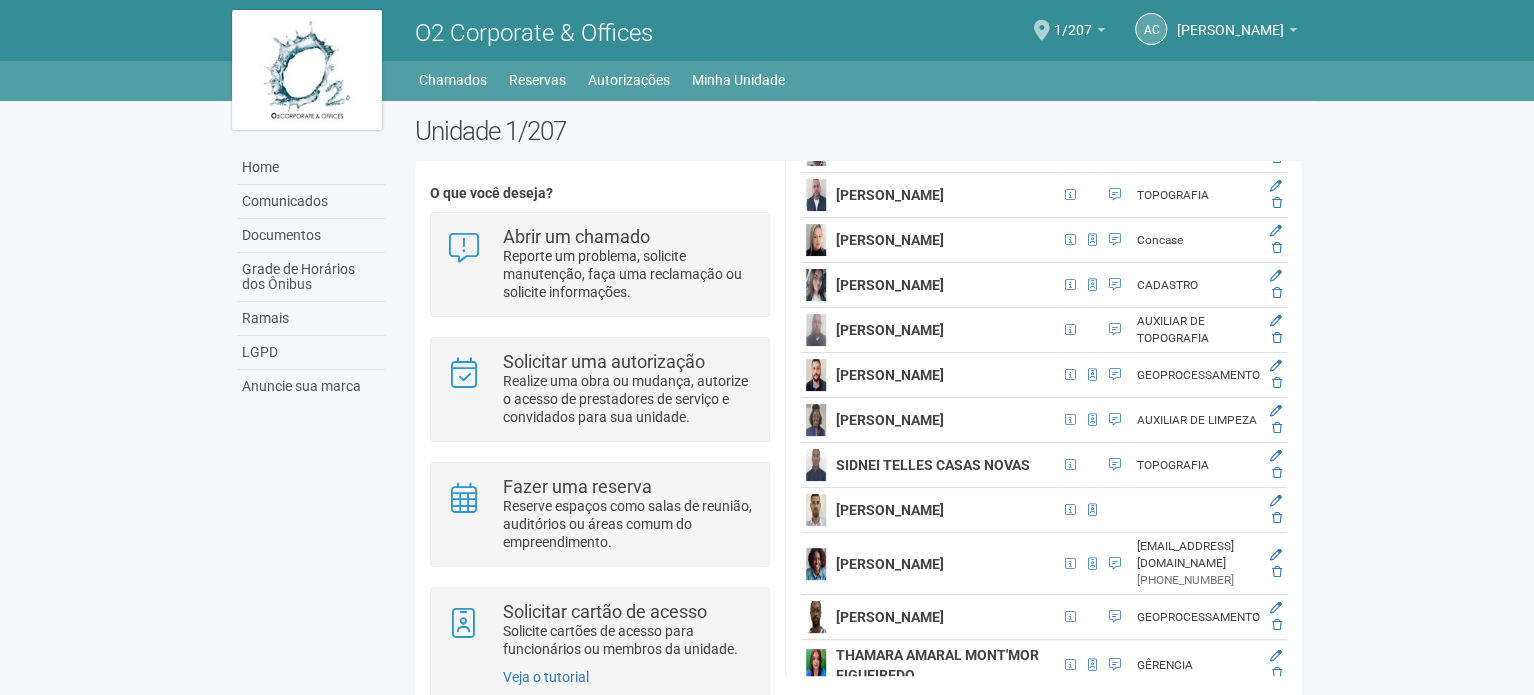 click on "JURIDICO" at bounding box center (1198, -1307) 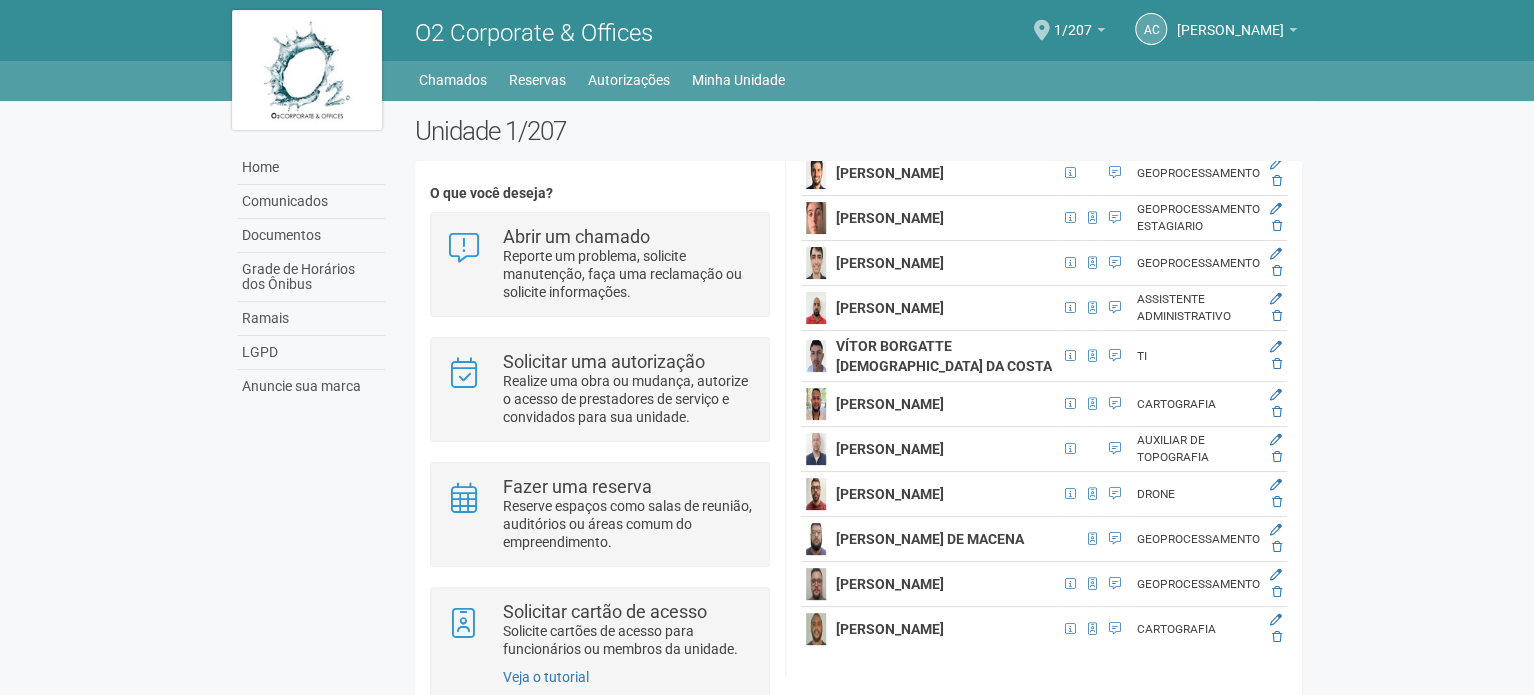 scroll, scrollTop: 9000, scrollLeft: 0, axis: vertical 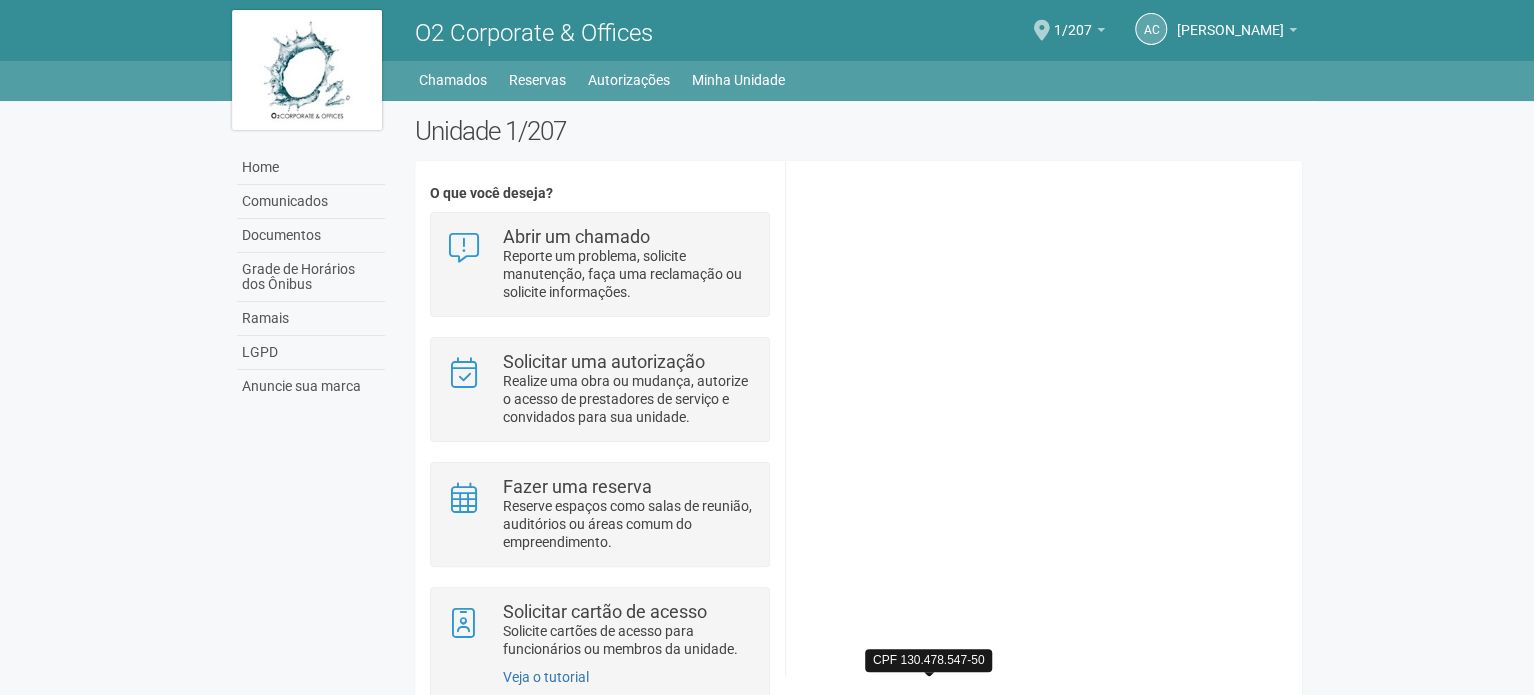 click at bounding box center [1070, -2583] 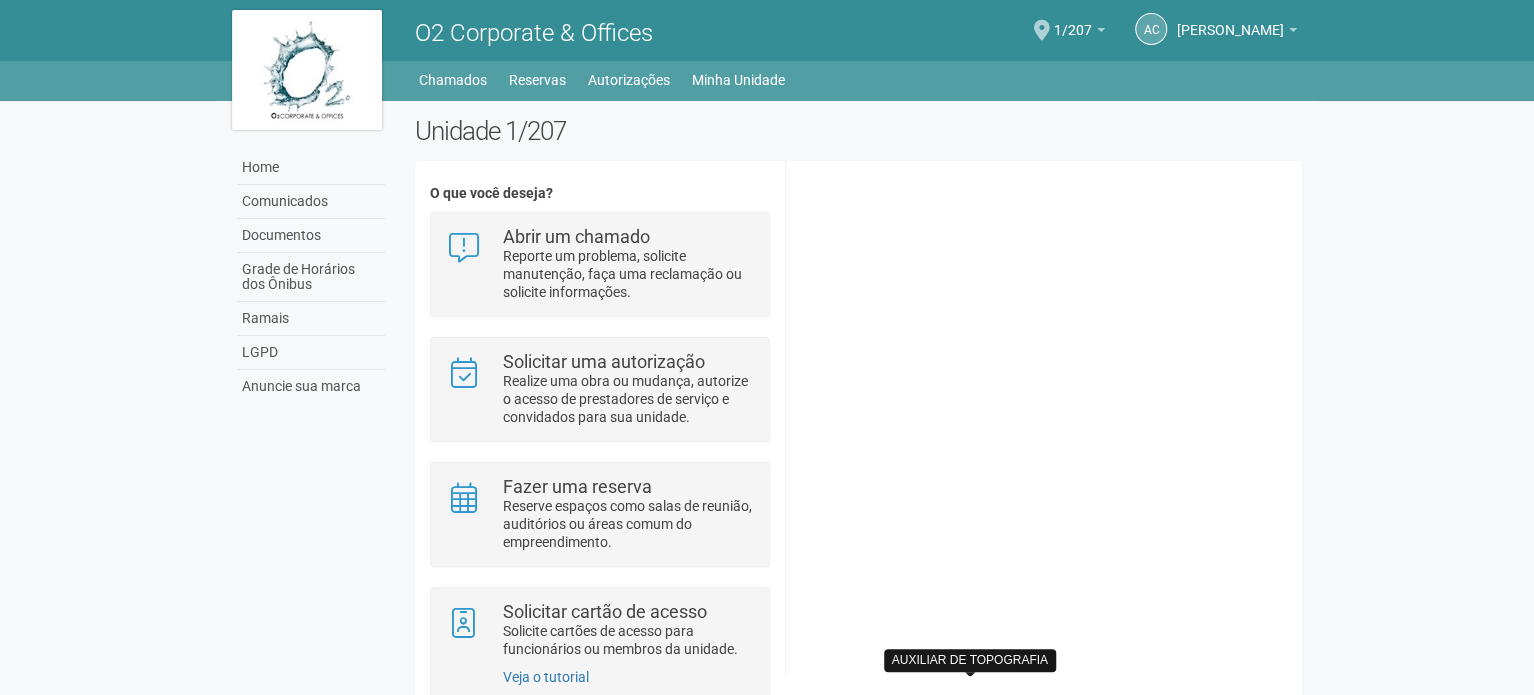 click at bounding box center (1115, -2583) 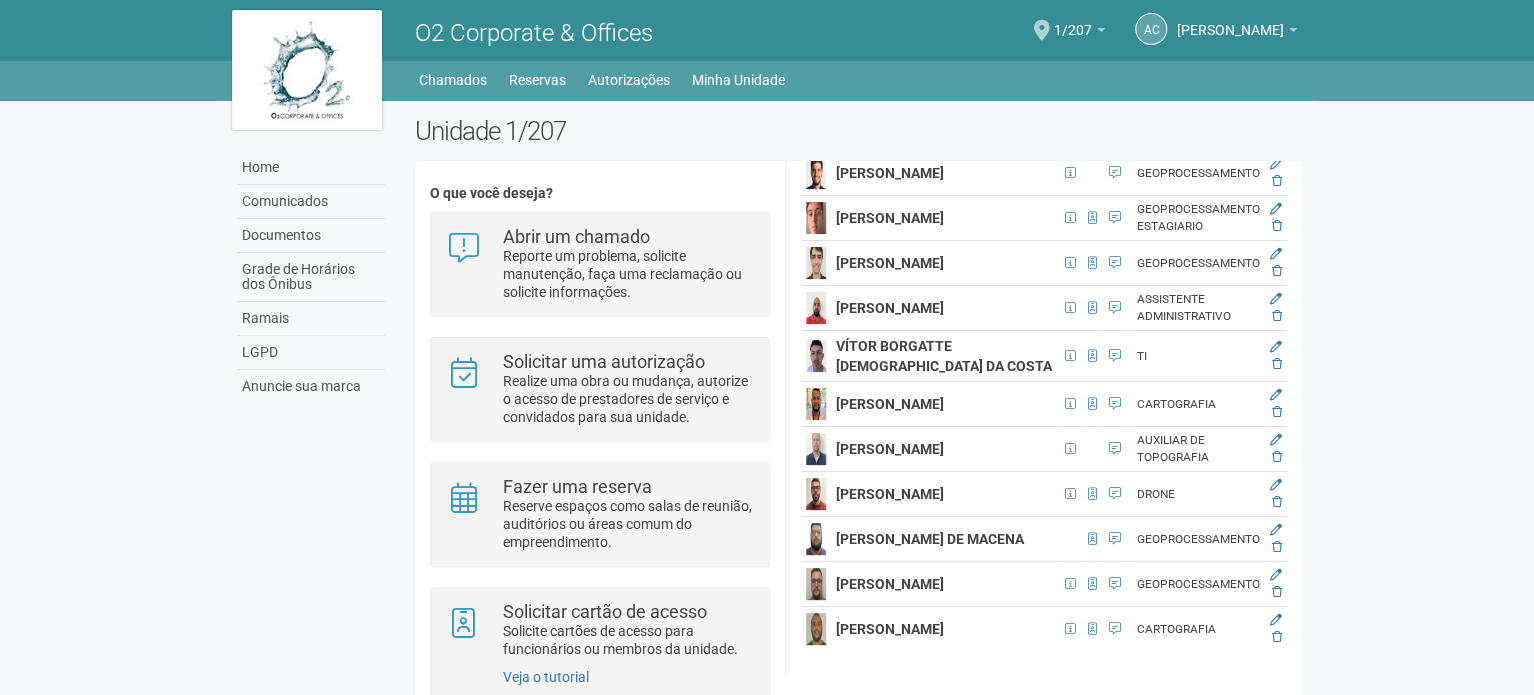 drag, startPoint x: 1055, startPoint y: 476, endPoint x: 1063, endPoint y: 462, distance: 16.124516 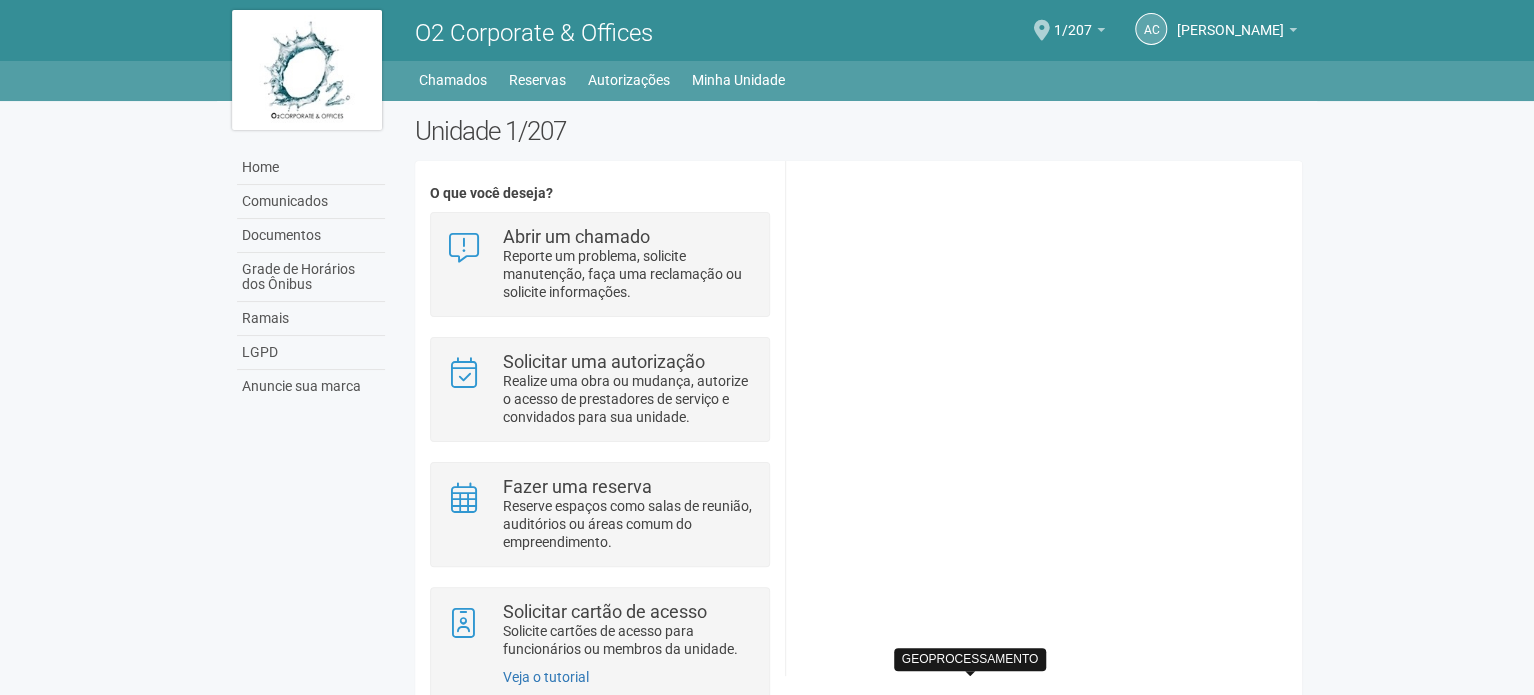 click at bounding box center (1112, -2651) 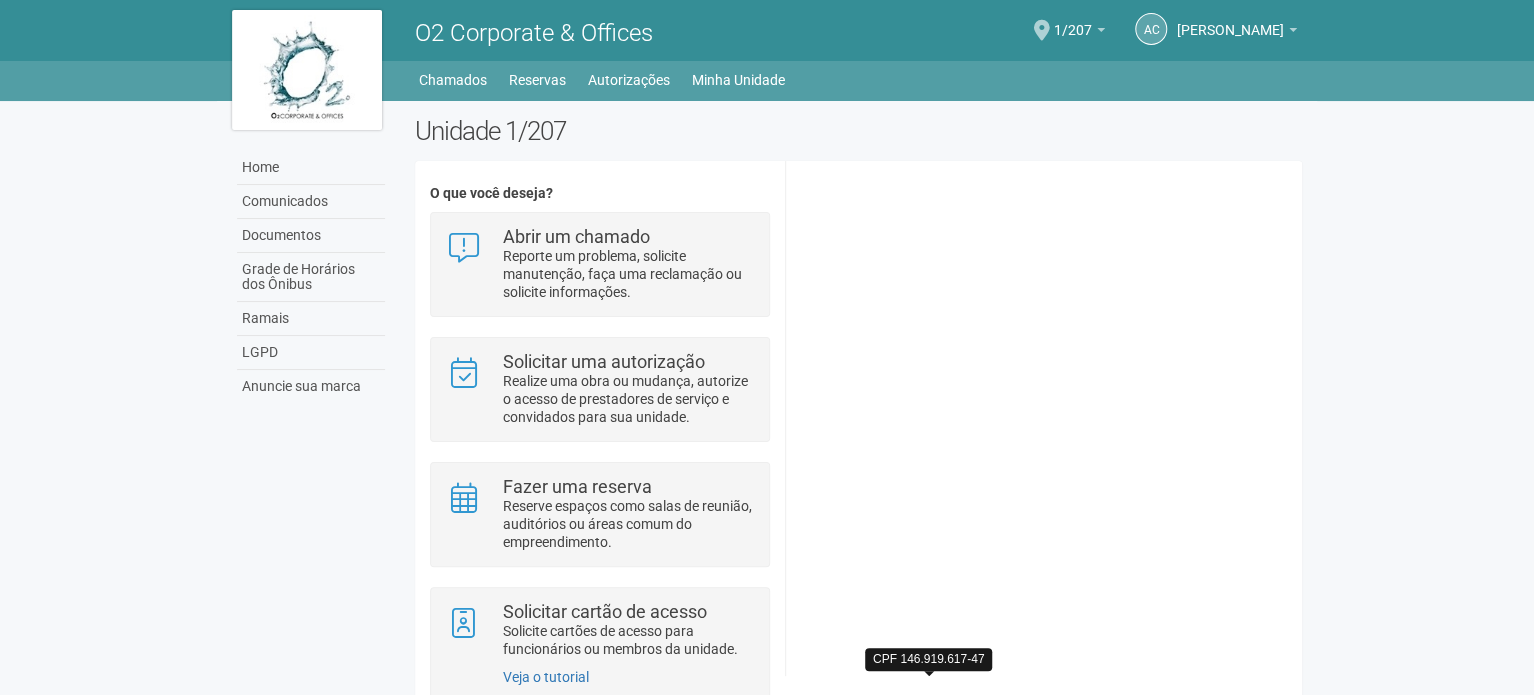 click at bounding box center [1070, -2667] 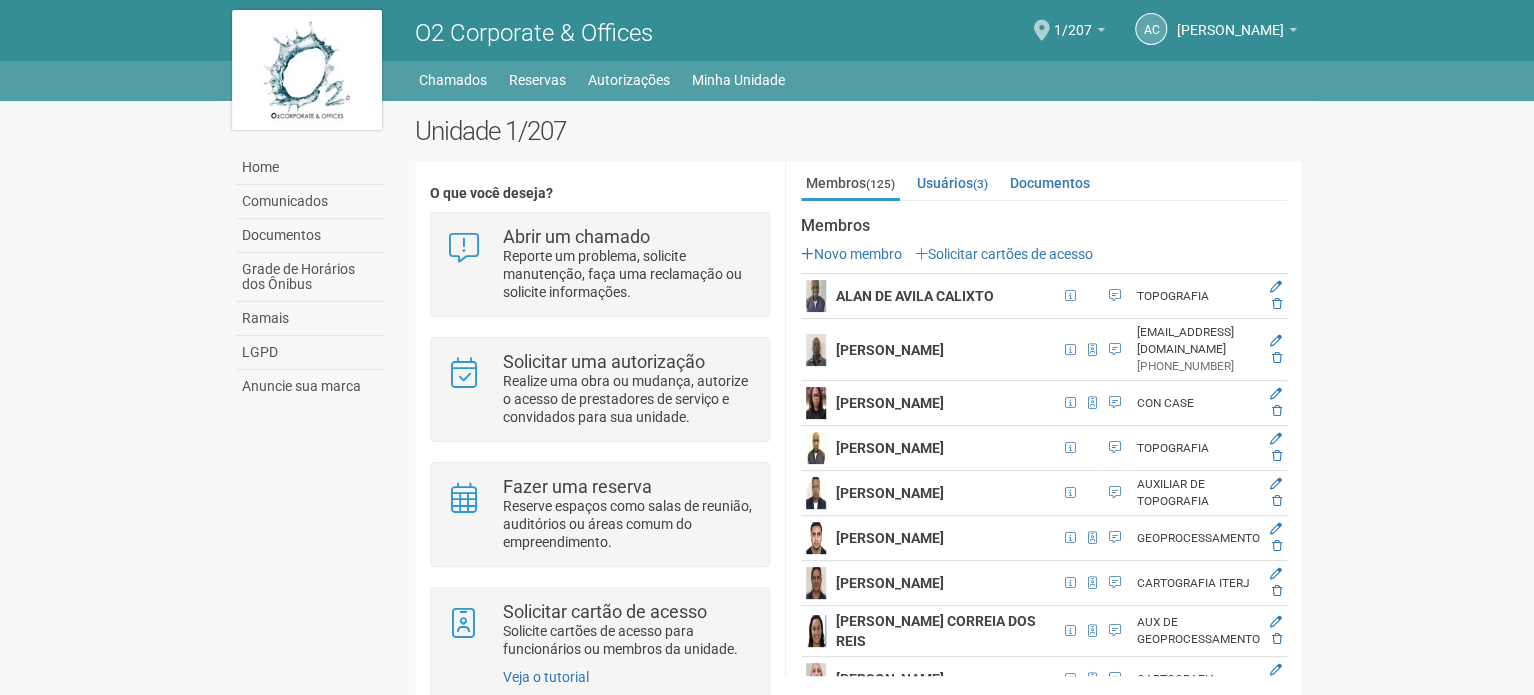 scroll, scrollTop: 0, scrollLeft: 0, axis: both 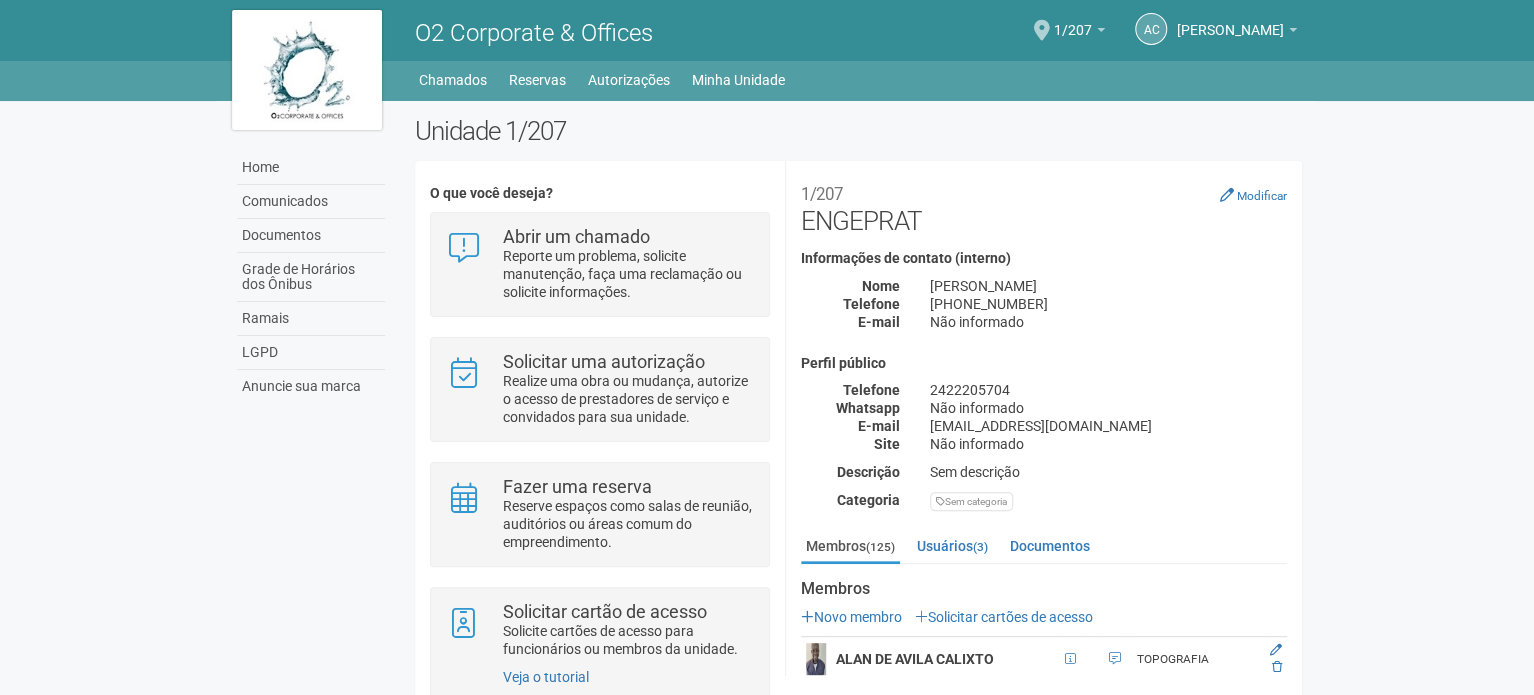 drag, startPoint x: 1034, startPoint y: 319, endPoint x: 1033, endPoint y: 247, distance: 72.00694 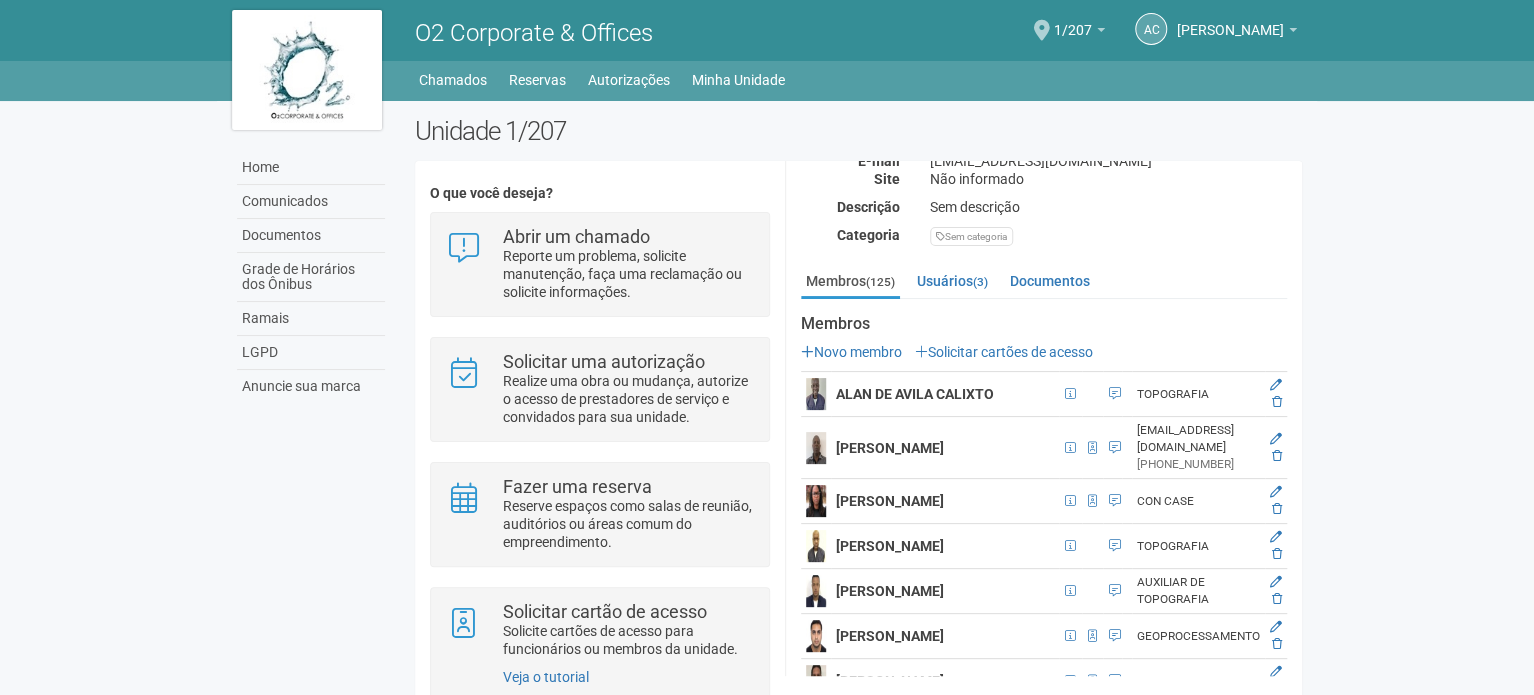 scroll, scrollTop: 300, scrollLeft: 0, axis: vertical 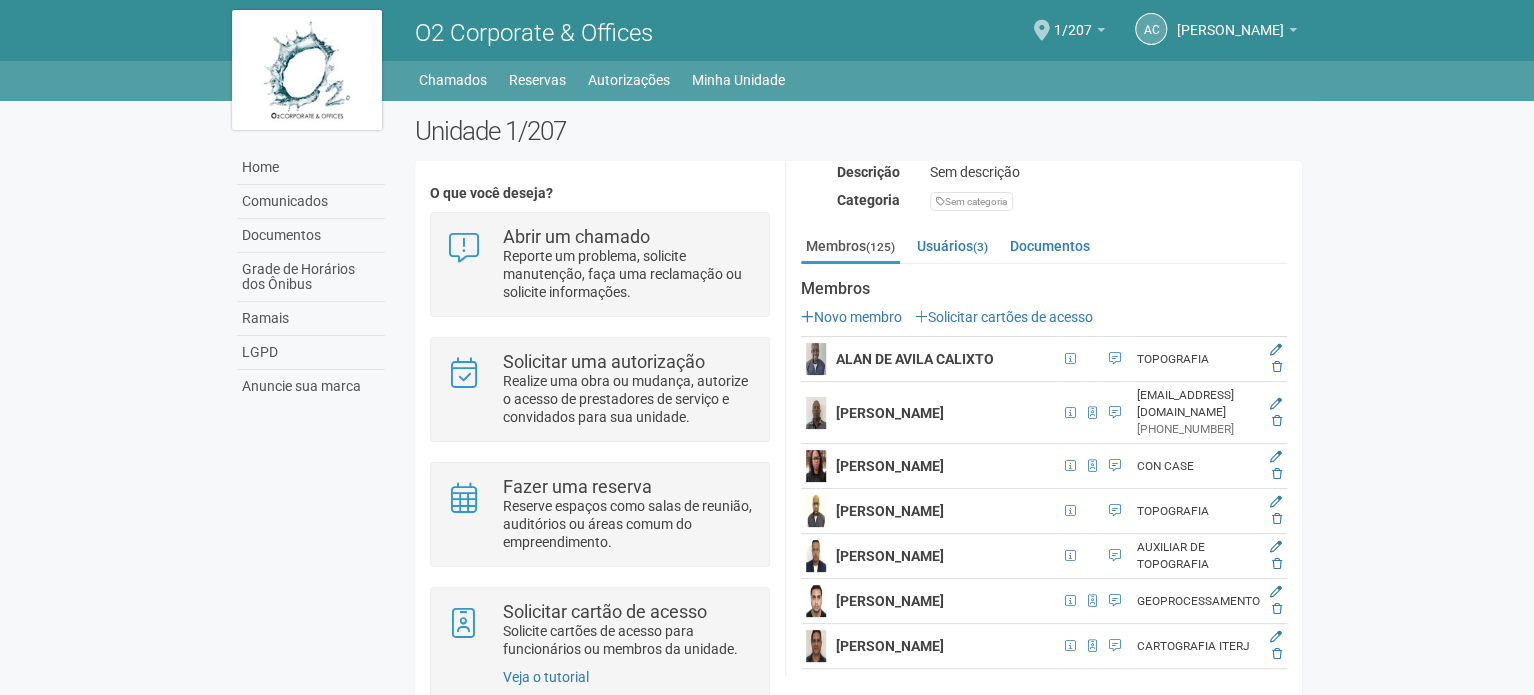 click on "TOPOGRAFIA" at bounding box center (1198, 359) 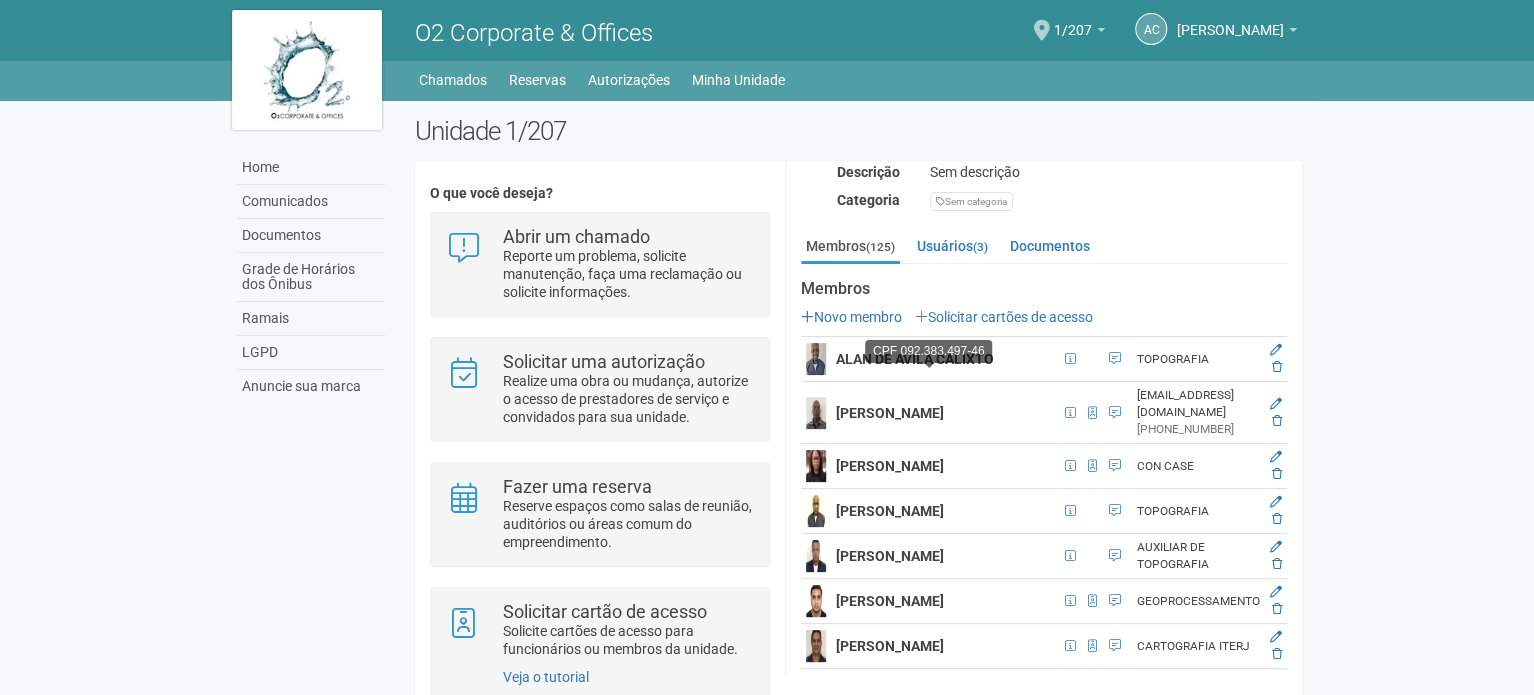 click on "ALAN DE AVILA CALIXTO" at bounding box center (915, 359) 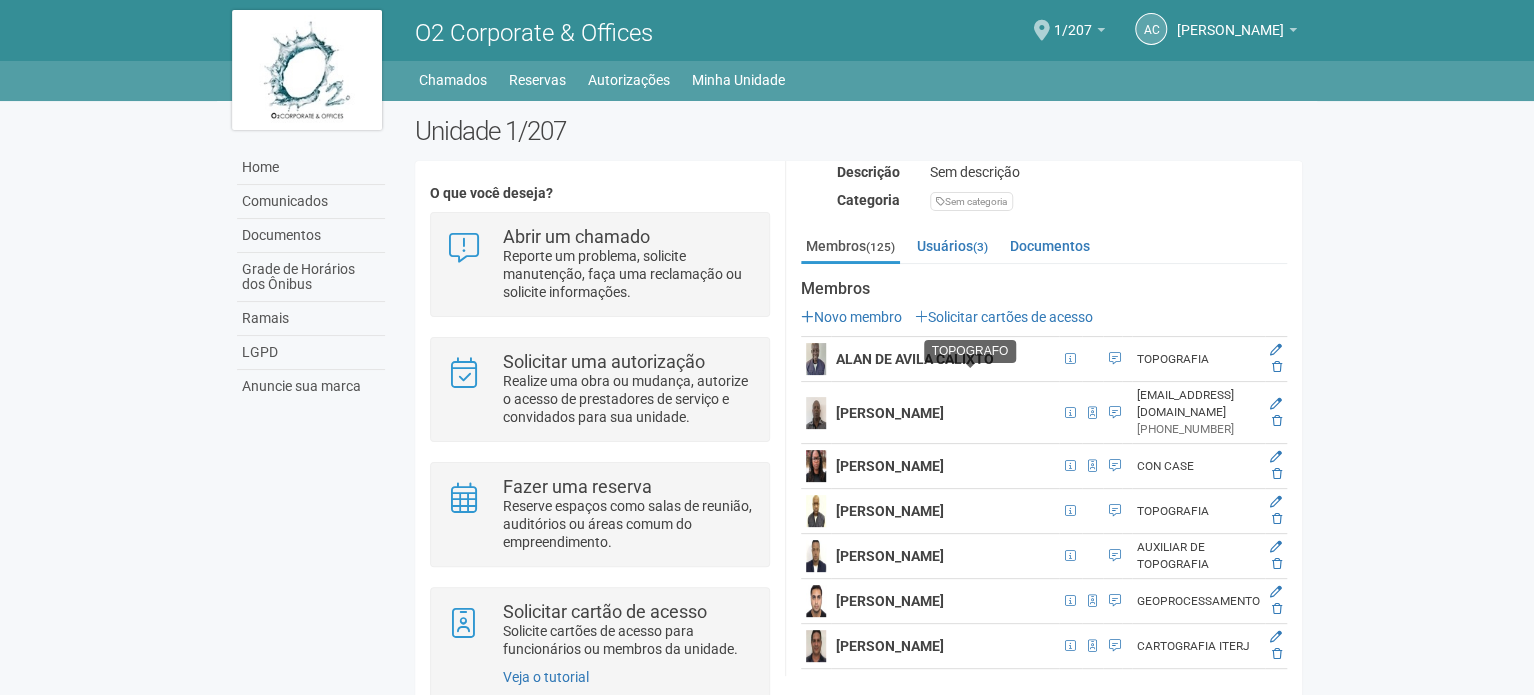 click on "TOPOGRAFO" at bounding box center (970, 351) 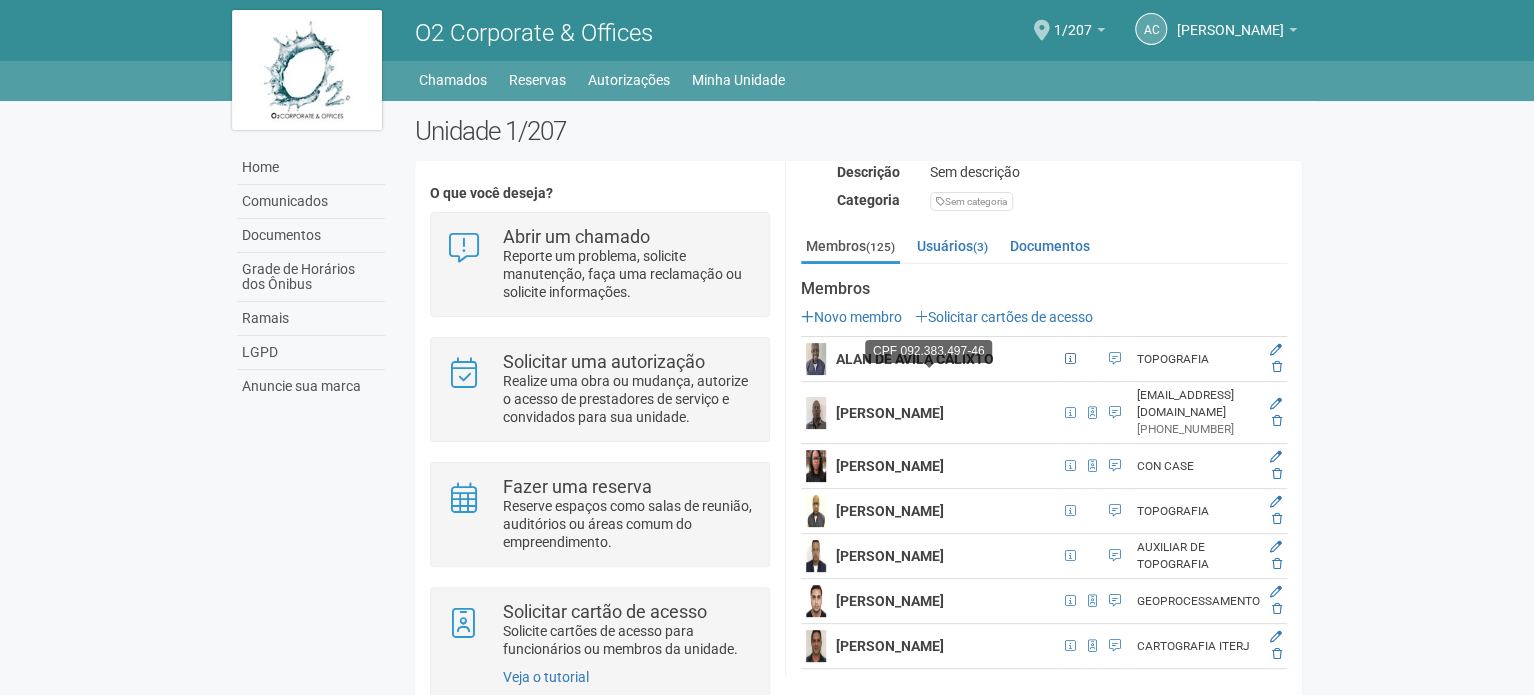 click on "CPF 092.383.497-46" at bounding box center [928, 351] 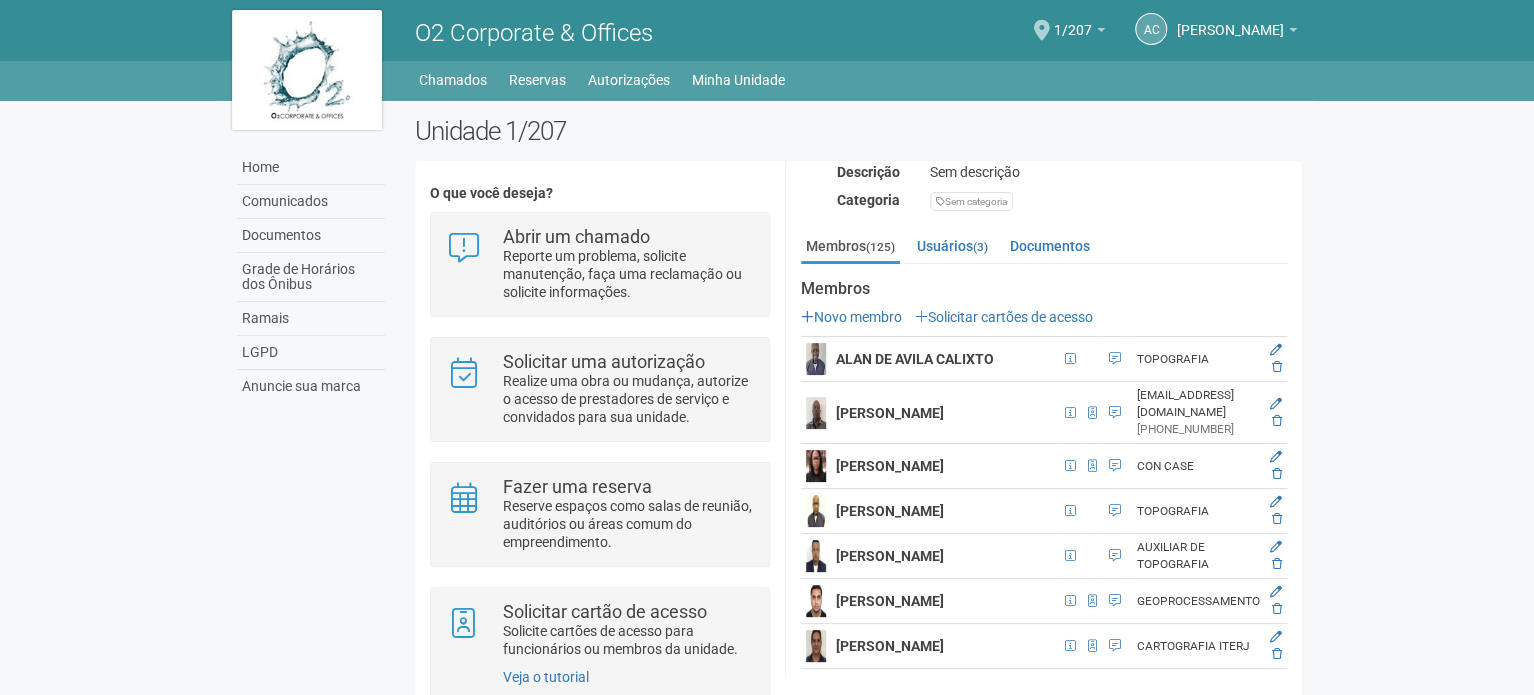 click on "TOPOGRAFIA" at bounding box center [1198, 359] 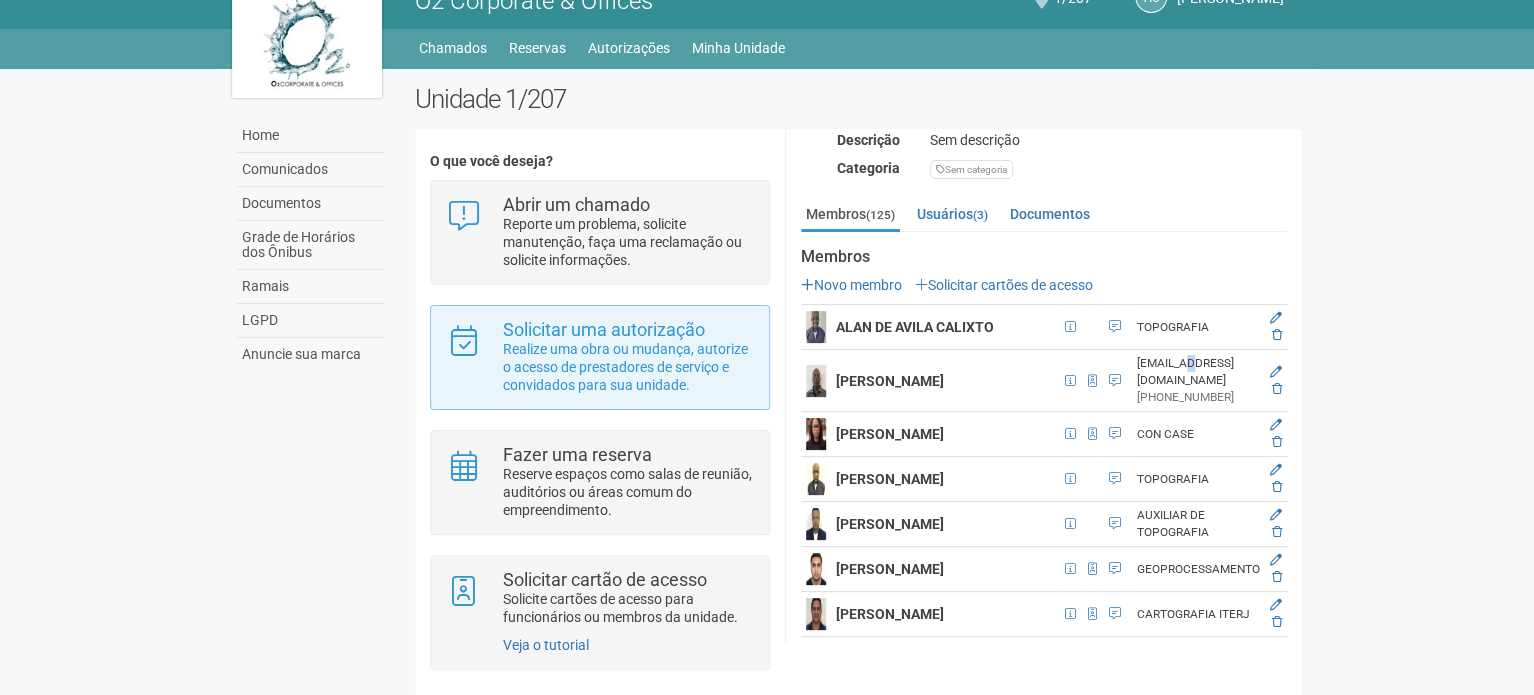 scroll, scrollTop: 49, scrollLeft: 0, axis: vertical 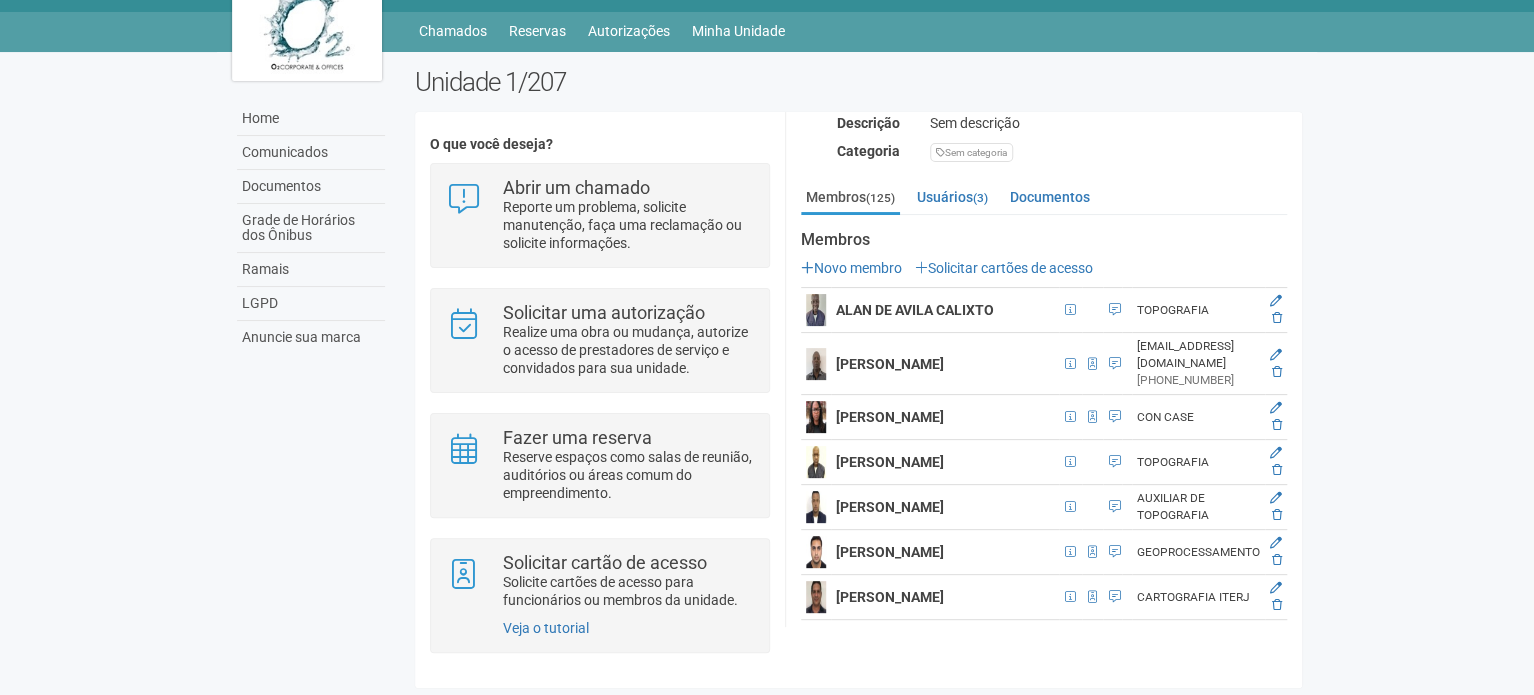 click on "albertoexercito@hotmail.com" at bounding box center [1198, 355] 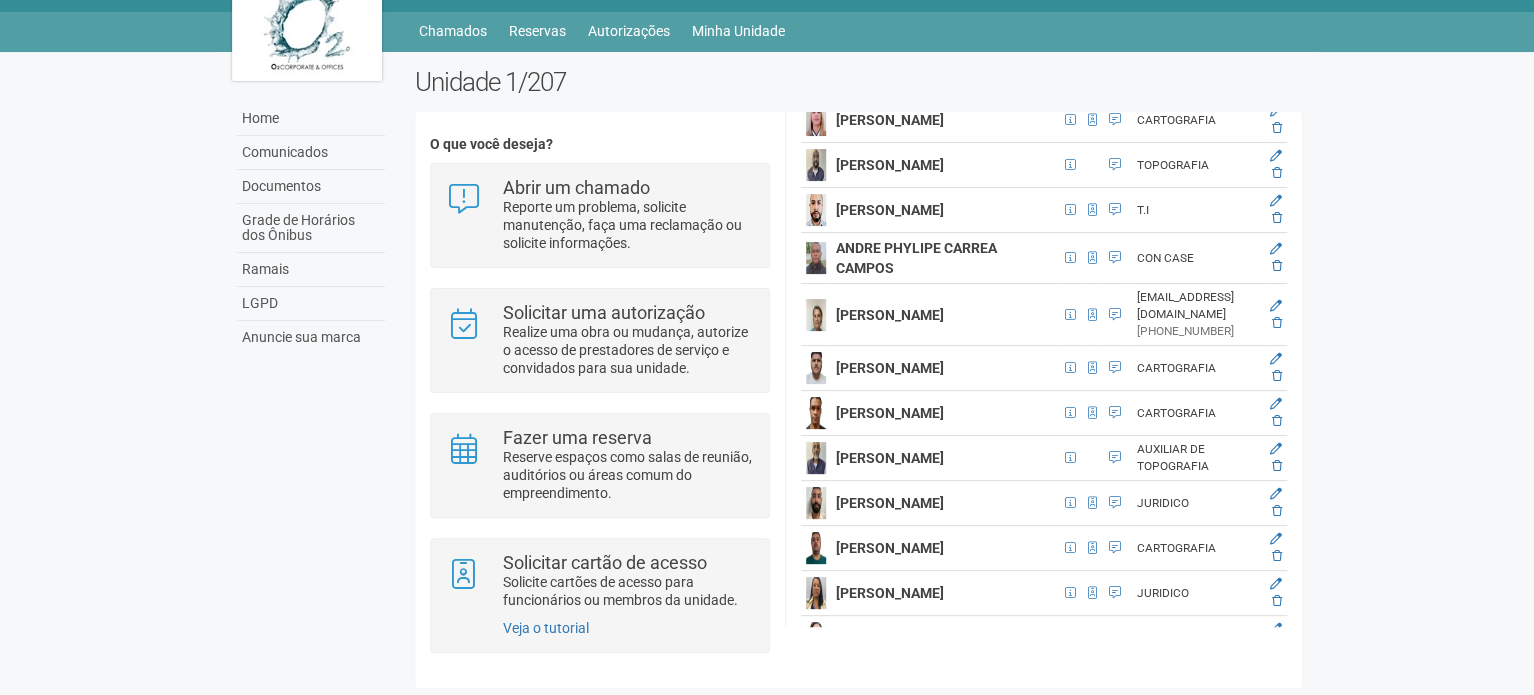scroll, scrollTop: 1000, scrollLeft: 0, axis: vertical 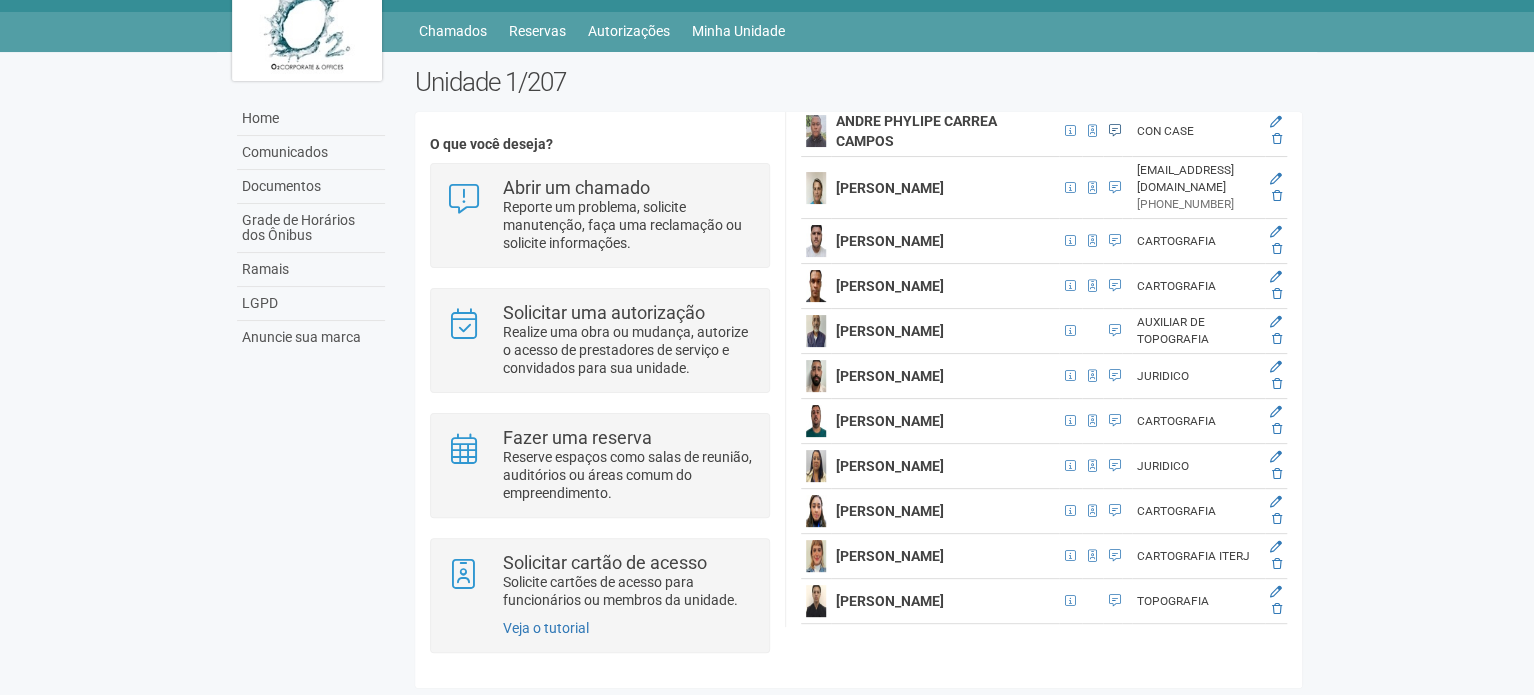 click at bounding box center [1115, 131] 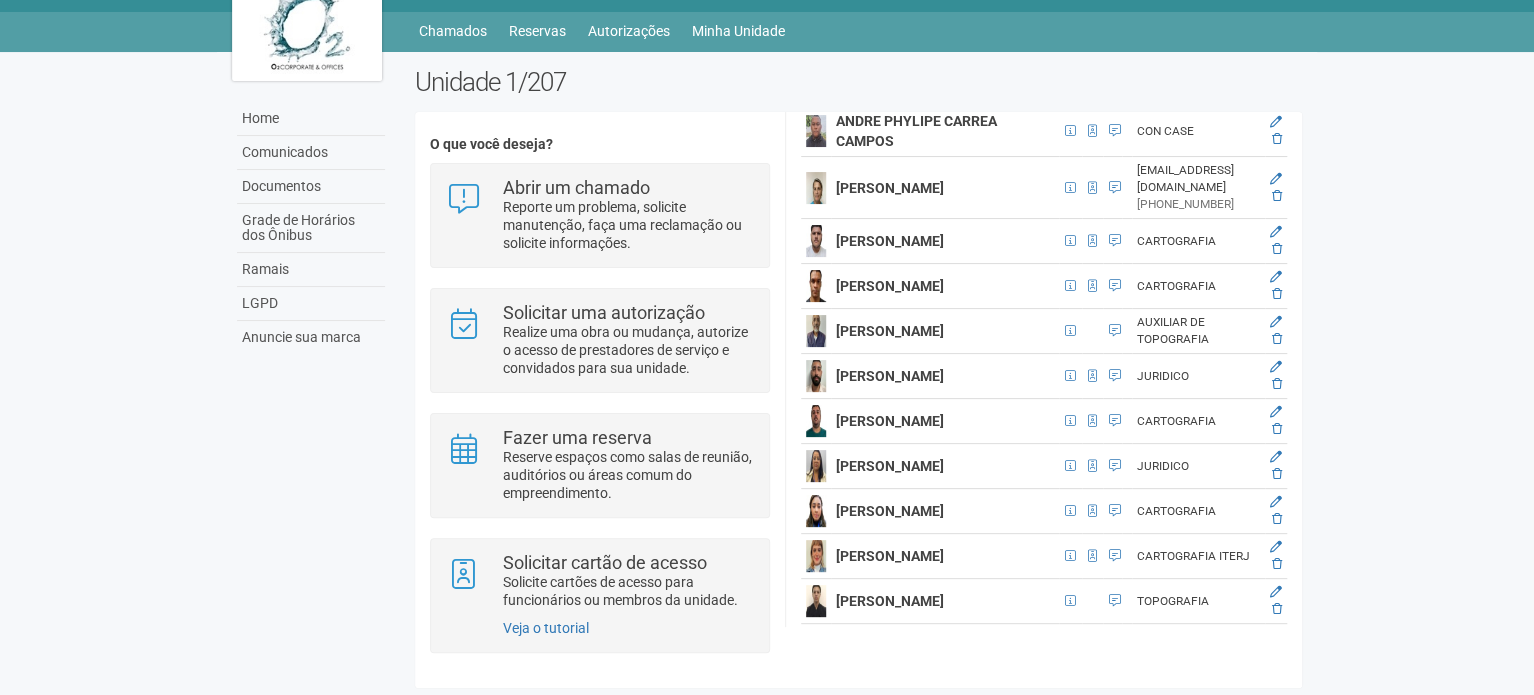 drag, startPoint x: 972, startPoint y: 487, endPoint x: 991, endPoint y: 467, distance: 27.58623 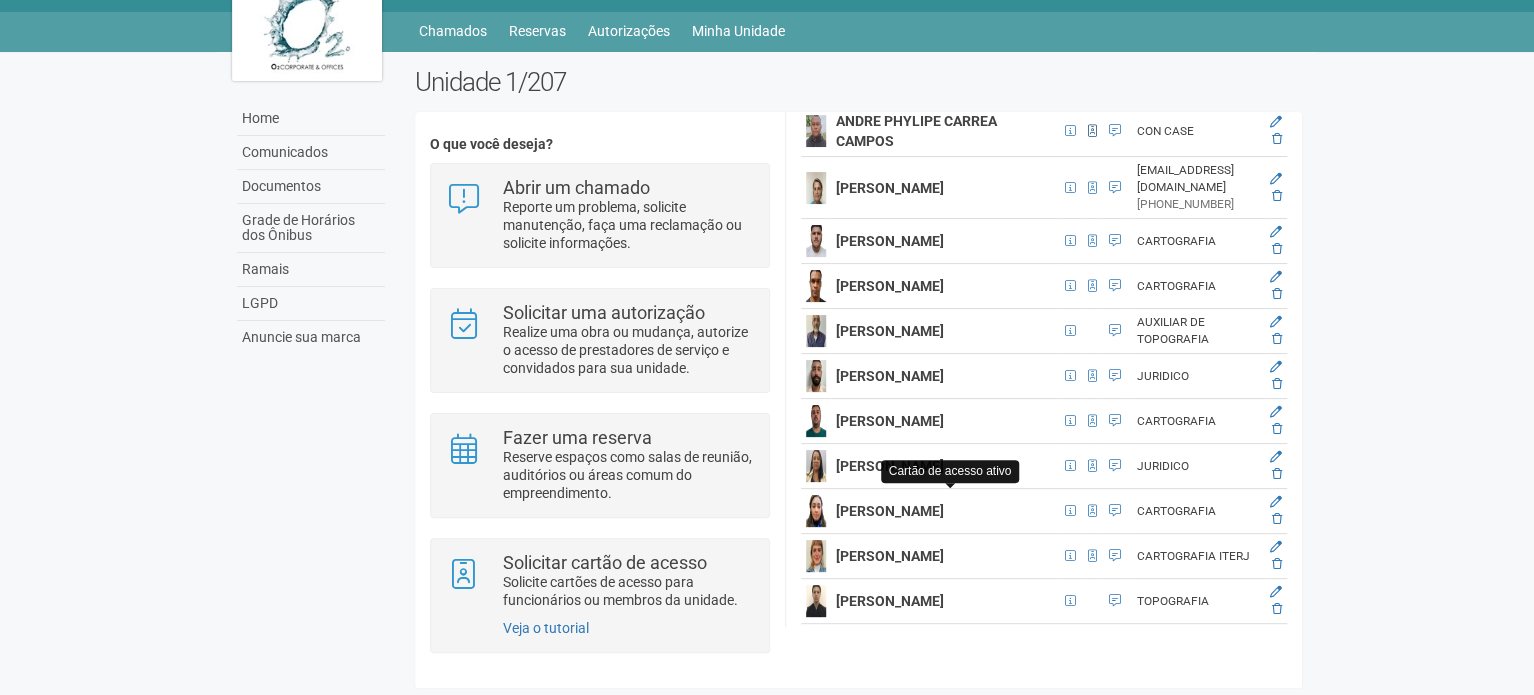 click at bounding box center [1092, 131] 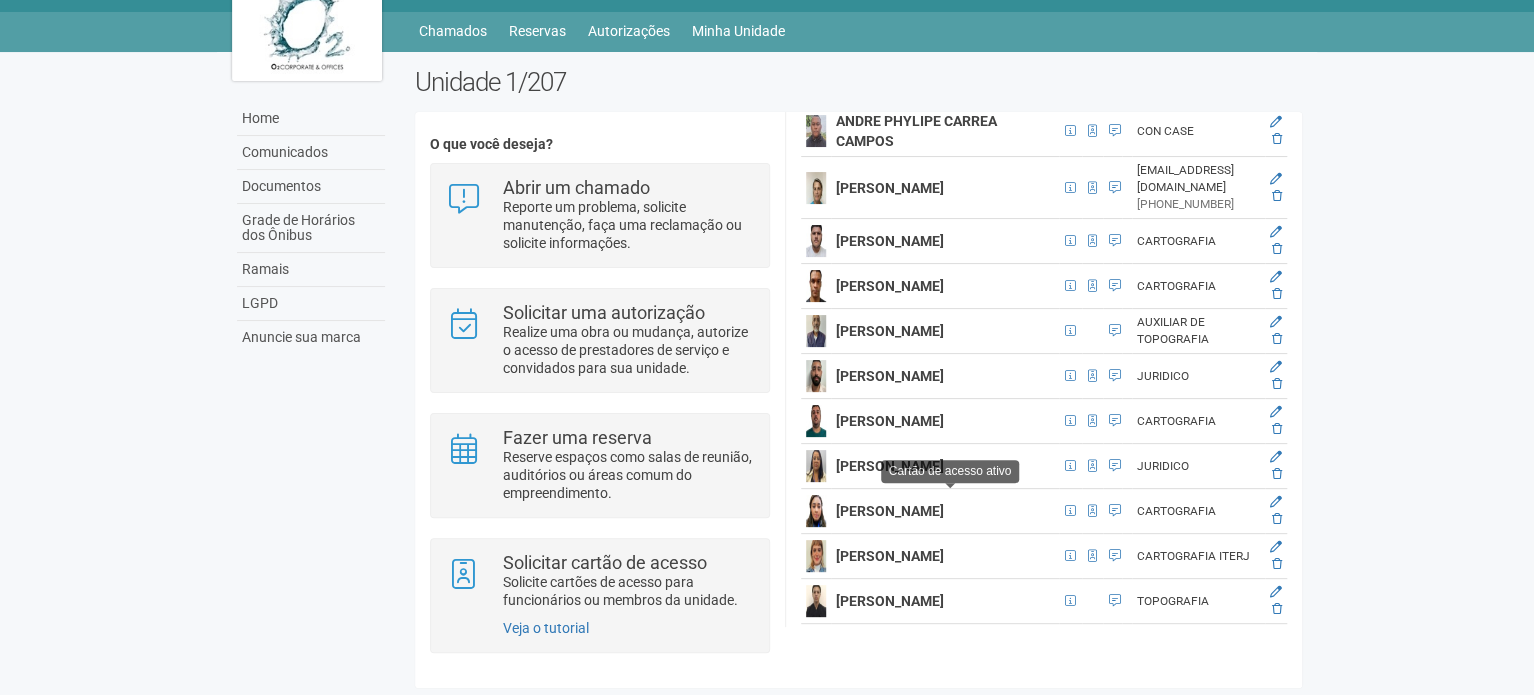 click on "ANDRE PHYLIPE CARREA CAMPOS" at bounding box center [945, 131] 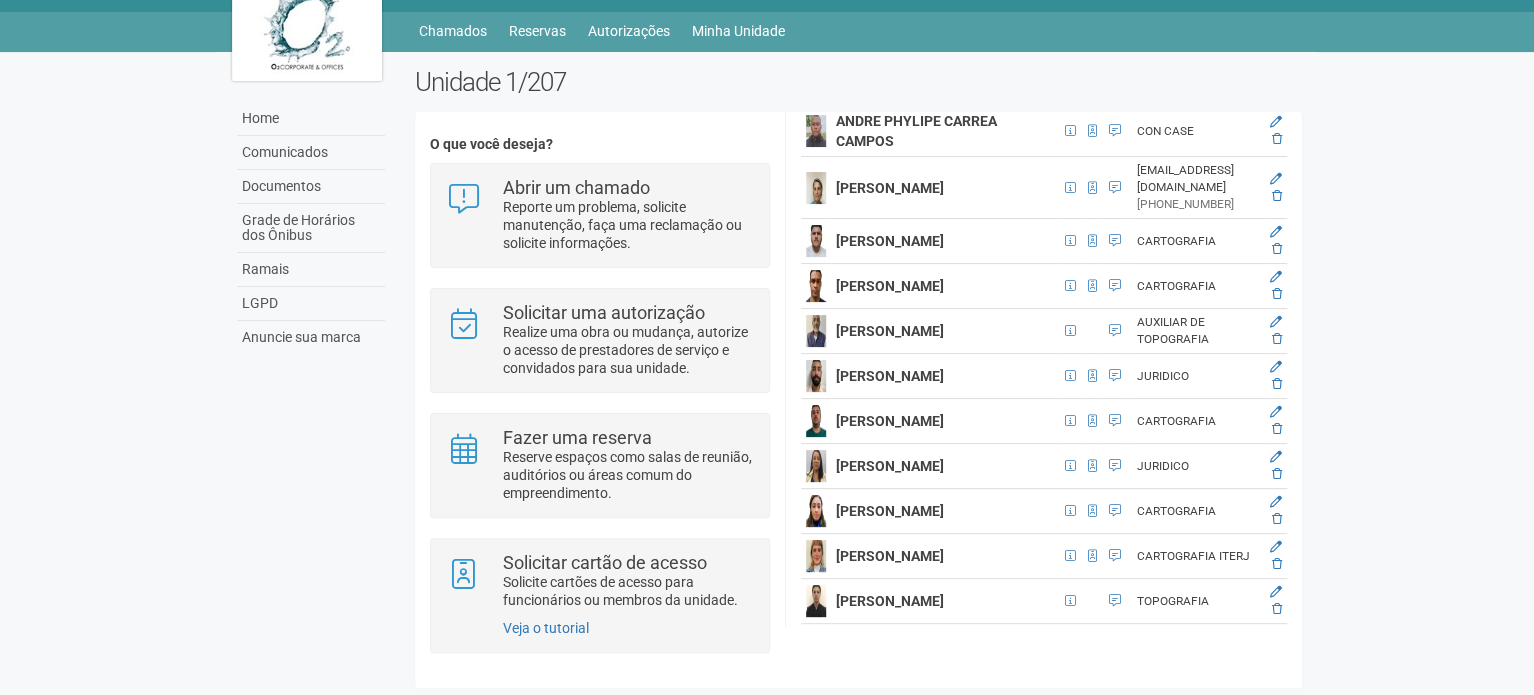 click on "ANDRE PHYLIPE CARREA CAMPOS" at bounding box center [916, 131] 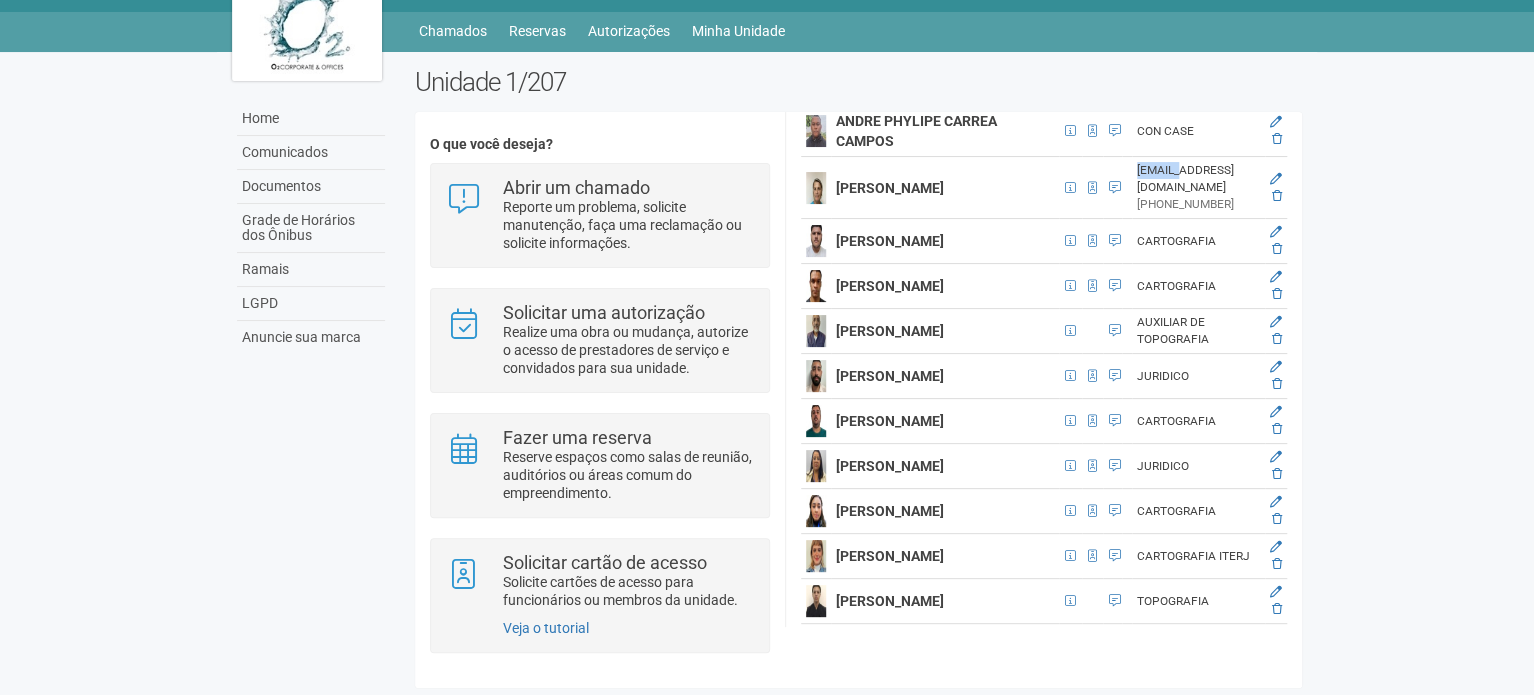 drag, startPoint x: 944, startPoint y: 540, endPoint x: 1035, endPoint y: 572, distance: 96.462425 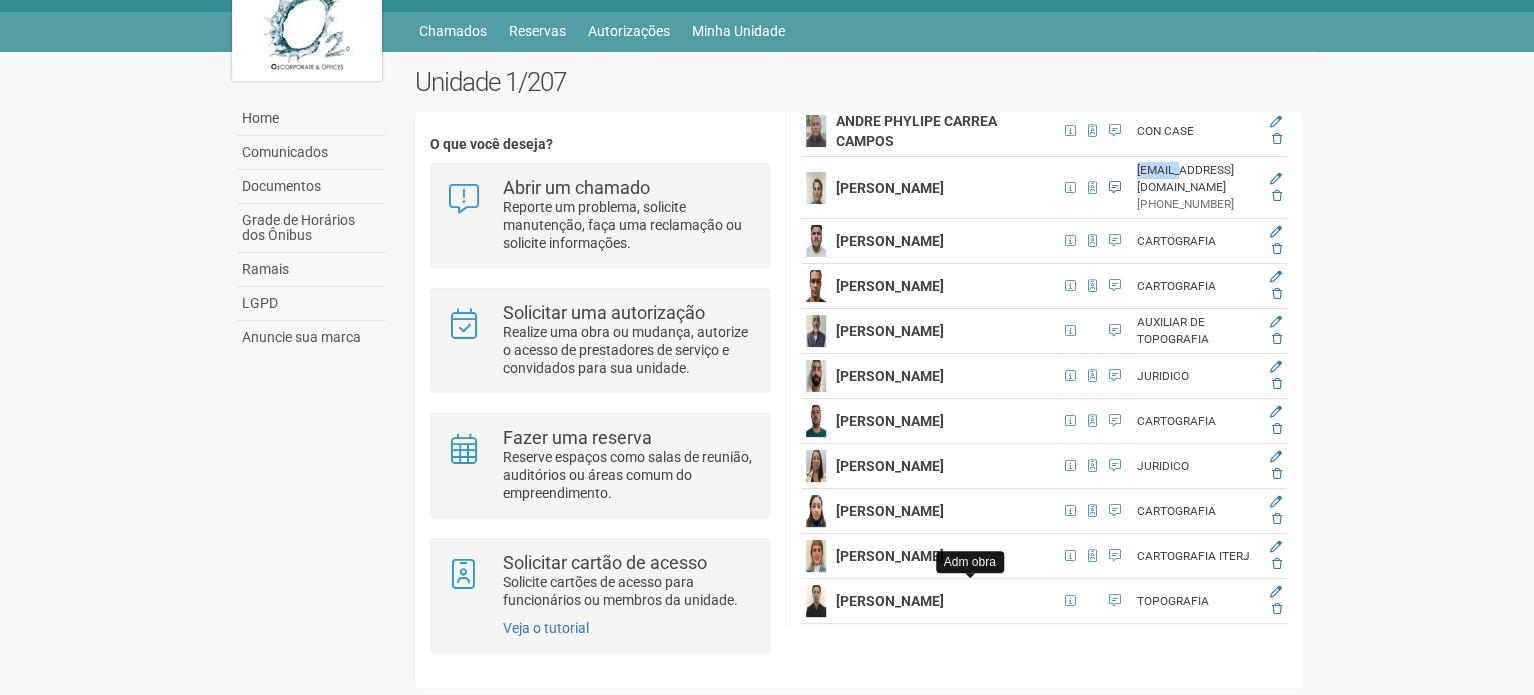 click at bounding box center (1112, 188) 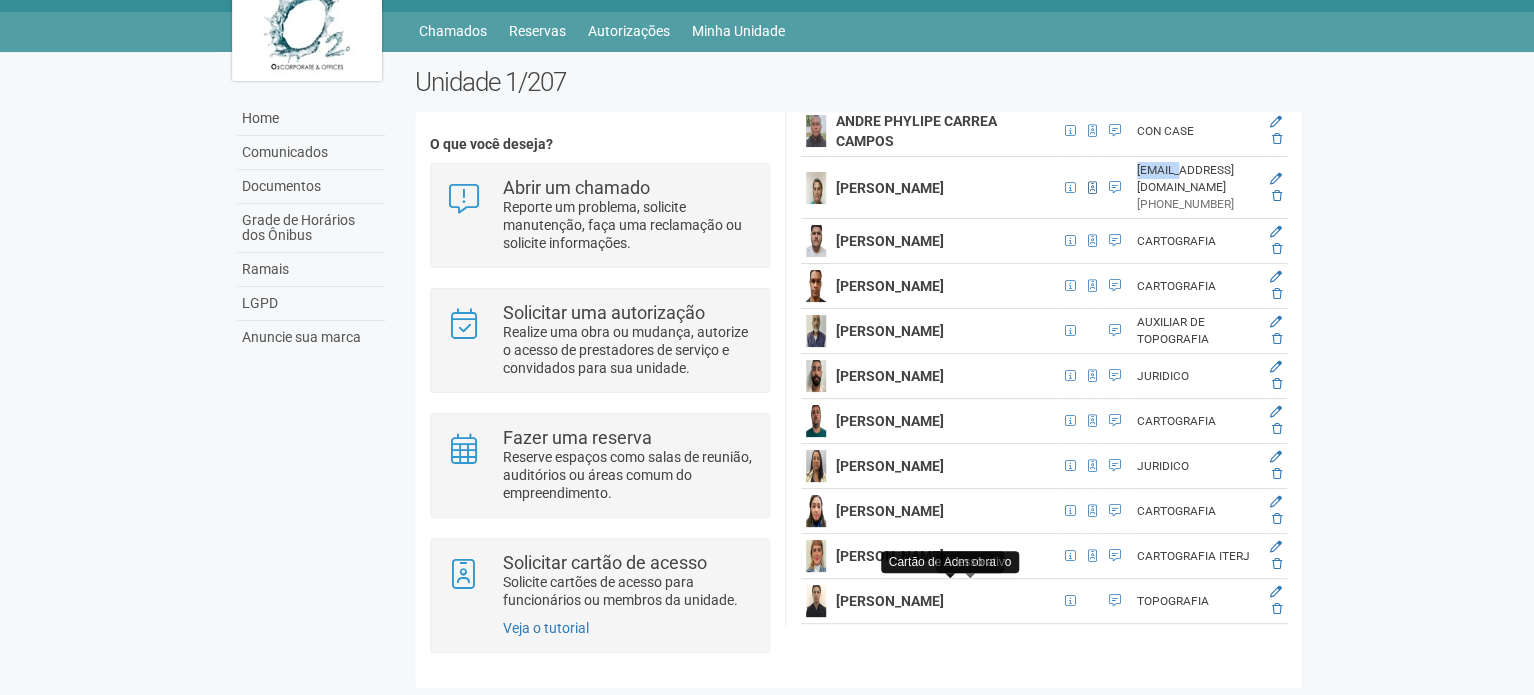 click at bounding box center [1092, 188] 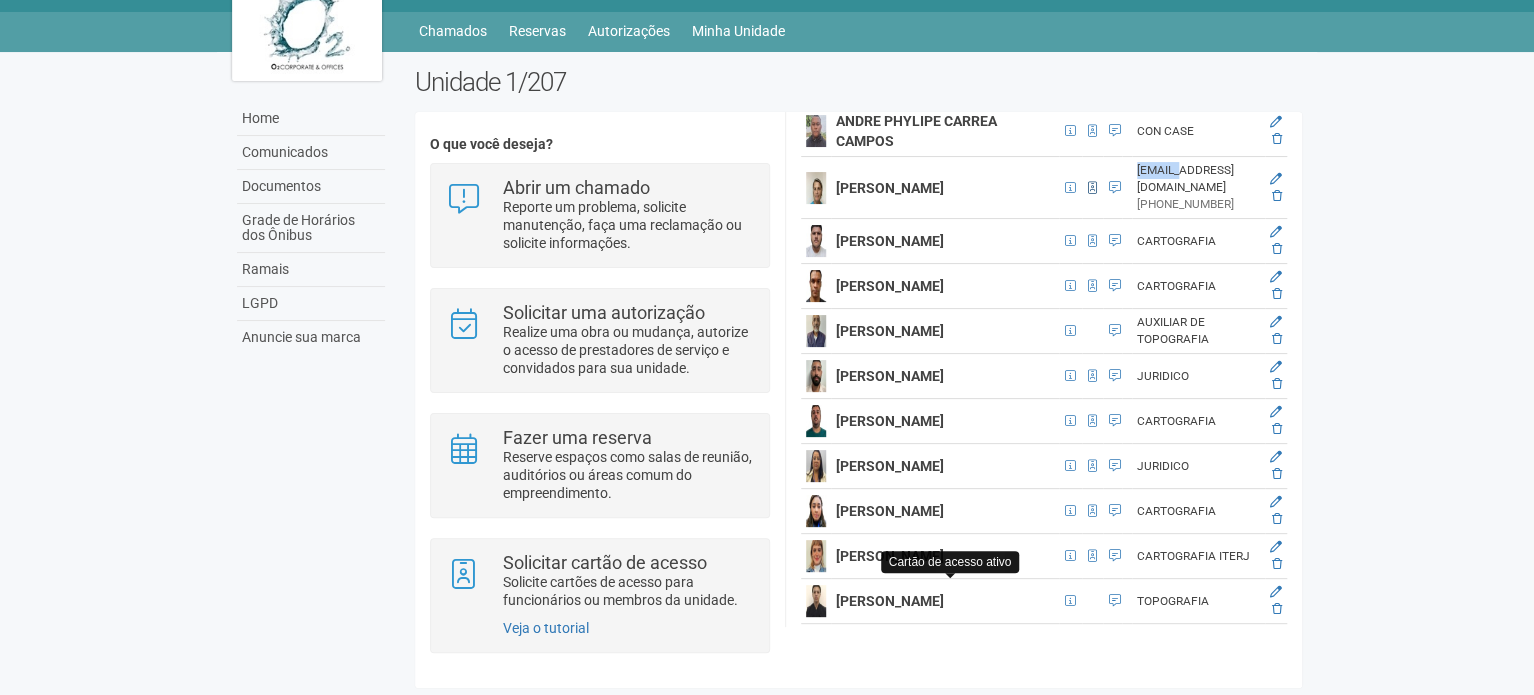 click at bounding box center (1092, 188) 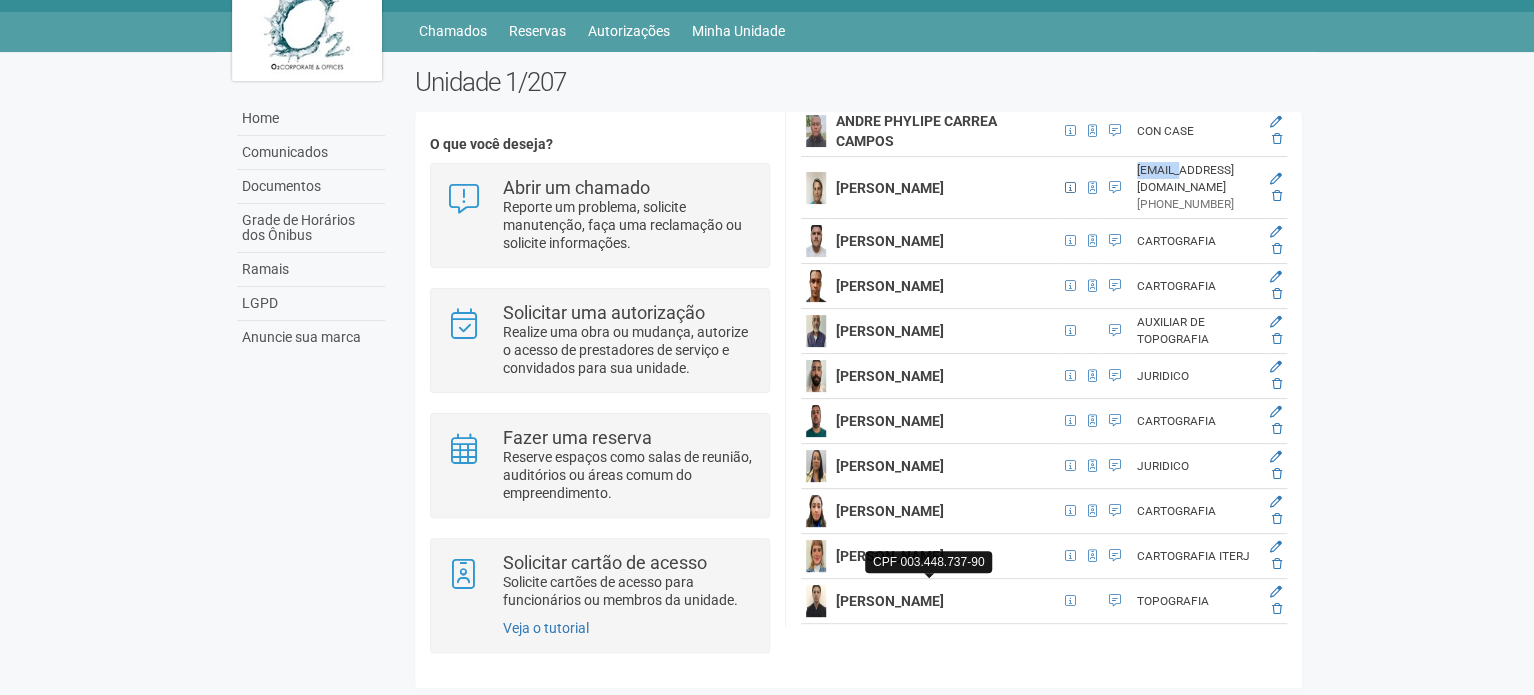 click at bounding box center [1070, 188] 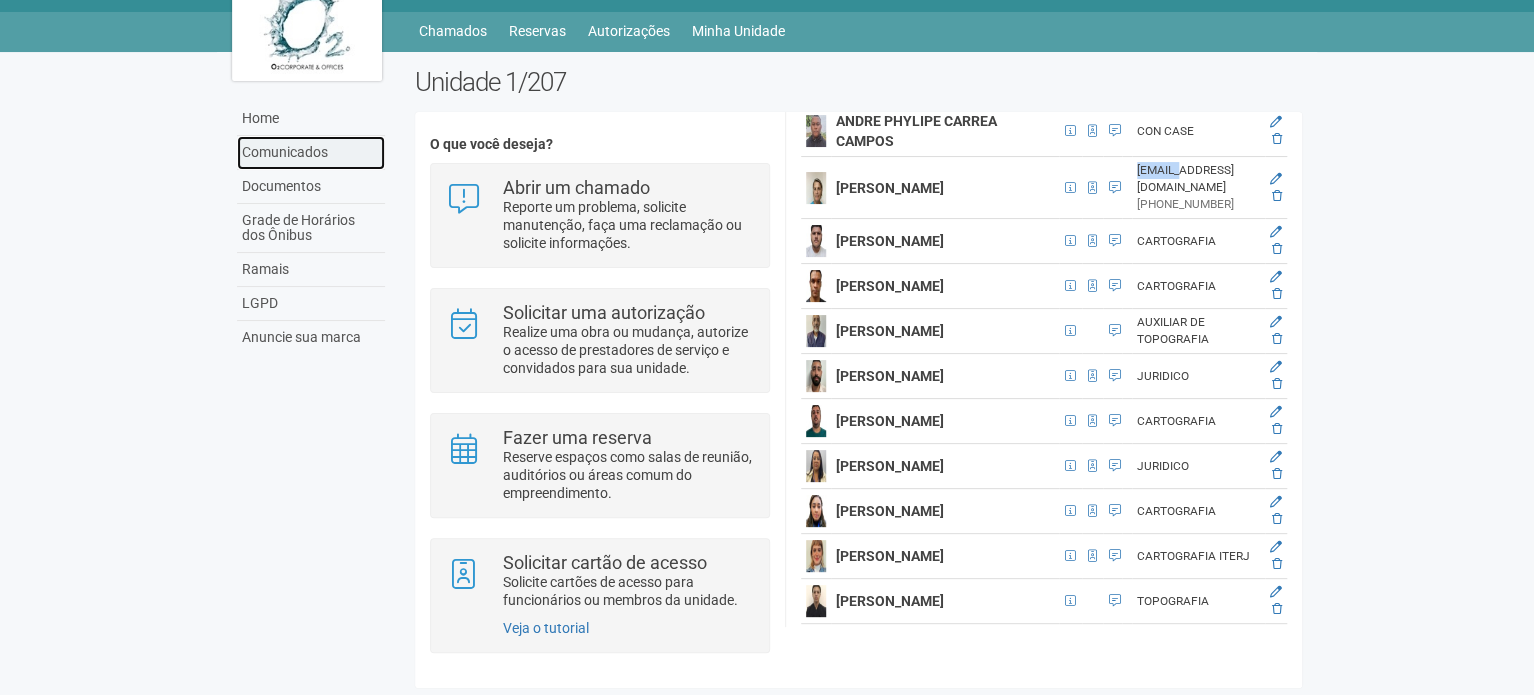click on "Comunicados" at bounding box center (311, 153) 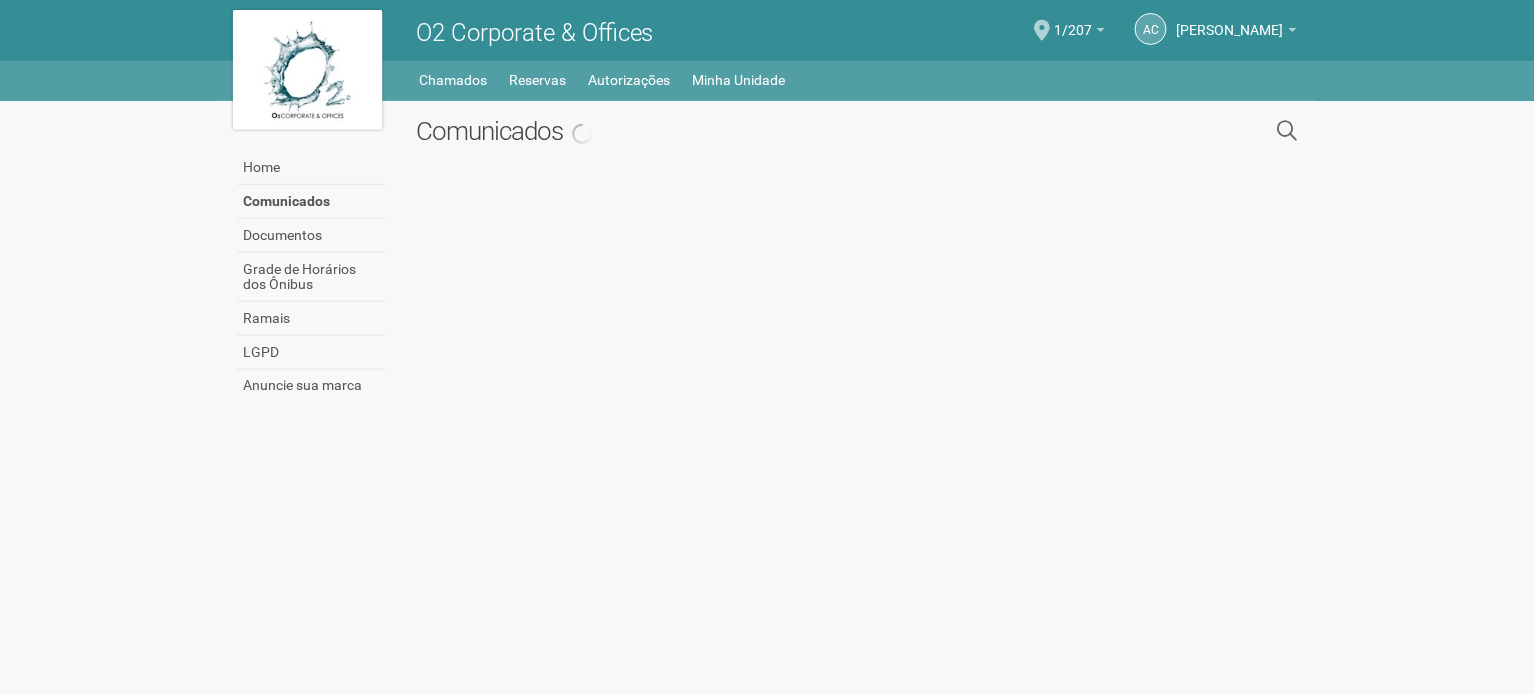 scroll, scrollTop: 0, scrollLeft: 0, axis: both 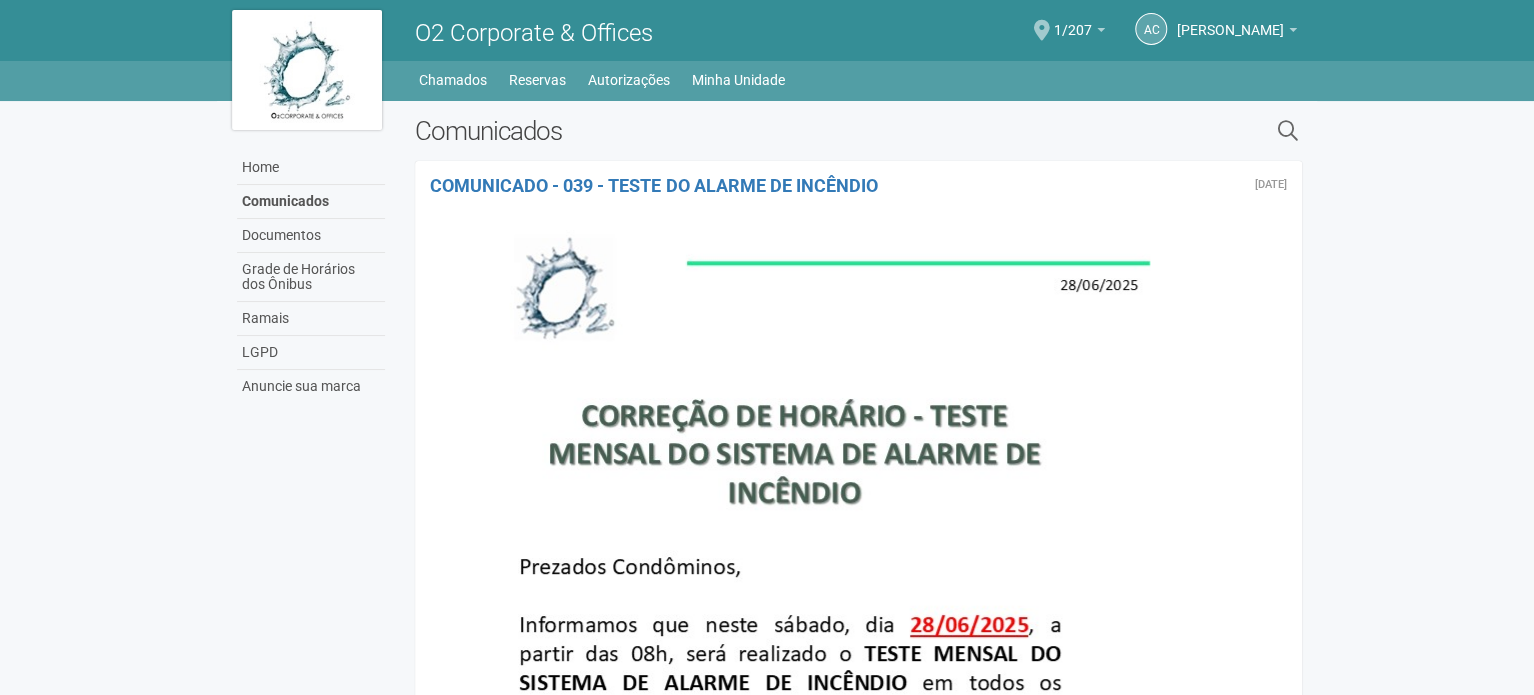 click at bounding box center [1042, 30] 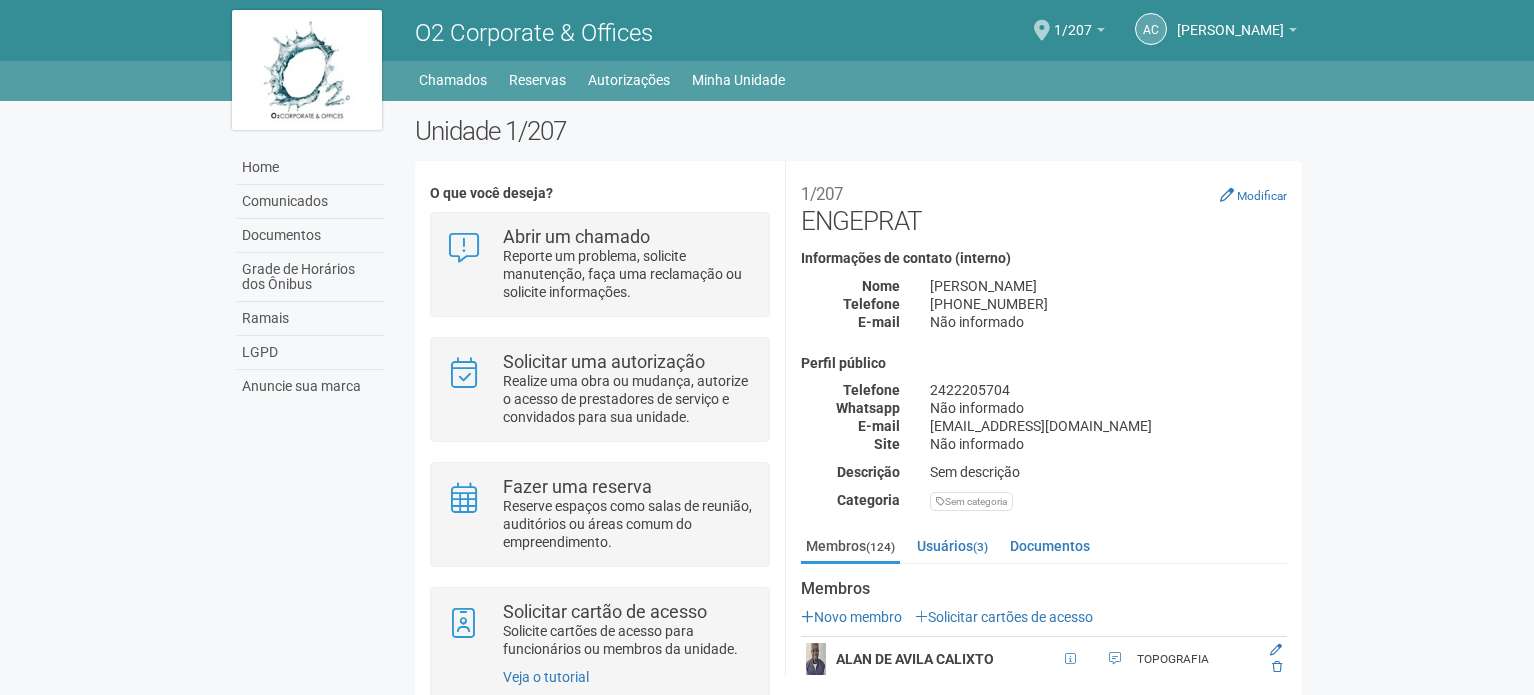 scroll, scrollTop: 0, scrollLeft: 0, axis: both 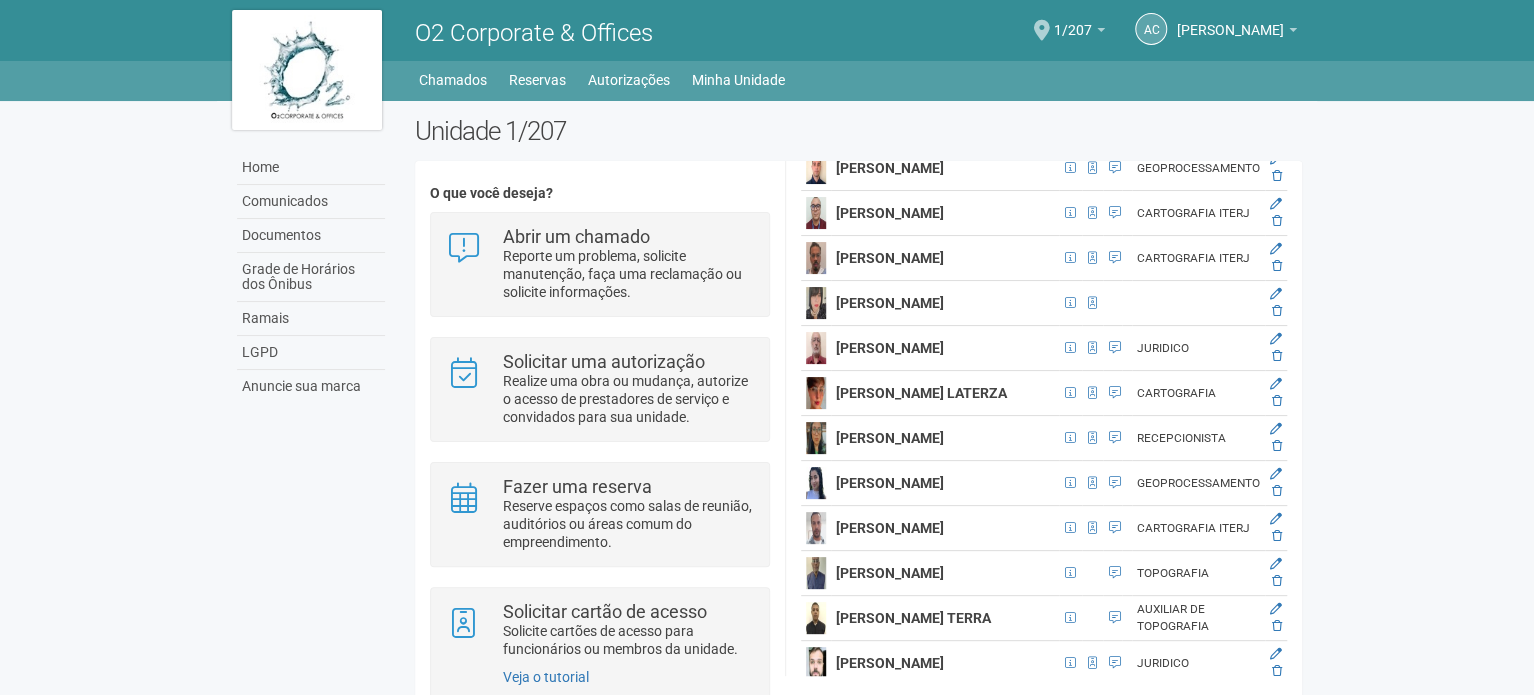 click on "GEOPROCESSAMENTO" at bounding box center [1198, -885] 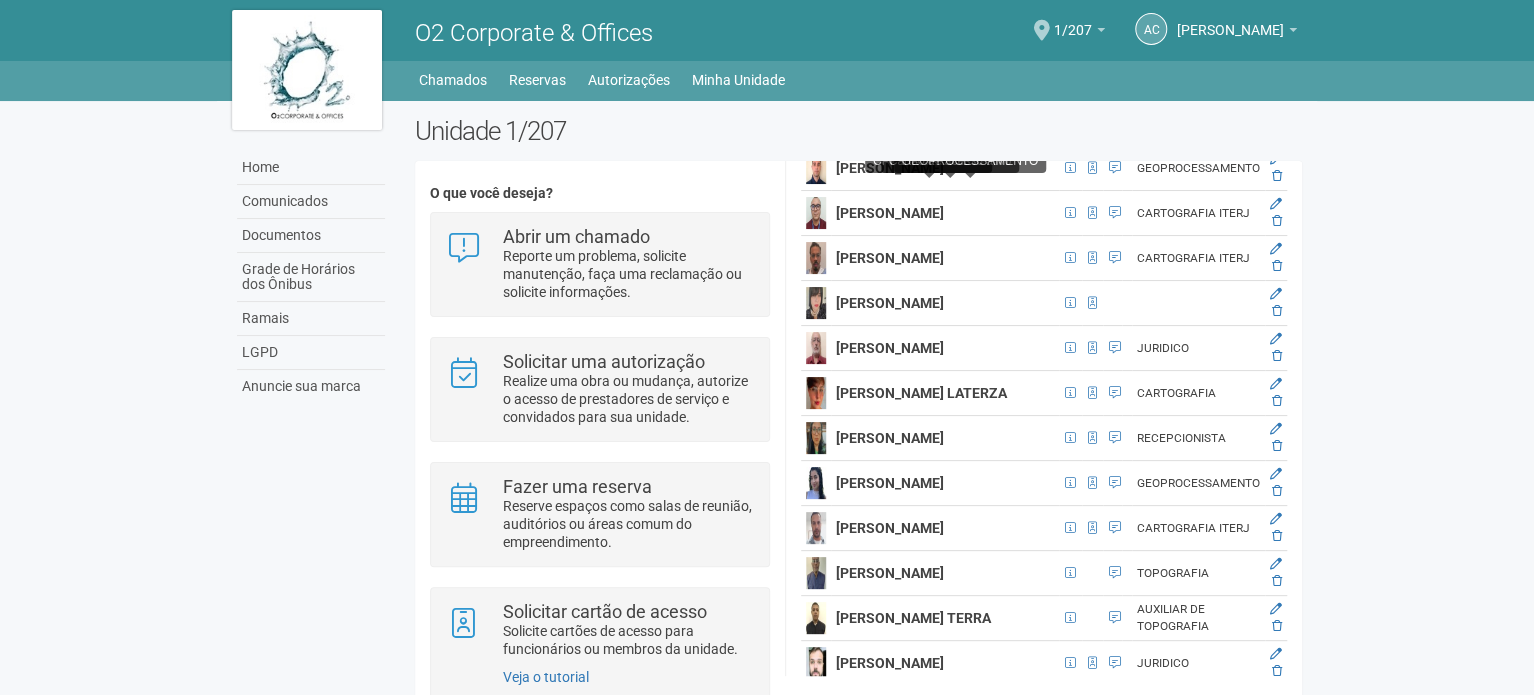 click on "GEOPROCESSAMENTO" at bounding box center [970, 161] 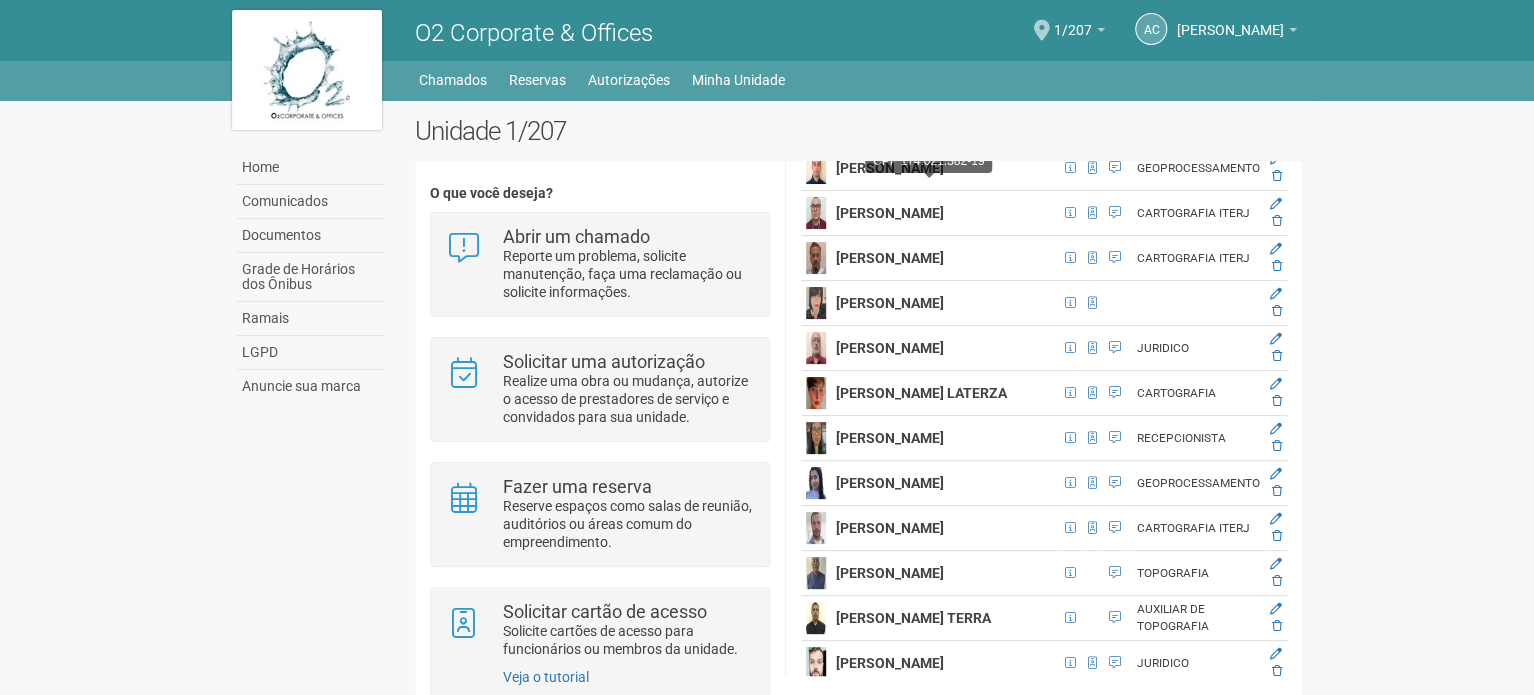 scroll, scrollTop: 3200, scrollLeft: 0, axis: vertical 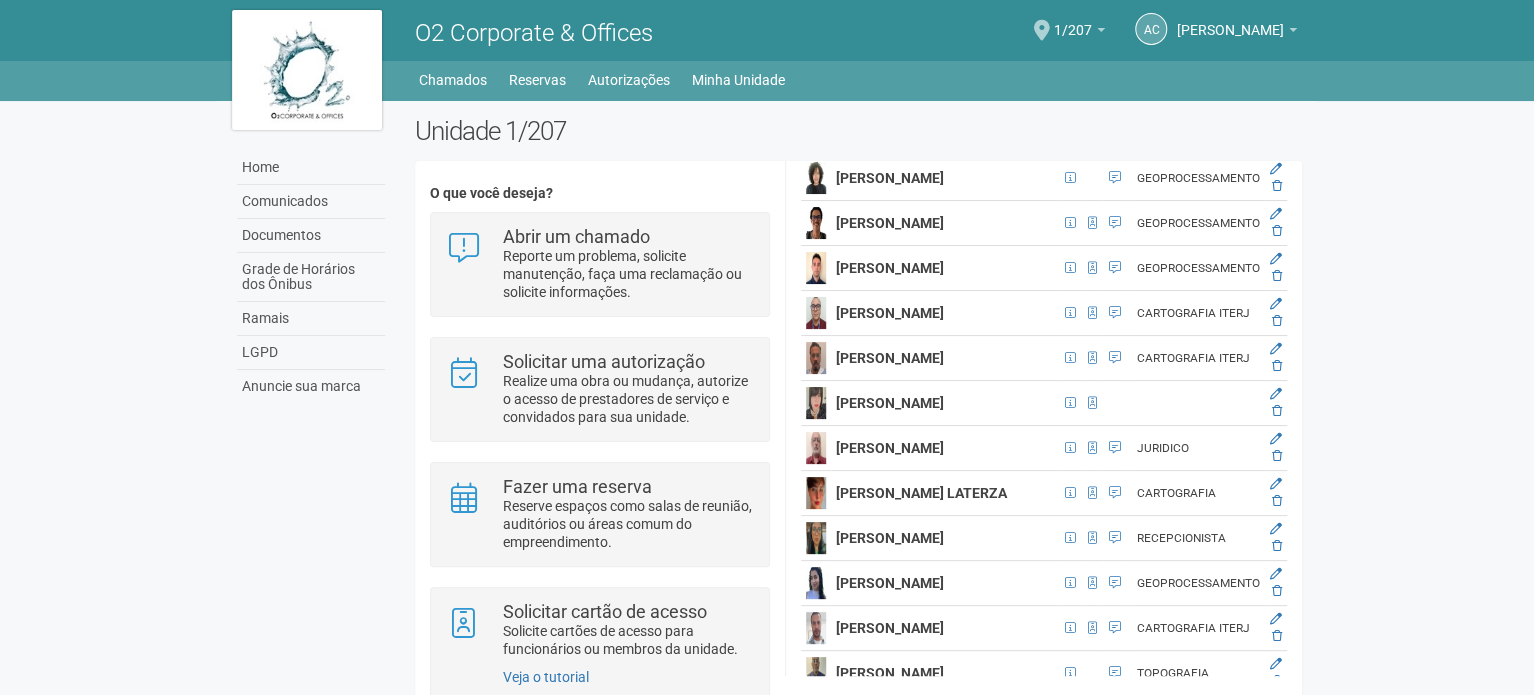 drag, startPoint x: 866, startPoint y: 191, endPoint x: 916, endPoint y: 206, distance: 52.201534 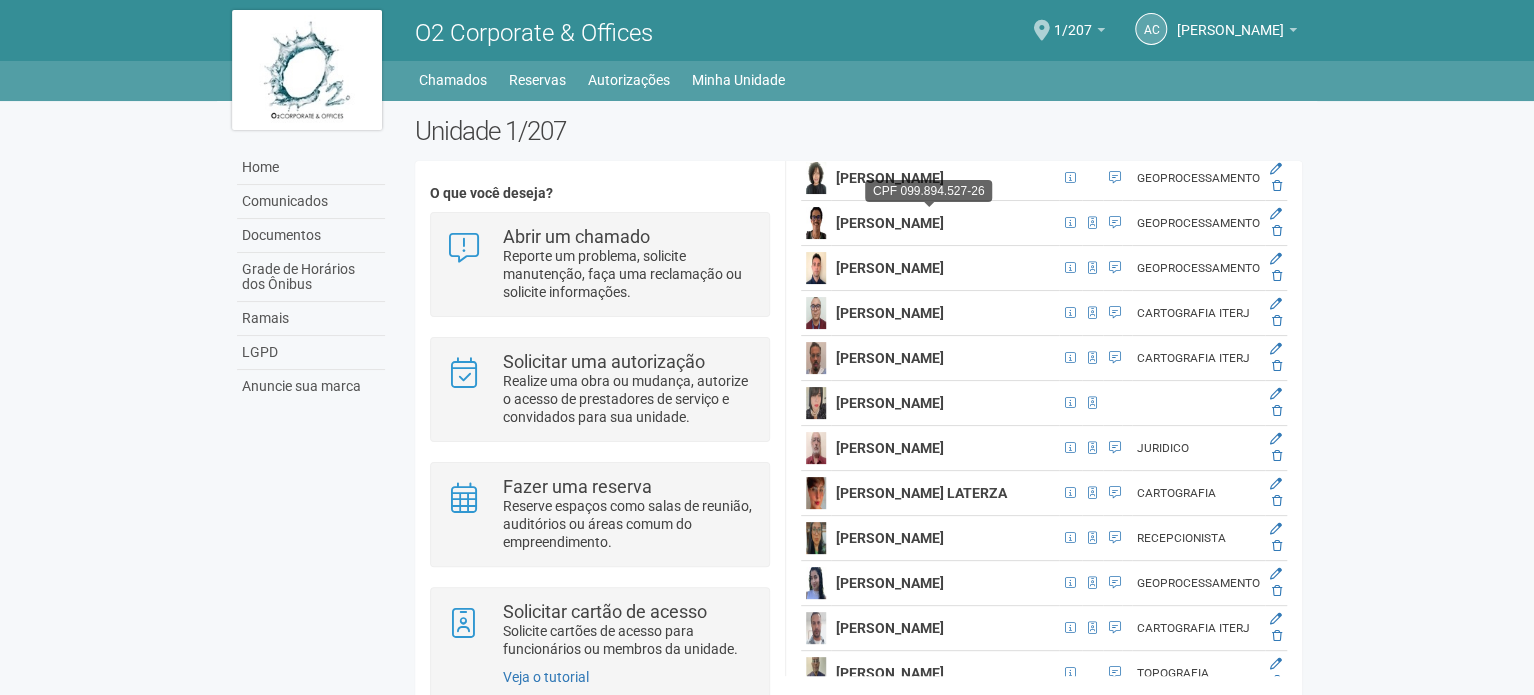 click at bounding box center (929, 204) 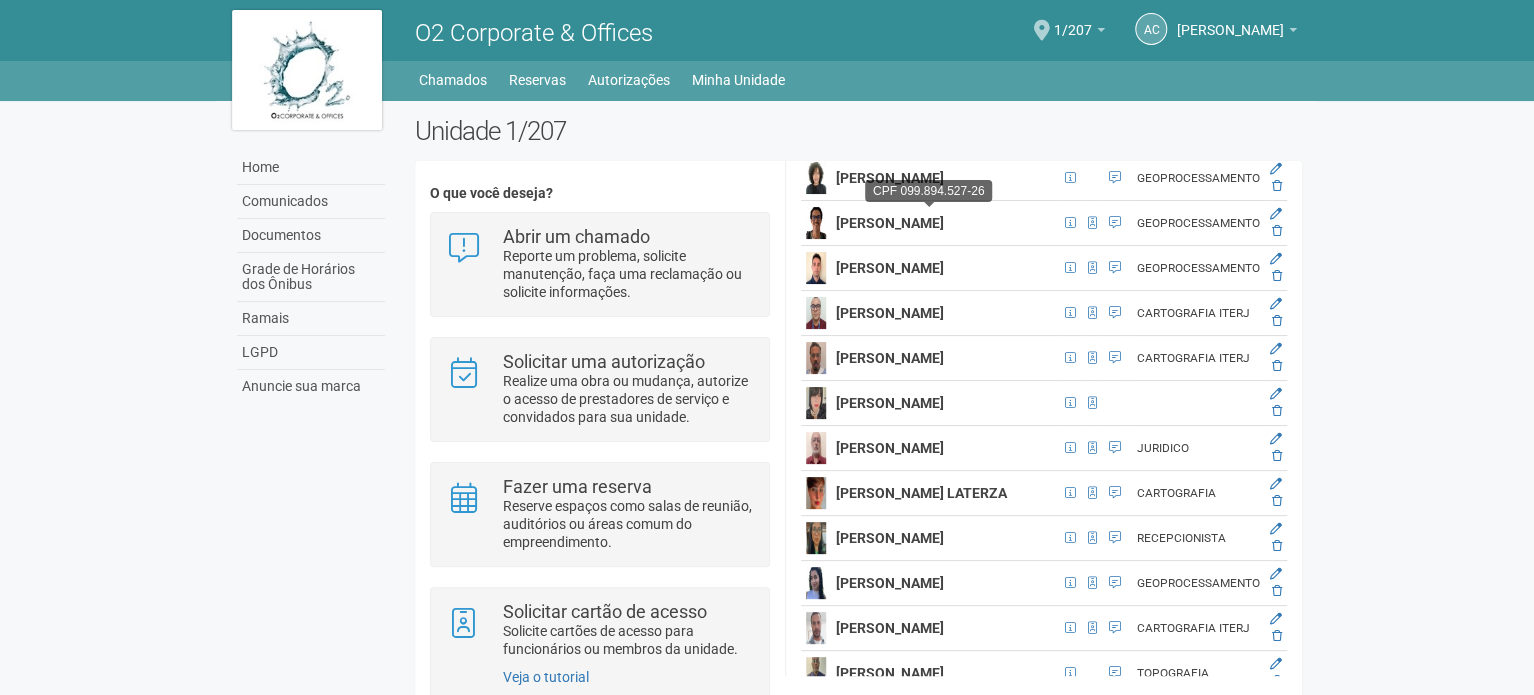 click on "[PERSON_NAME]
CPF 099.894.527-26
TOPOGRAFIA" at bounding box center (1044, -830) 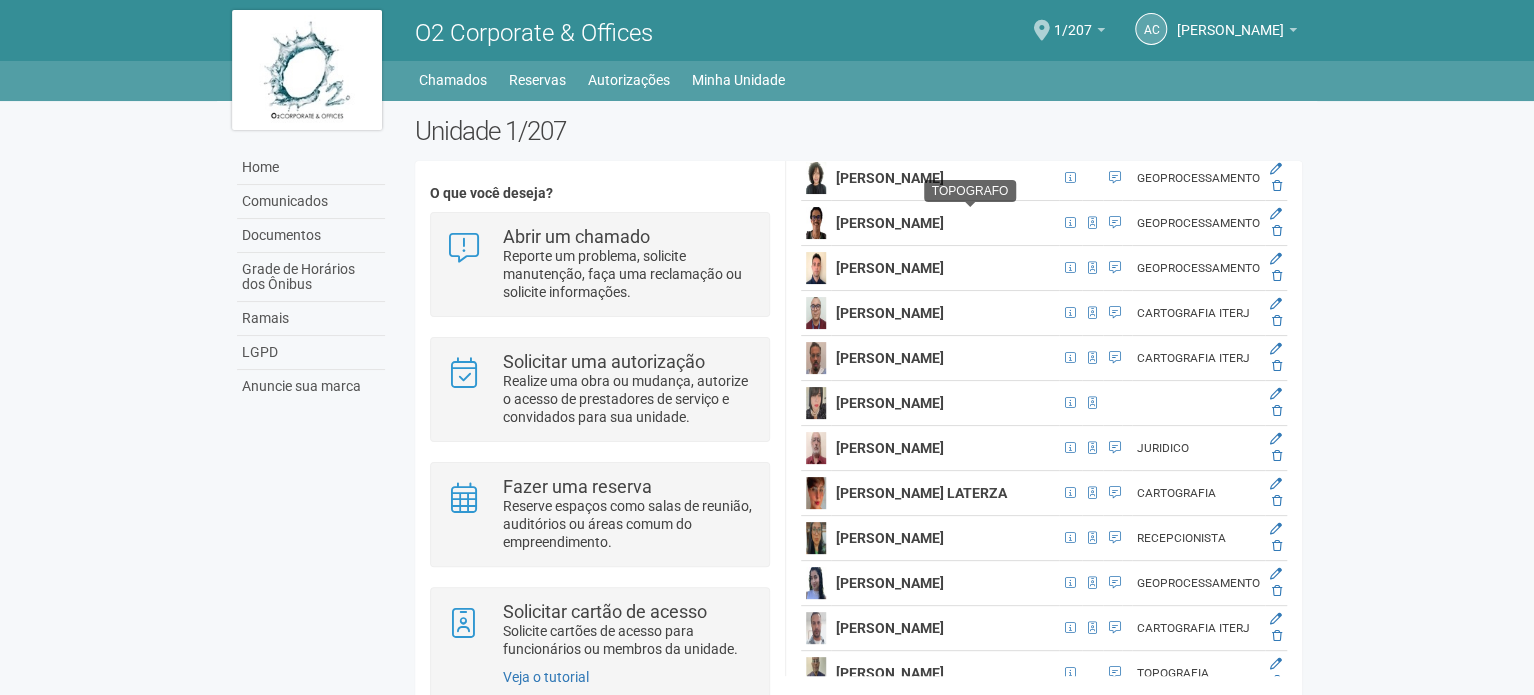 drag, startPoint x: 969, startPoint y: 209, endPoint x: 985, endPoint y: 236, distance: 31.38471 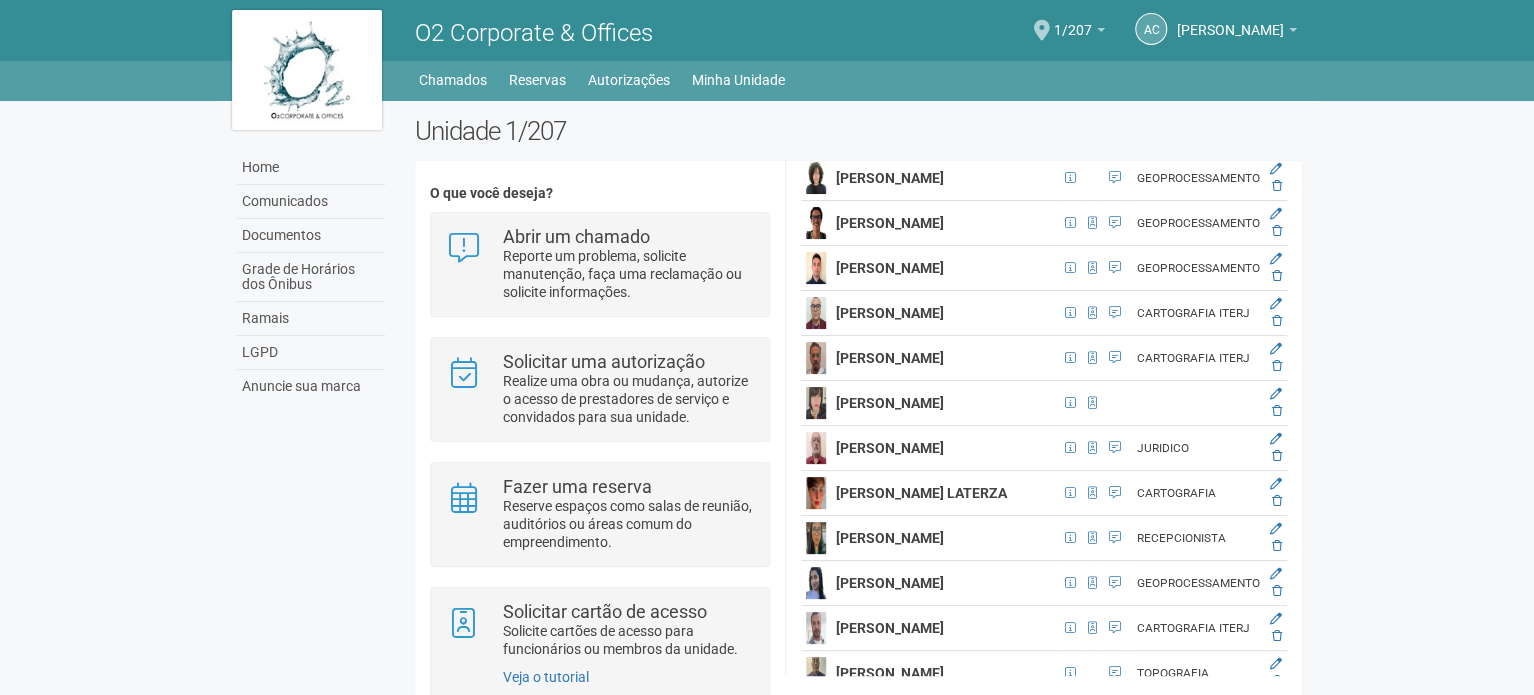 drag, startPoint x: 988, startPoint y: 204, endPoint x: 1064, endPoint y: 219, distance: 77.46612 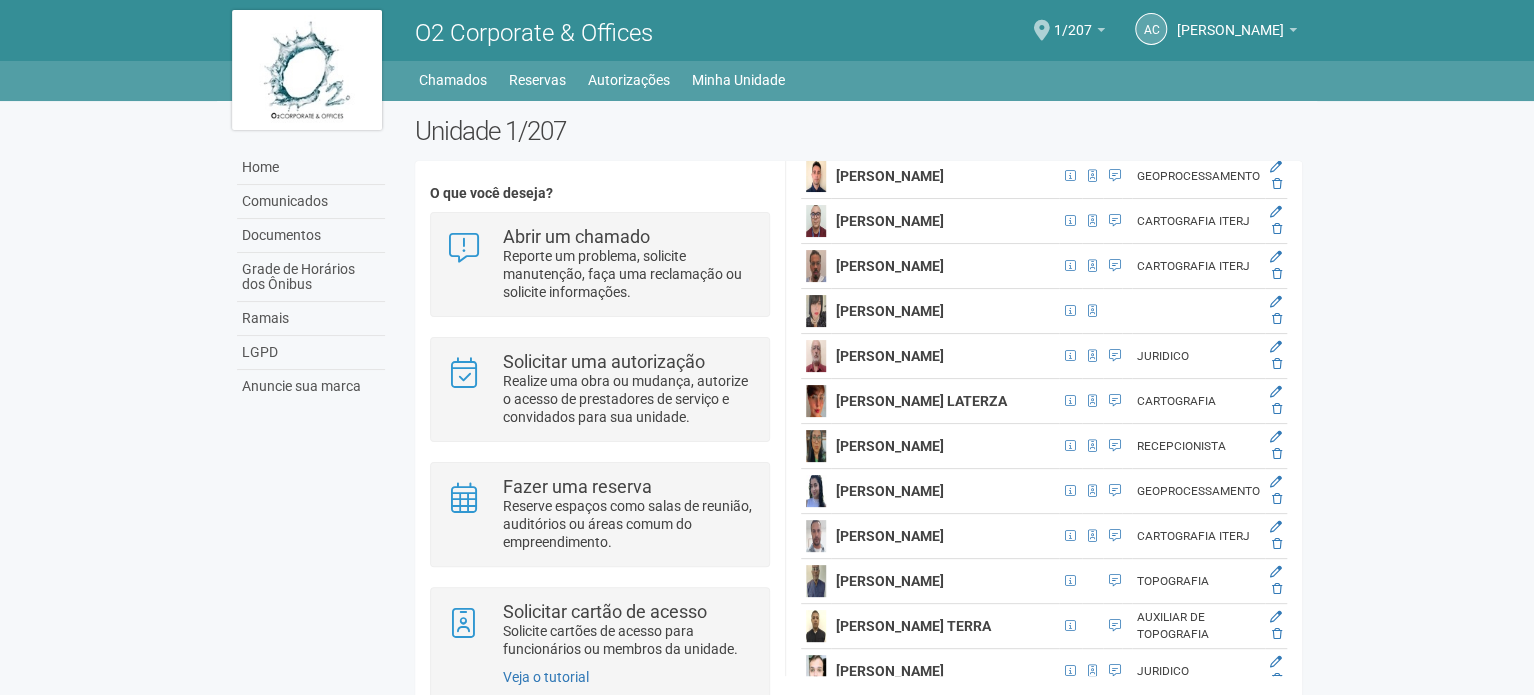 scroll, scrollTop: 3400, scrollLeft: 0, axis: vertical 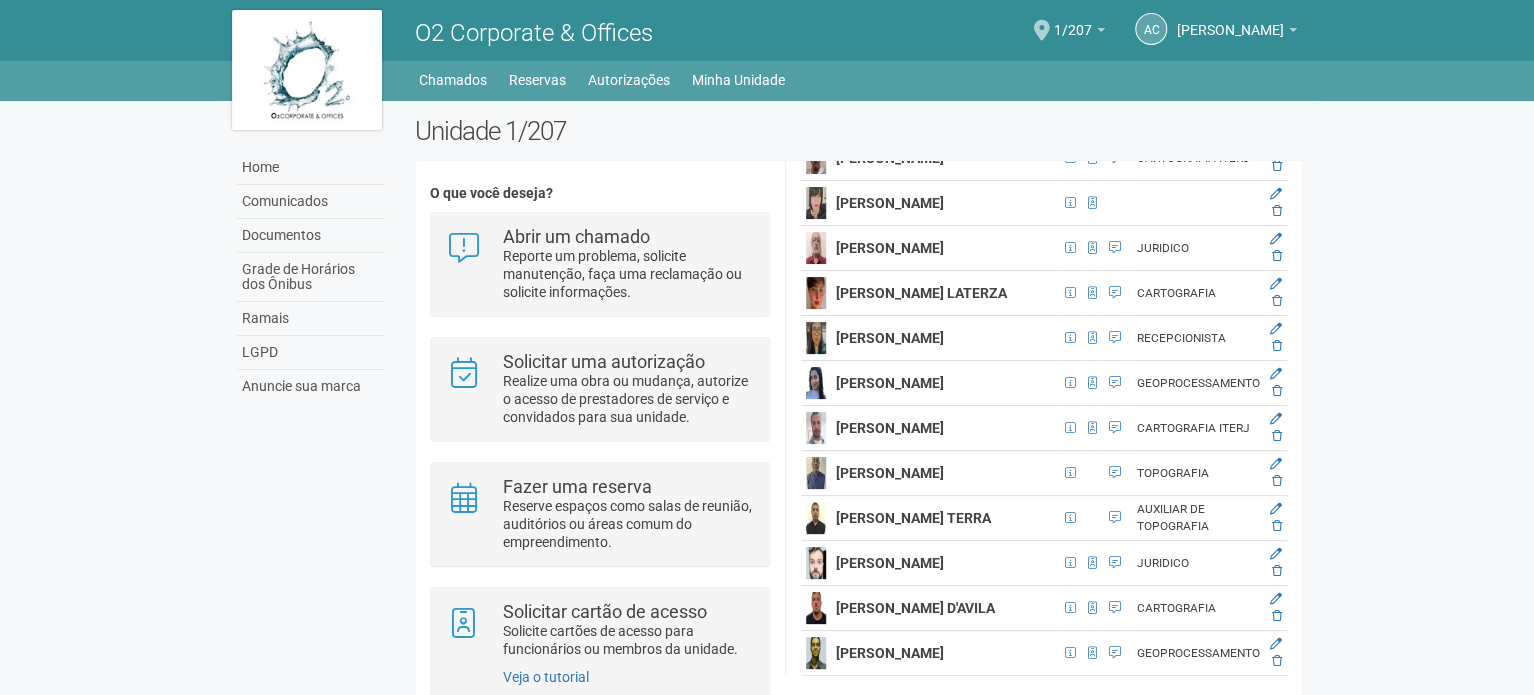 click on "GEOPROCESSAMENTO" at bounding box center (1198, -765) 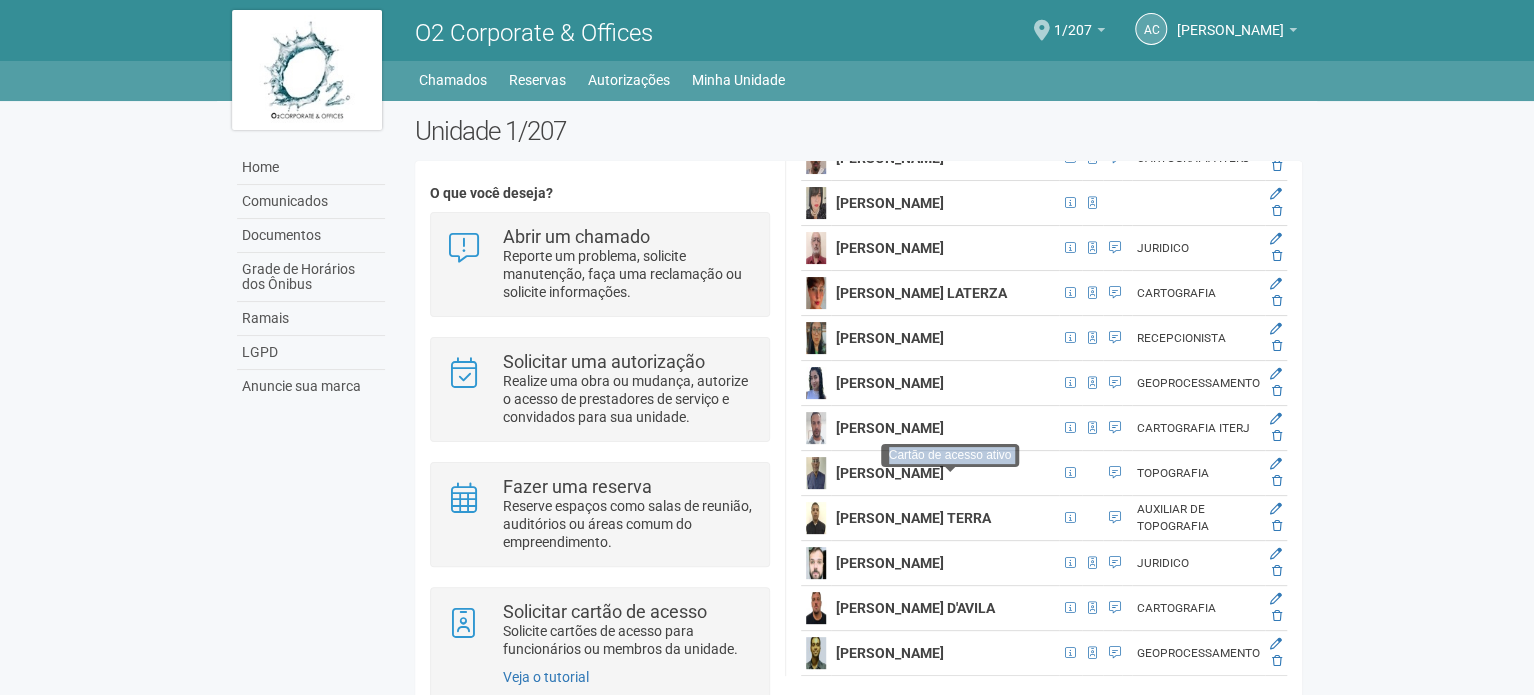 drag, startPoint x: 913, startPoint y: 531, endPoint x: 940, endPoint y: 558, distance: 38.183765 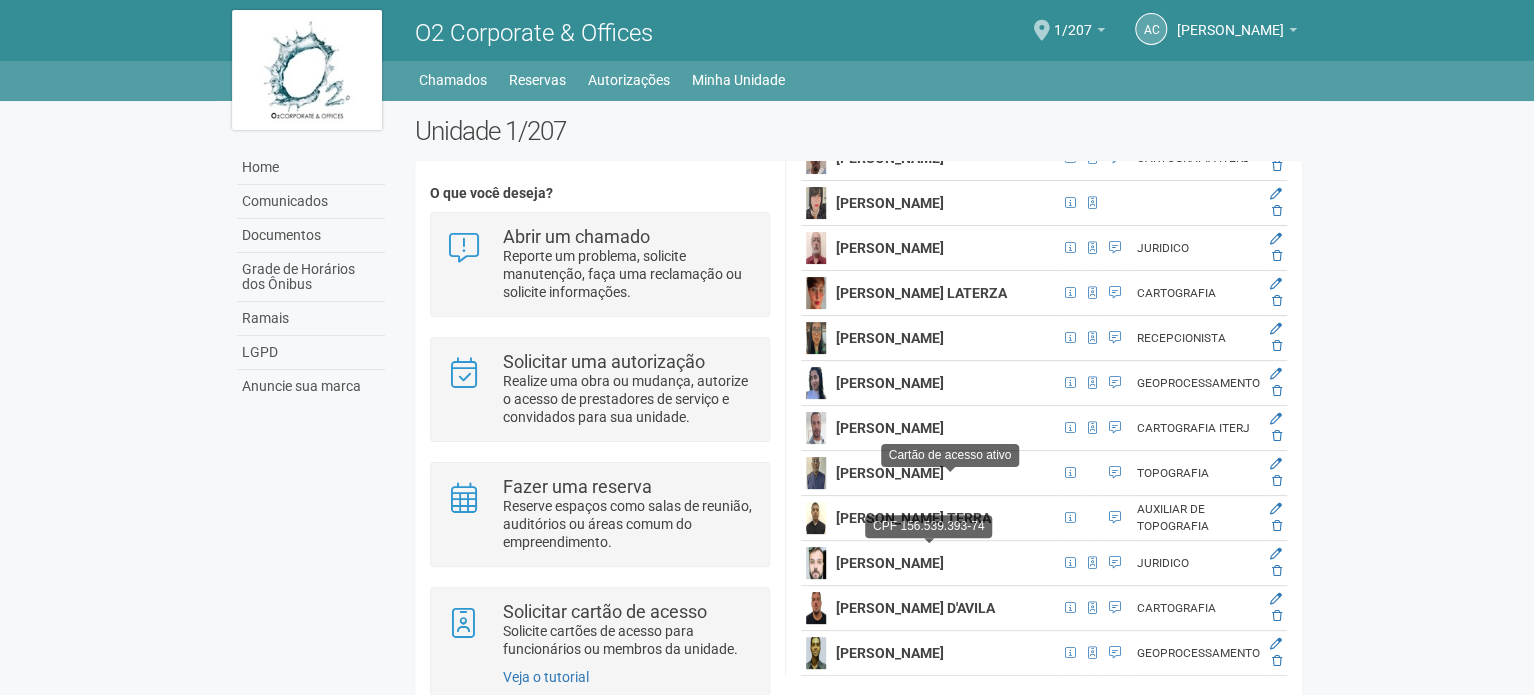 click on "FELIPE DE FREITAS SILVA
CARTOGRAFIA" at bounding box center (1044, -624) 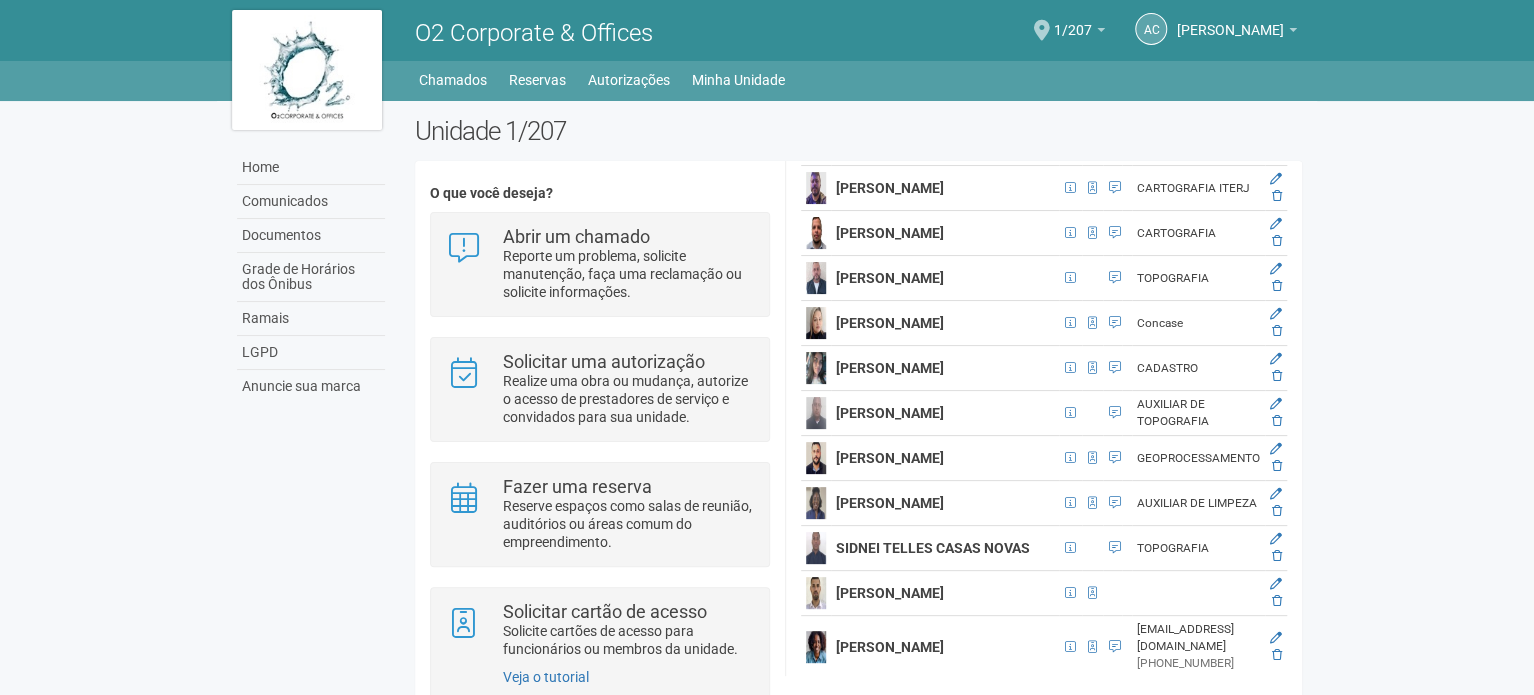 scroll, scrollTop: 5100, scrollLeft: 0, axis: vertical 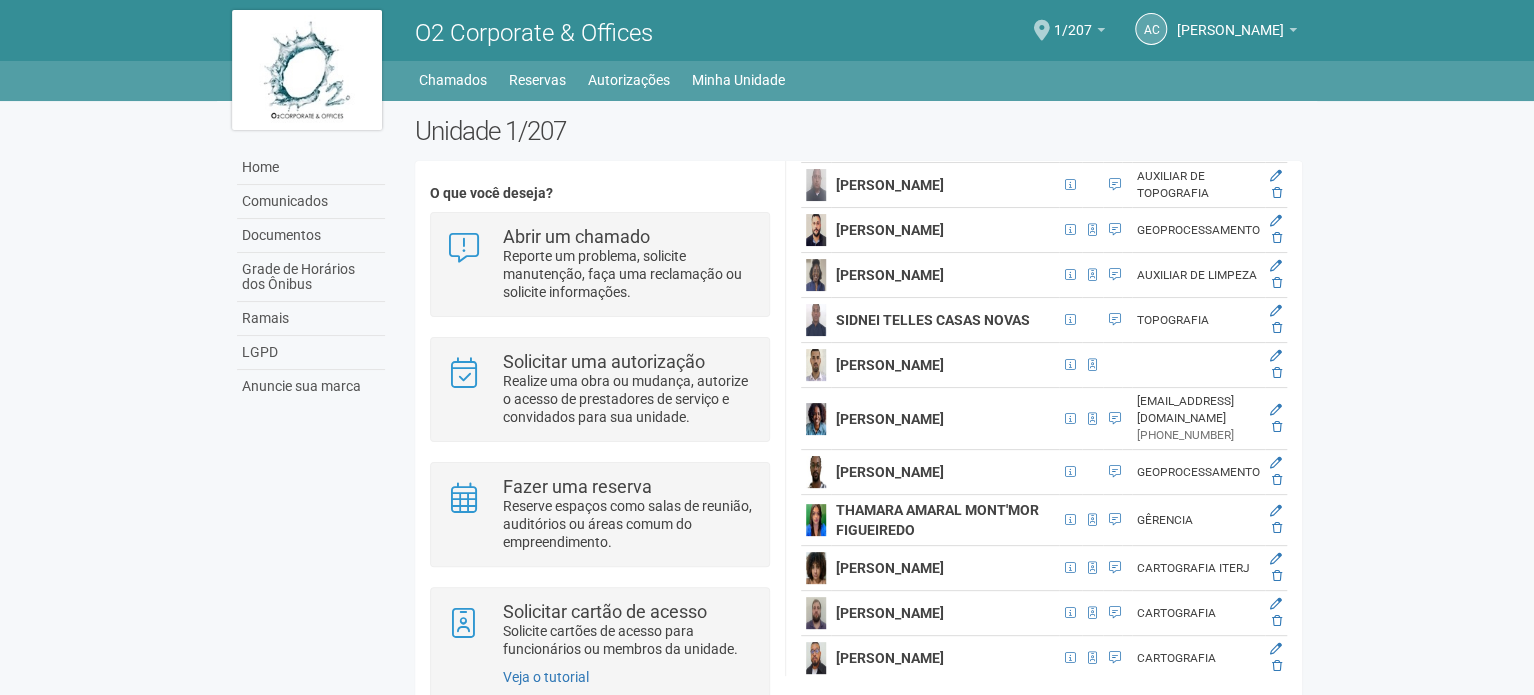 click on "[PERSON_NAME]" at bounding box center (890, -1272) 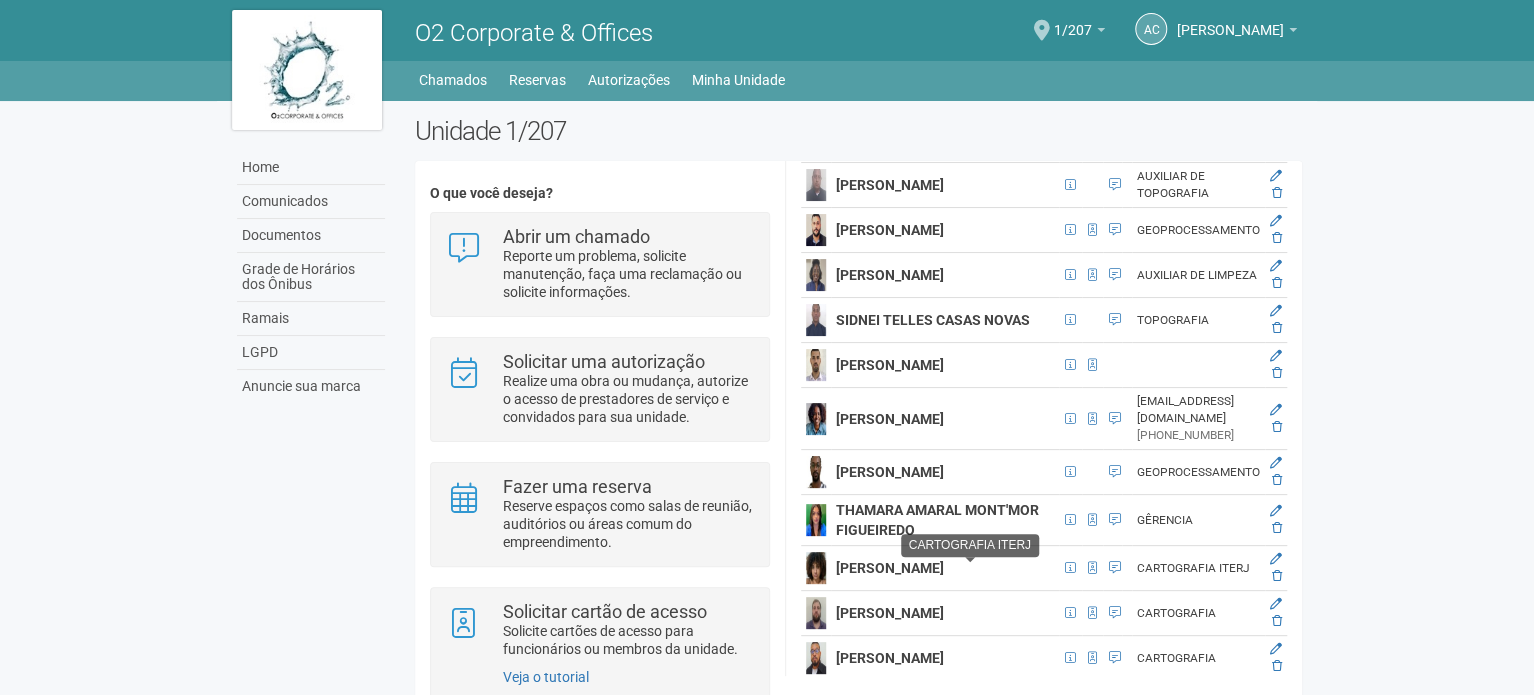 click on "CARTOGRAFIA ITERJ" at bounding box center [970, 545] 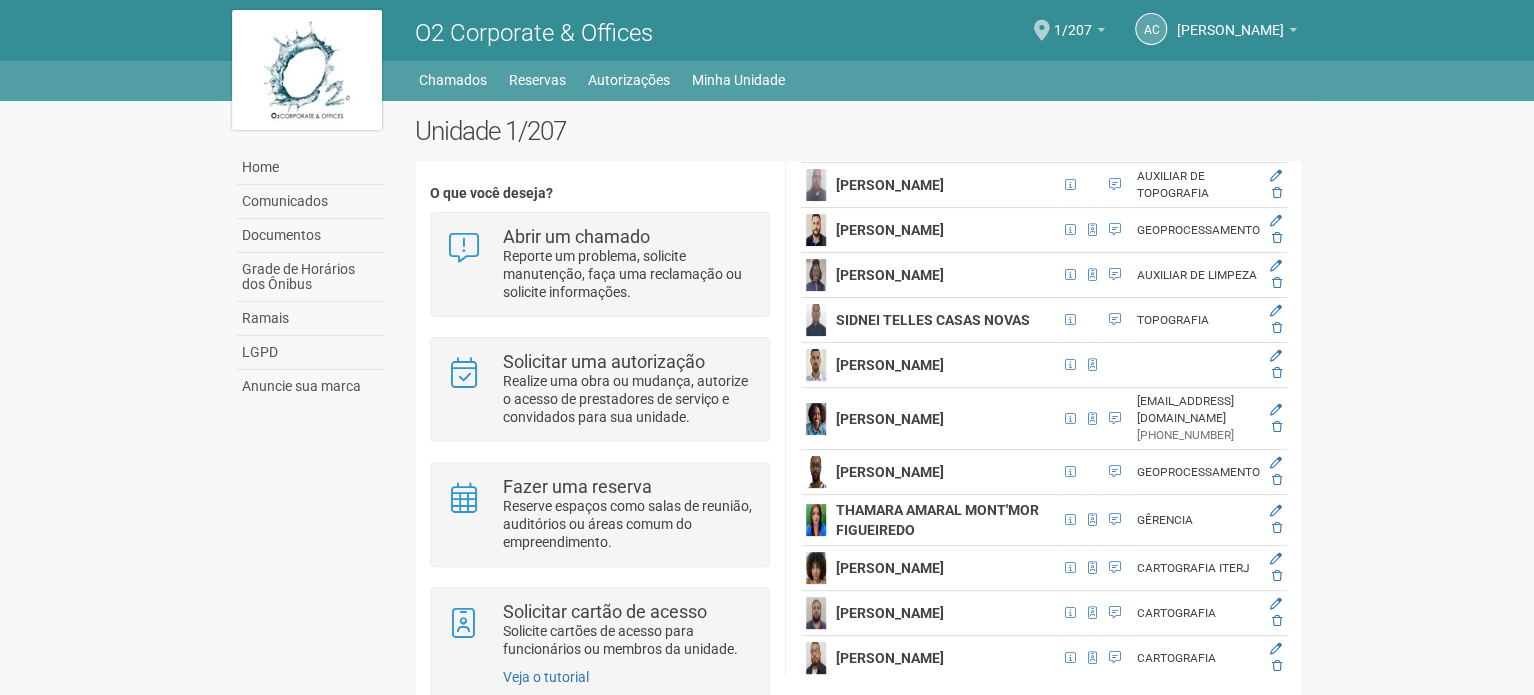 click at bounding box center [1127, -1272] 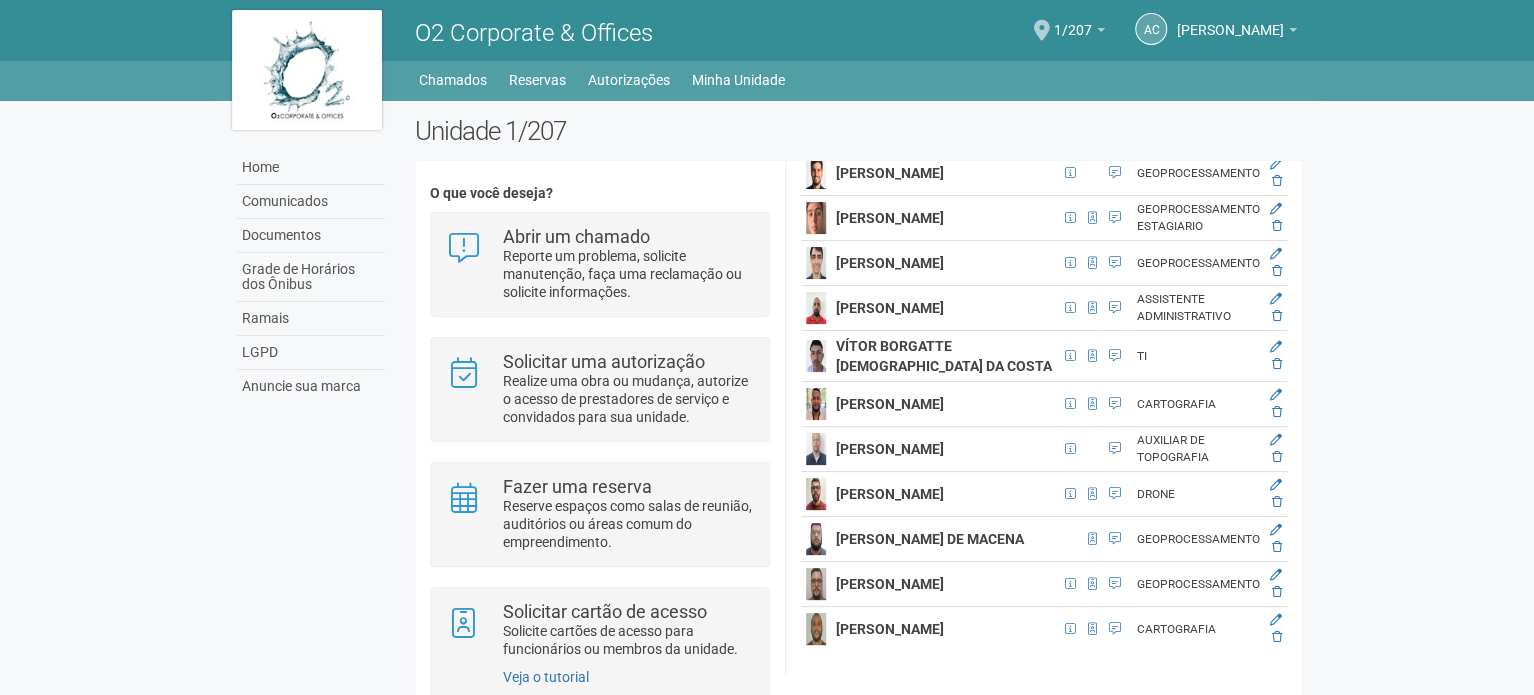 scroll, scrollTop: 7400, scrollLeft: 0, axis: vertical 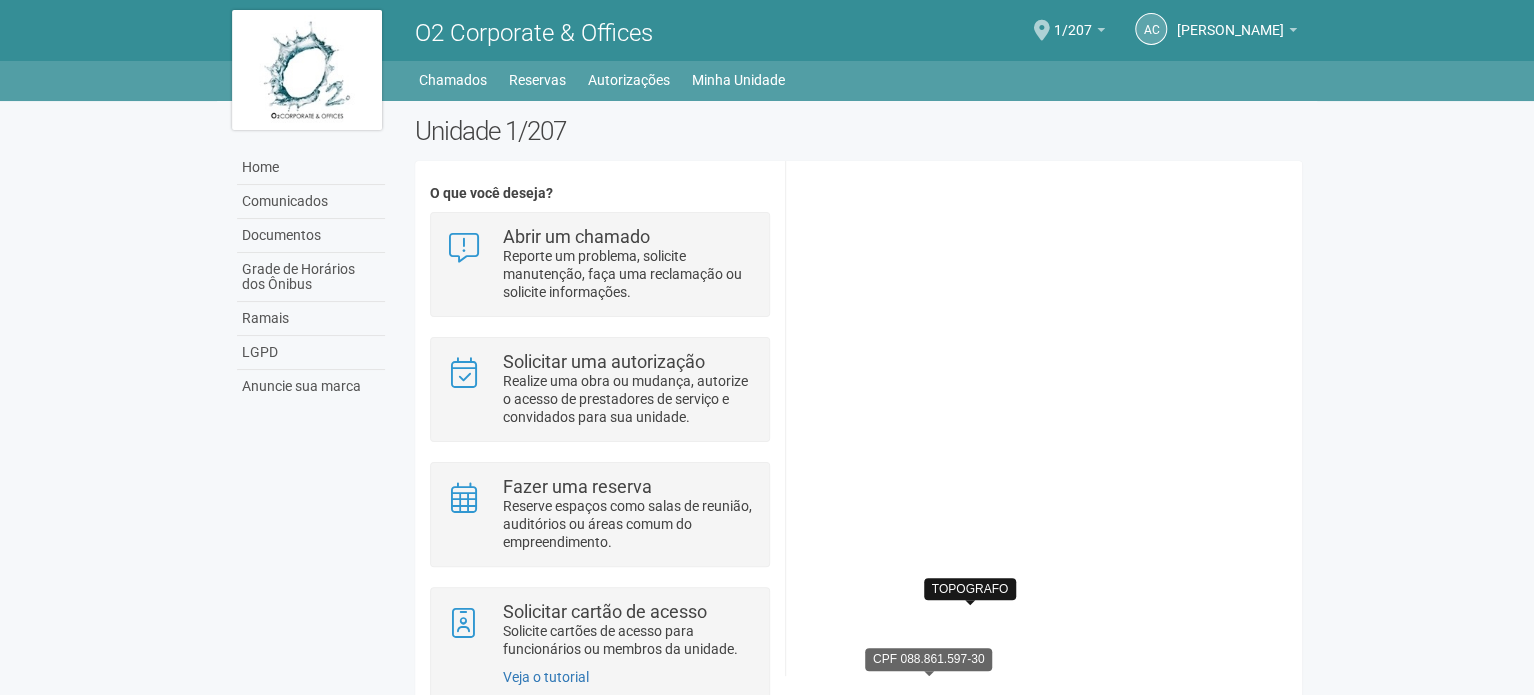 click at bounding box center (1115, -2040) 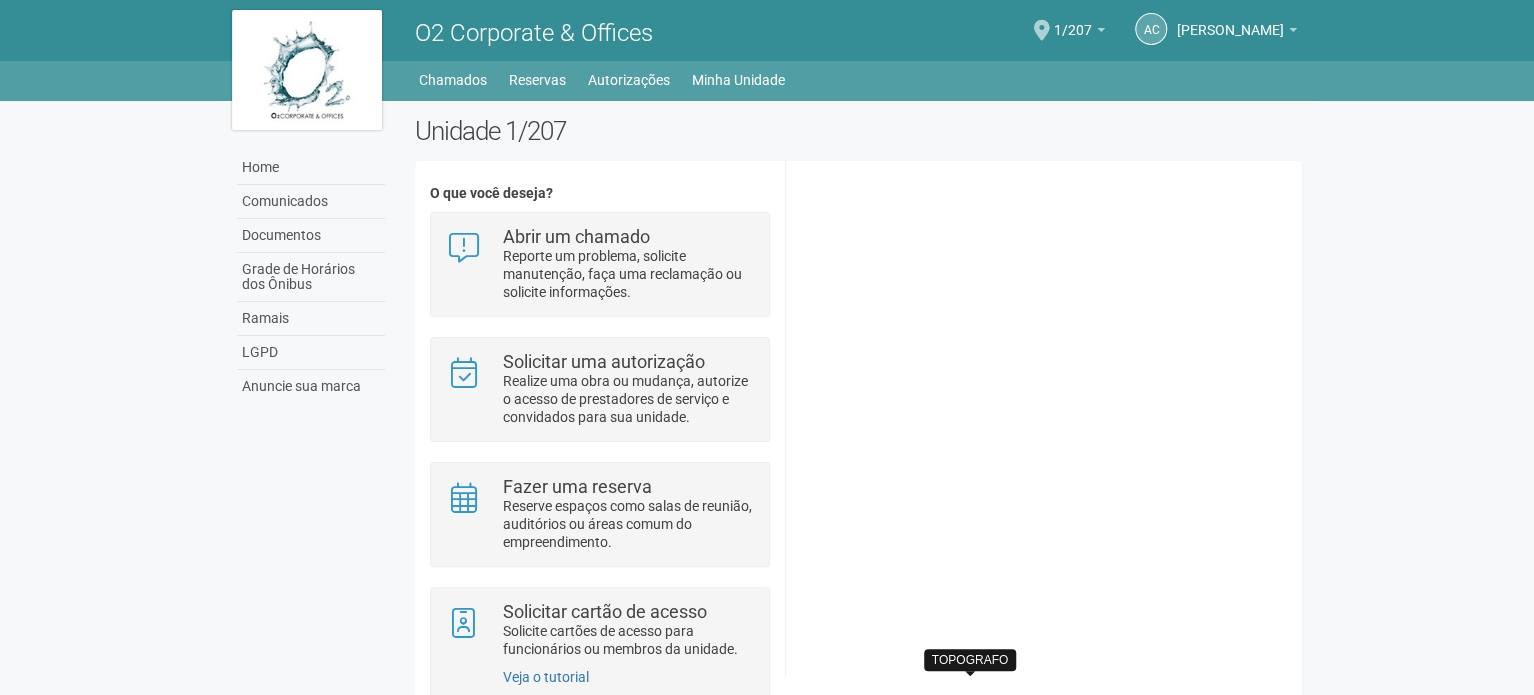 click at bounding box center (1115, -1969) 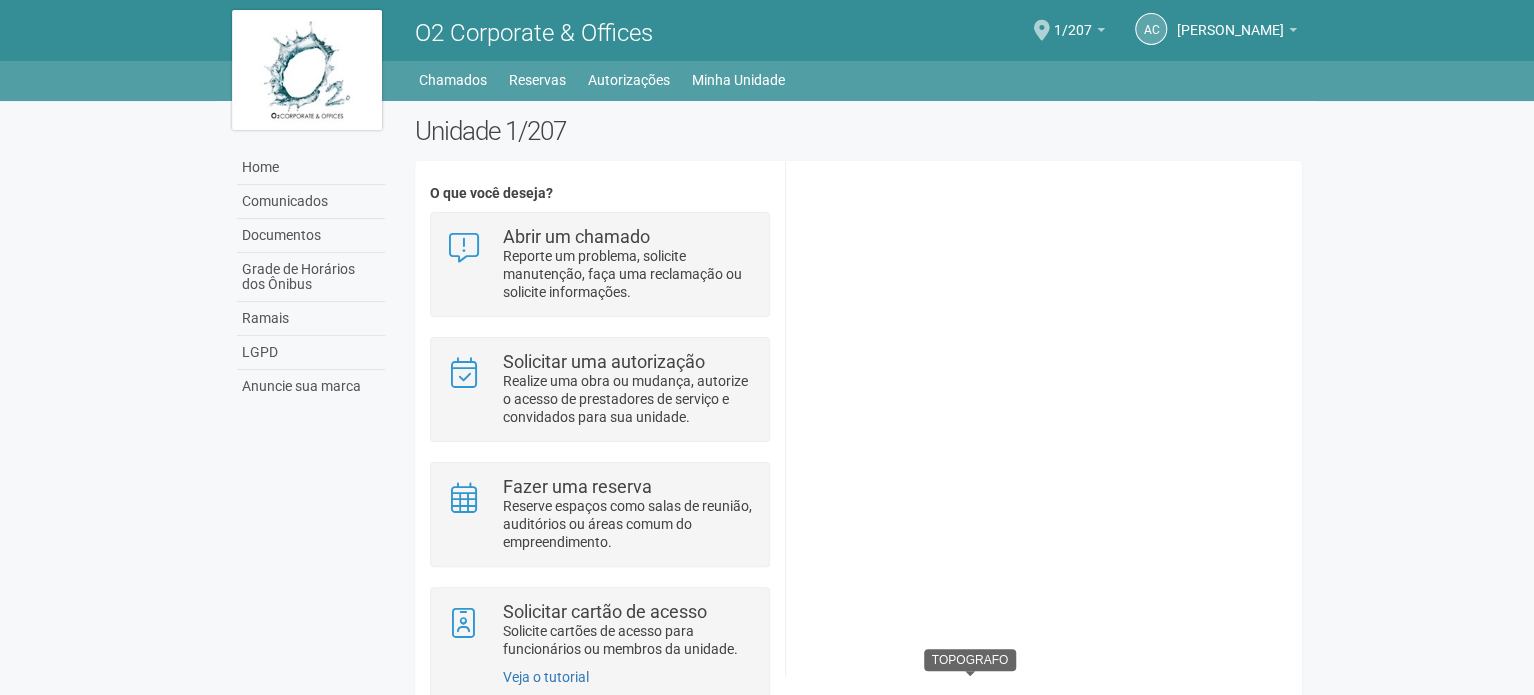 click at bounding box center (1092, -1879) 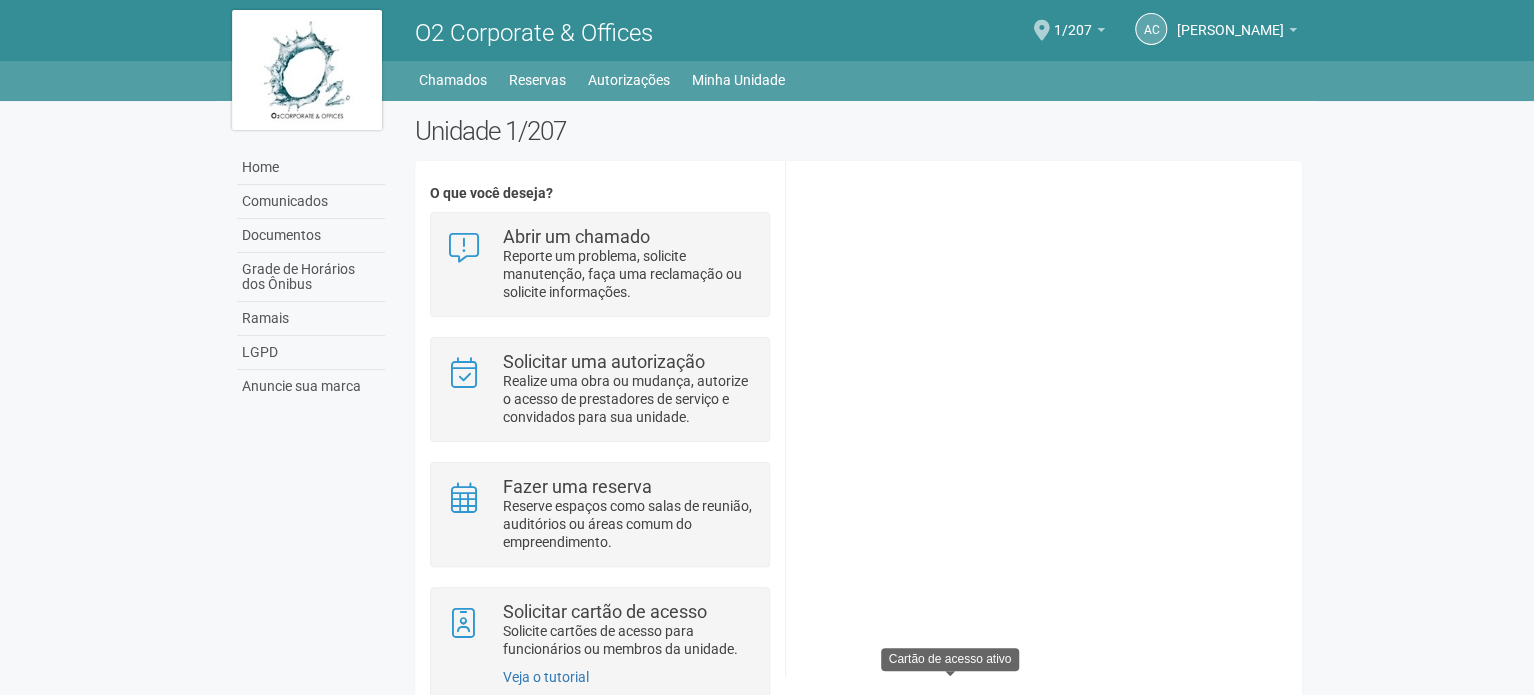 click at bounding box center [950, 673] 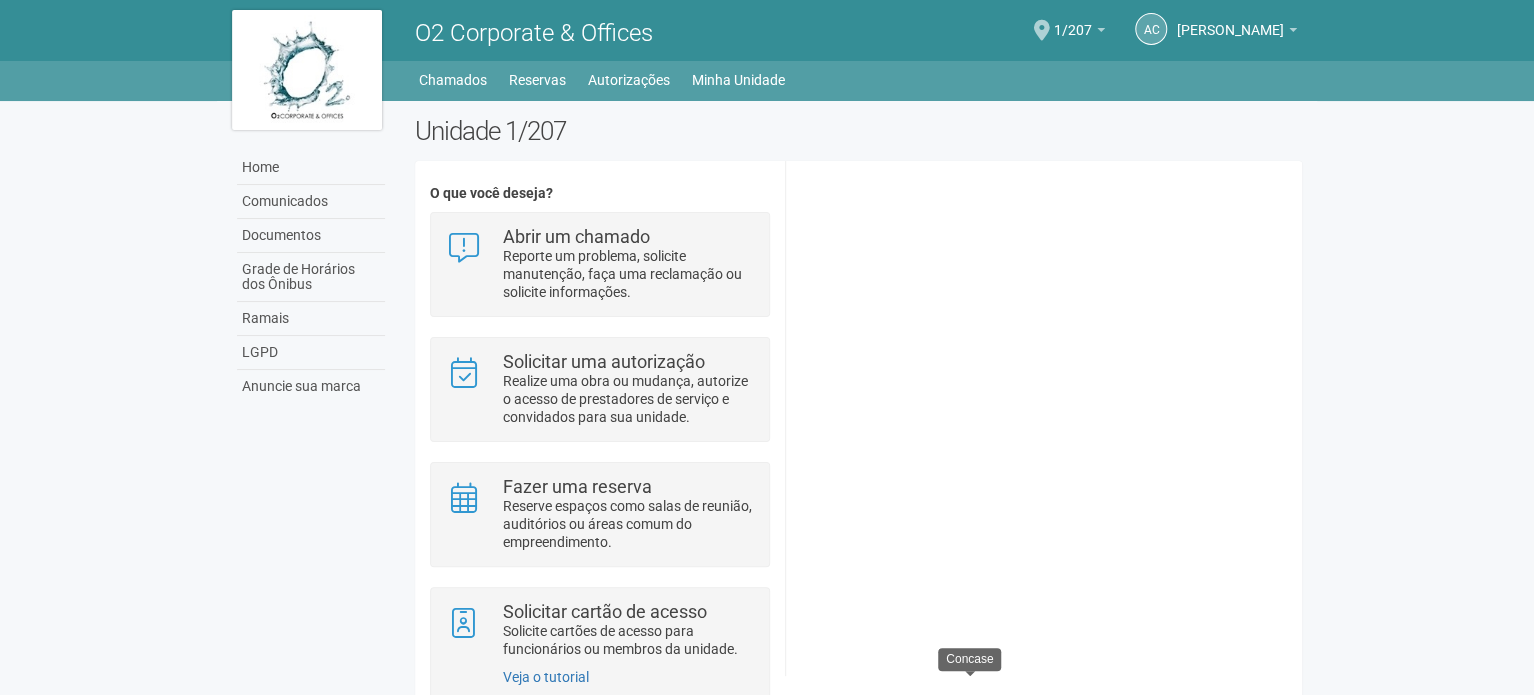 click at bounding box center (970, 673) 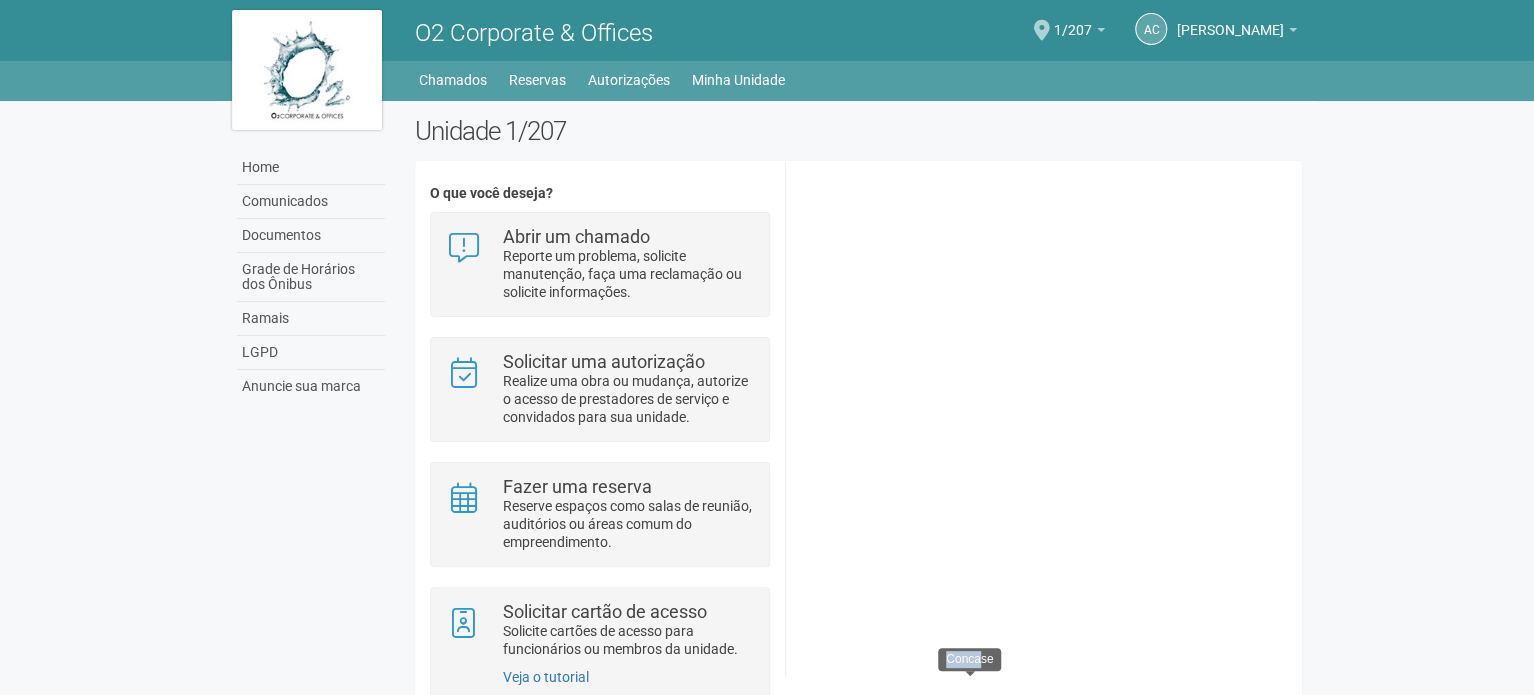 drag, startPoint x: 972, startPoint y: 465, endPoint x: 990, endPoint y: 465, distance: 18 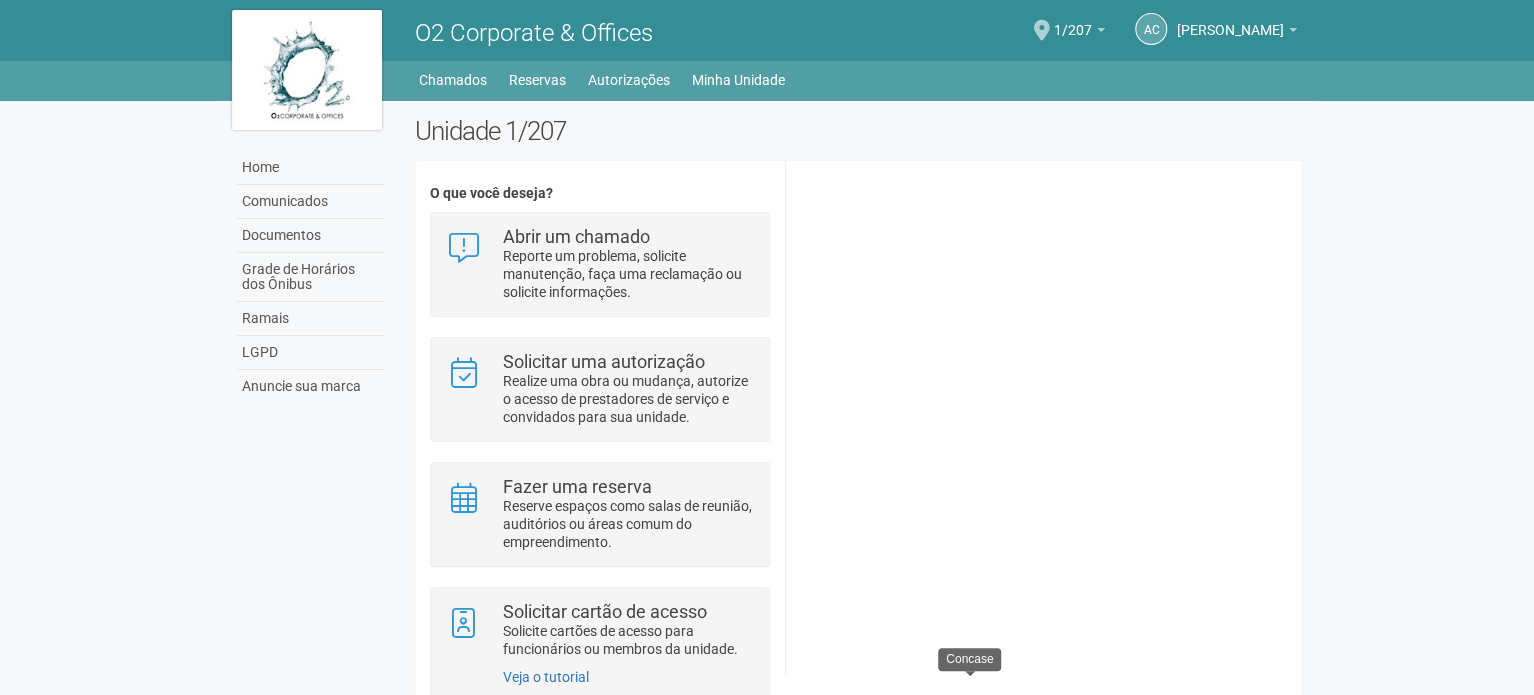click on "Concase" at bounding box center [1198, -1995] 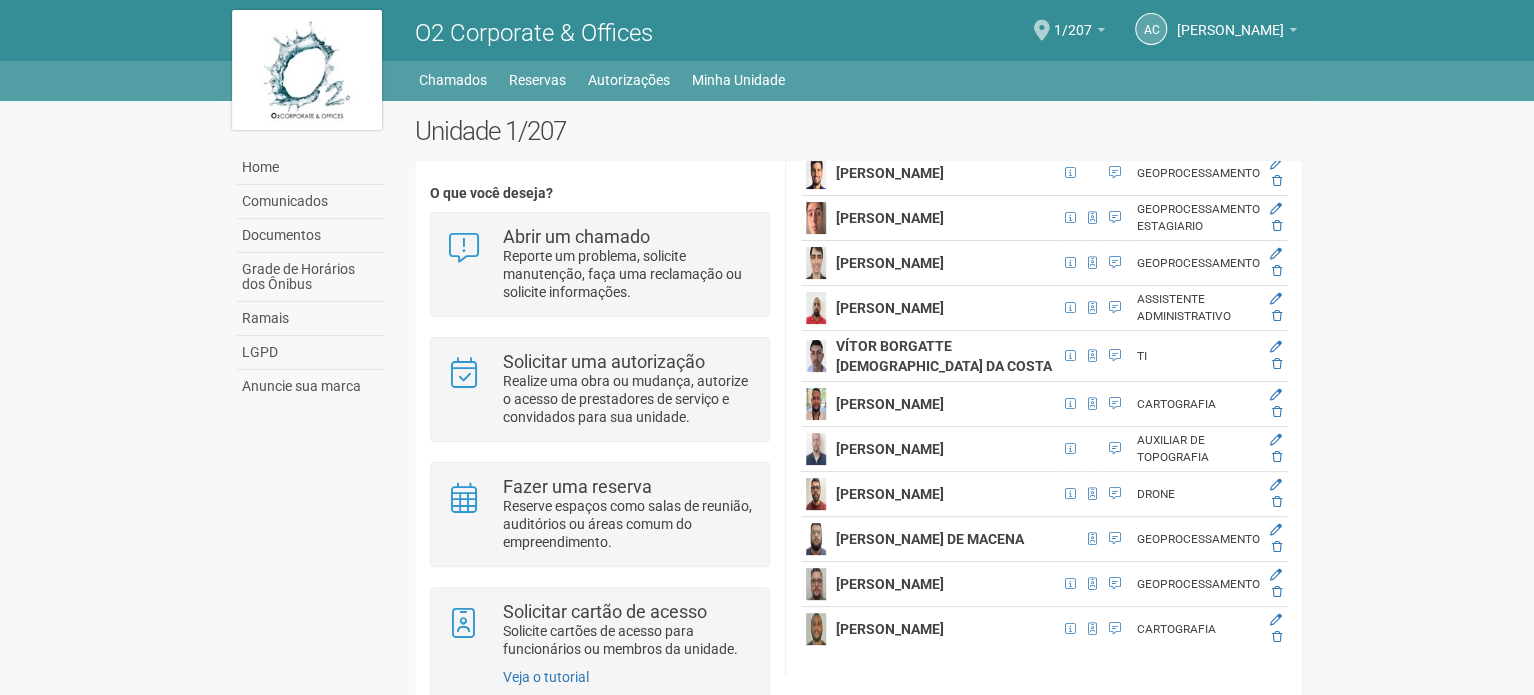 click on "Concase" at bounding box center [1198, -525] 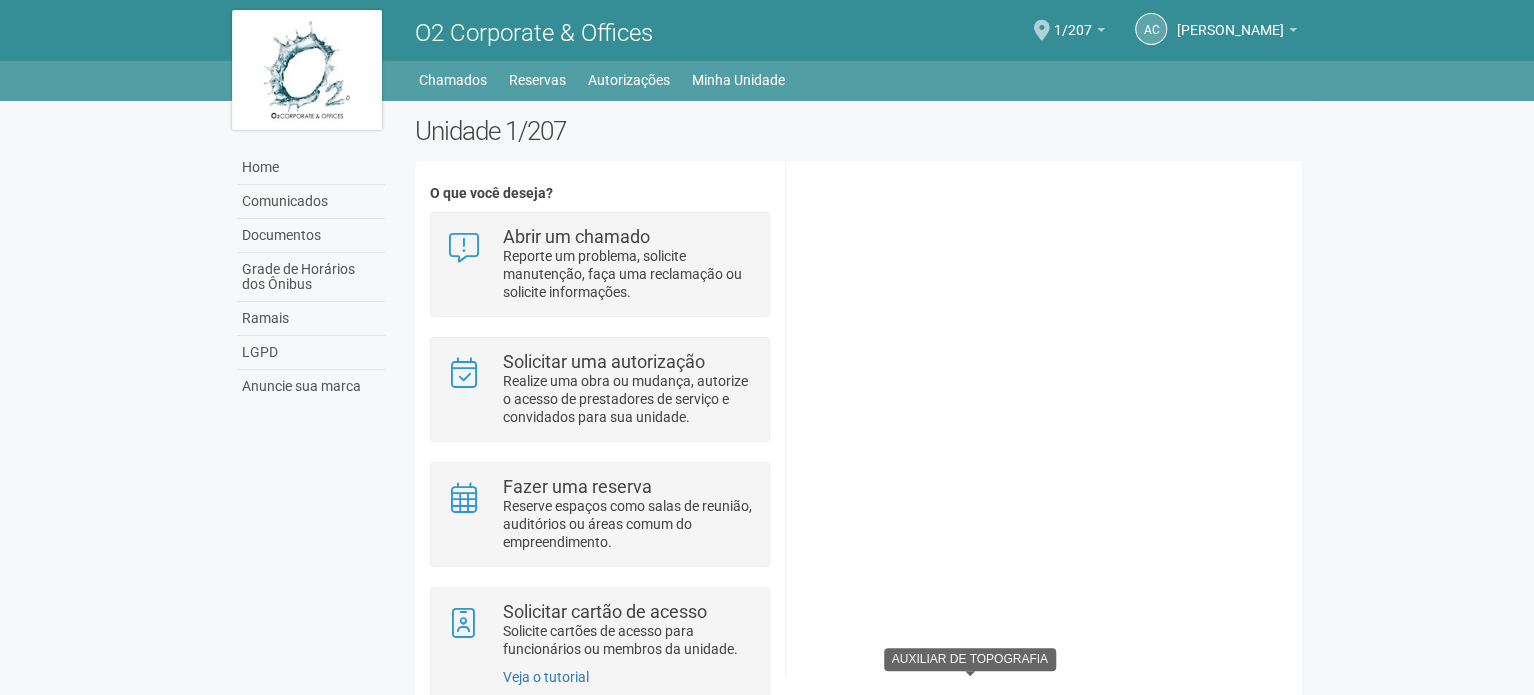 click on "AUXILIAR DE TOPOGRAFIA" at bounding box center (970, 659) 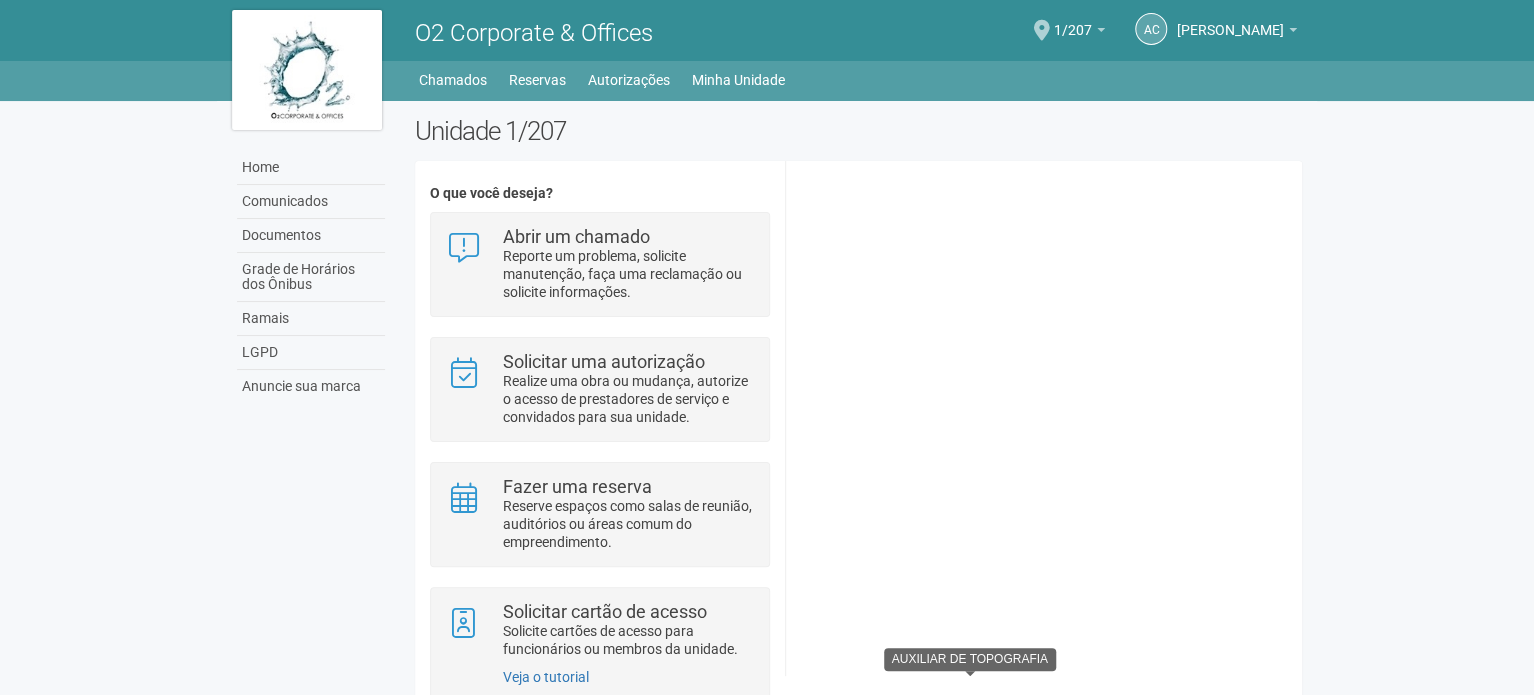 click at bounding box center [970, 673] 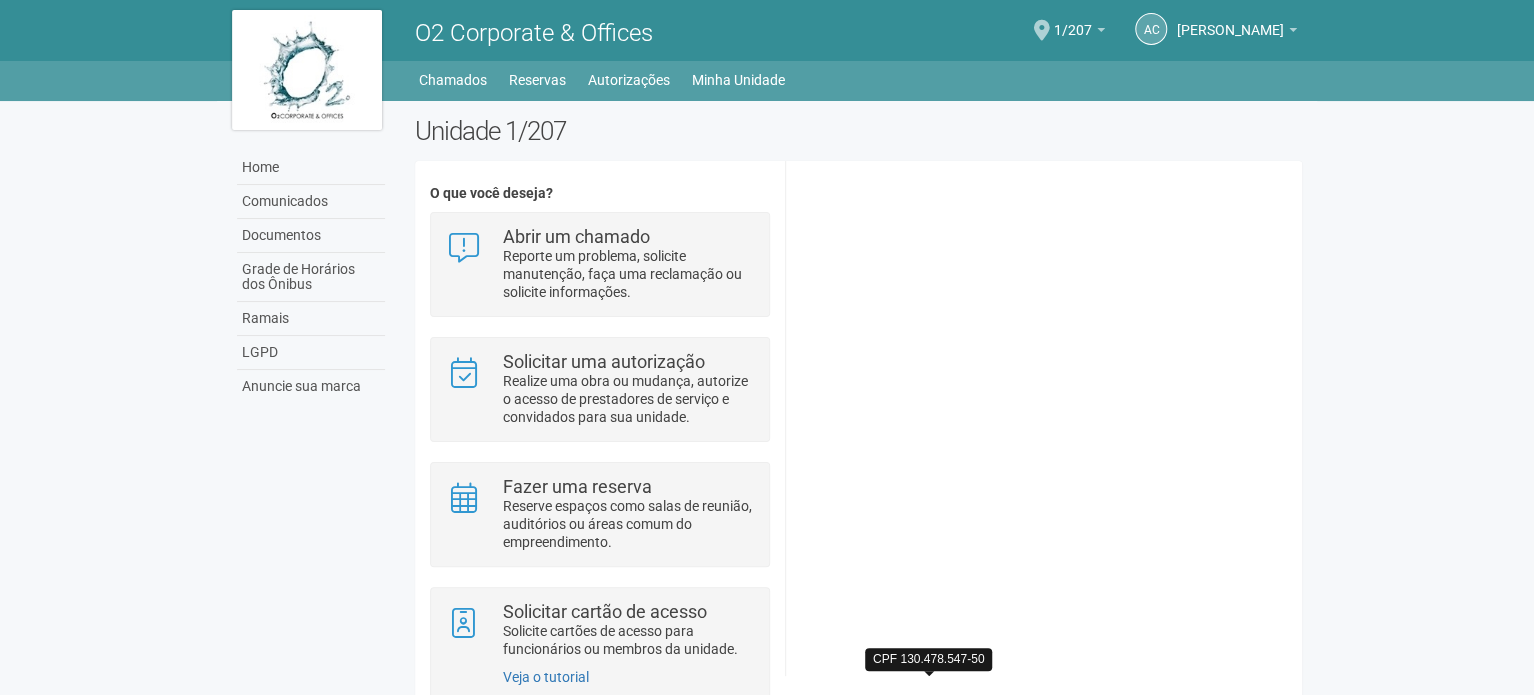 click at bounding box center [1070, -2558] 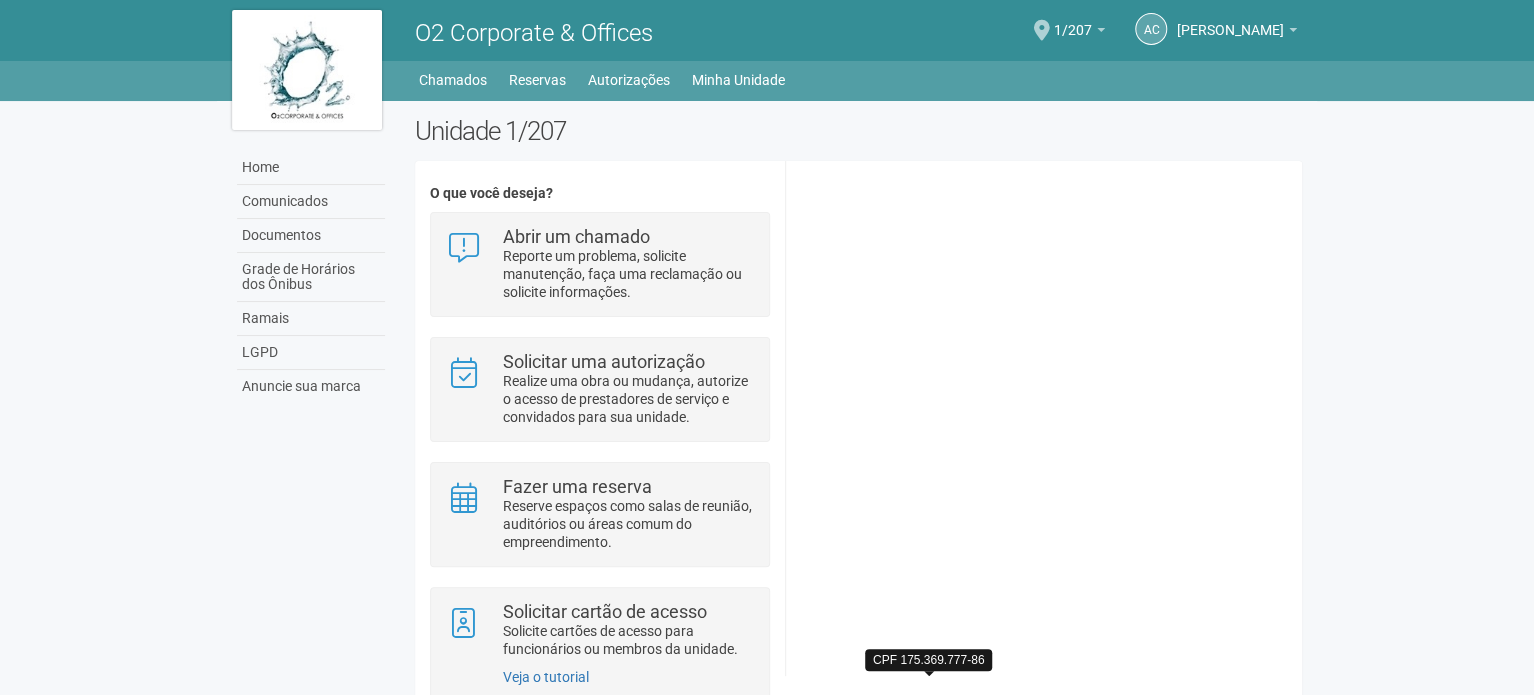 click at bounding box center (1070, -2625) 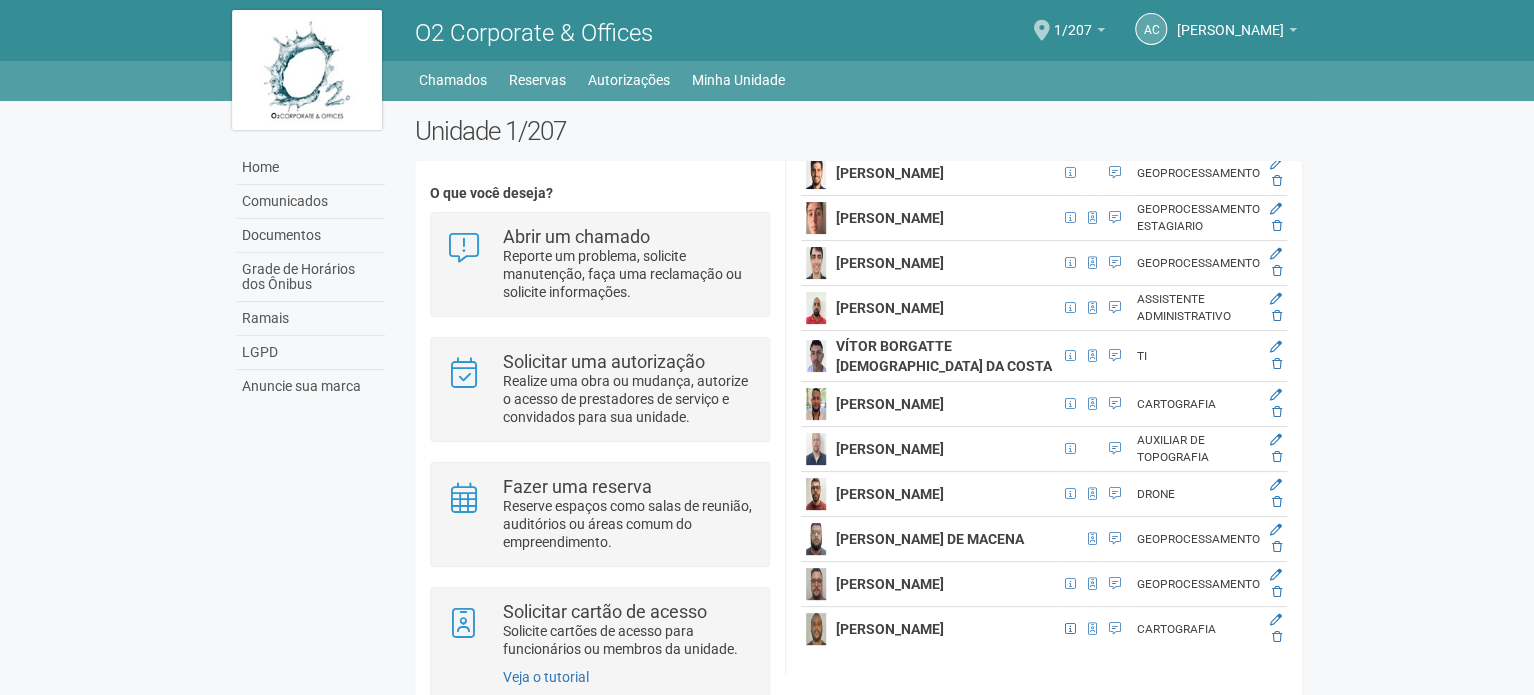 click at bounding box center [1070, 629] 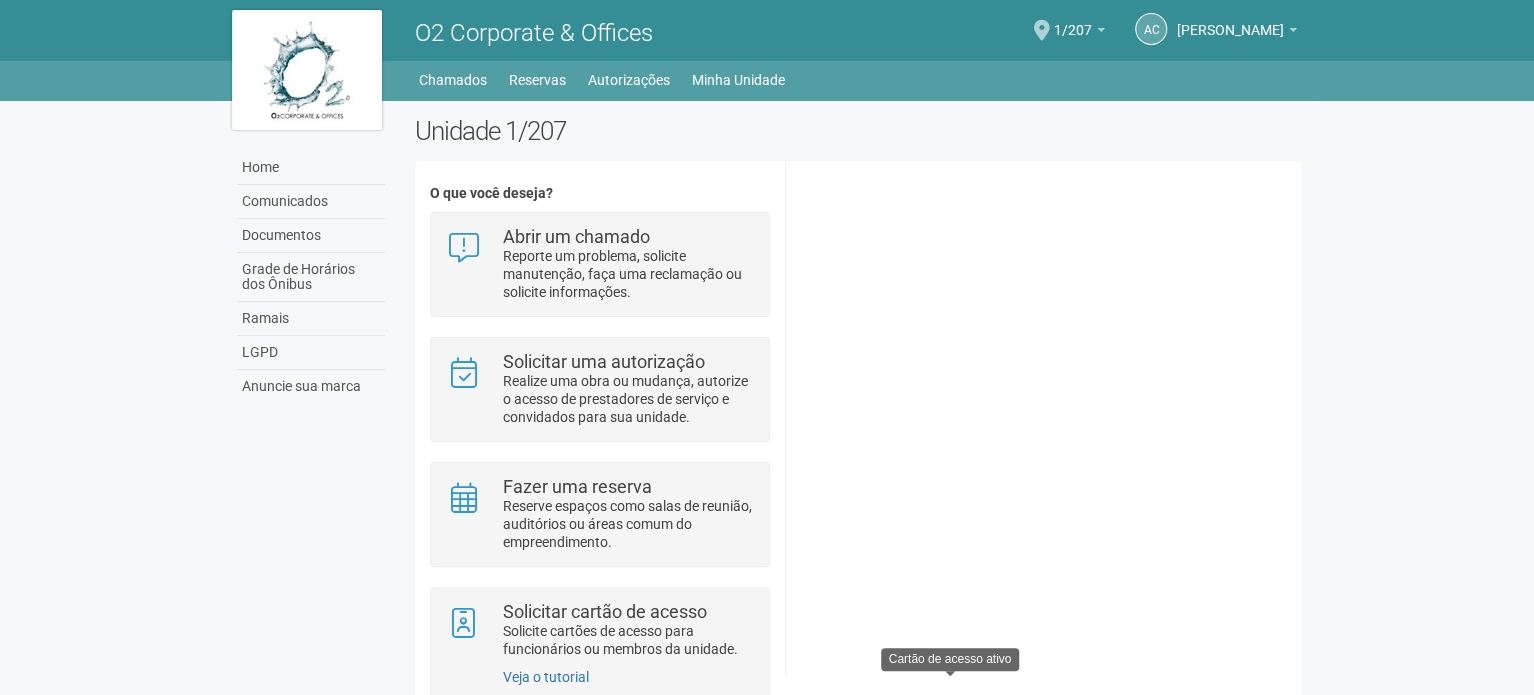 click at bounding box center (950, 673) 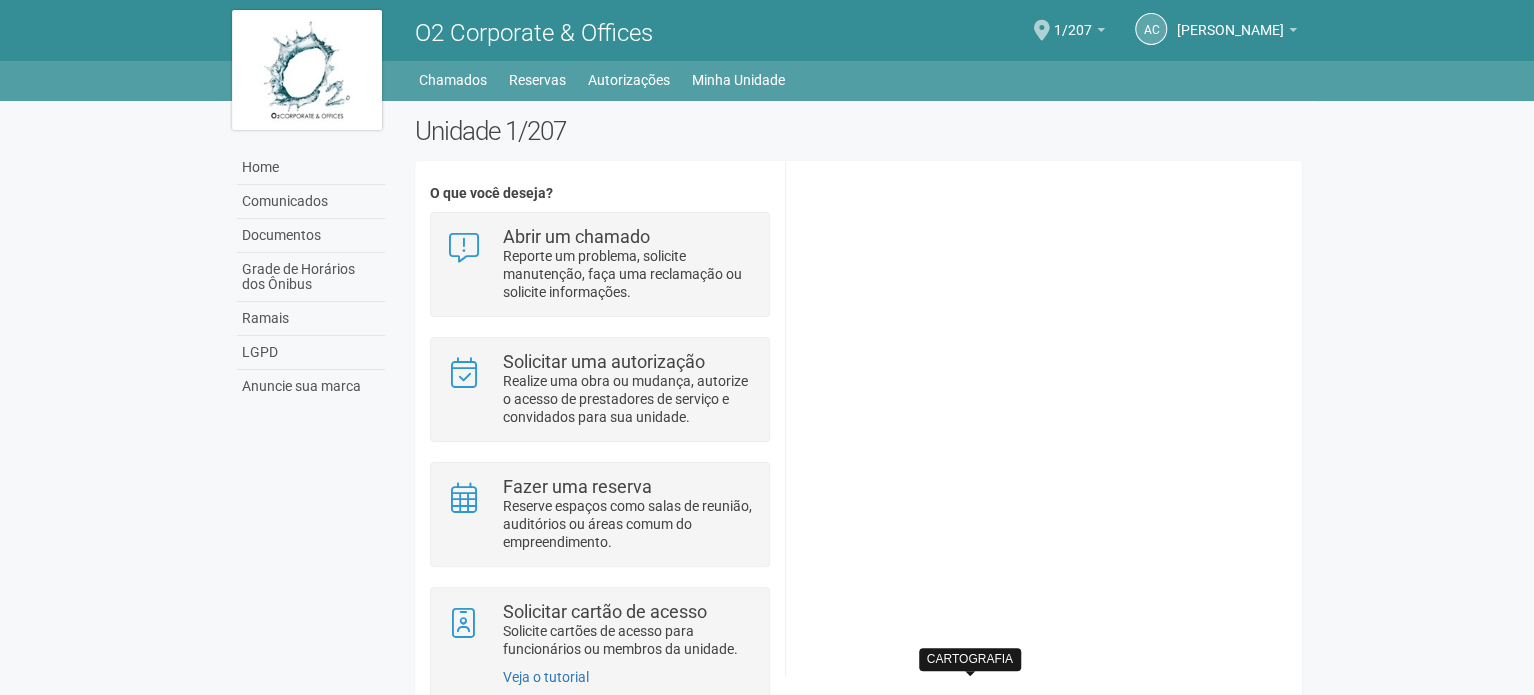 click at bounding box center (1115, -2641) 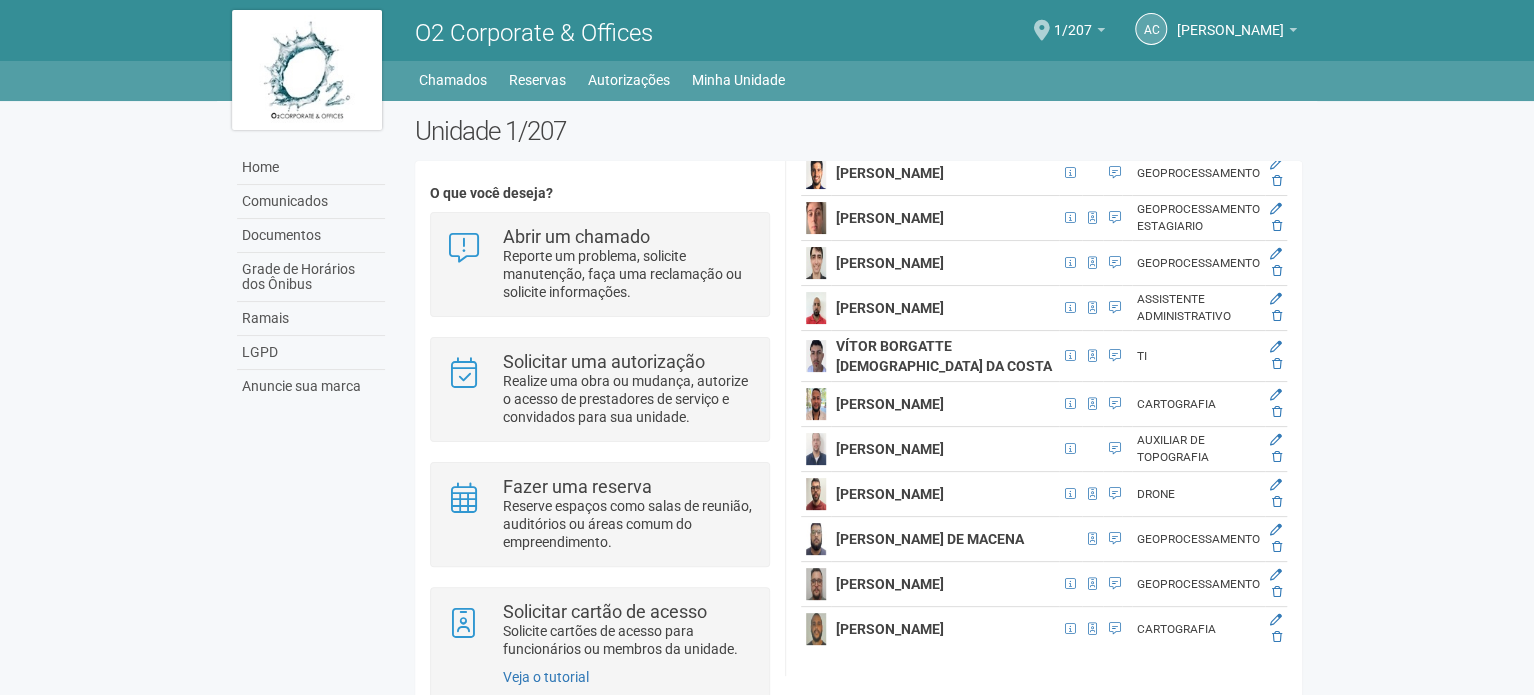 click on "CARTOGRAFIA" at bounding box center [1198, 629] 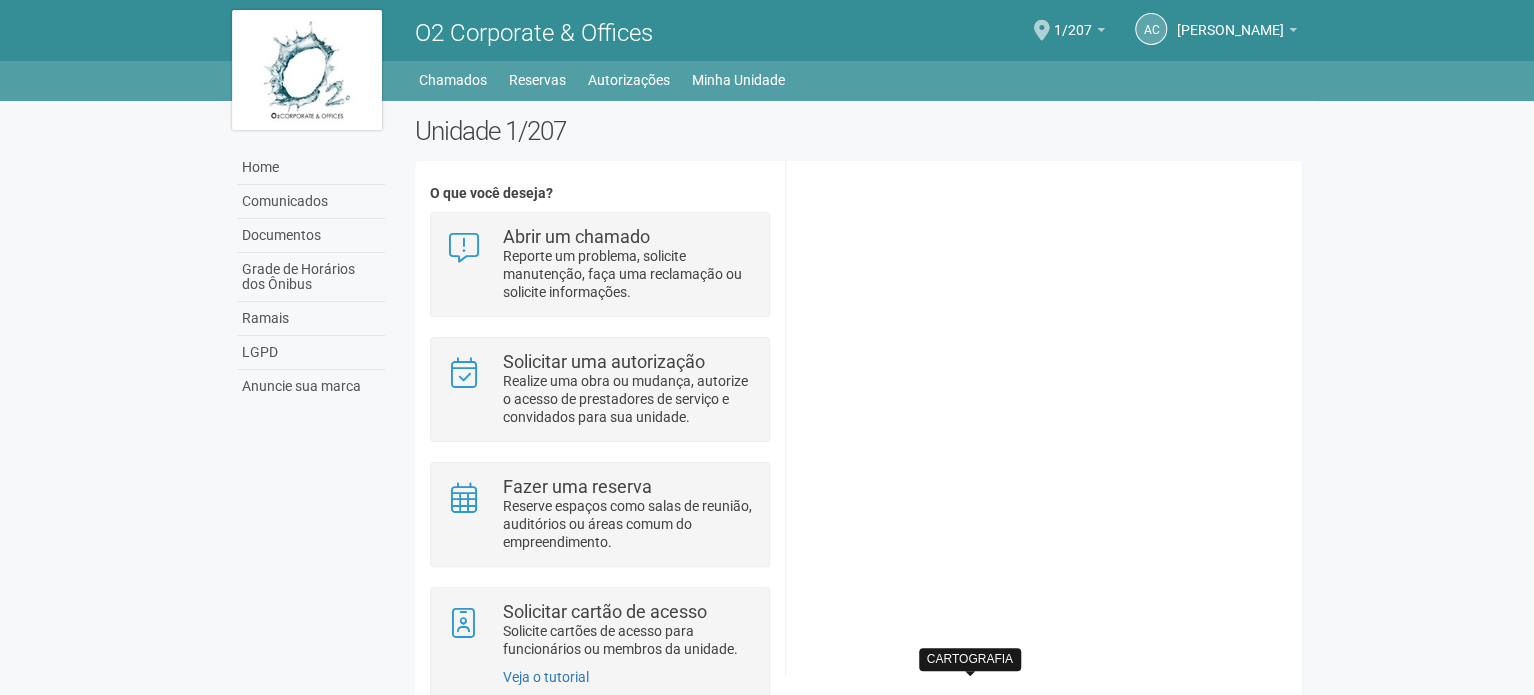 click at bounding box center [1115, -2641] 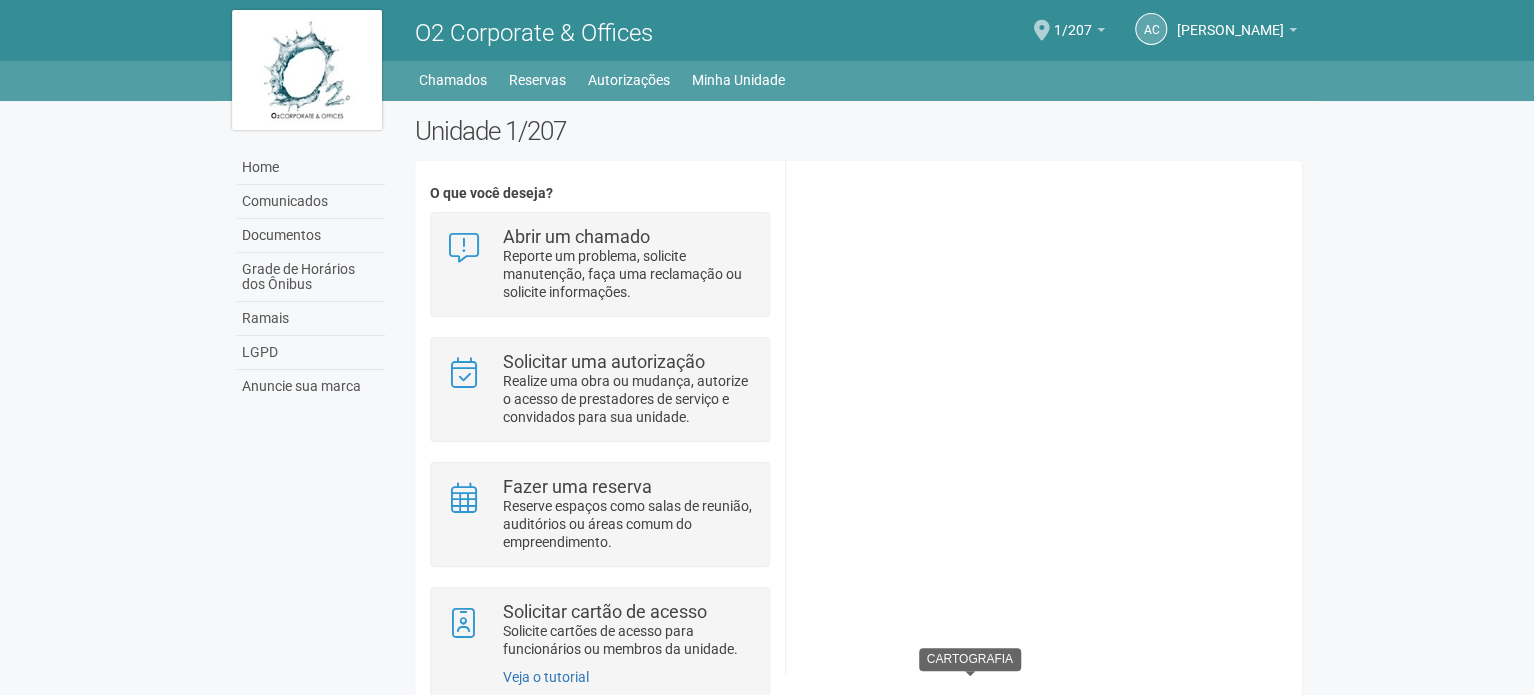 click on "CARTOGRAFIA" at bounding box center (970, 659) 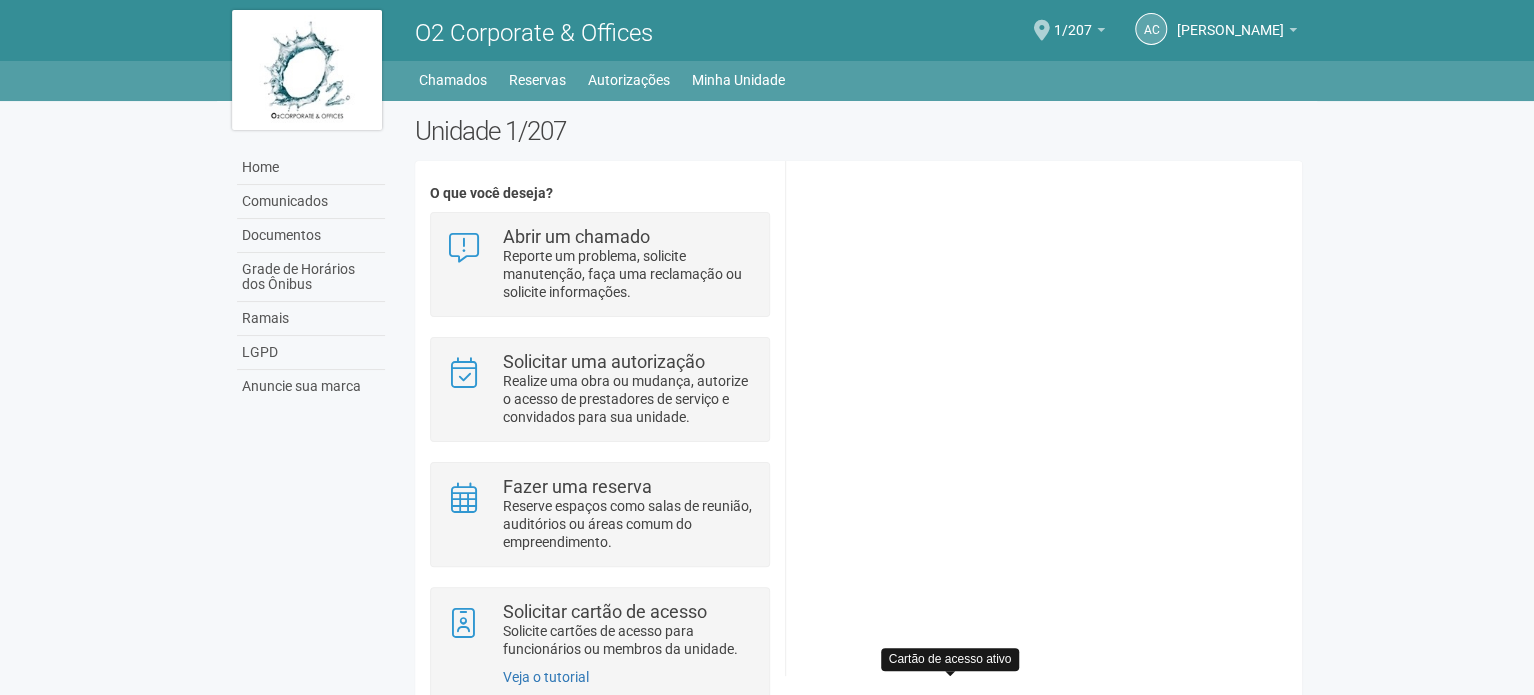 click at bounding box center [1092, -2641] 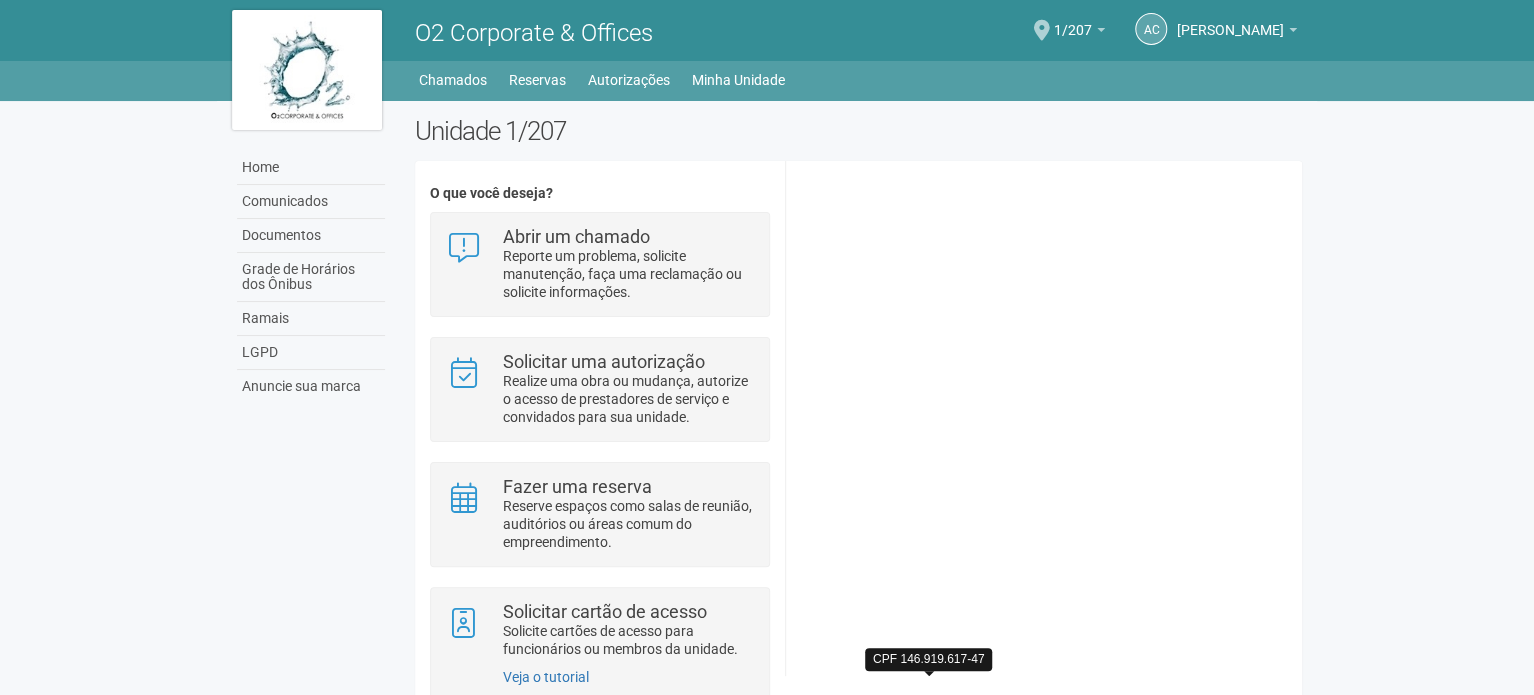 click at bounding box center [1070, -2641] 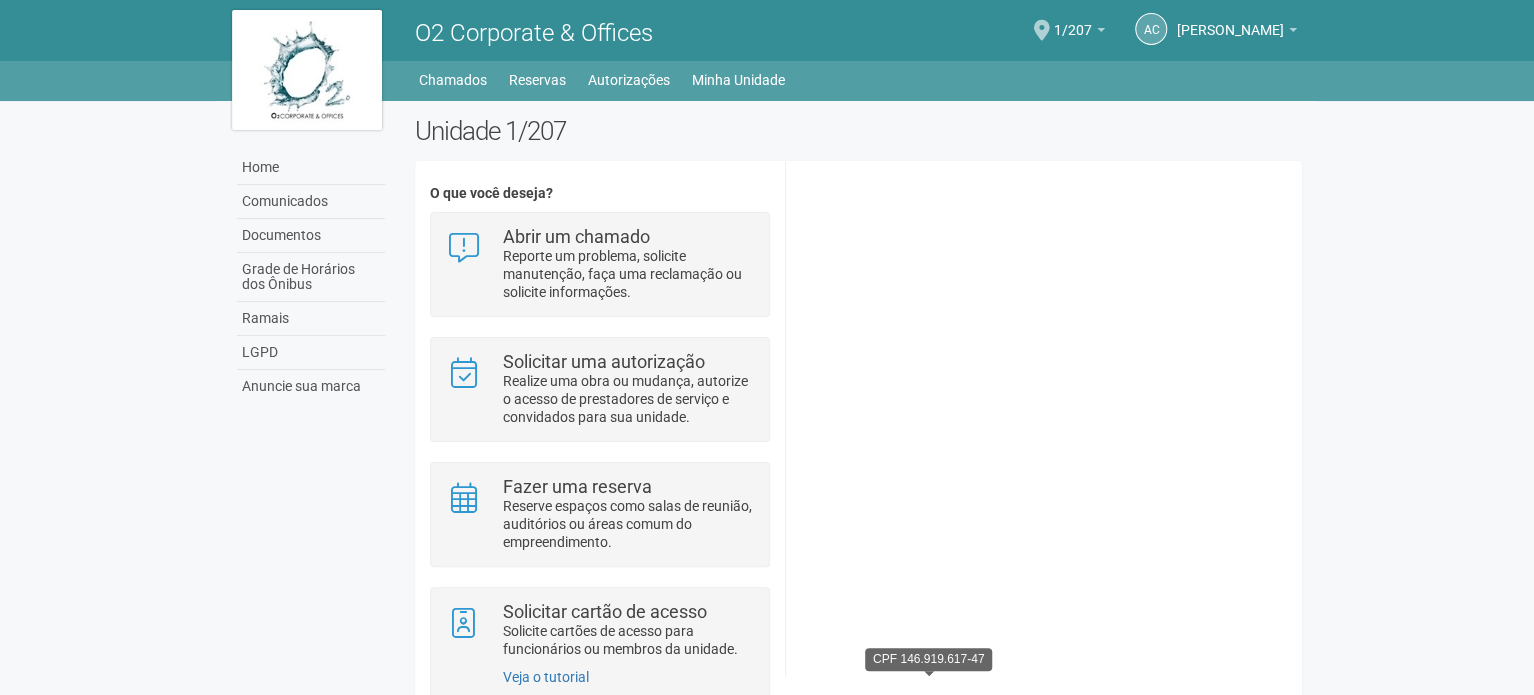 click on "CARTOGRAFIA" at bounding box center [1198, -2641] 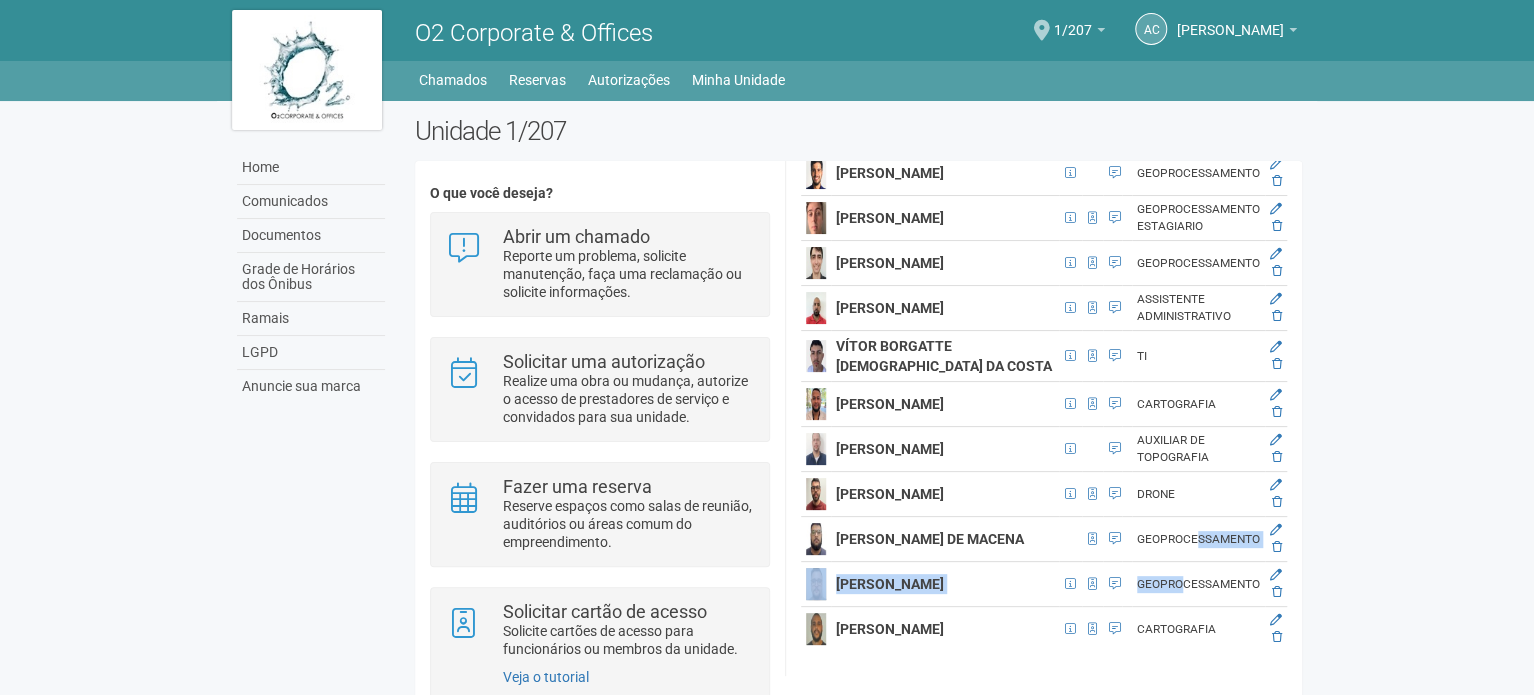 drag, startPoint x: 1053, startPoint y: 544, endPoint x: 1036, endPoint y: 479, distance: 67.18631 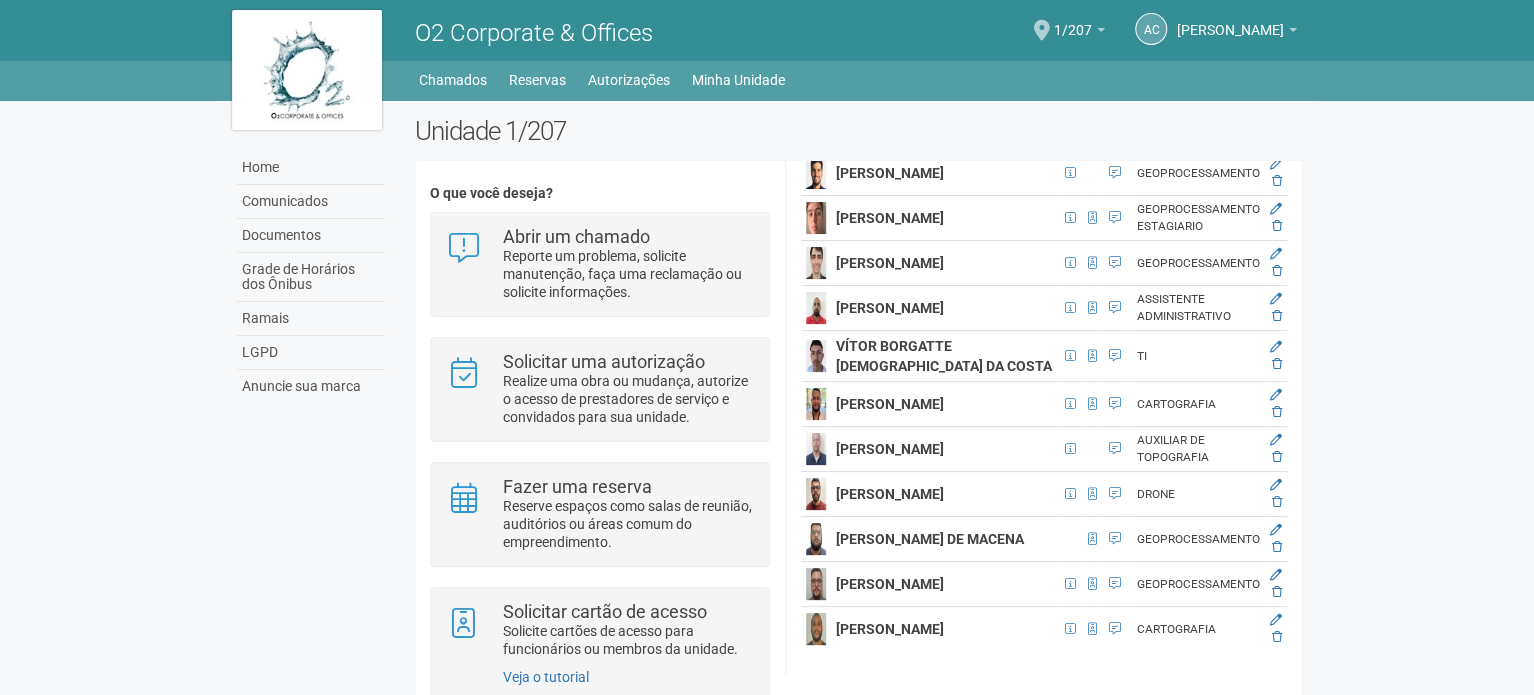 drag, startPoint x: 1015, startPoint y: 435, endPoint x: 1008, endPoint y: 427, distance: 10.630146 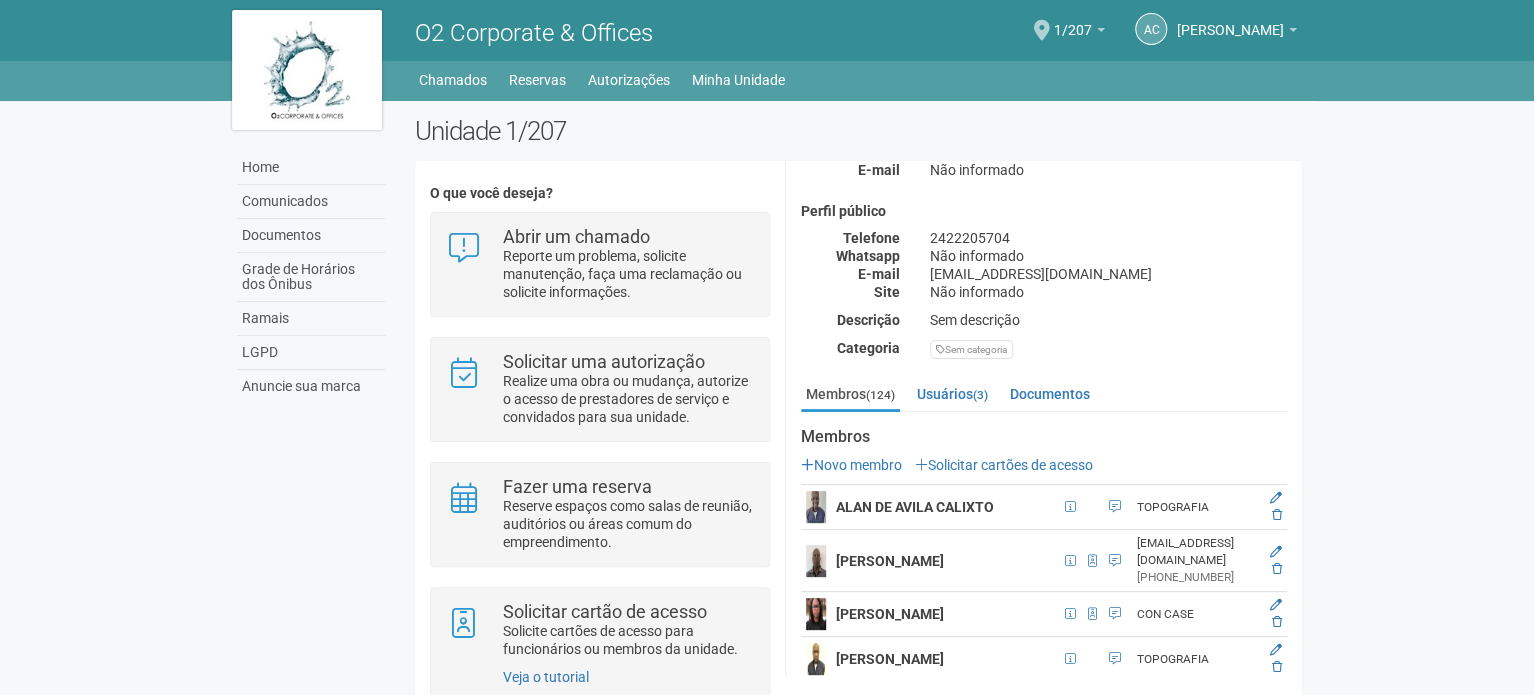 scroll, scrollTop: 200, scrollLeft: 0, axis: vertical 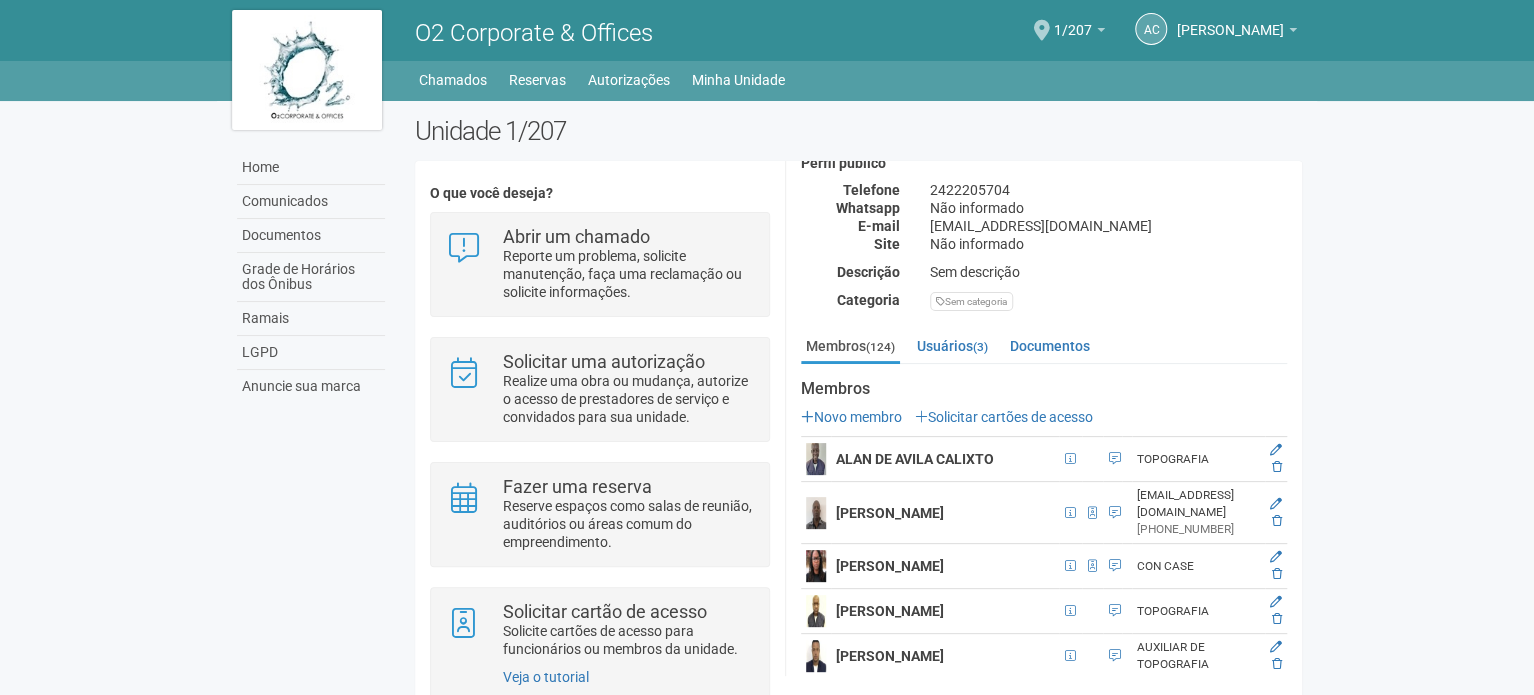 click on "ALAN DE AVILA CALIXTO" at bounding box center [915, 459] 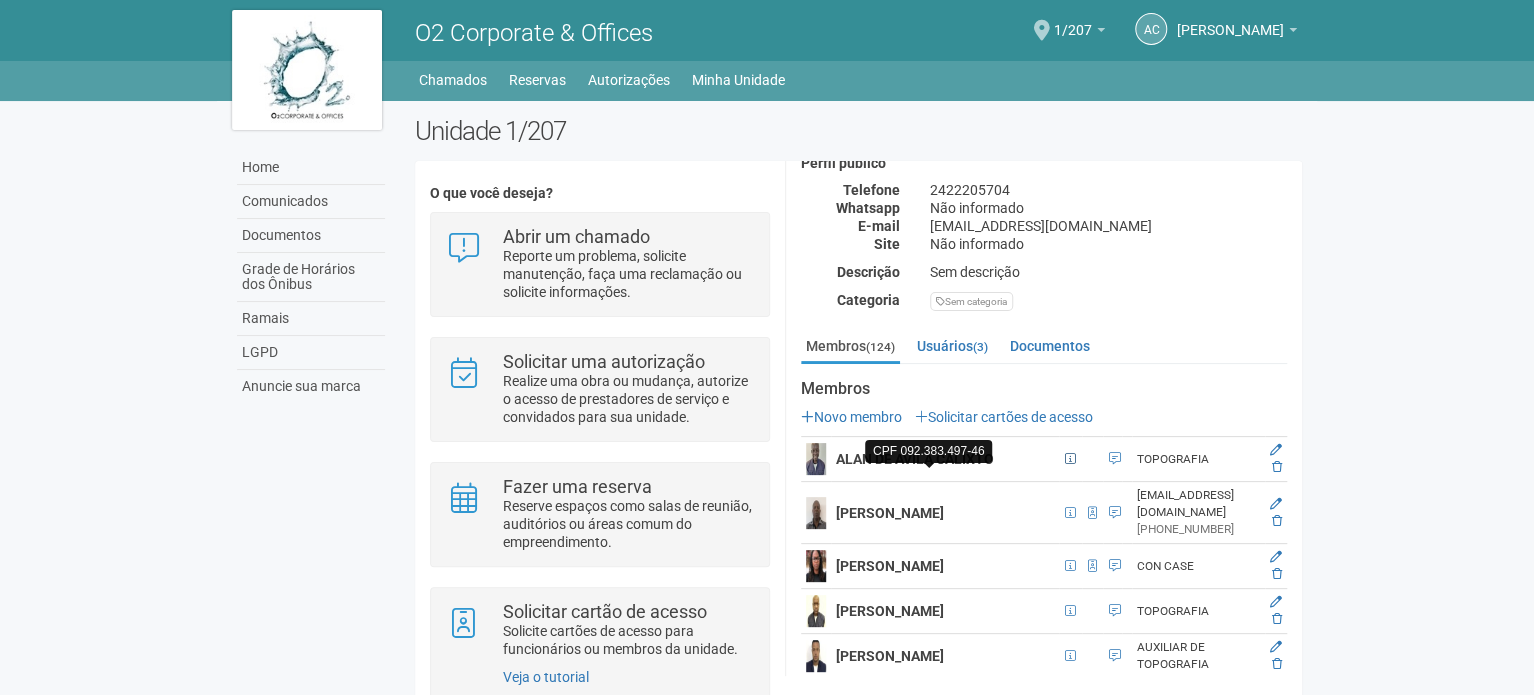 drag, startPoint x: 930, startPoint y: 477, endPoint x: 919, endPoint y: 478, distance: 11.045361 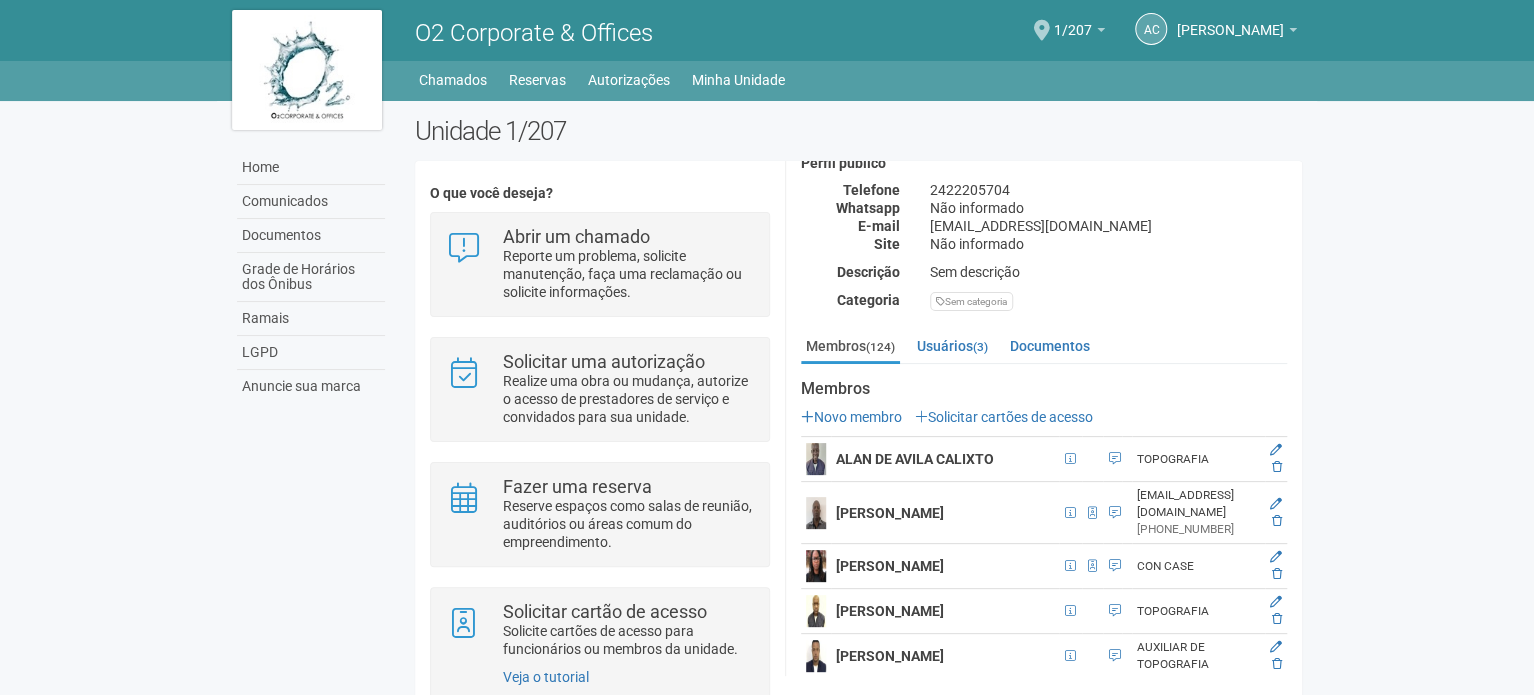 drag, startPoint x: 919, startPoint y: 478, endPoint x: 828, endPoint y: 455, distance: 93.8616 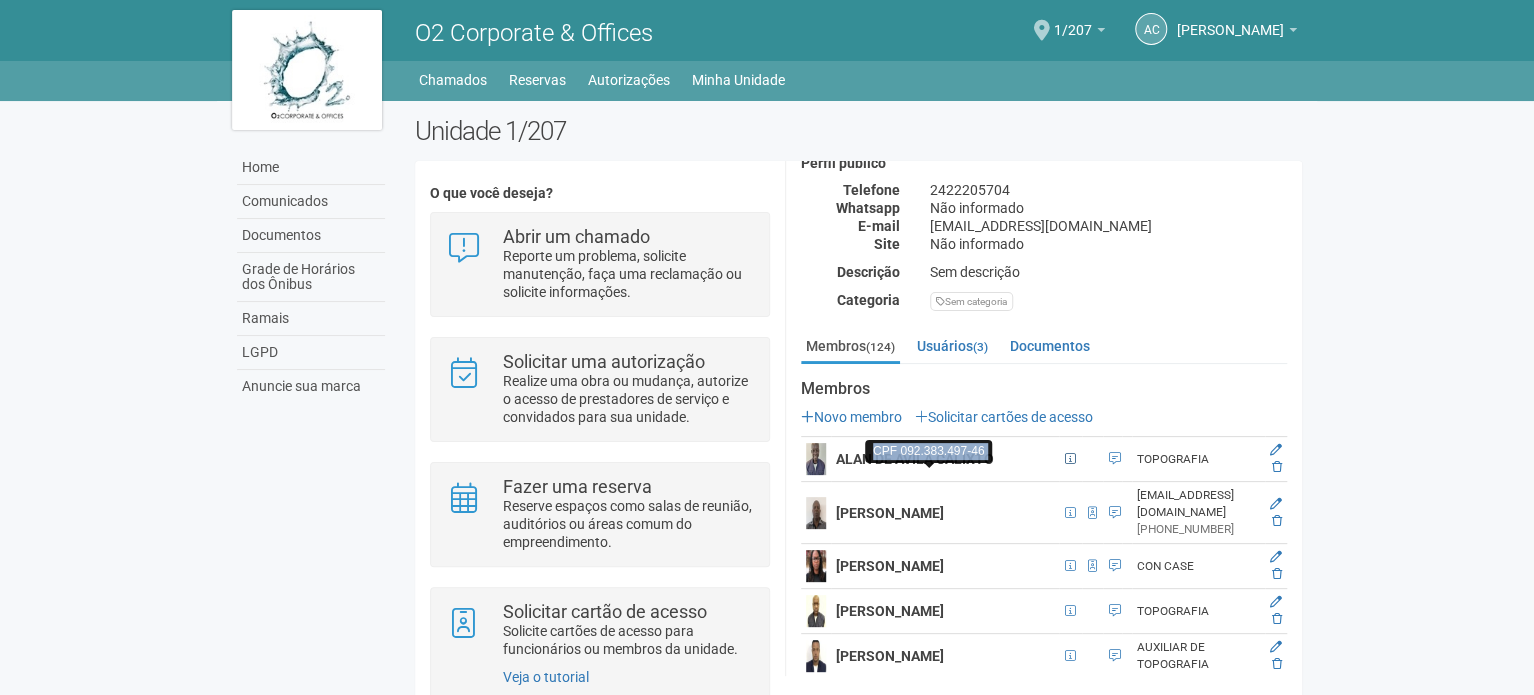 click at bounding box center [1070, 459] 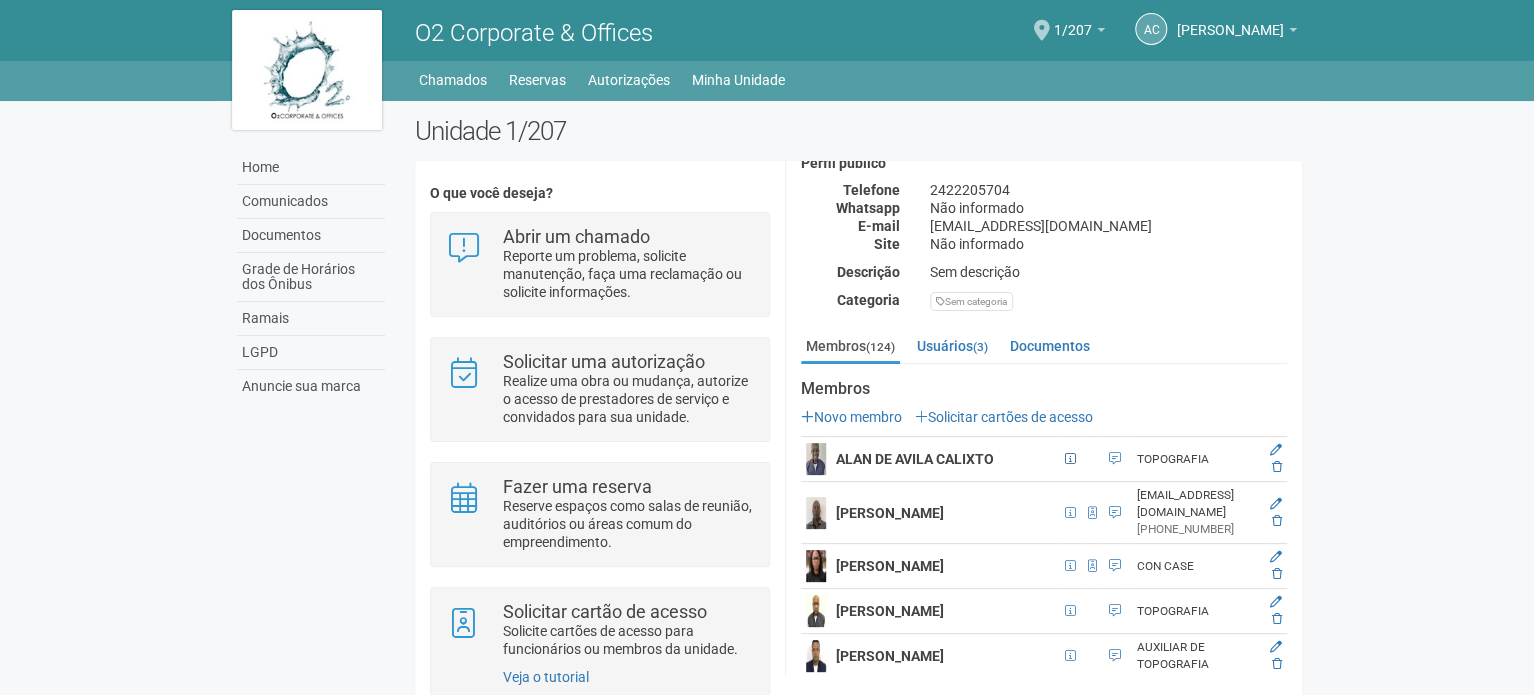 click at bounding box center [1070, 459] 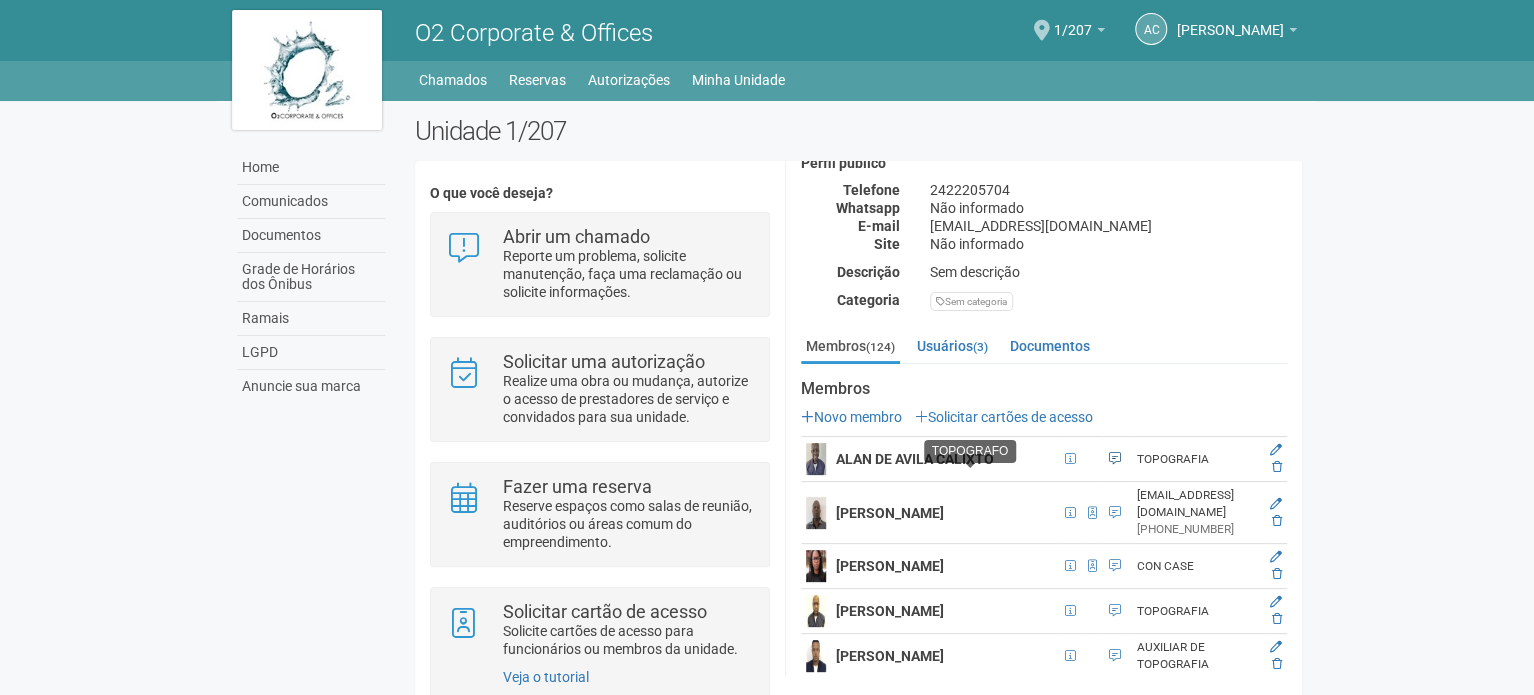 click on "TOPOGRAFO" at bounding box center (970, 451) 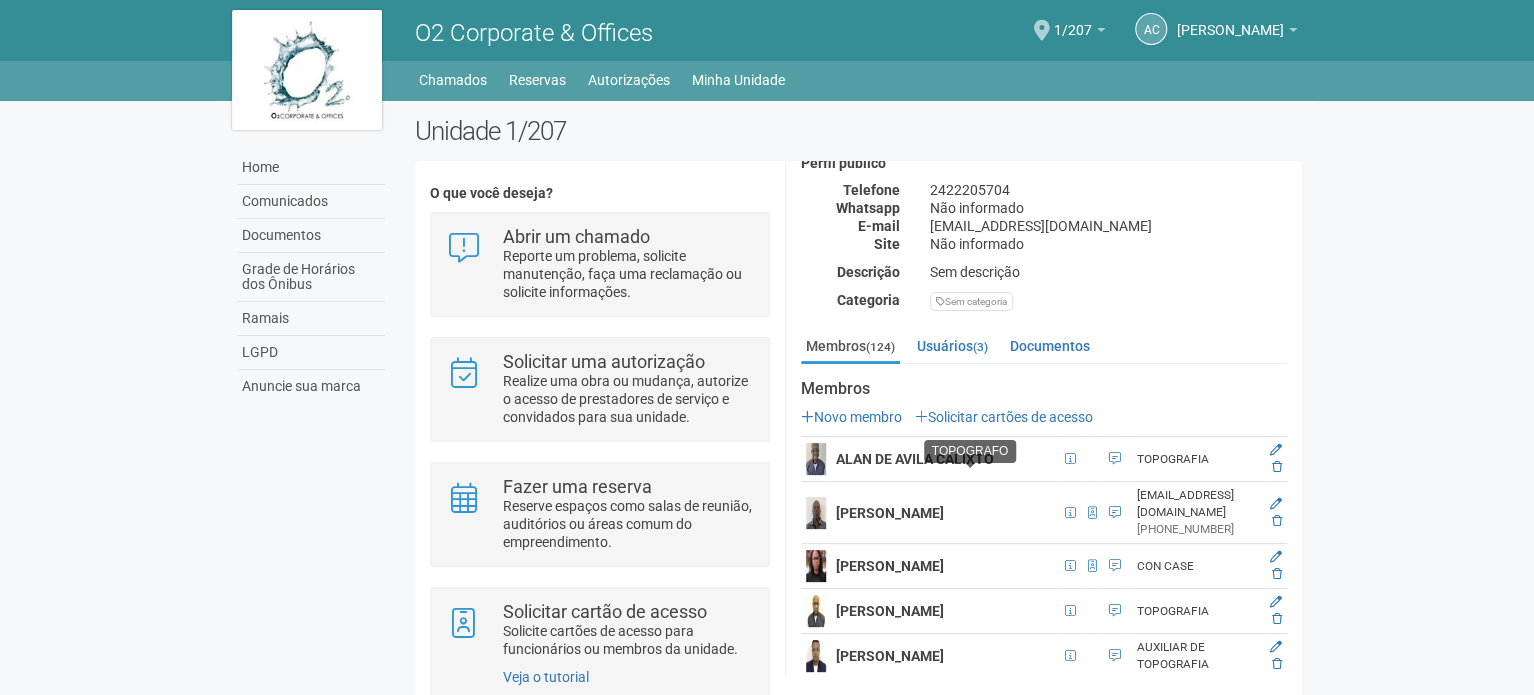 click on "TOPOGRAFO" at bounding box center [970, 451] 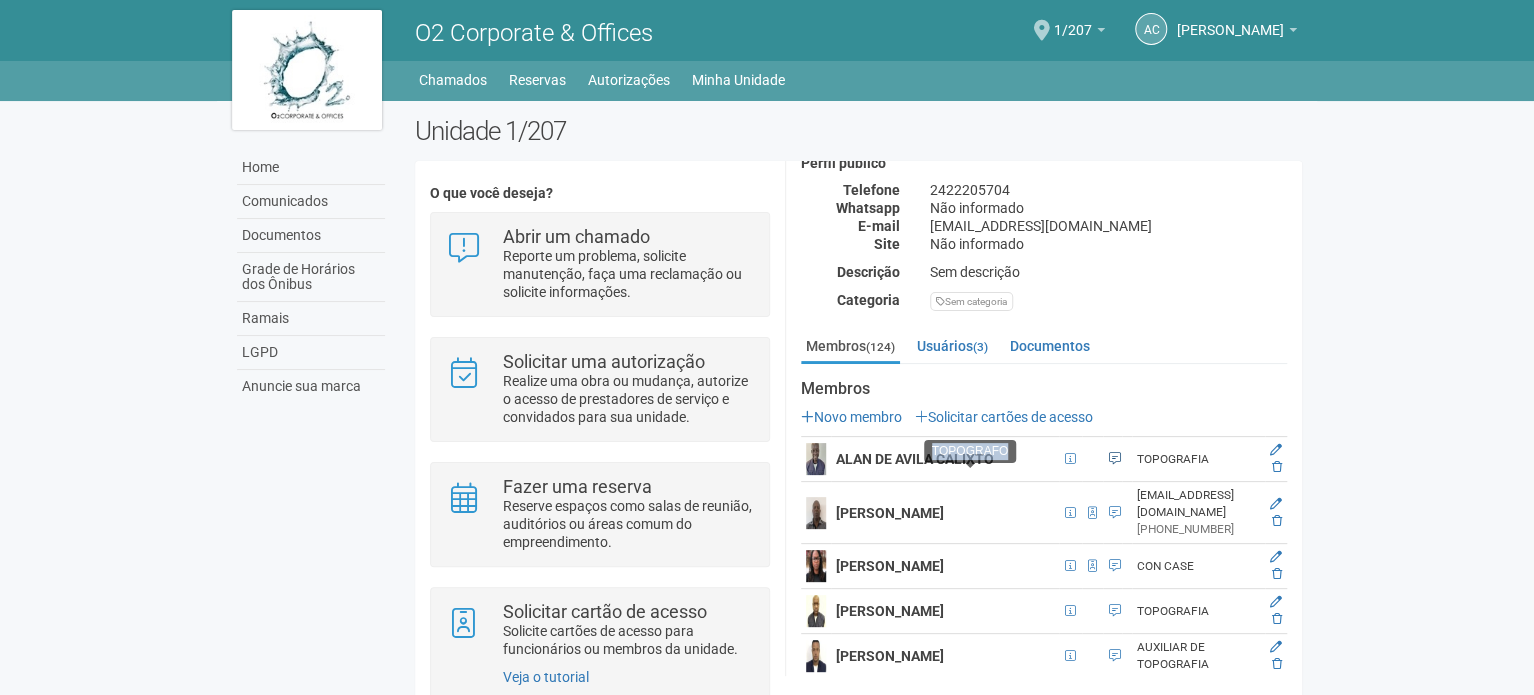 click on "TOPOGRAFO" at bounding box center [970, 451] 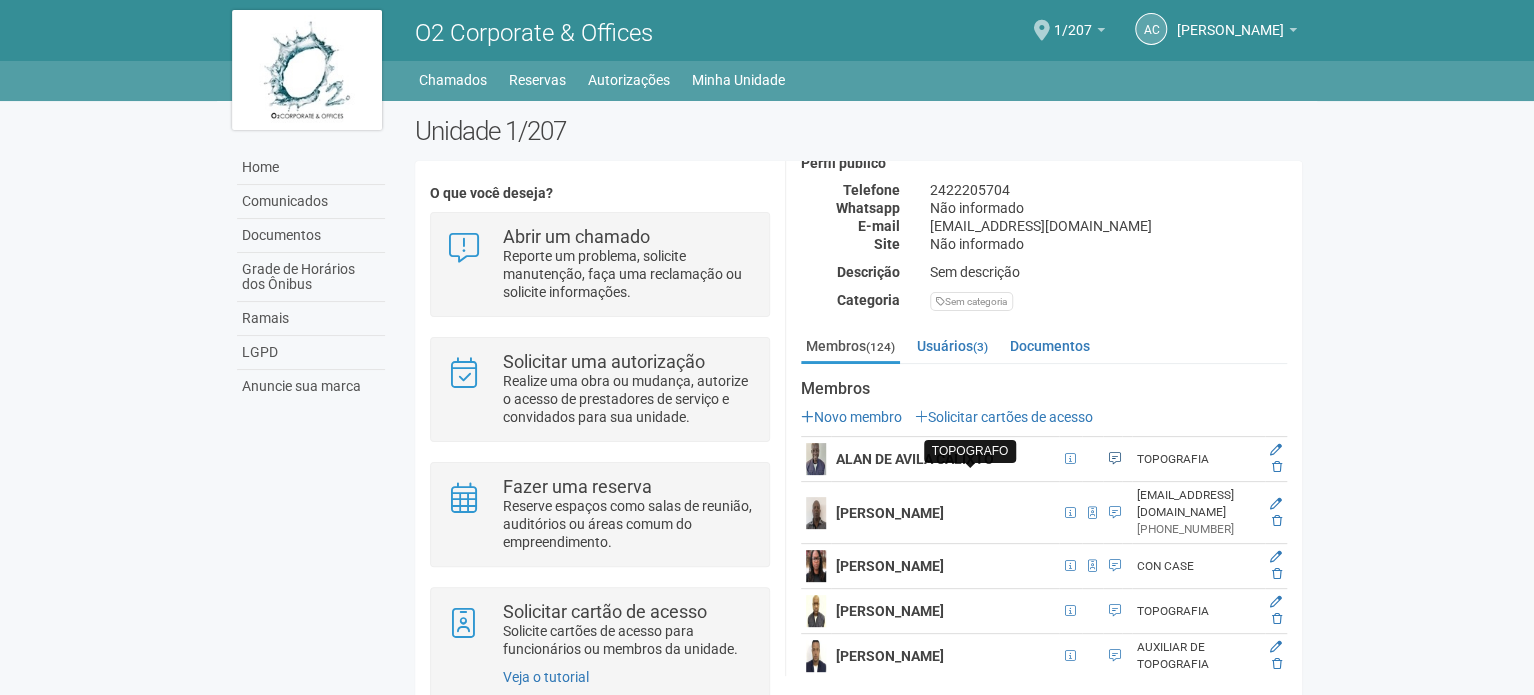 click at bounding box center [1115, 459] 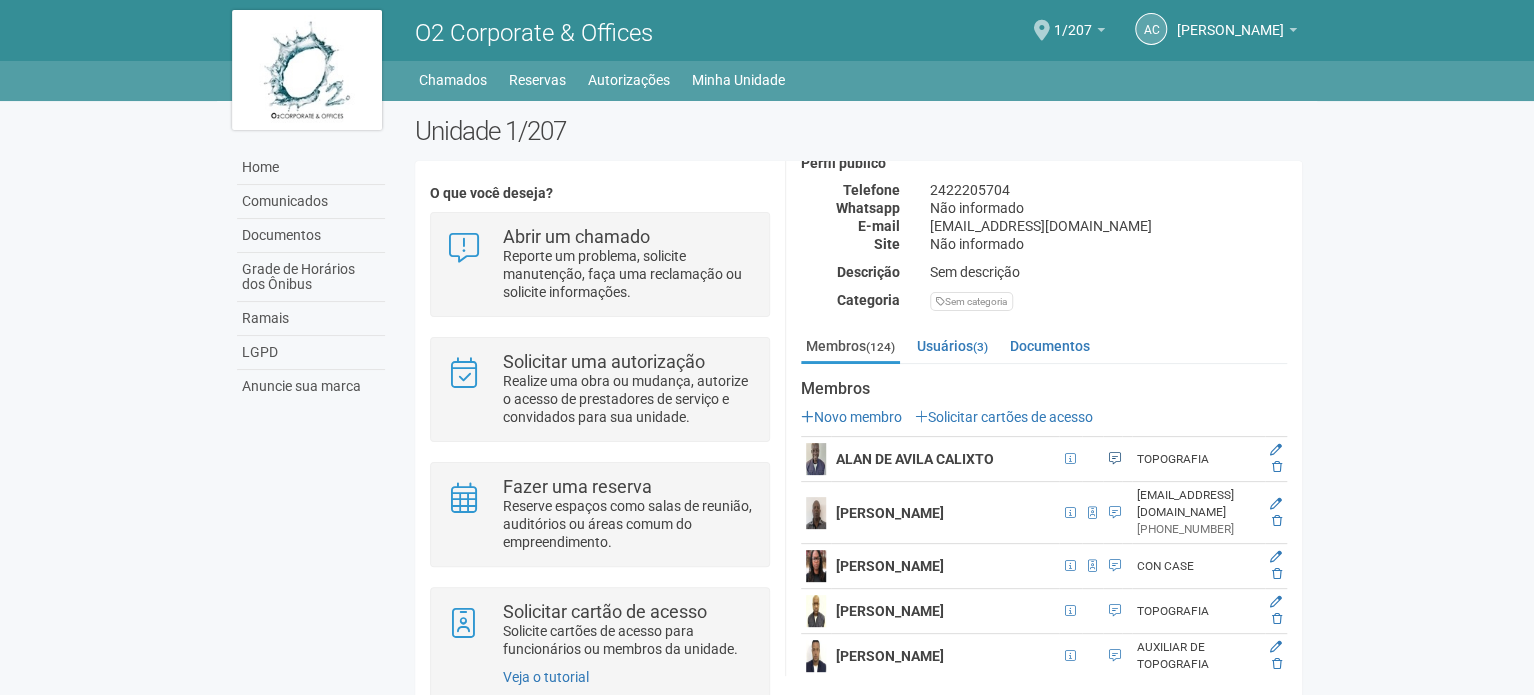 click at bounding box center [1115, 459] 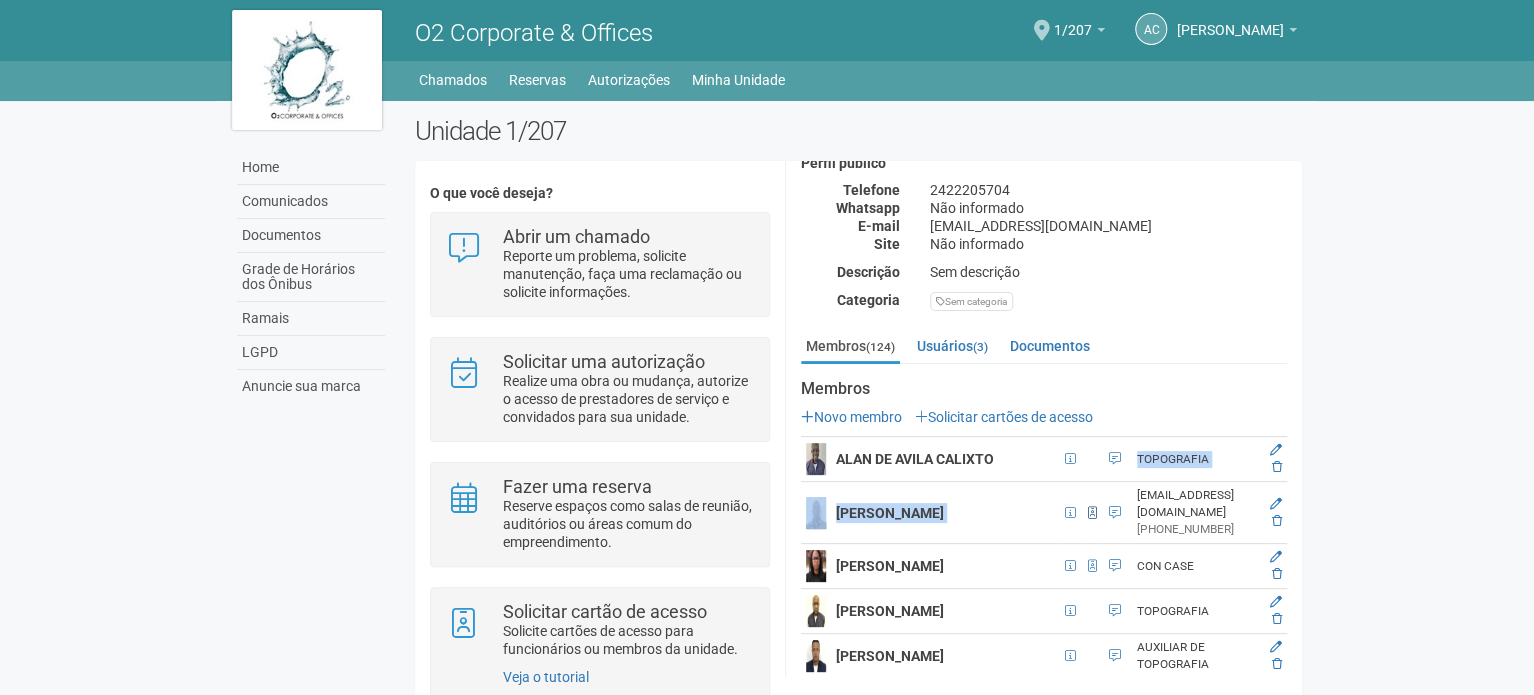 click on "ALAN DE AVILA CALIXTO
TOPOGRAFIA
[PERSON_NAME]
CON CASE T.I" at bounding box center [1044, 3304] 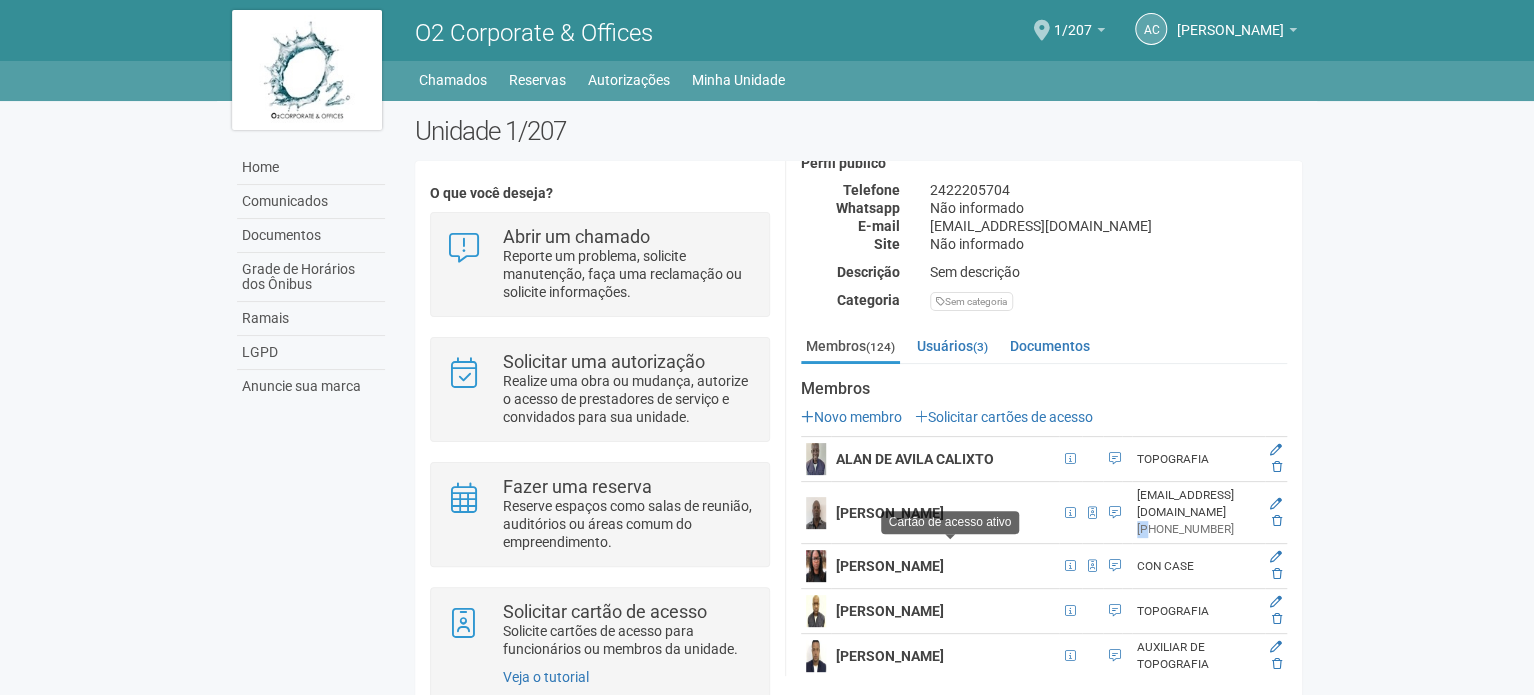 drag, startPoint x: 998, startPoint y: 566, endPoint x: 1022, endPoint y: 563, distance: 24.186773 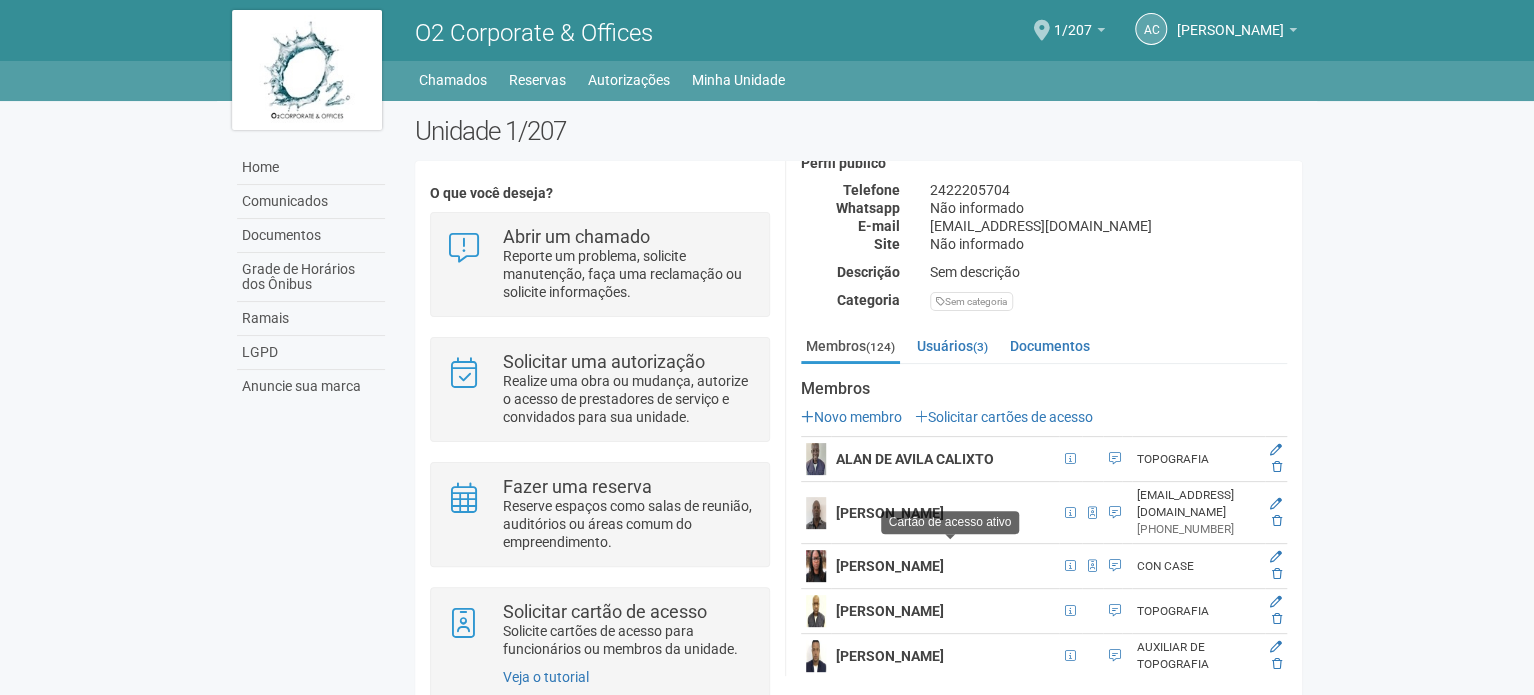 click on "albertoexercito@hotmail.com
(92) 99171-8744" at bounding box center [1198, 513] 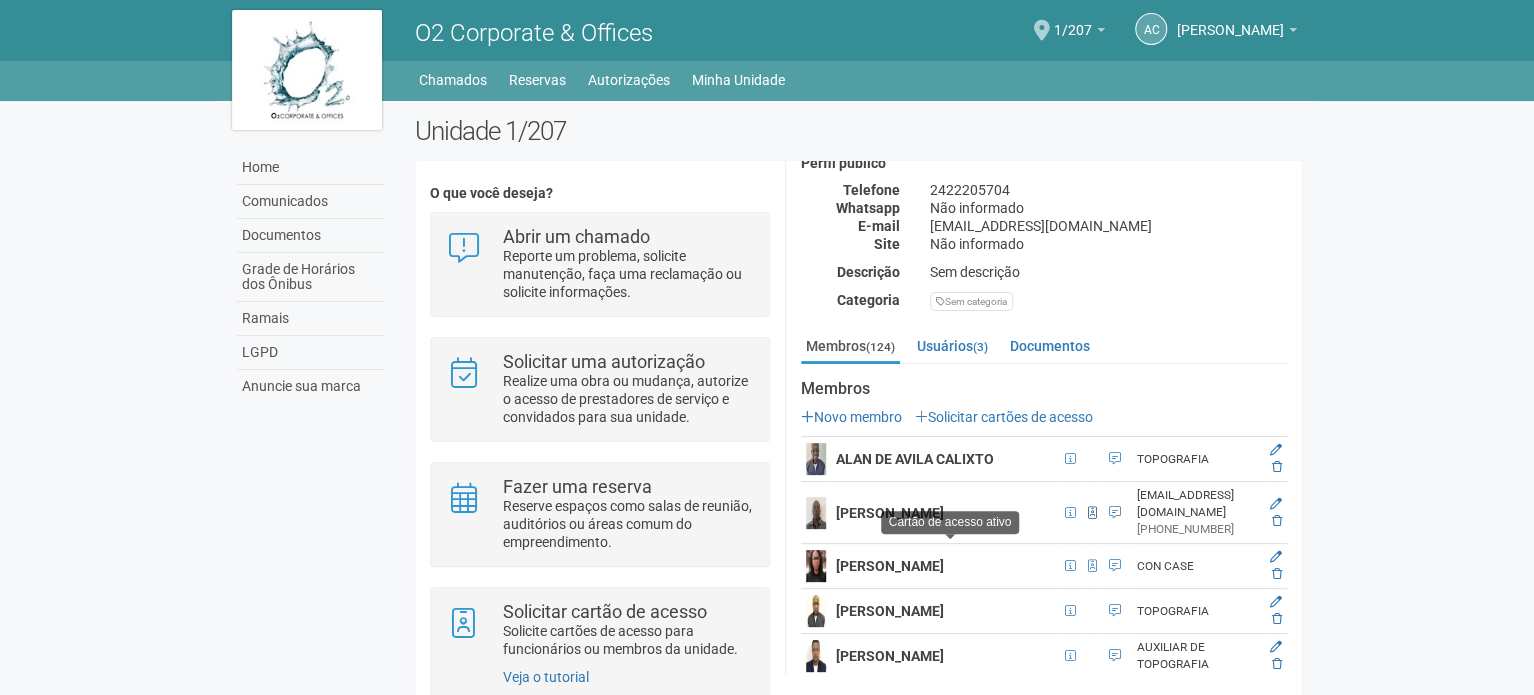 click at bounding box center (1092, 513) 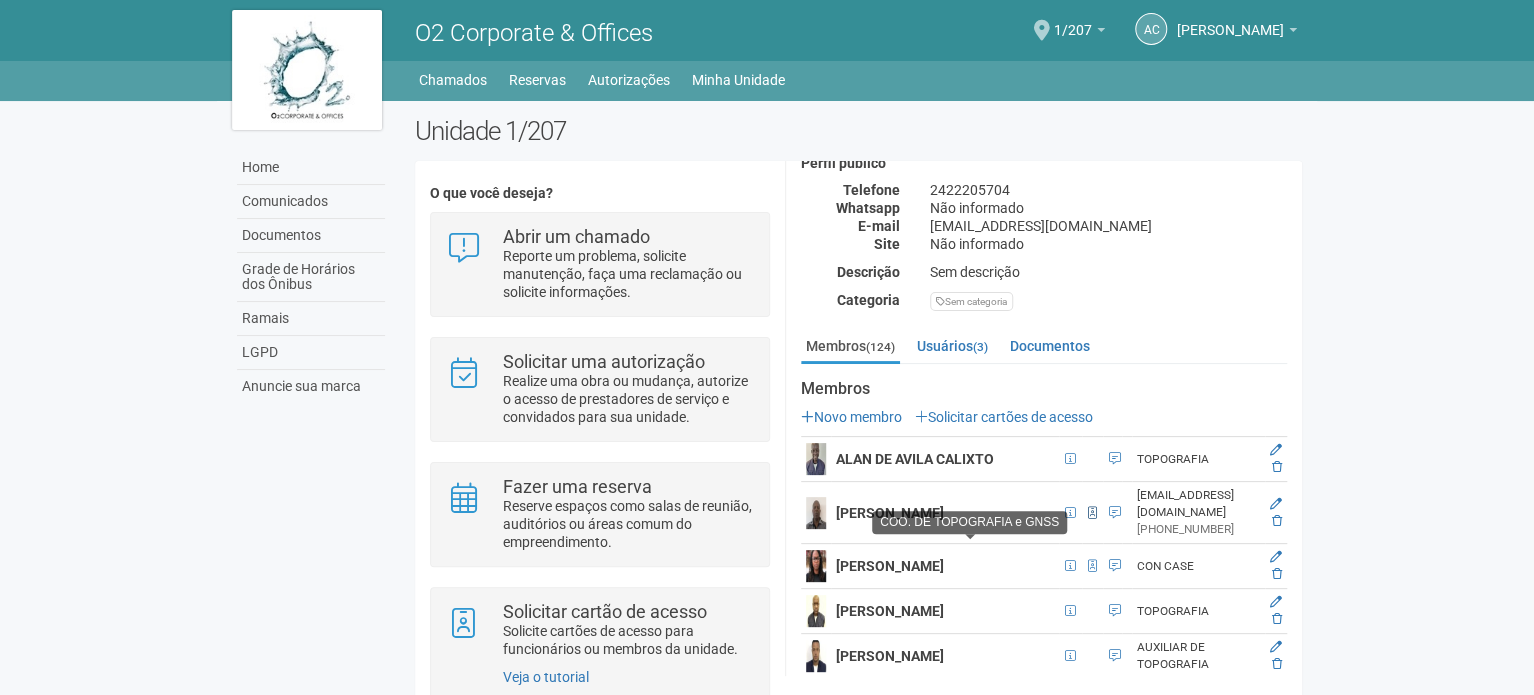 click at bounding box center (1092, 513) 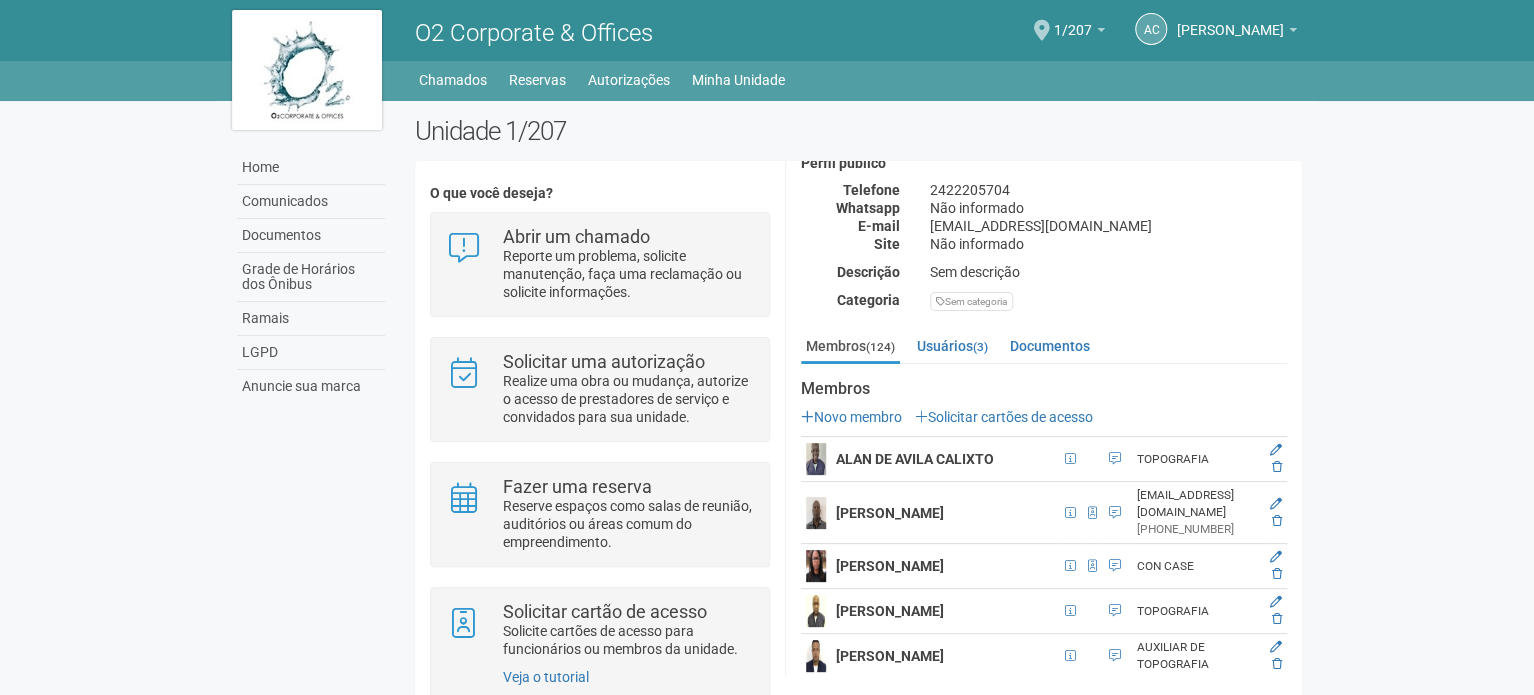 click on "albertoexercito@hotmail.com
(92) 99171-8744" at bounding box center (1198, 513) 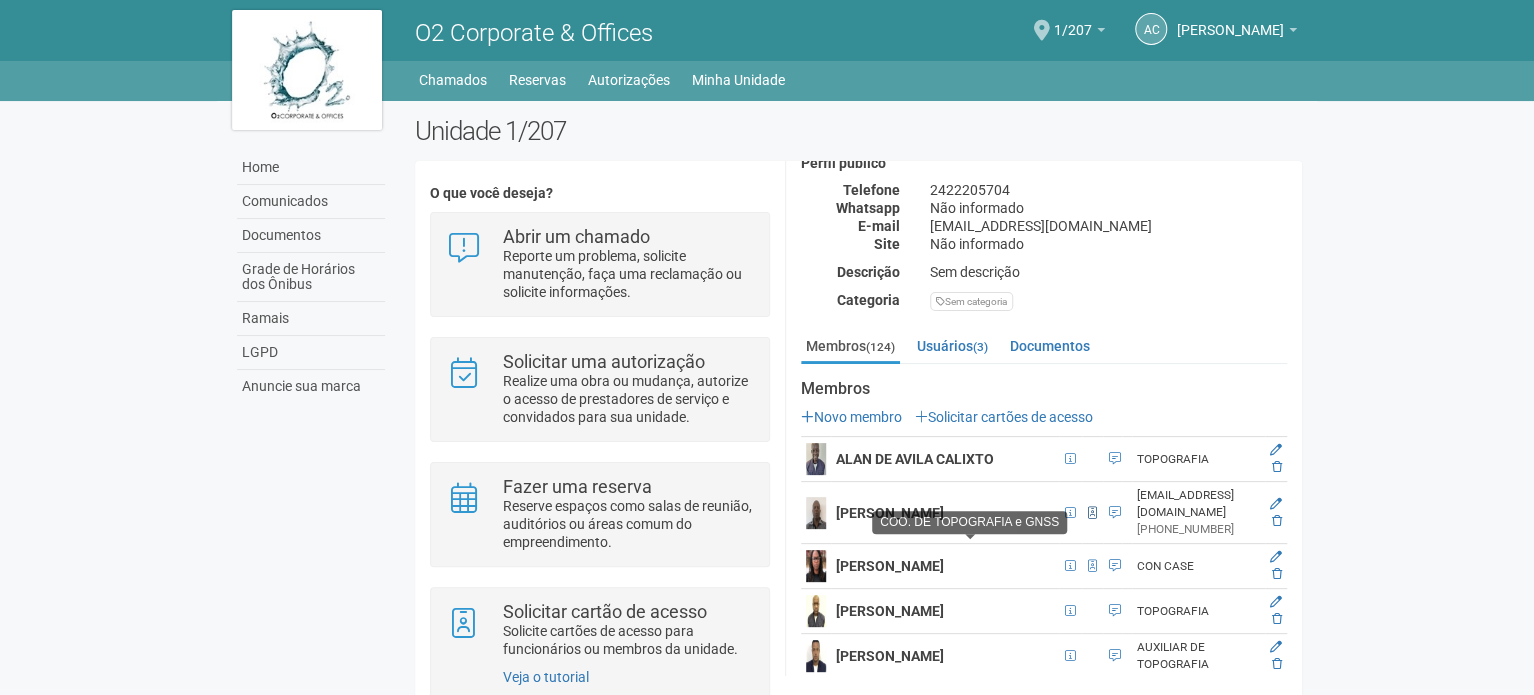click on "ALBERTO  SANTOS DE SOUZA
COO. DE TOPOGRAFIA e GNSS
albertoexercito@hotmail.com
(92) 99171-8744" at bounding box center [1044, 513] 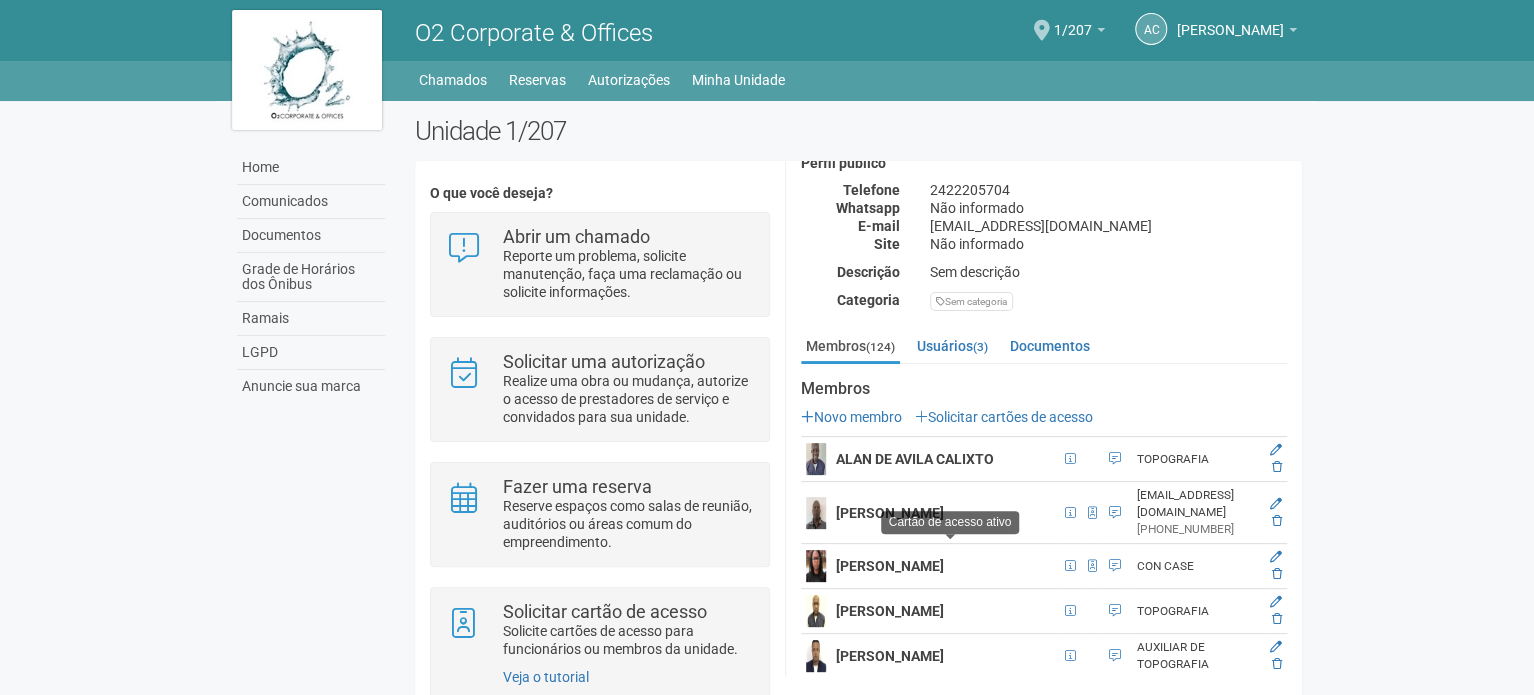 click on "Cartão de acesso ativo" at bounding box center (950, 522) 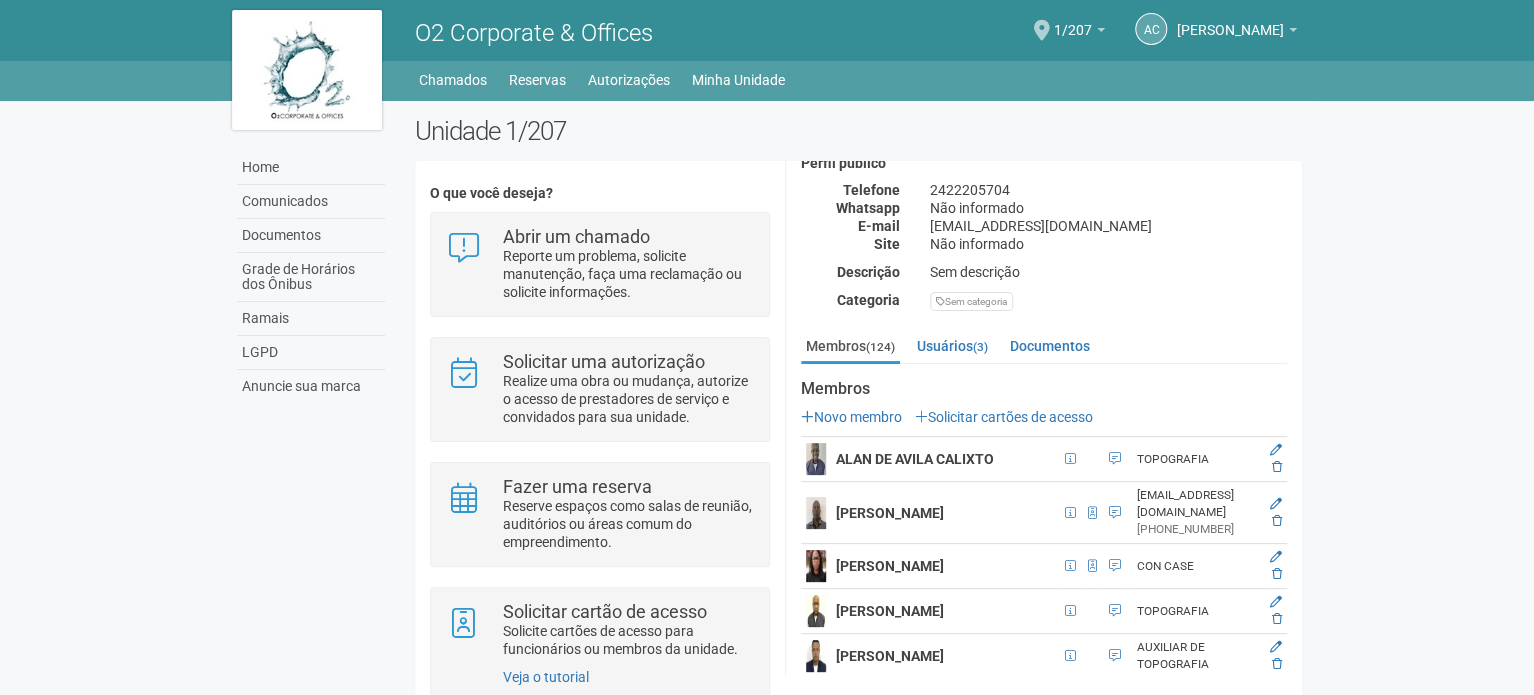 drag, startPoint x: 844, startPoint y: 523, endPoint x: 844, endPoint y: 604, distance: 81 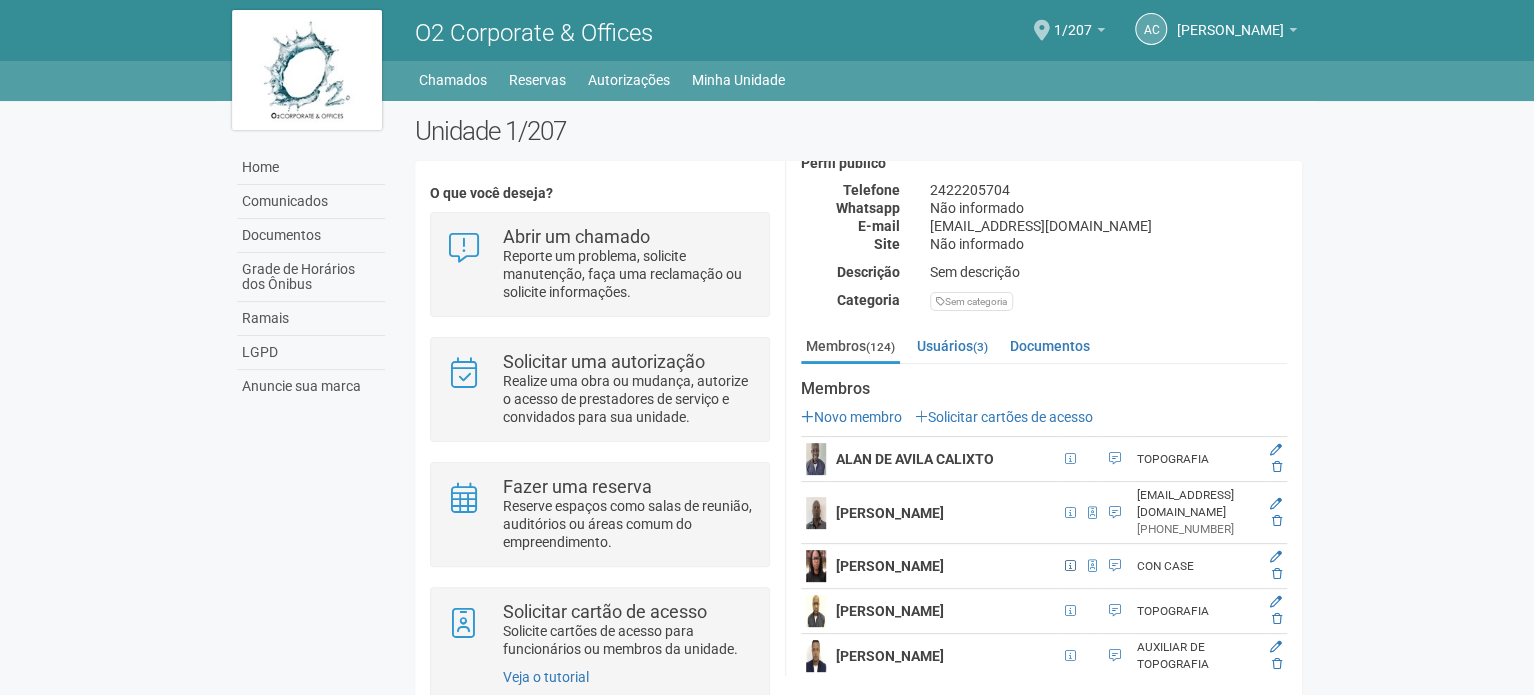 click on "[PERSON_NAME]" at bounding box center (945, 566) 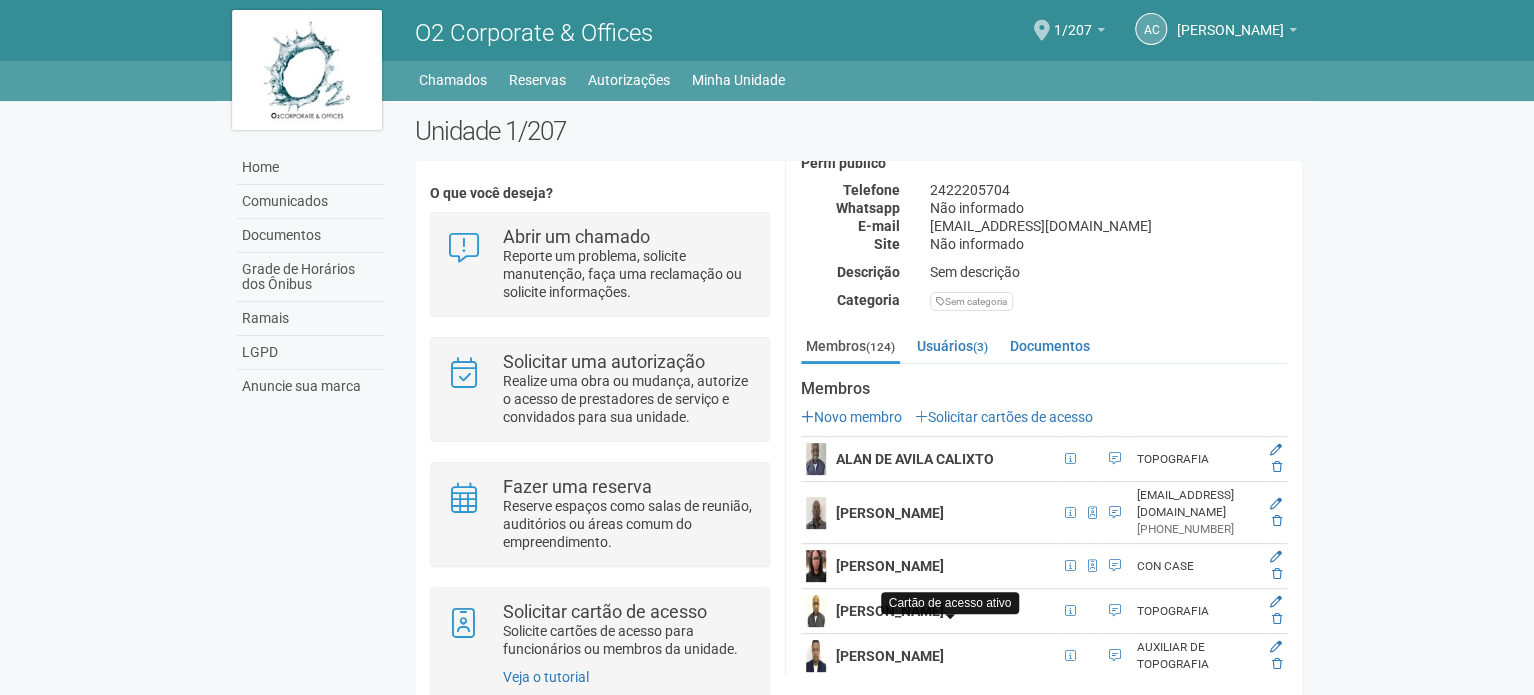 drag, startPoint x: 944, startPoint y: 624, endPoint x: 985, endPoint y: 619, distance: 41.303753 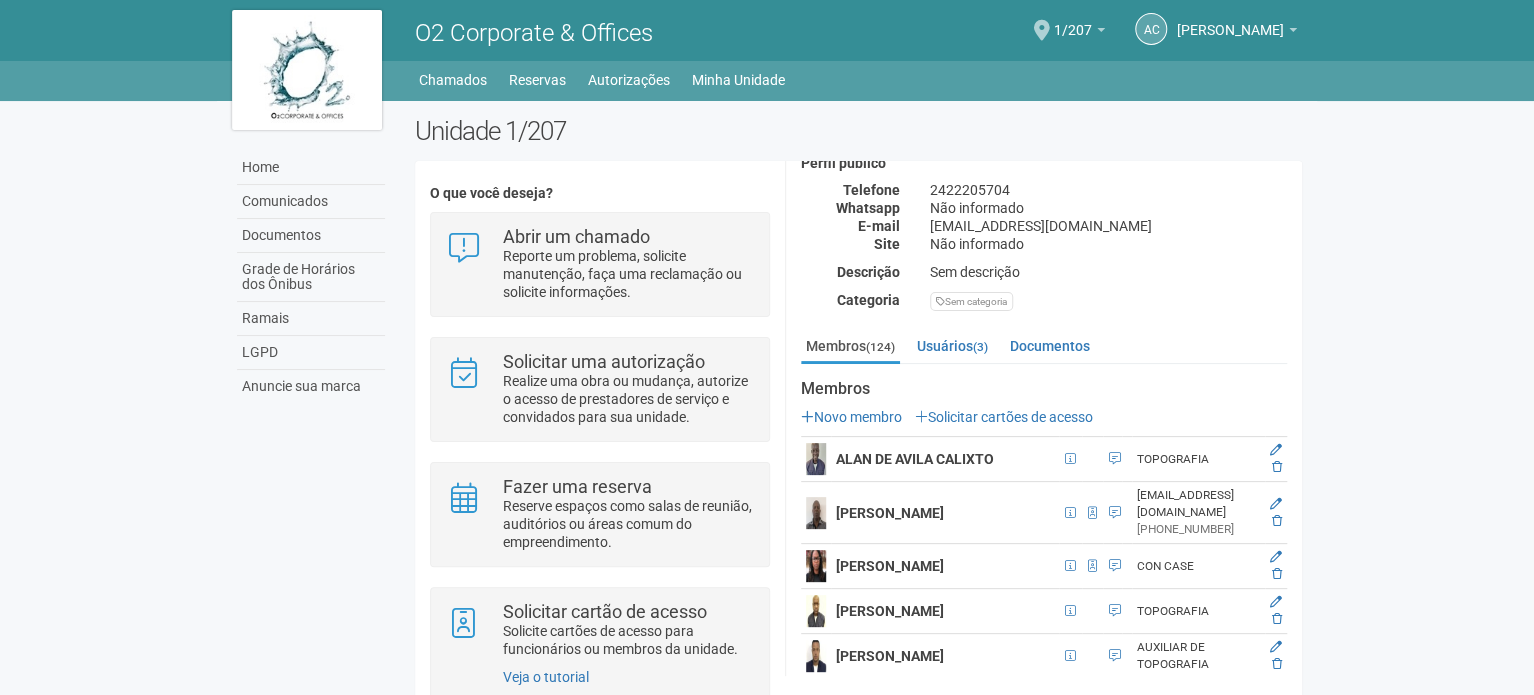 click on "CON CASE" at bounding box center (1198, 566) 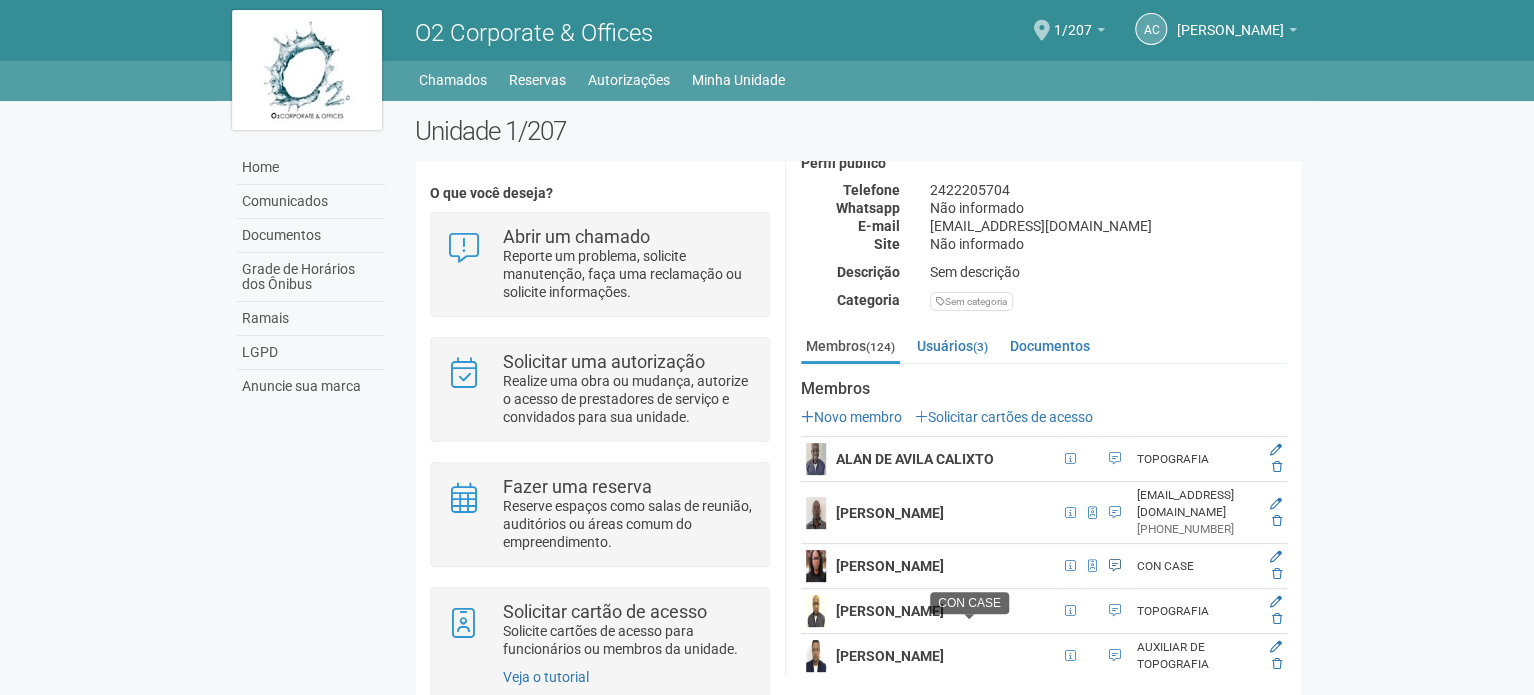 click at bounding box center (969, 616) 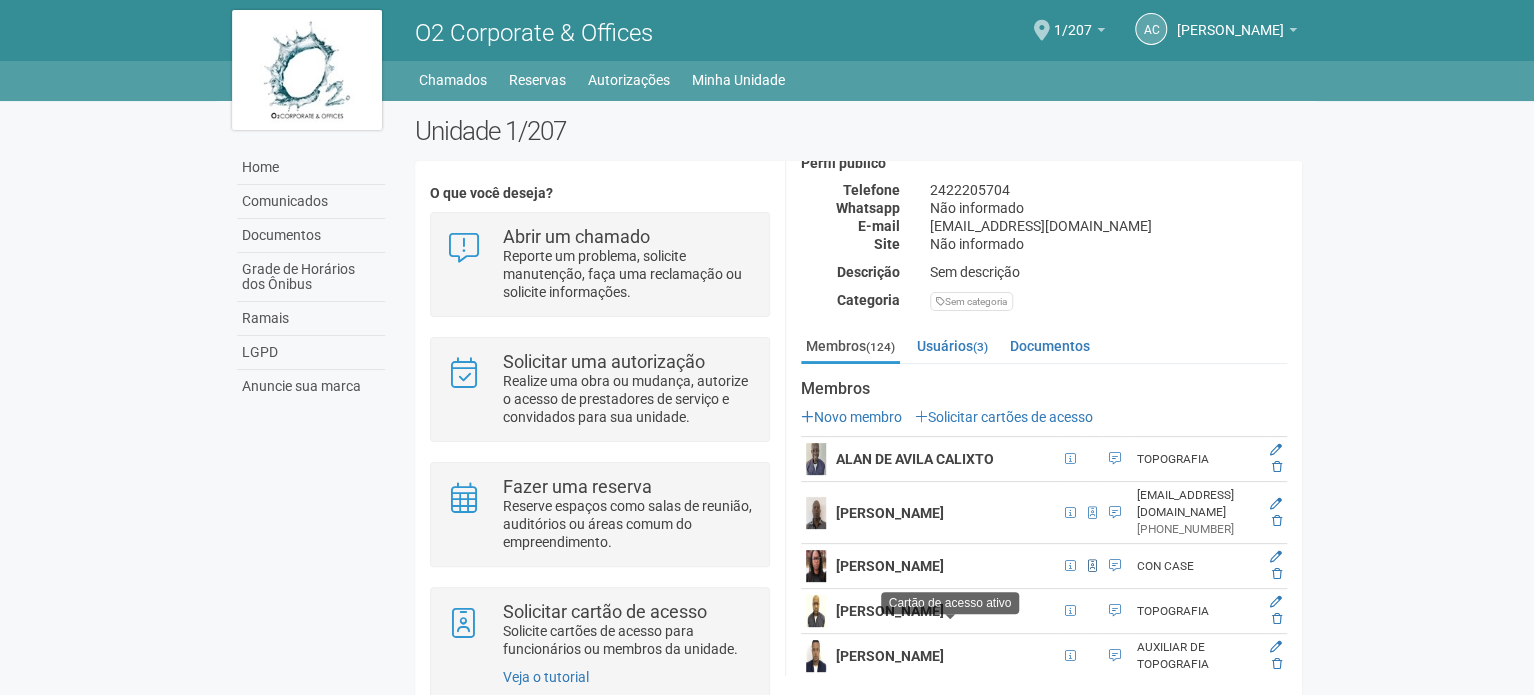 drag, startPoint x: 972, startPoint y: 615, endPoint x: 944, endPoint y: 615, distance: 28 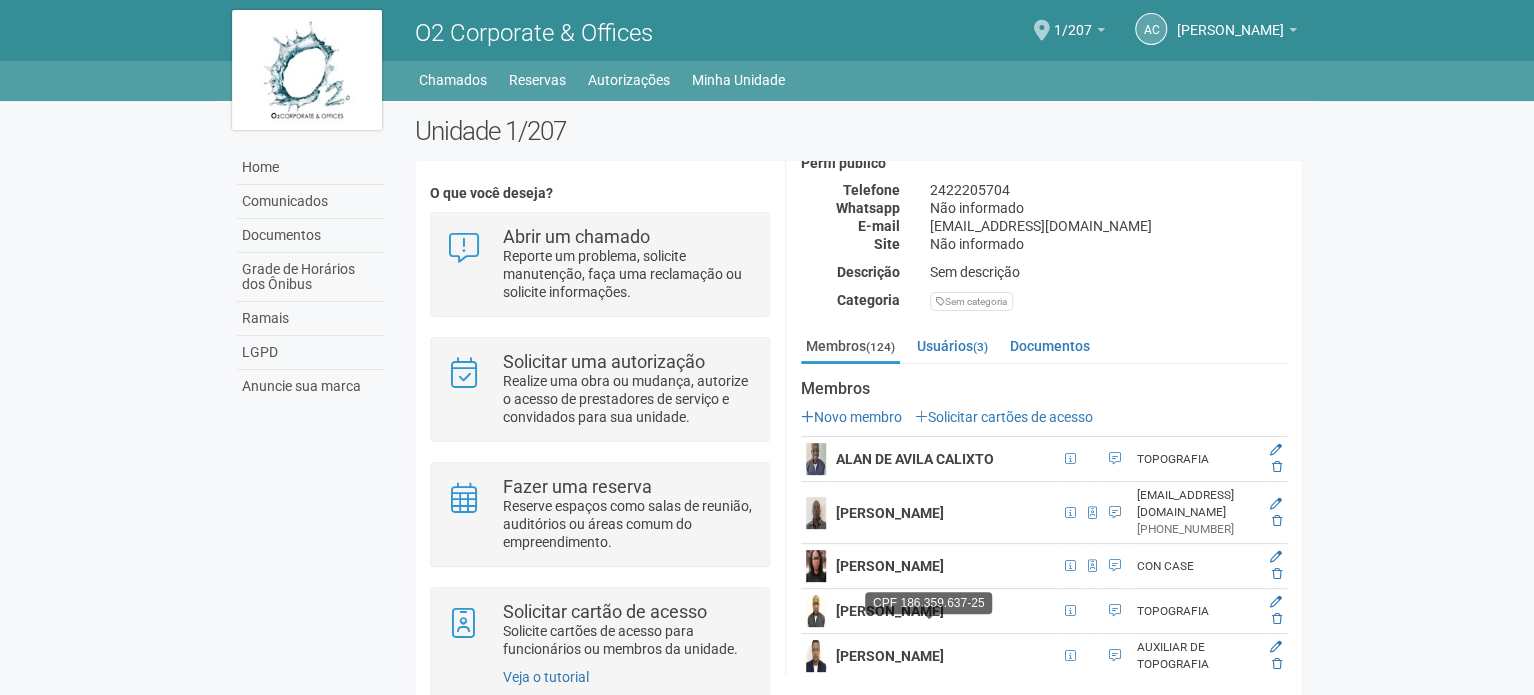click at bounding box center [929, 616] 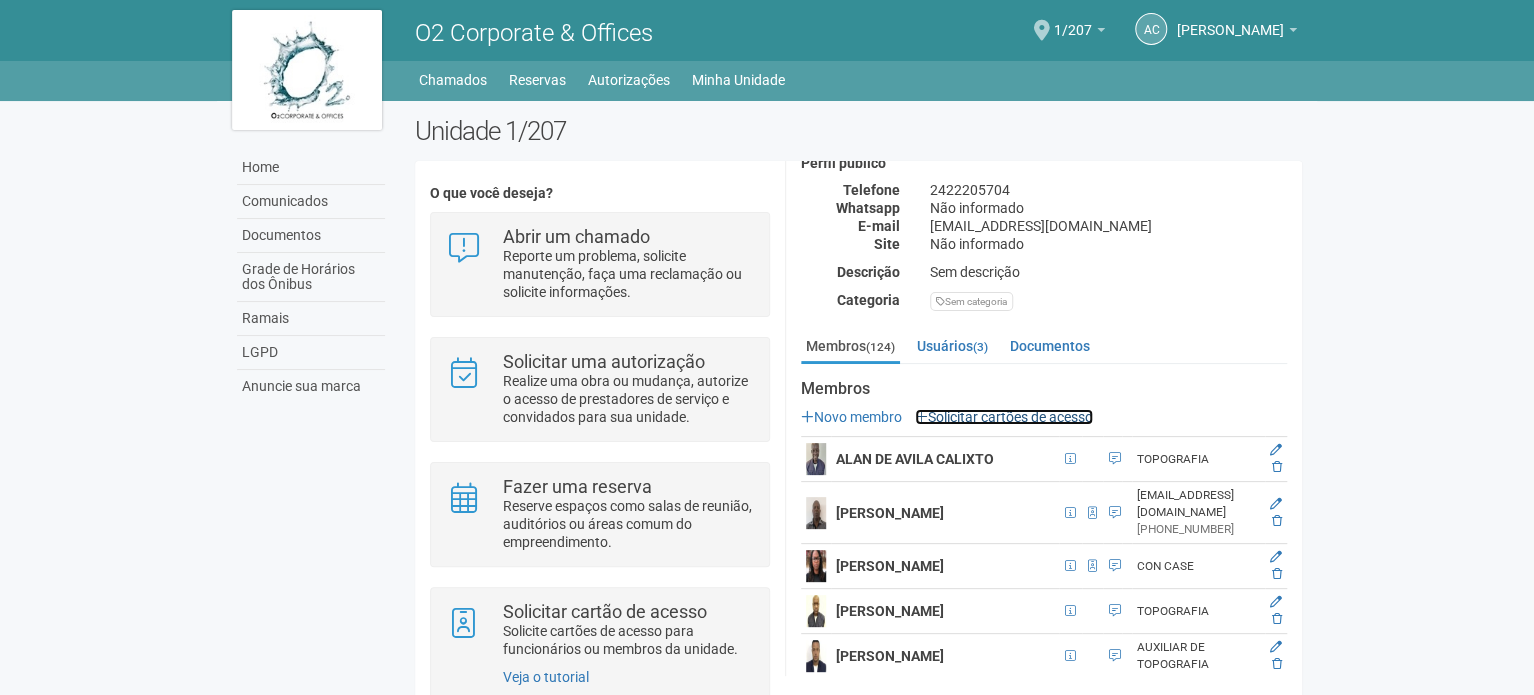click on "Solicitar cartões de acesso" at bounding box center (1004, 417) 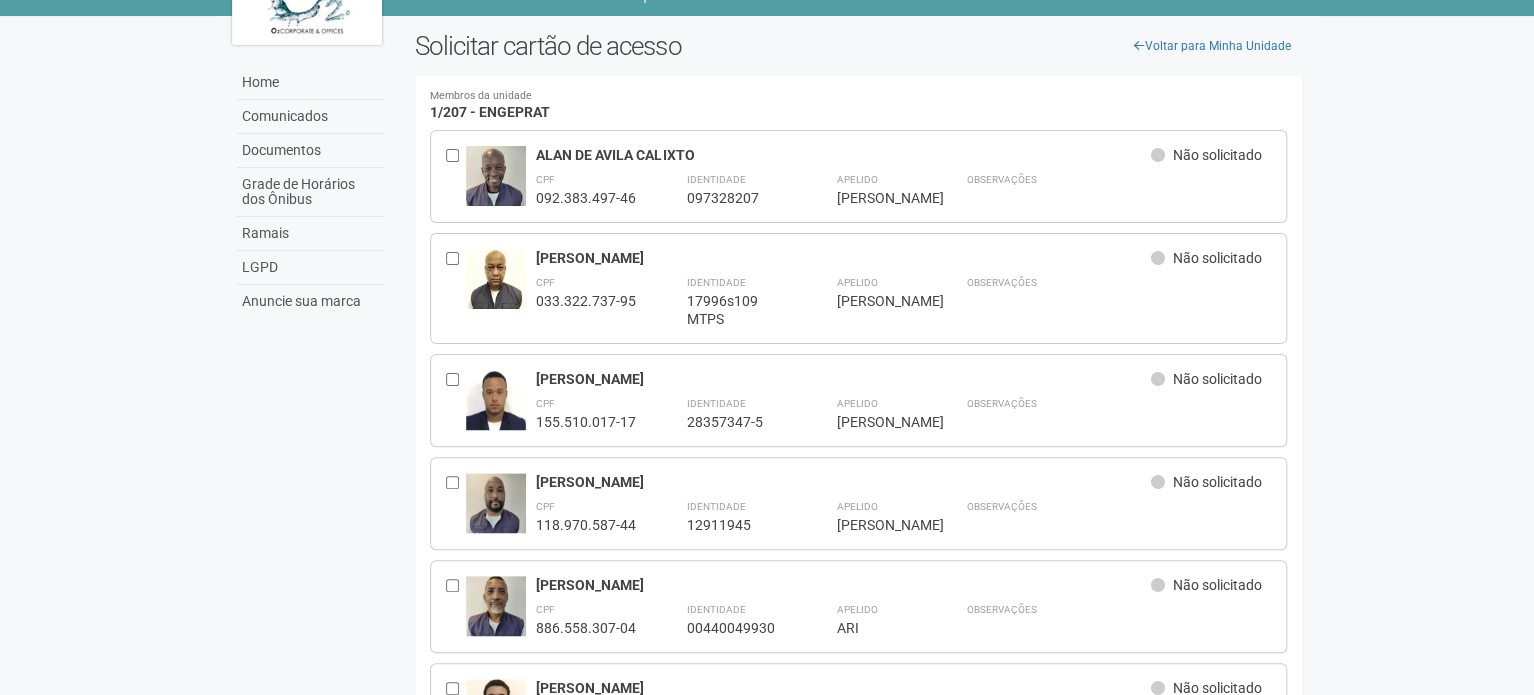 scroll, scrollTop: 0, scrollLeft: 0, axis: both 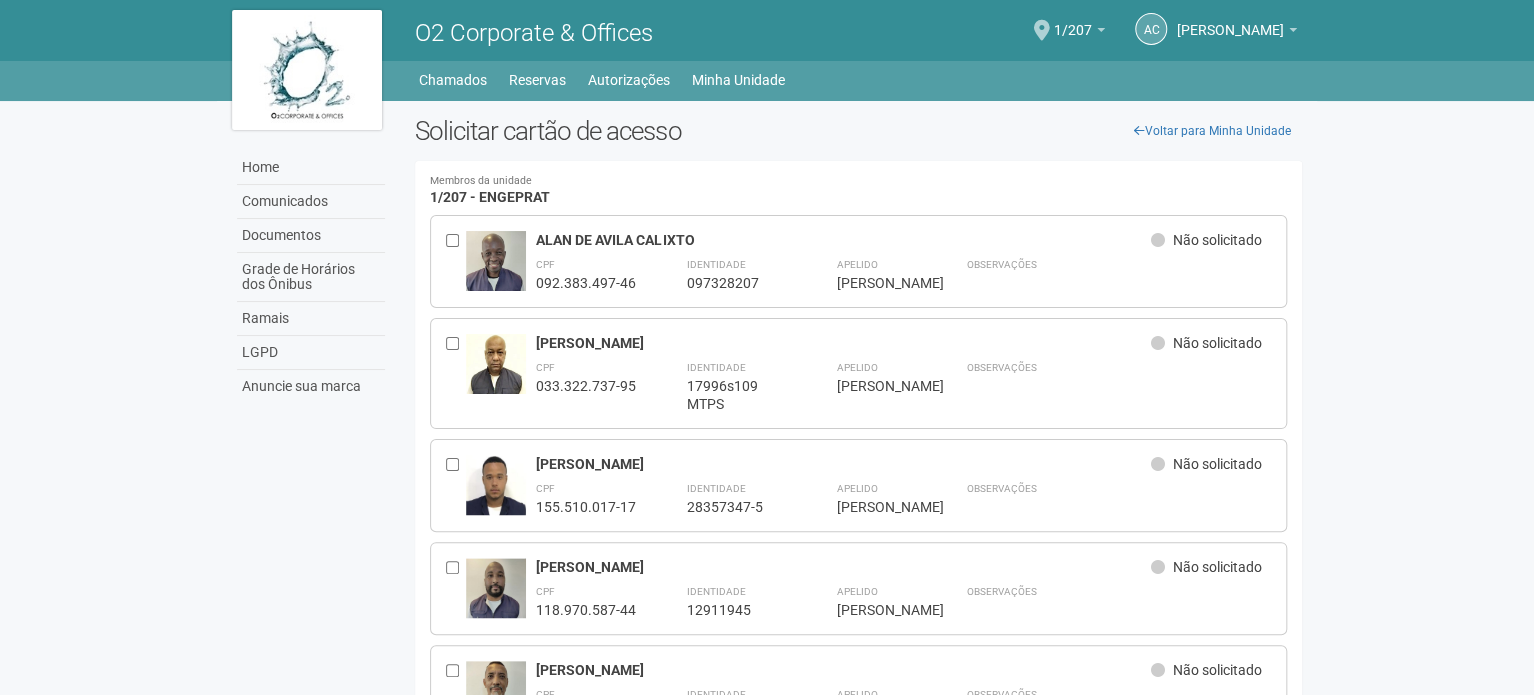 click on "Membros da unidade
1/207
- ENGEPRAT
[GEOGRAPHIC_DATA]...
Você precisa cadastrar os membros da unidade para solicitar cartões de acesso.
Voltar para minha unidade
[PERSON_NAME]
Não solicitado
CPF 092.383.497-46 ****" at bounding box center [858, 6652] 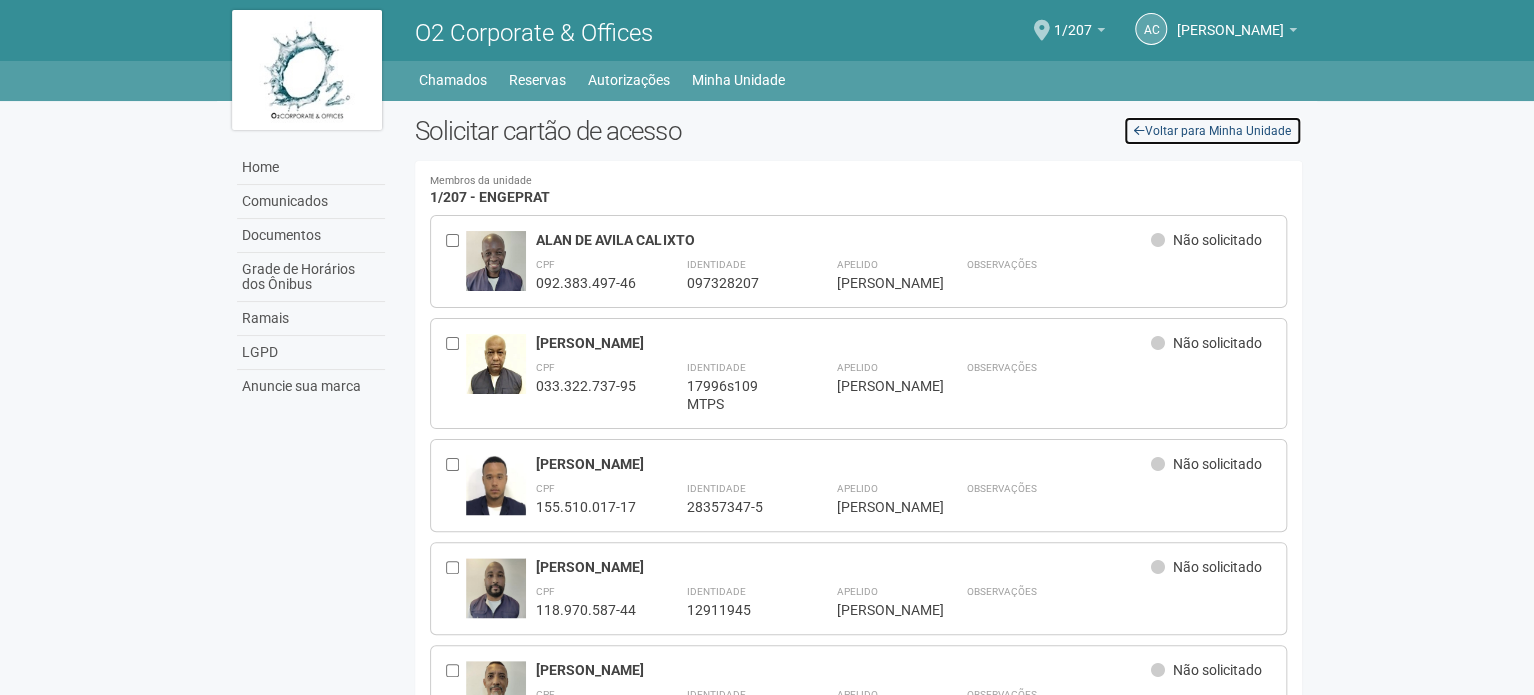 click on "Voltar para Minha Unidade" at bounding box center (1212, 131) 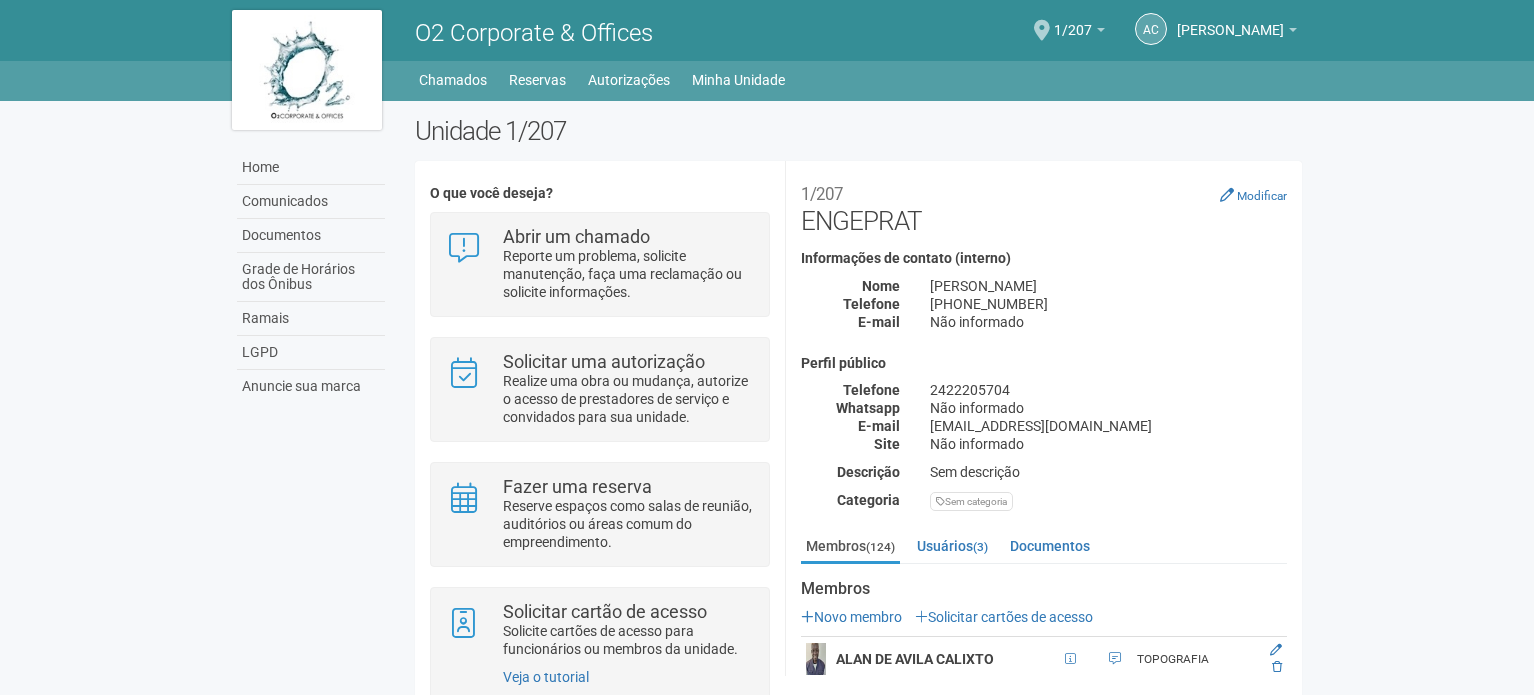 scroll, scrollTop: 0, scrollLeft: 0, axis: both 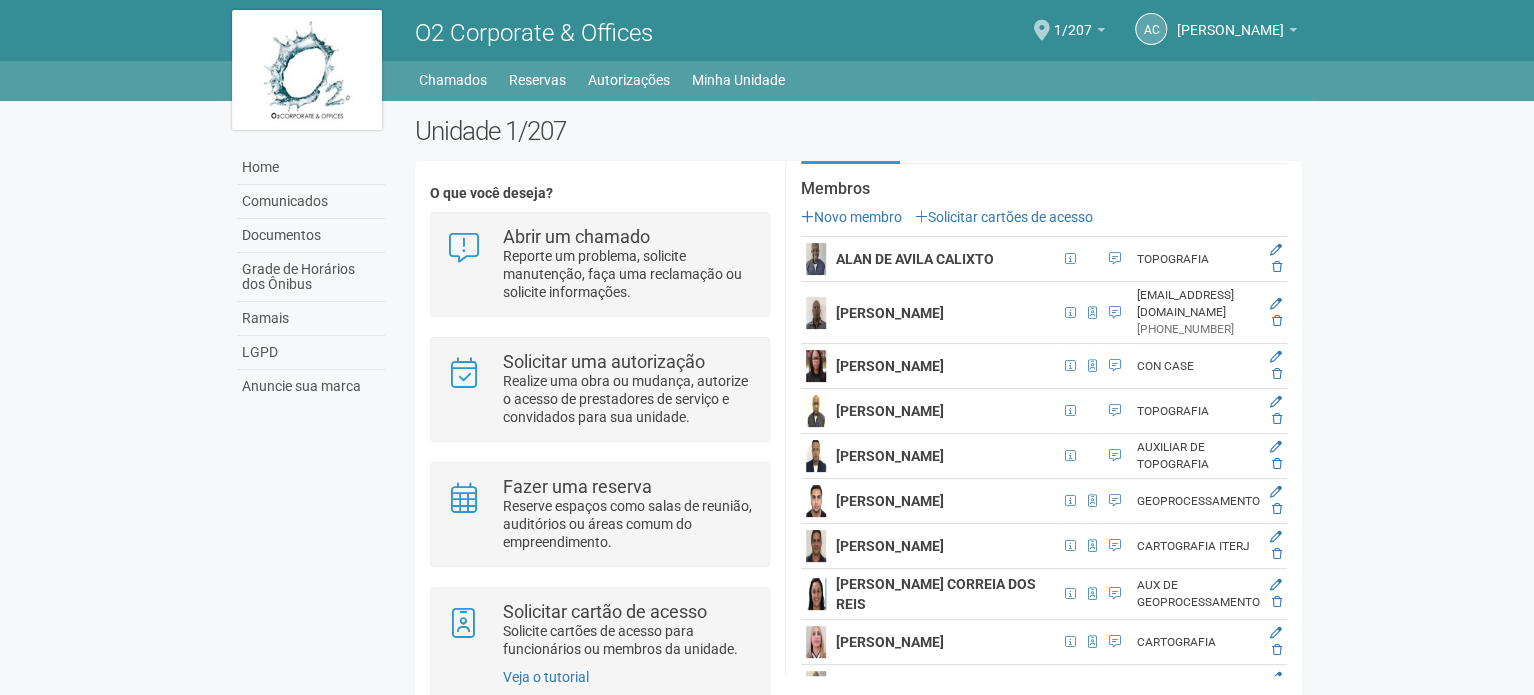 click on "TOPOGRAFIA" at bounding box center [1198, 259] 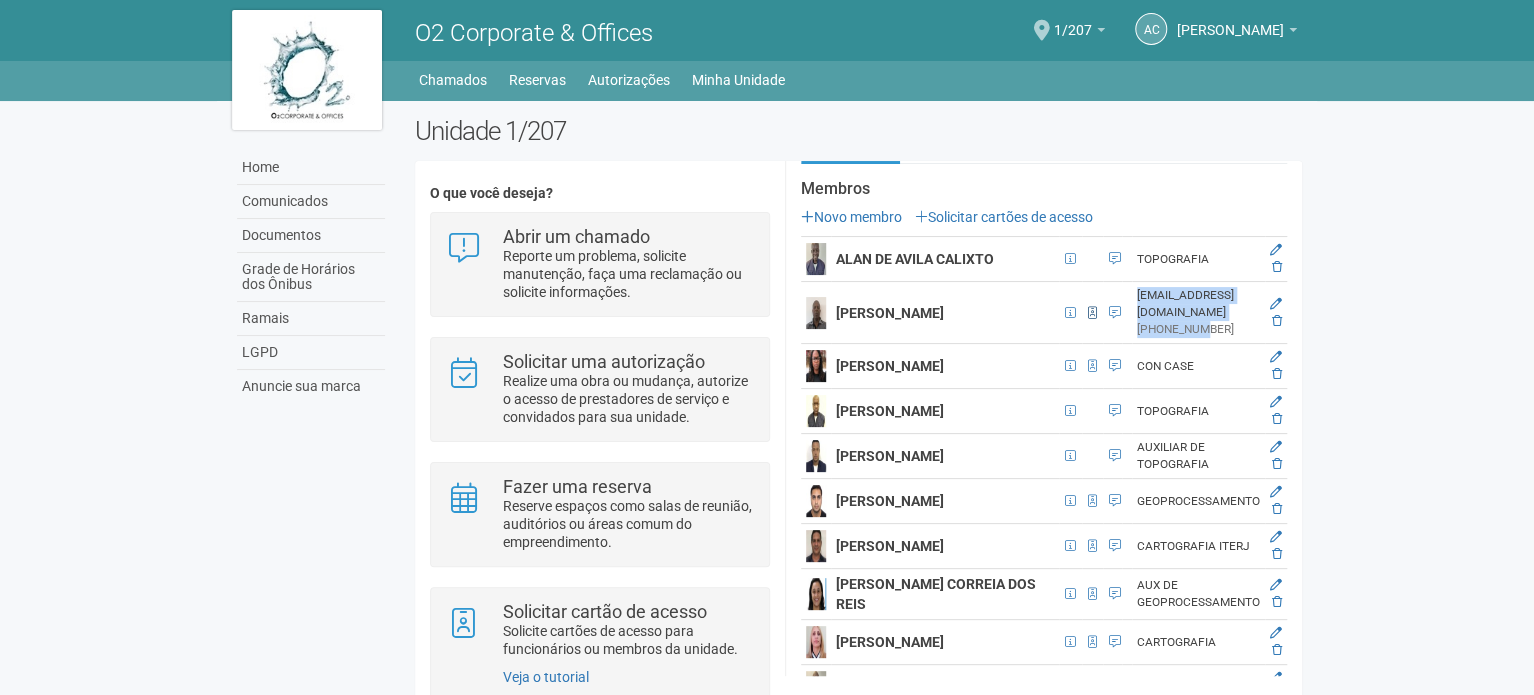 drag, startPoint x: 1045, startPoint y: 340, endPoint x: 956, endPoint y: 342, distance: 89.02247 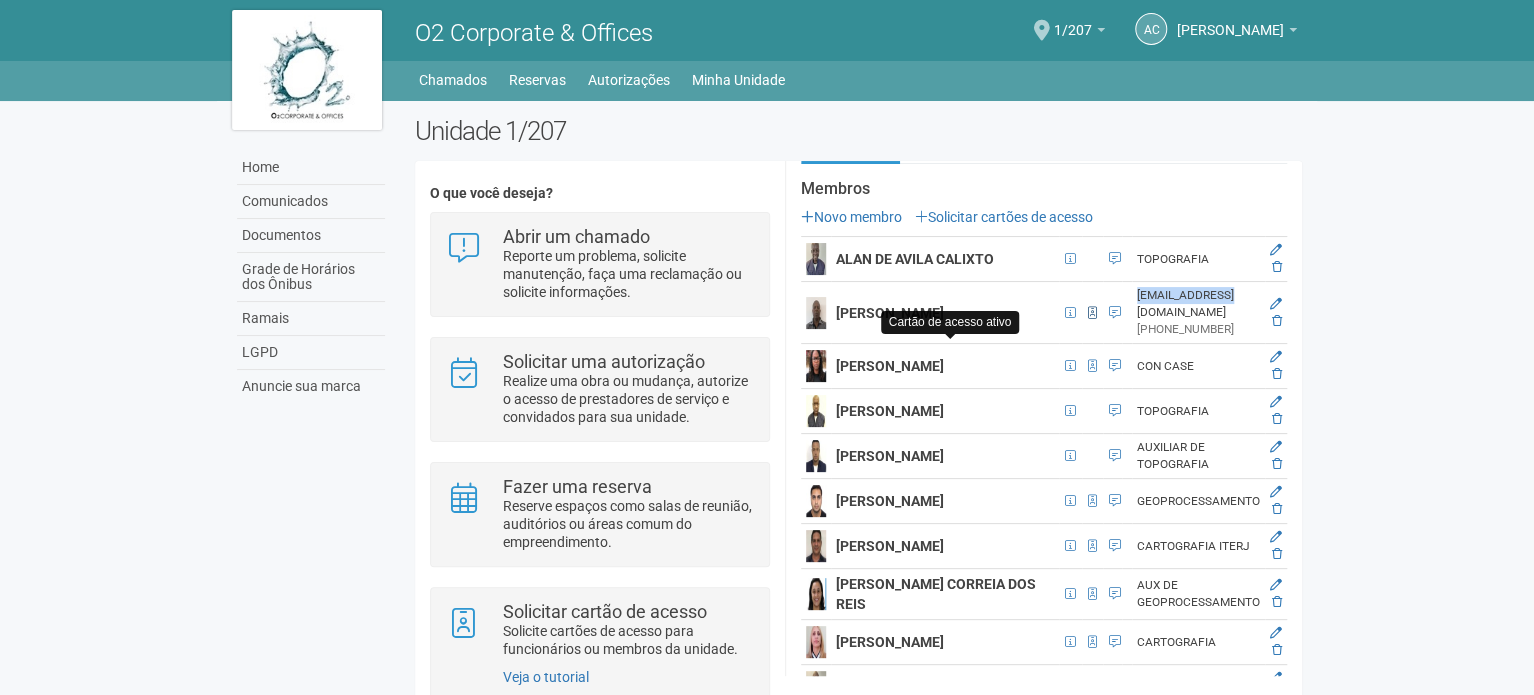 click at bounding box center (1092, 313) 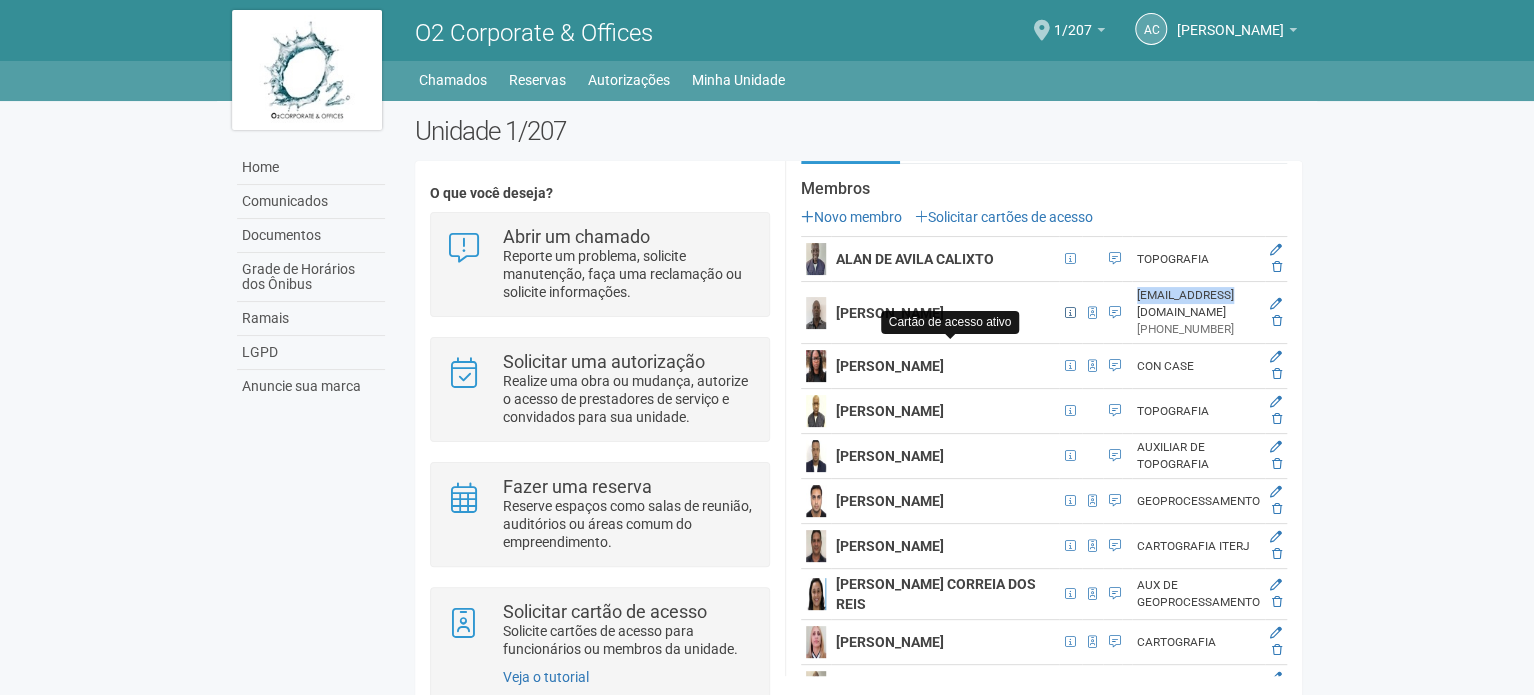 click at bounding box center [1070, 313] 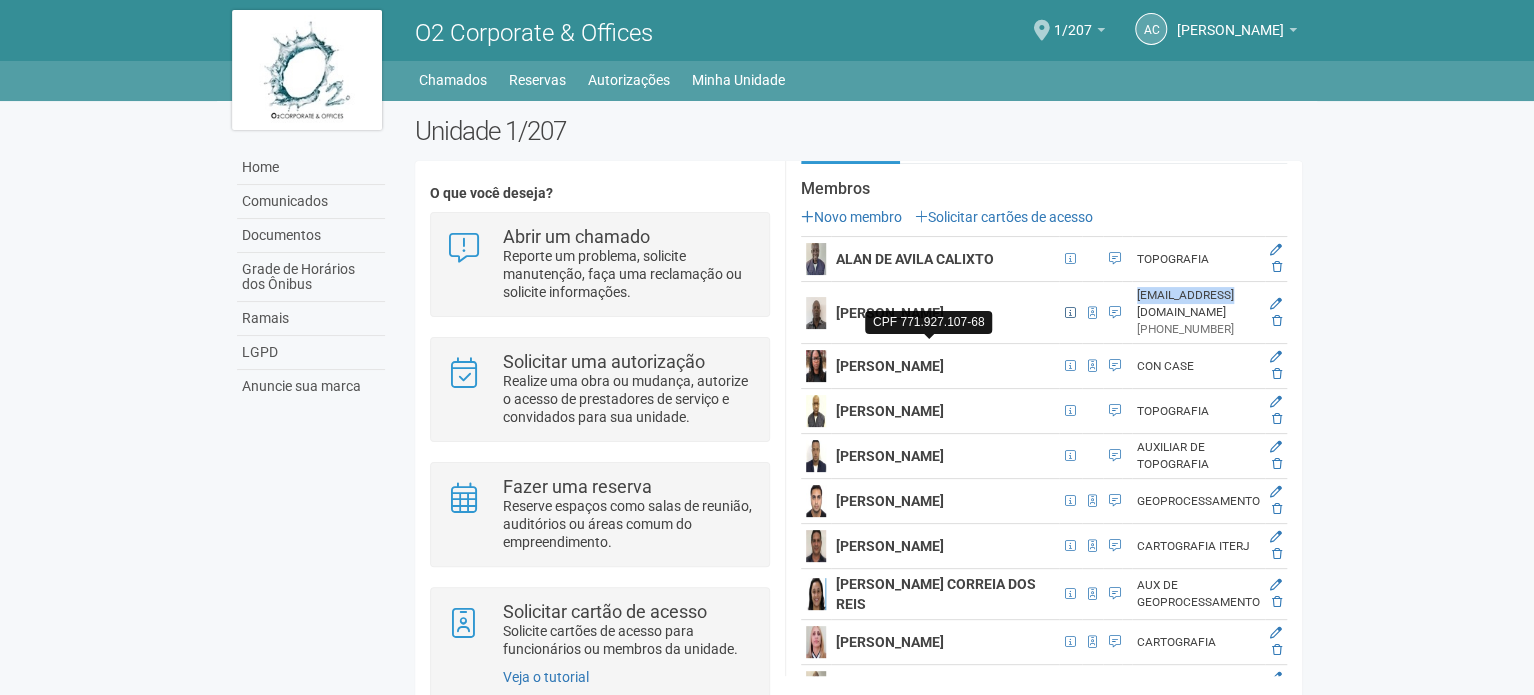 click at bounding box center [1070, 313] 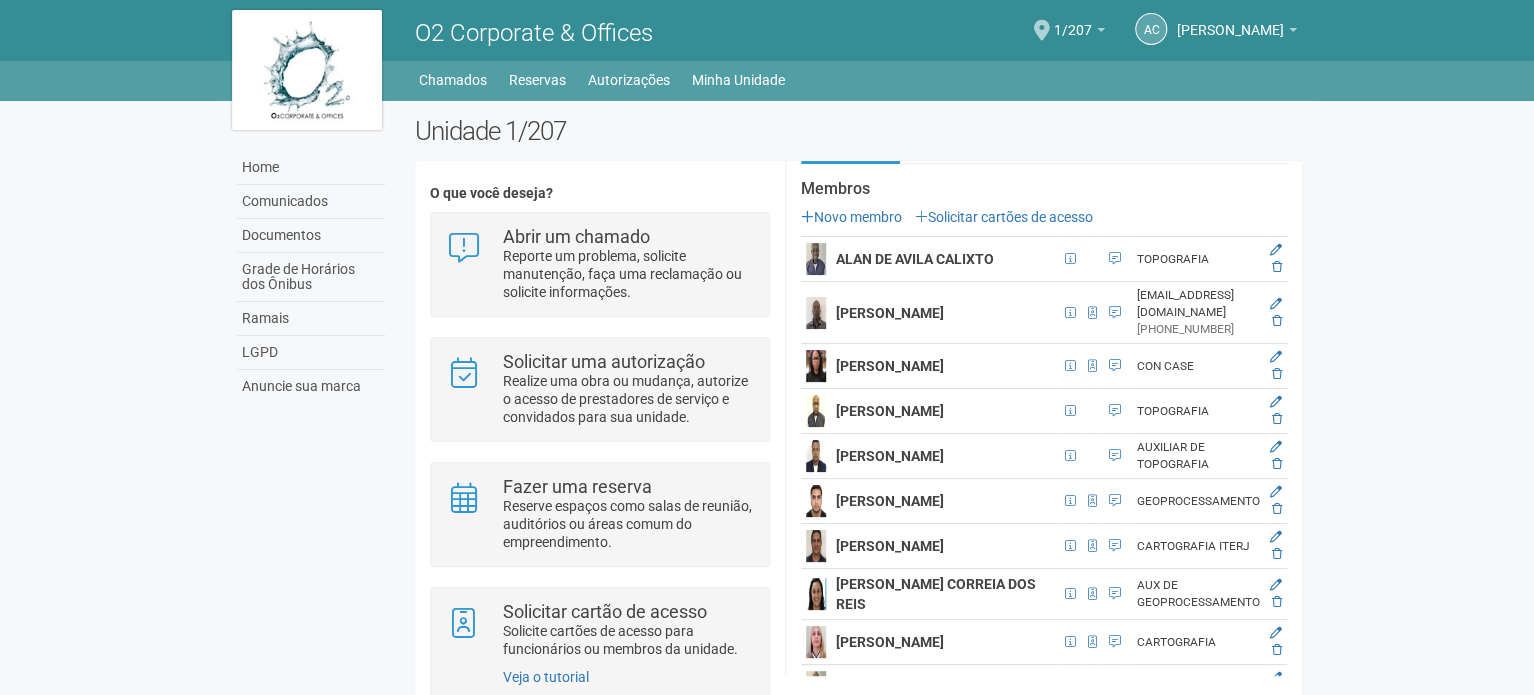 drag, startPoint x: 868, startPoint y: 323, endPoint x: 864, endPoint y: 276, distance: 47.169907 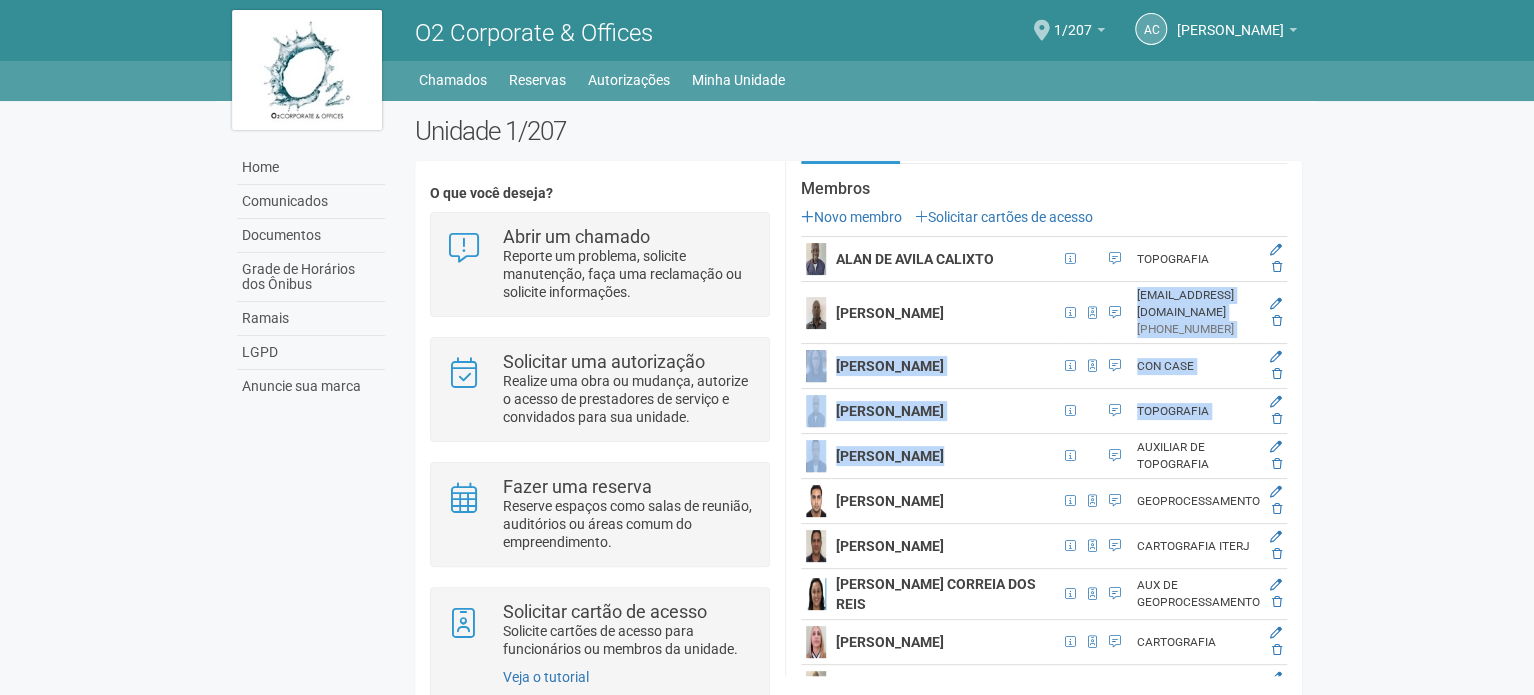 drag, startPoint x: 880, startPoint y: 385, endPoint x: 896, endPoint y: 587, distance: 202.63268 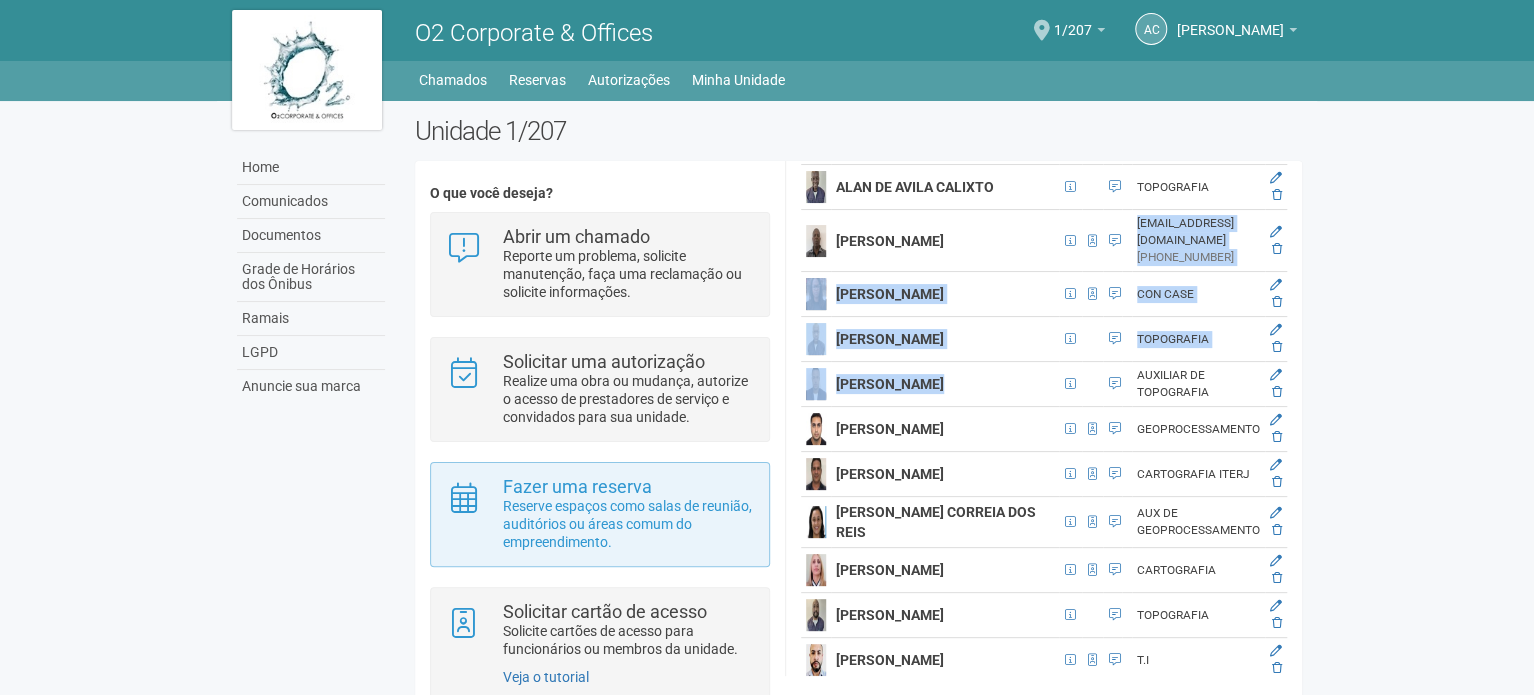 scroll, scrollTop: 800, scrollLeft: 0, axis: vertical 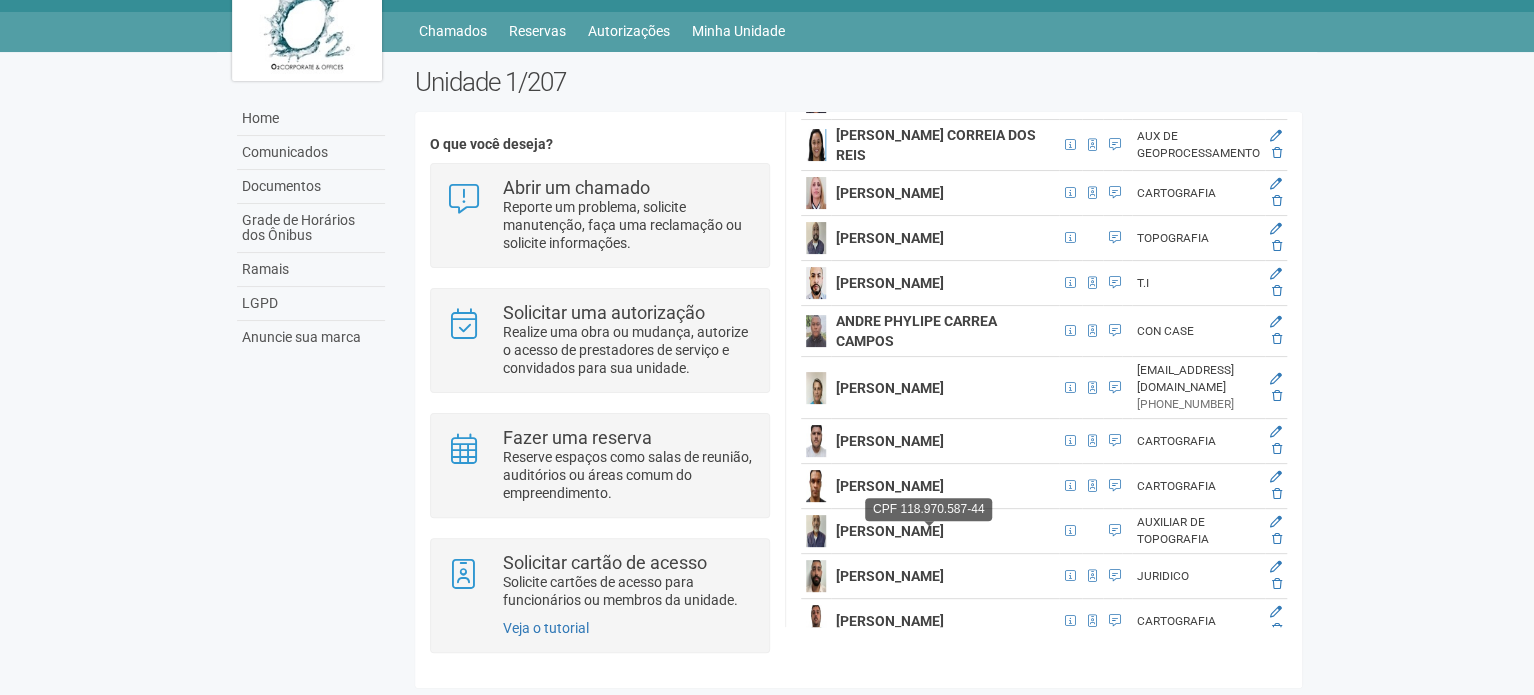 click on "TOPOGRAFIA" at bounding box center [1198, 238] 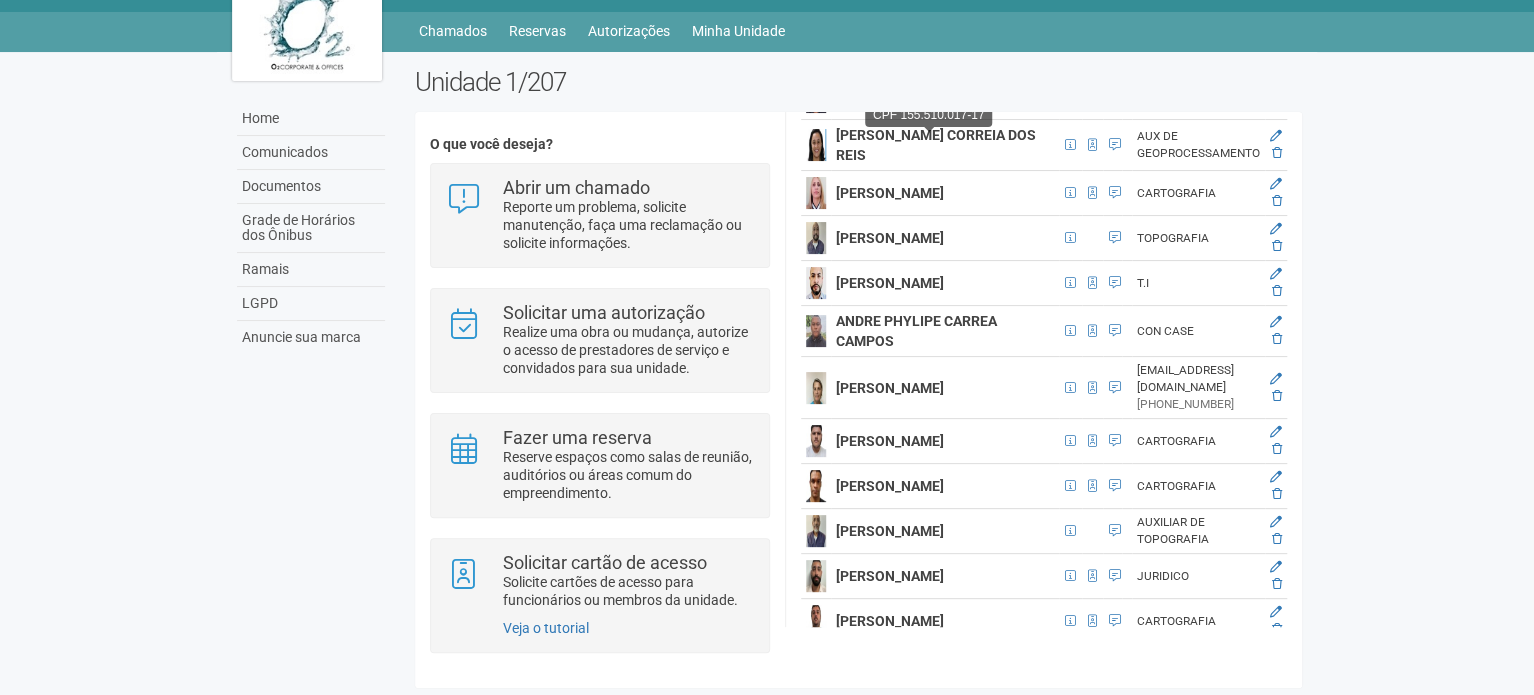 click on "CPF 155.510.017-17" at bounding box center (928, 115) 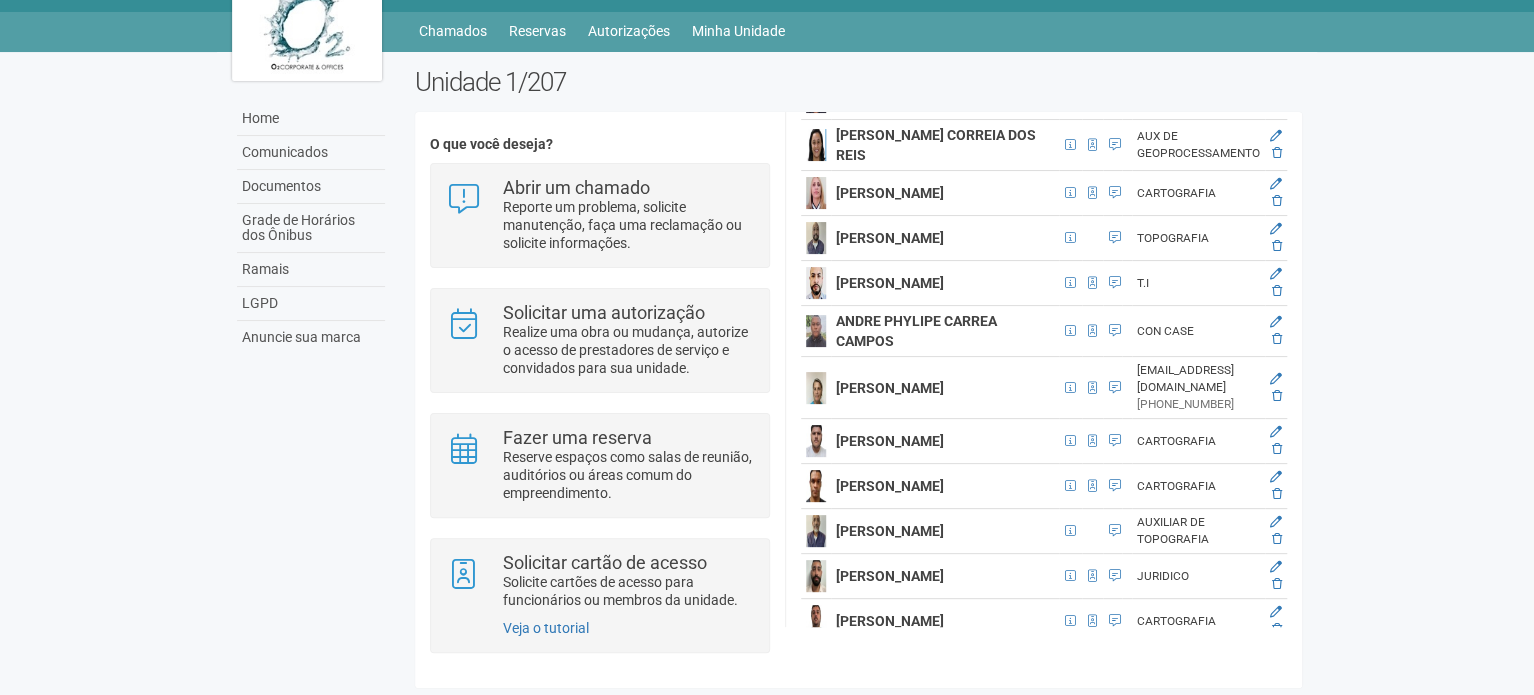 click on "[PERSON_NAME]" at bounding box center (890, 7) 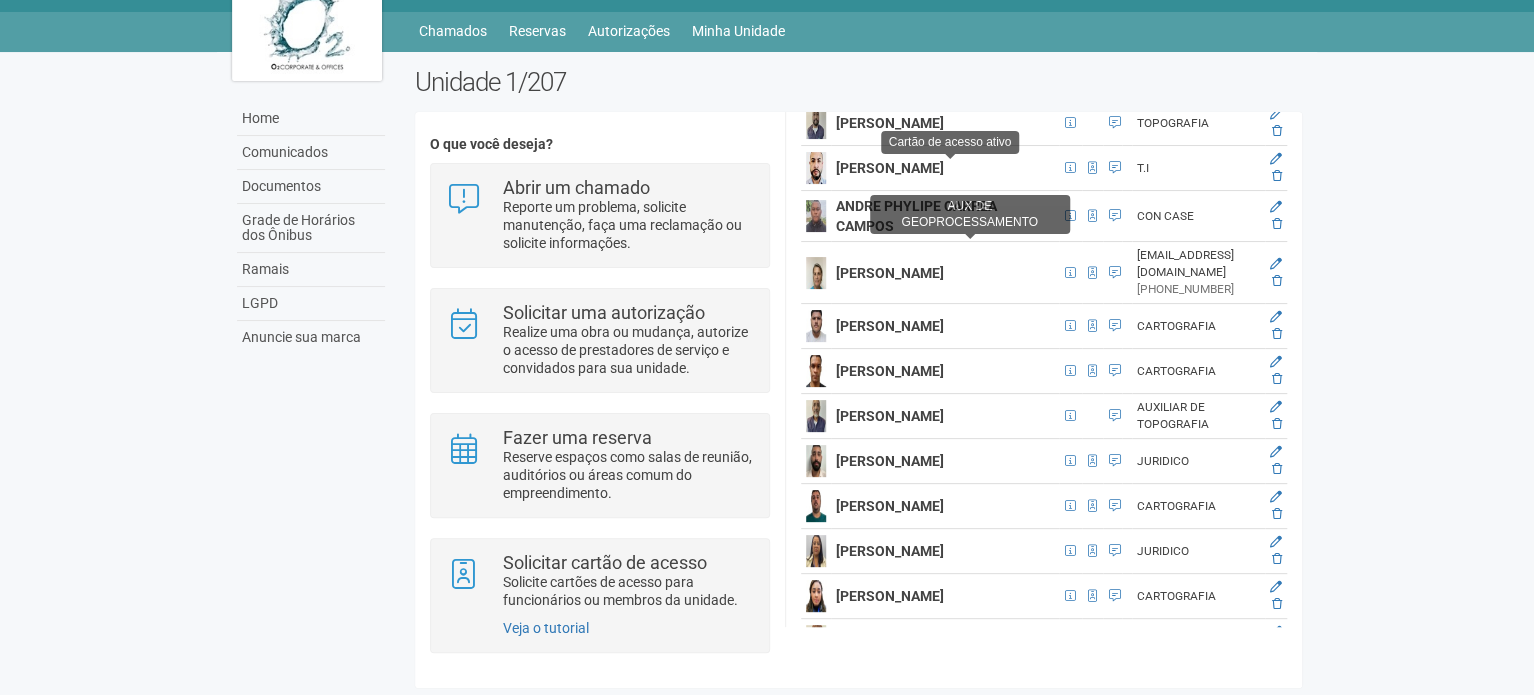 scroll, scrollTop: 1000, scrollLeft: 0, axis: vertical 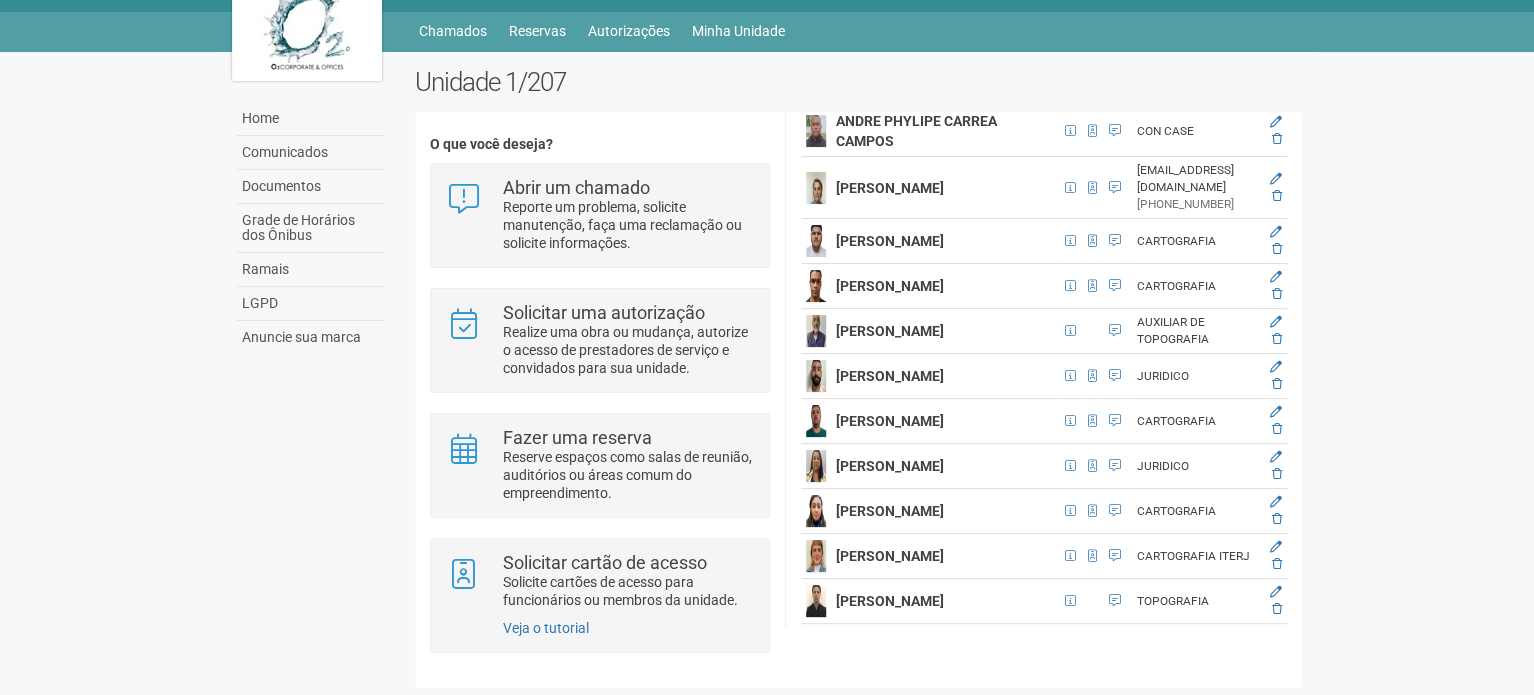 click on "T.I" at bounding box center (1198, 83) 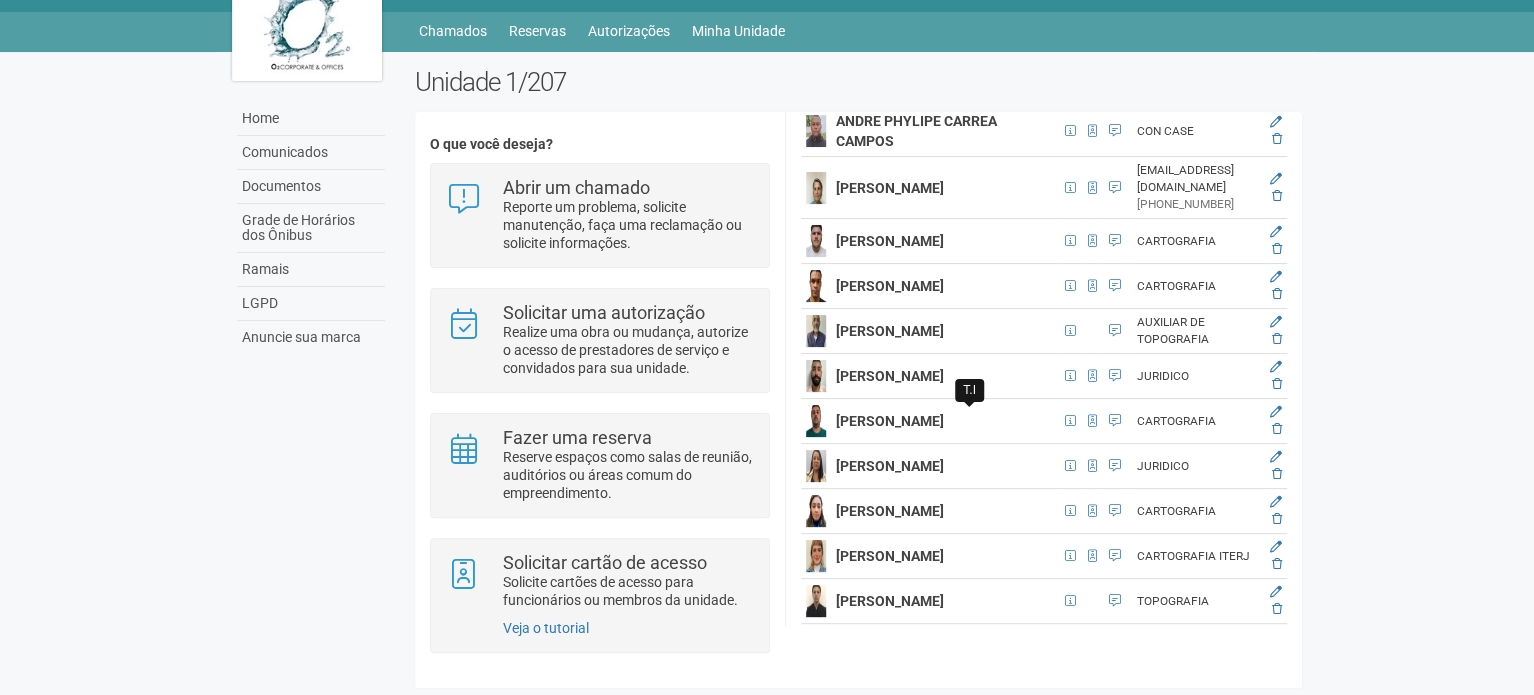 click at bounding box center [1112, 83] 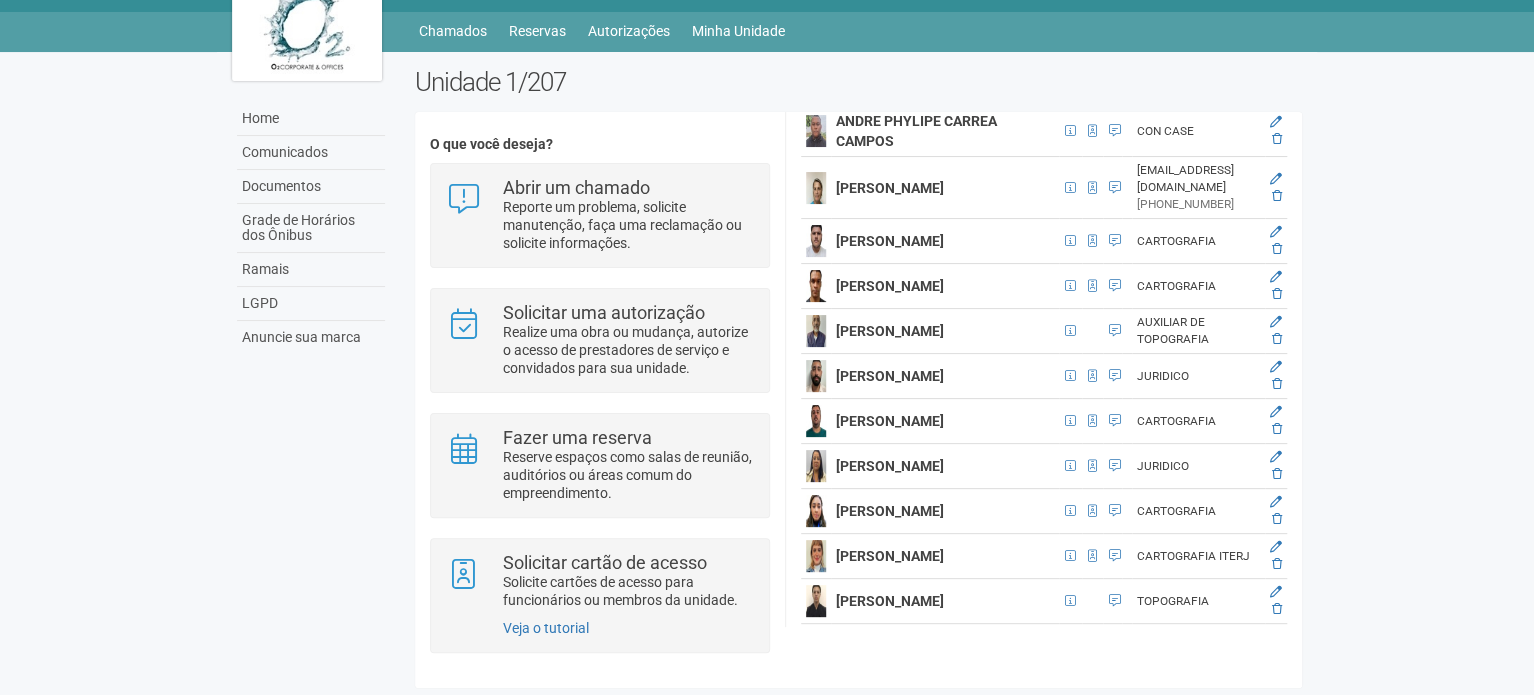click at bounding box center (1092, 83) 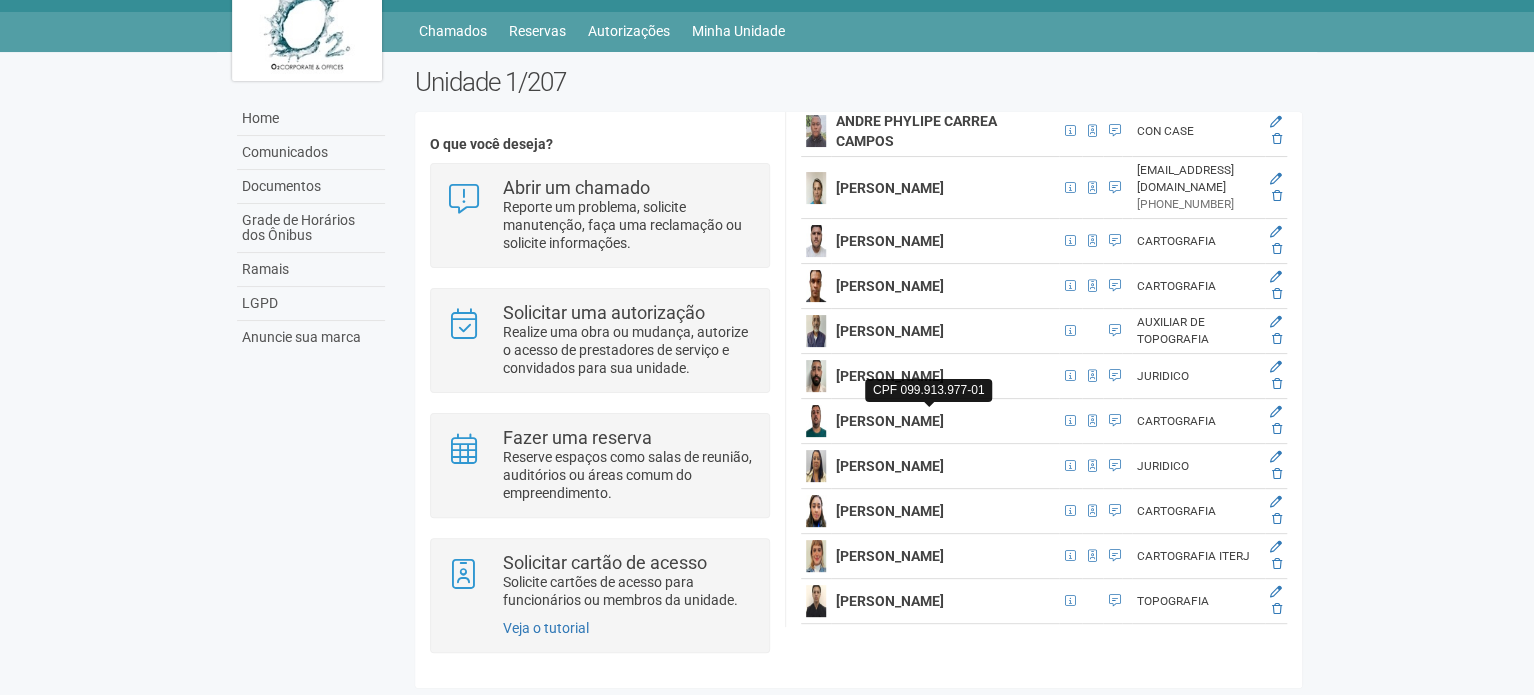 click at bounding box center [1070, 83] 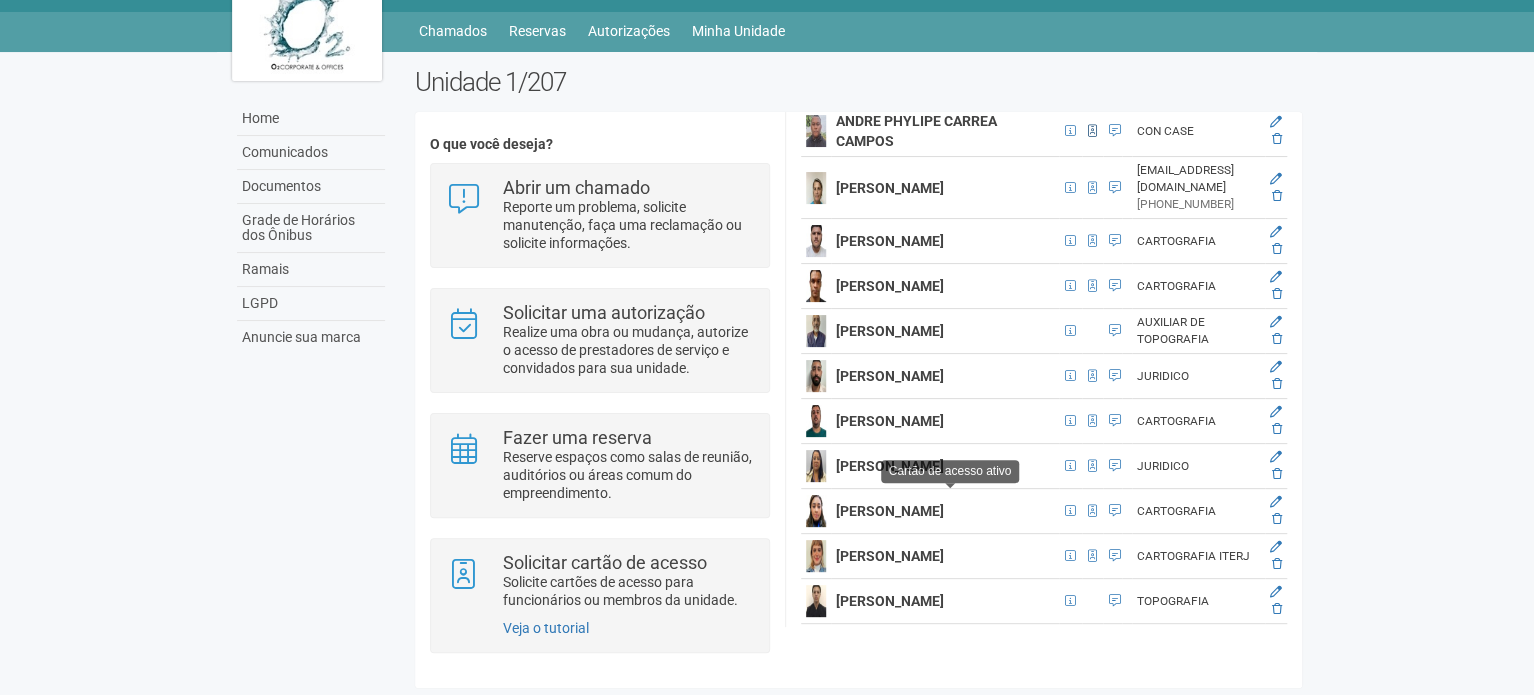 drag, startPoint x: 941, startPoint y: 461, endPoint x: 941, endPoint y: 480, distance: 19 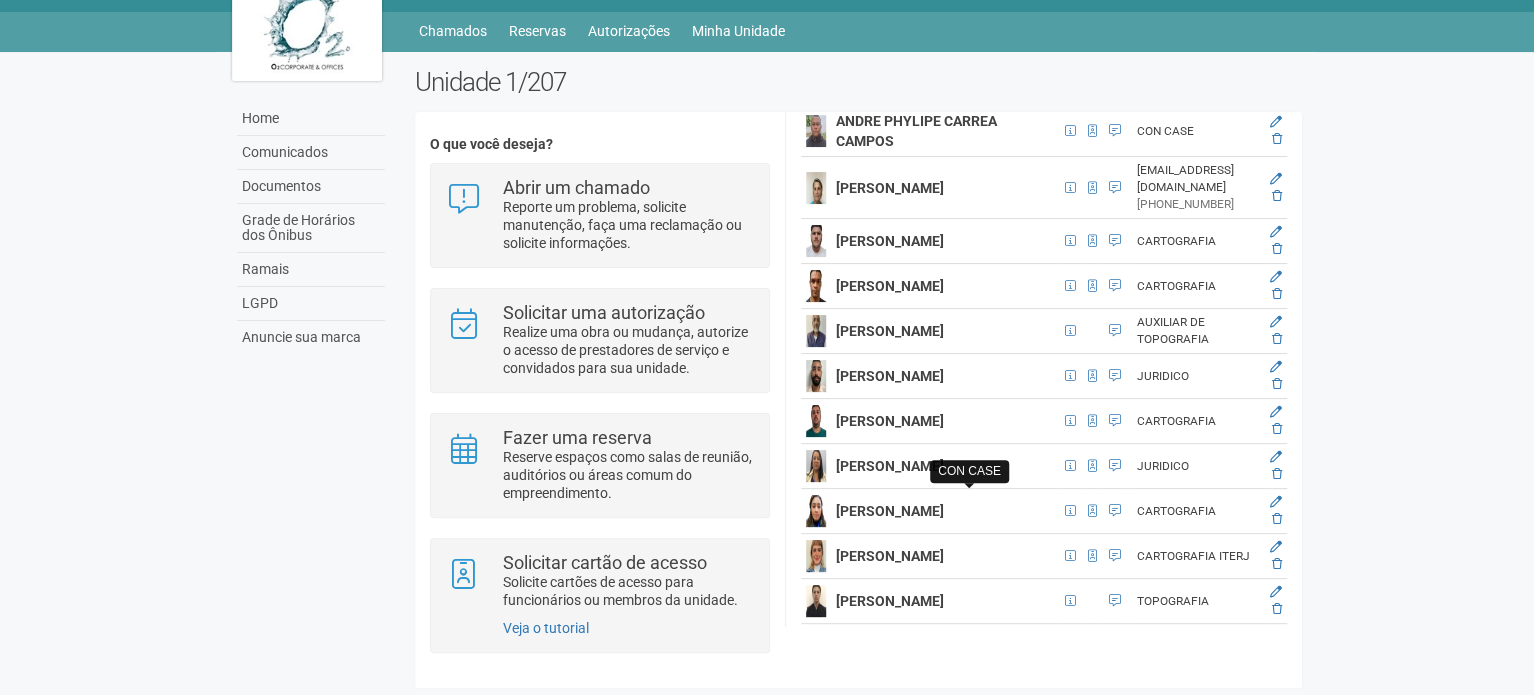 drag, startPoint x: 945, startPoint y: 487, endPoint x: 964, endPoint y: 486, distance: 19.026299 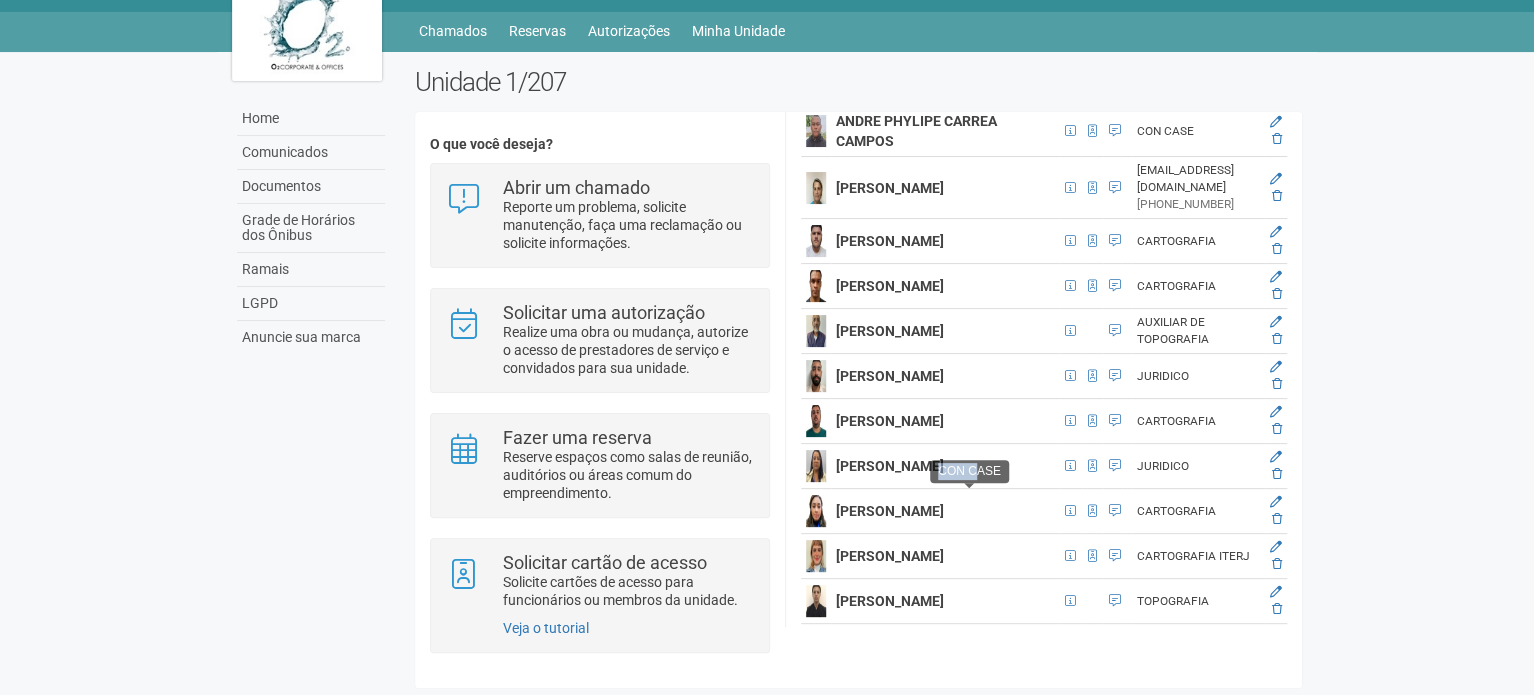 click on "CON CASE" at bounding box center (969, 471) 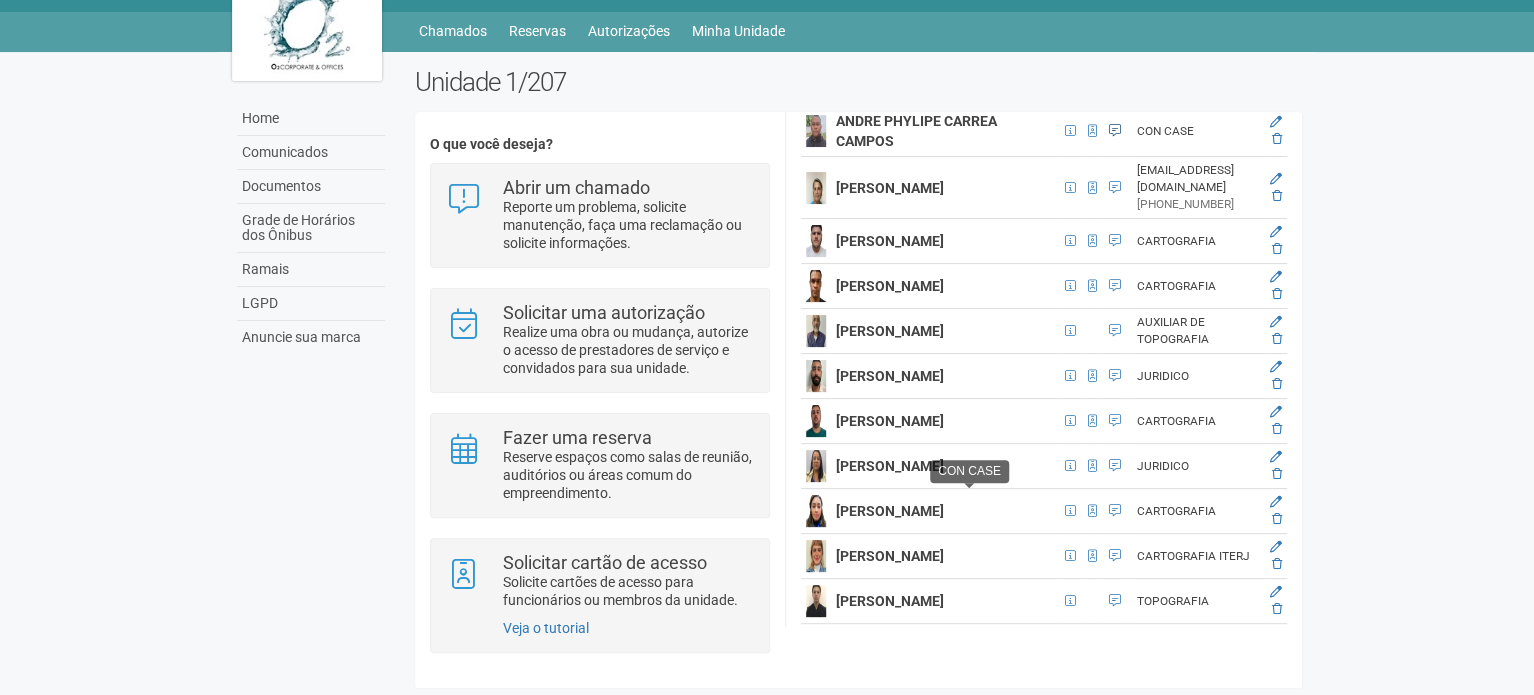 scroll, scrollTop: 1500, scrollLeft: 0, axis: vertical 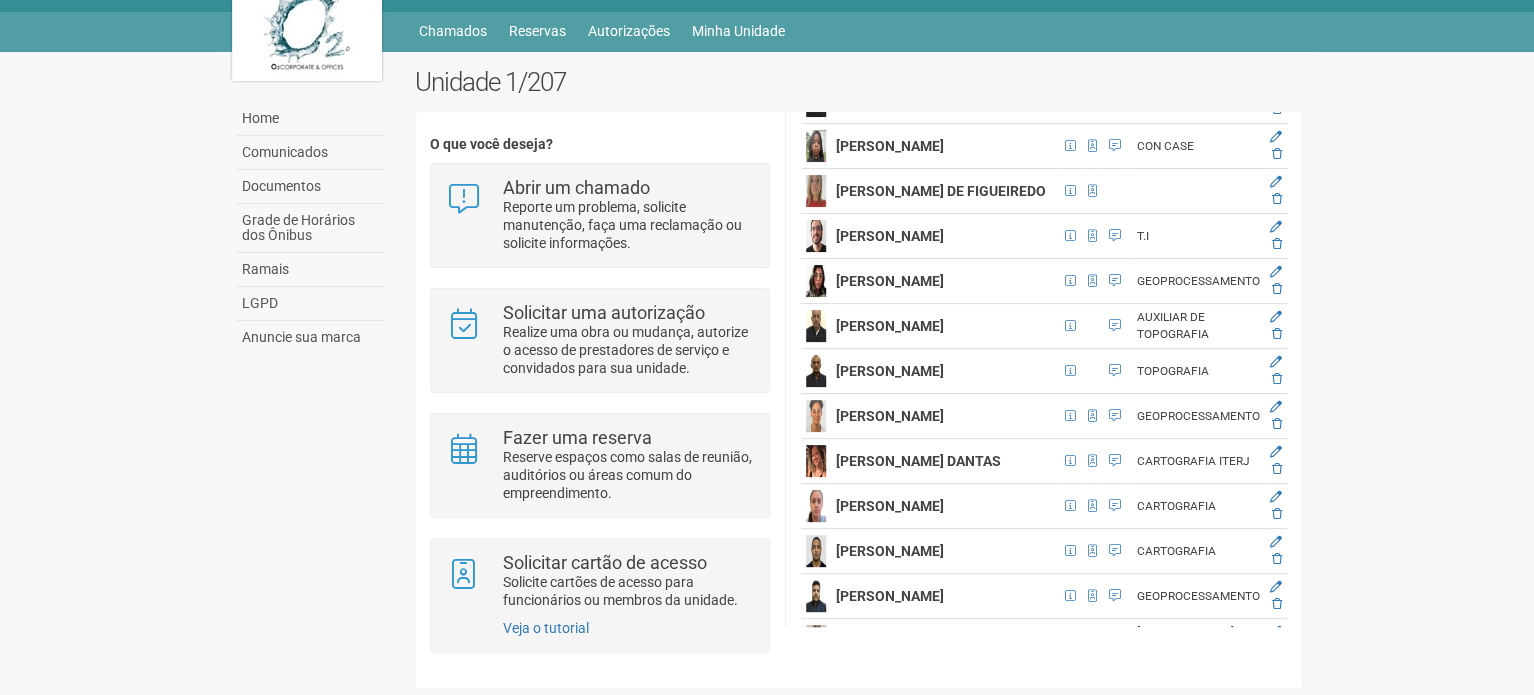 click at bounding box center [1112, -79] 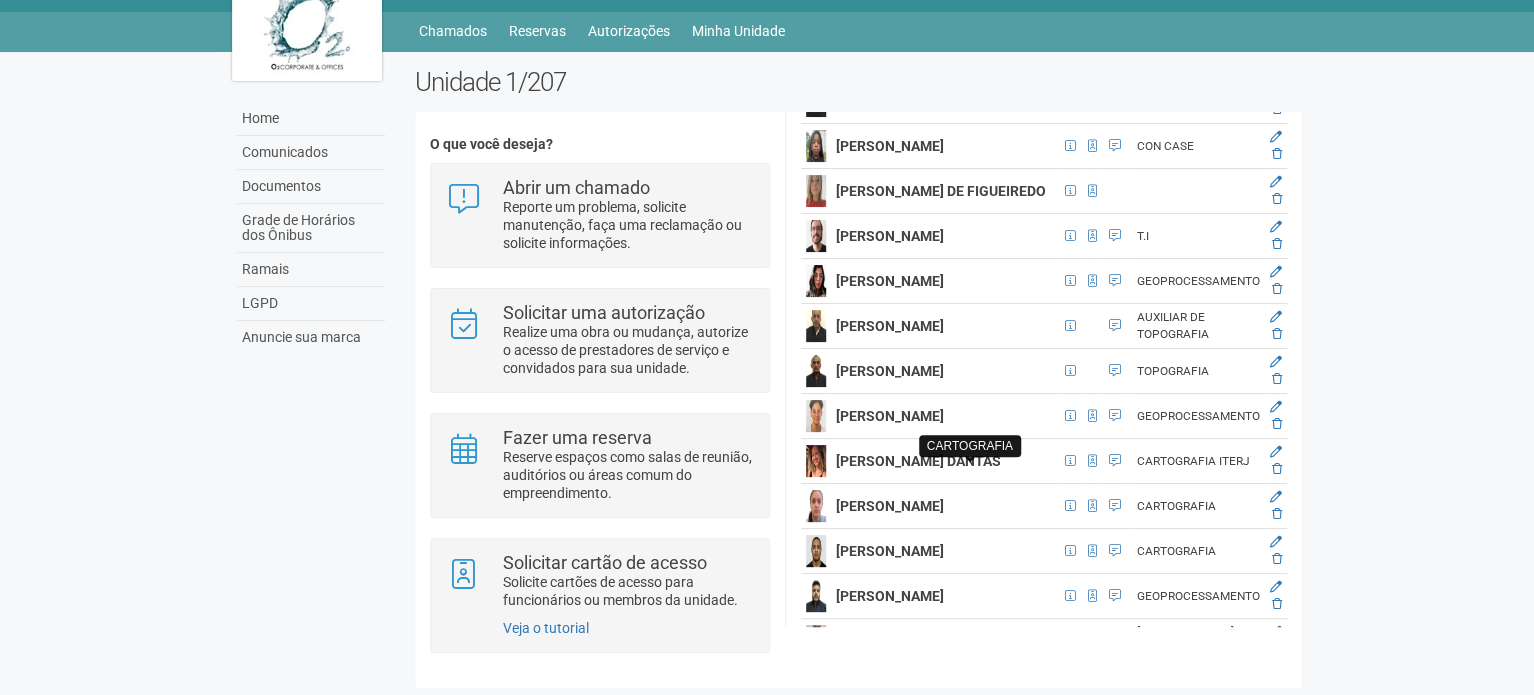 click at bounding box center [1115, -79] 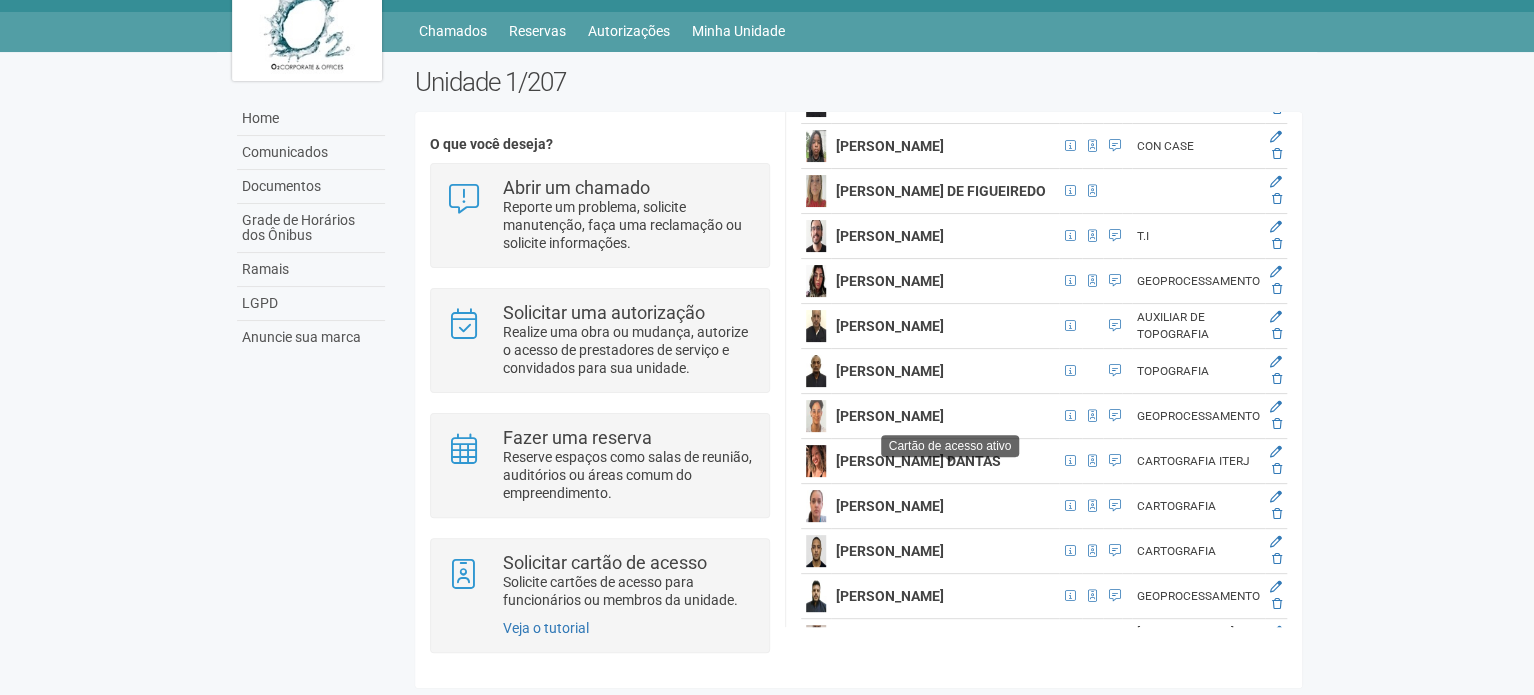 click at bounding box center [950, 459] 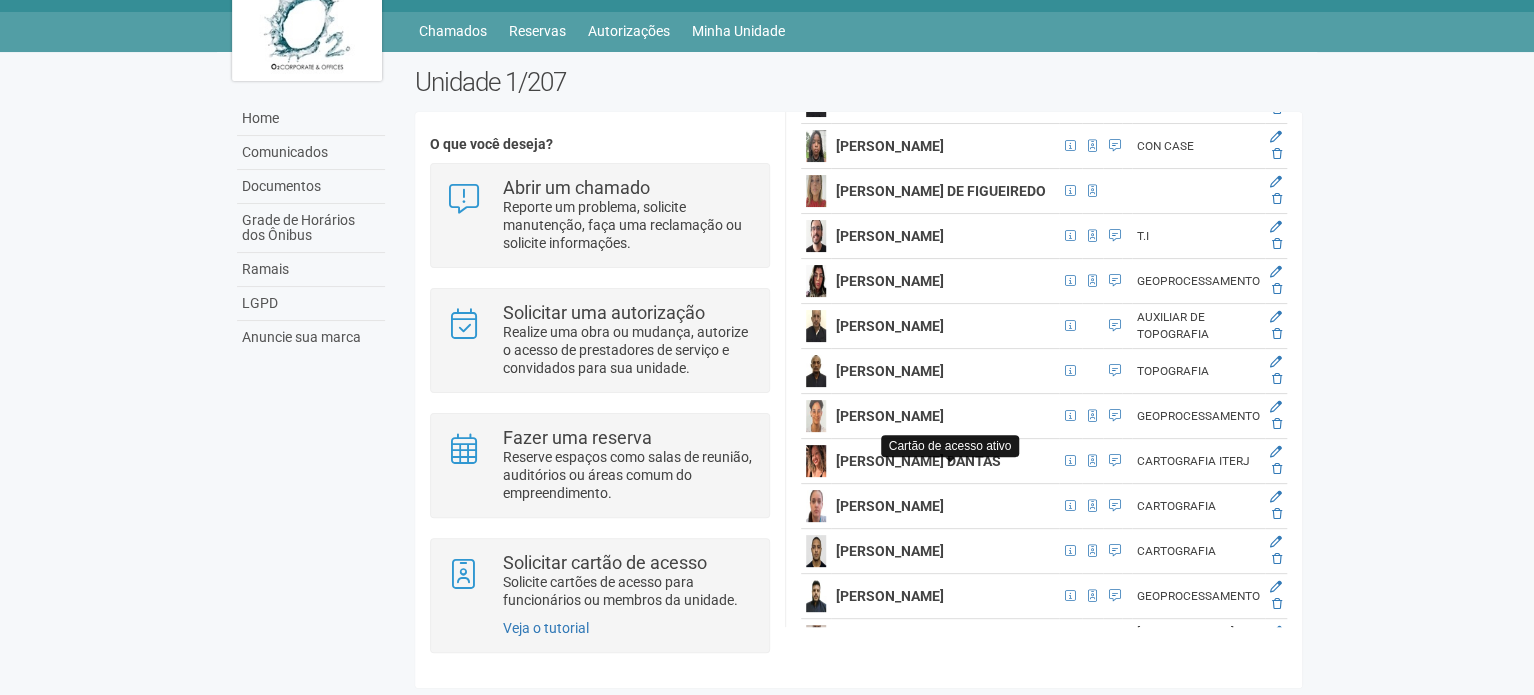 click at bounding box center (1092, -79) 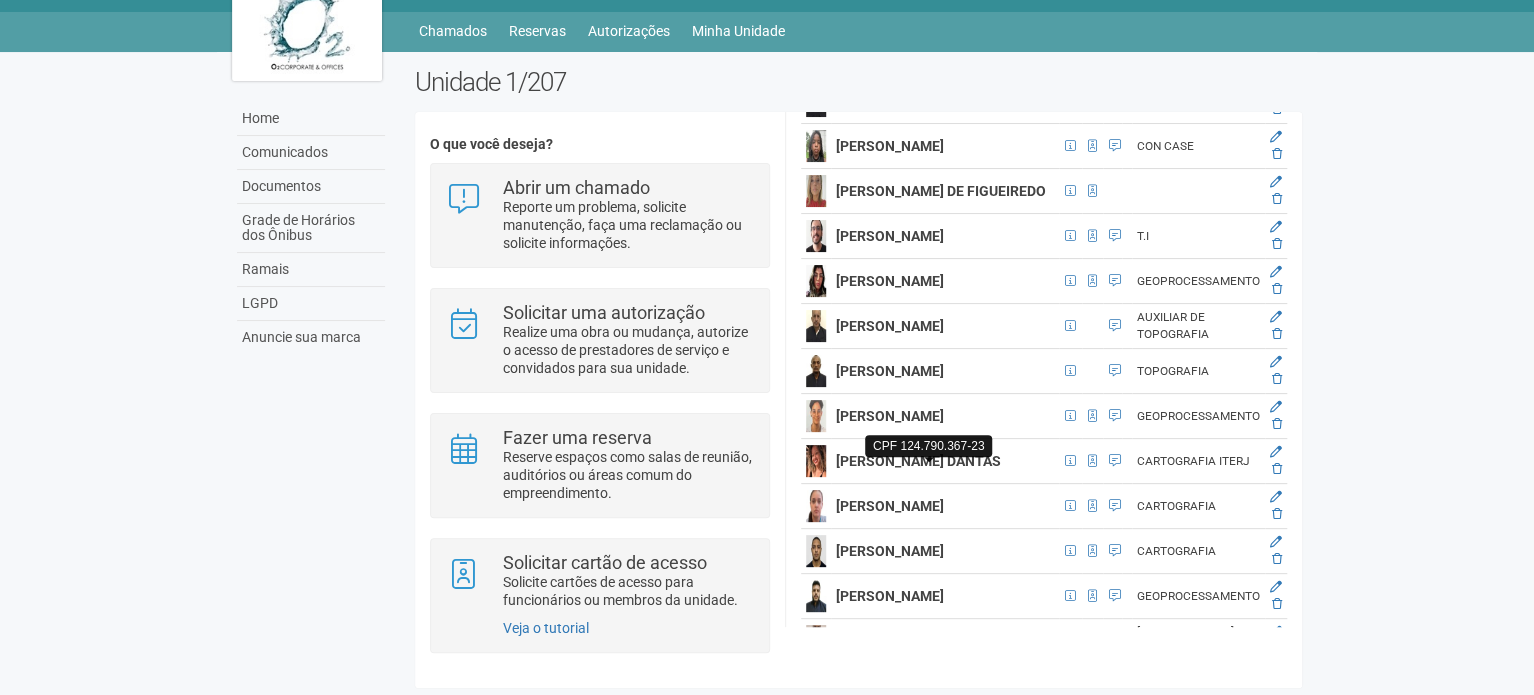 click at bounding box center [1070, -79] 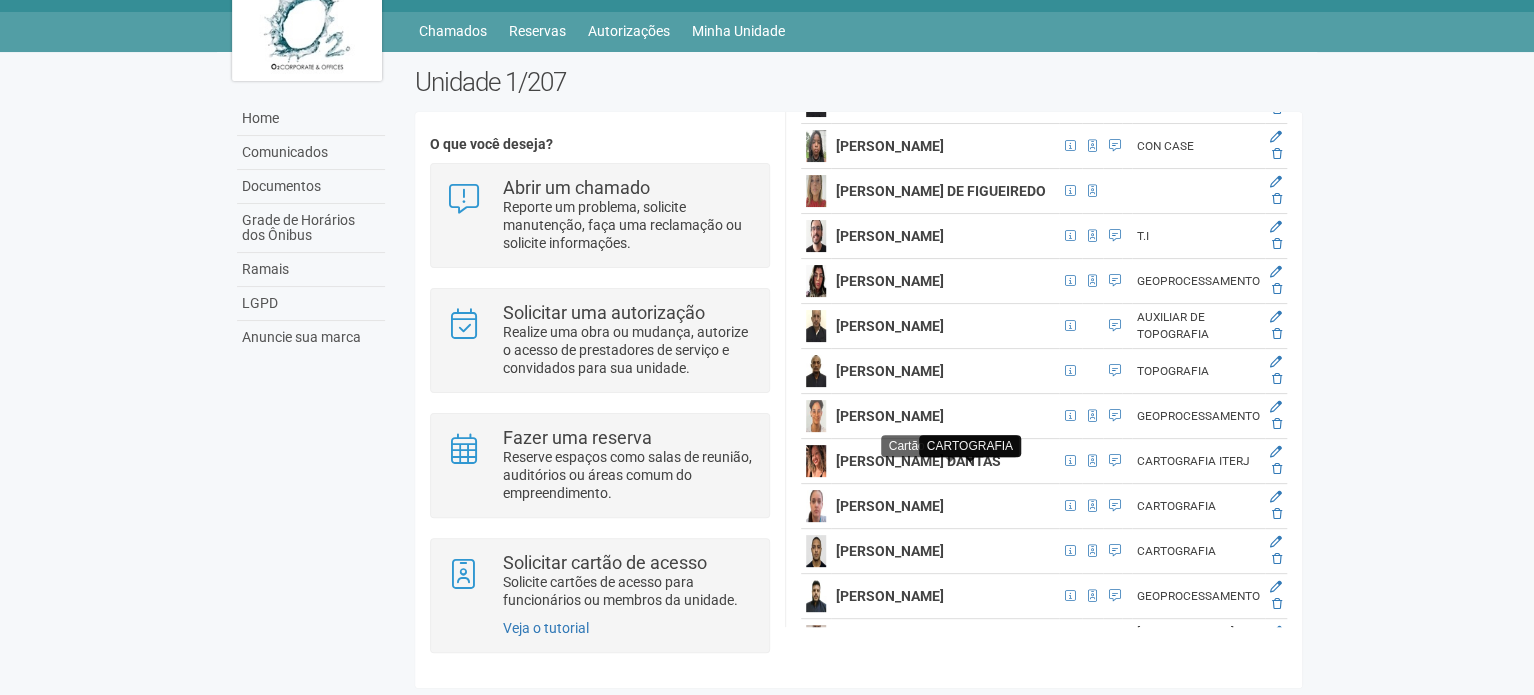 click at bounding box center (1112, -79) 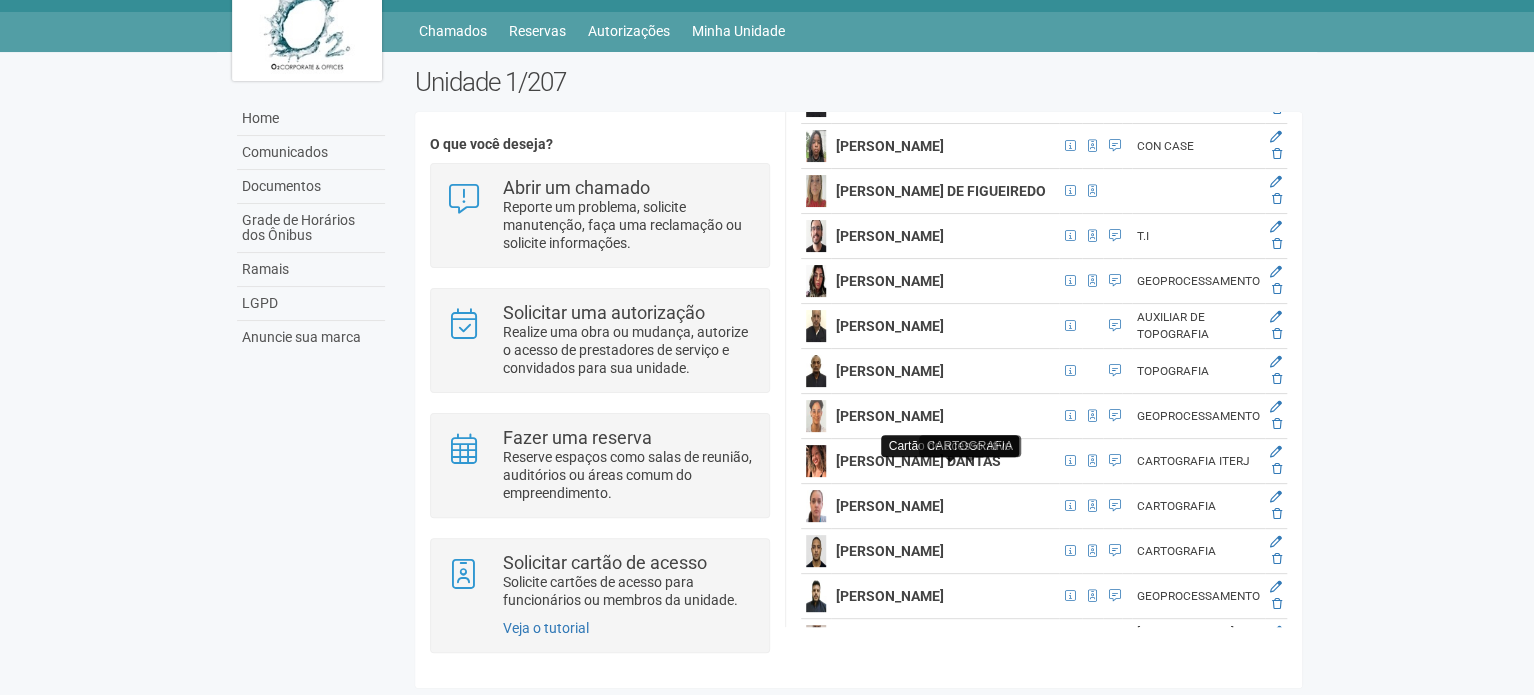 click at bounding box center [1092, -79] 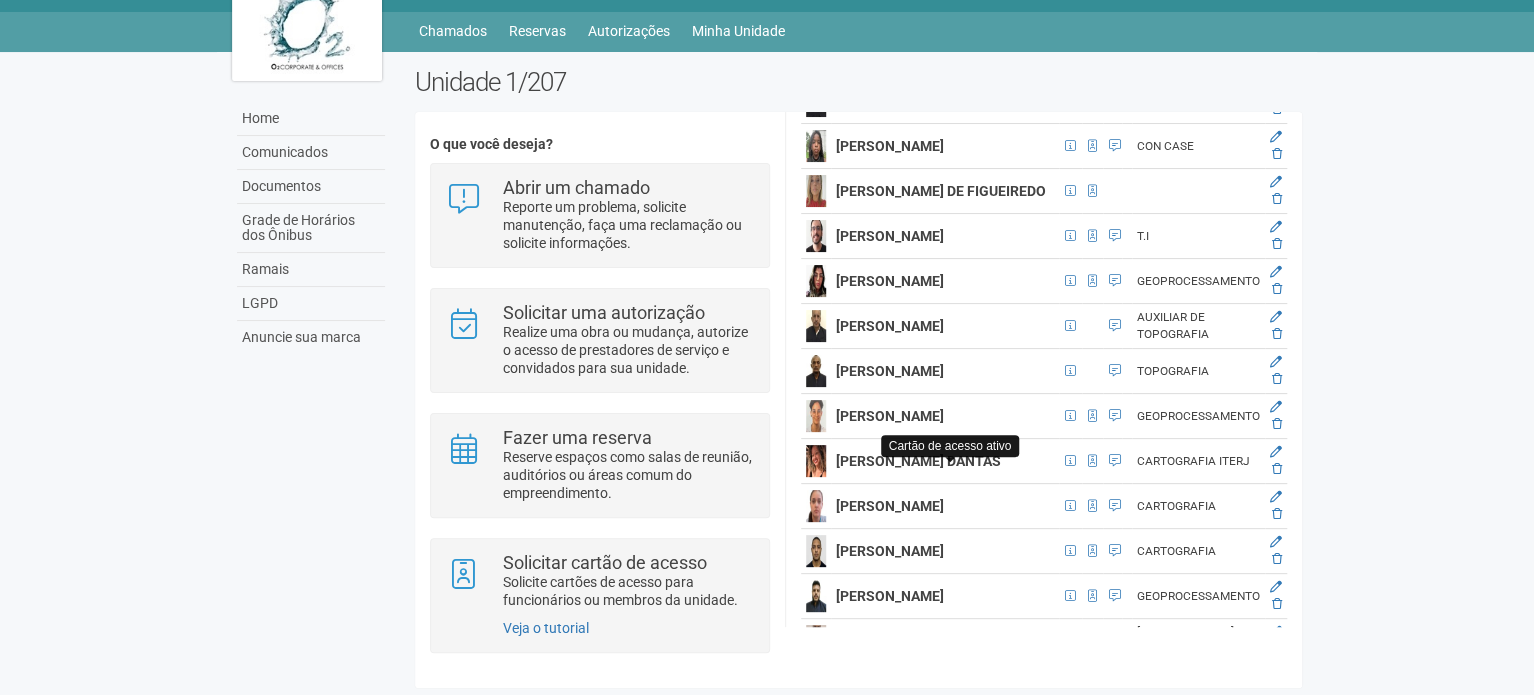 click at bounding box center (1092, -79) 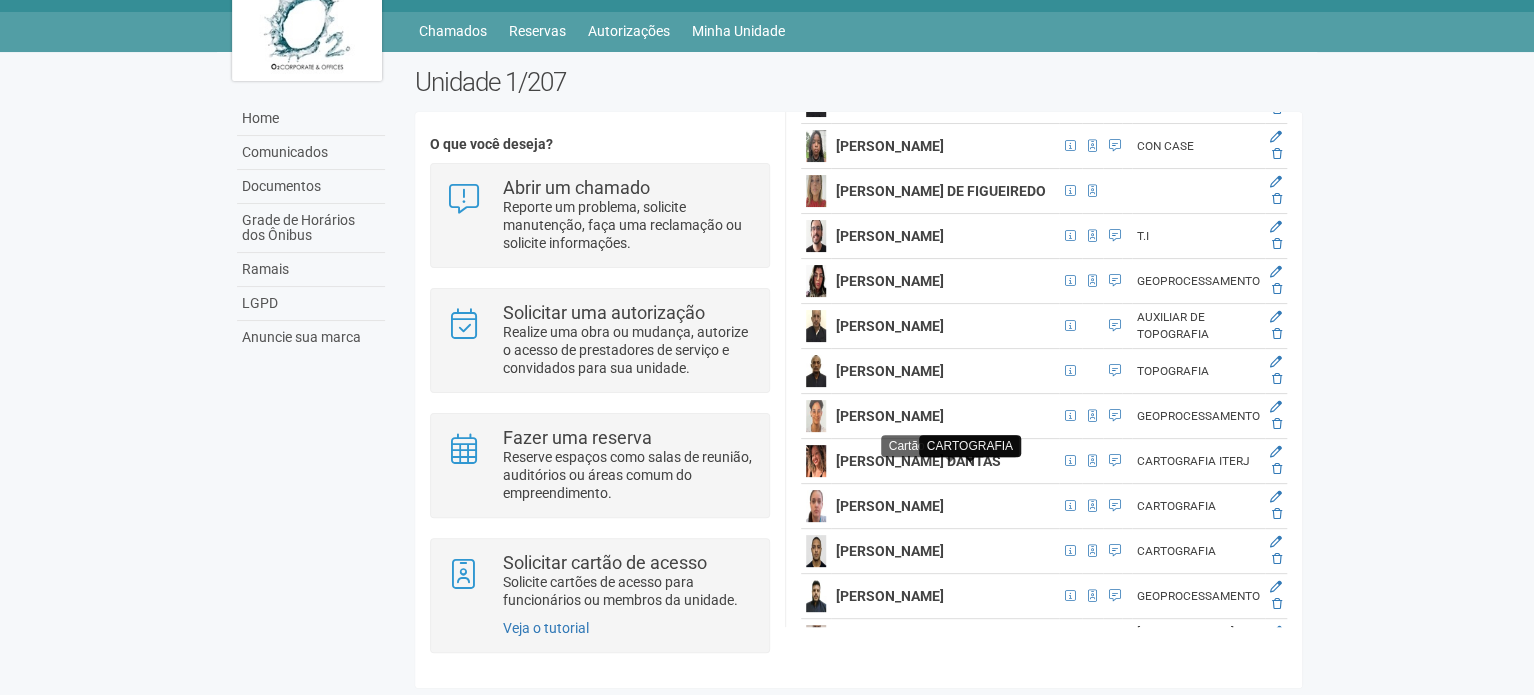 click at bounding box center [1112, -79] 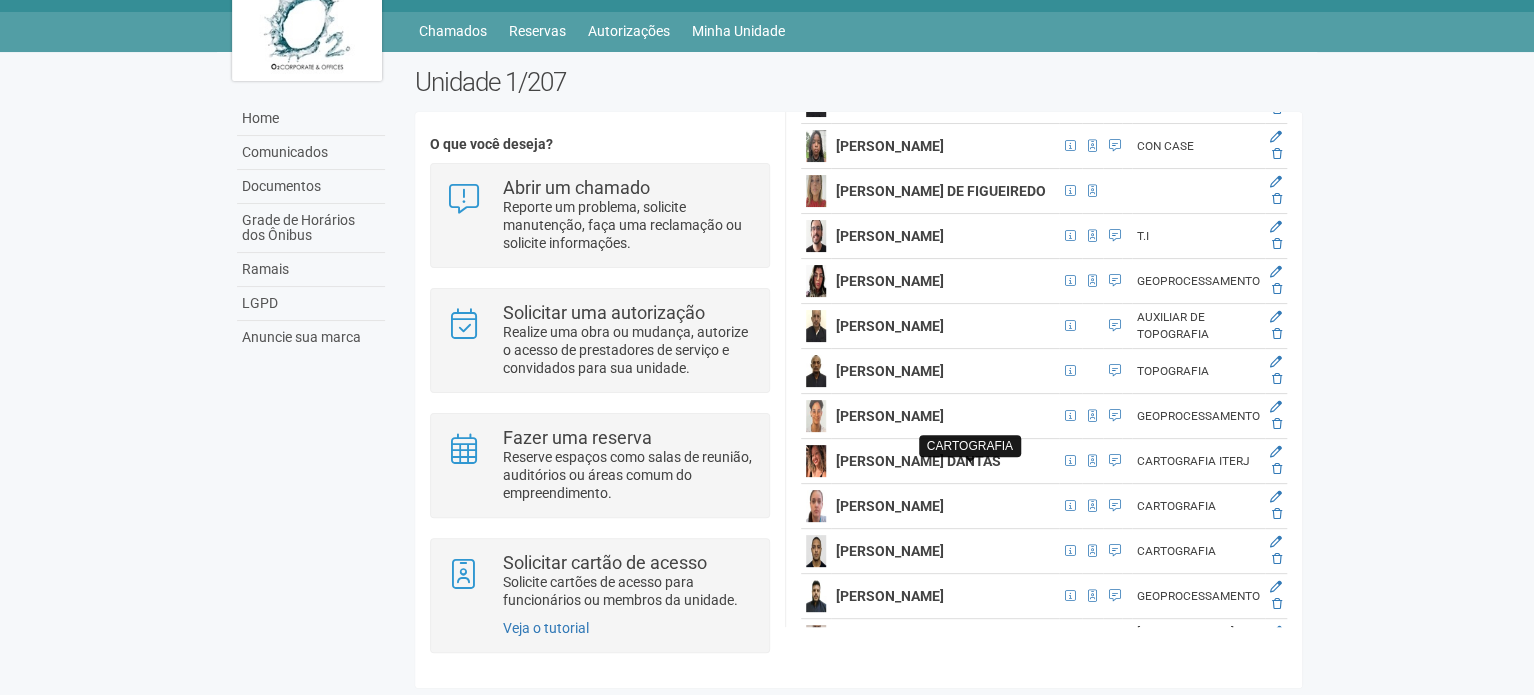 click at bounding box center [1115, -79] 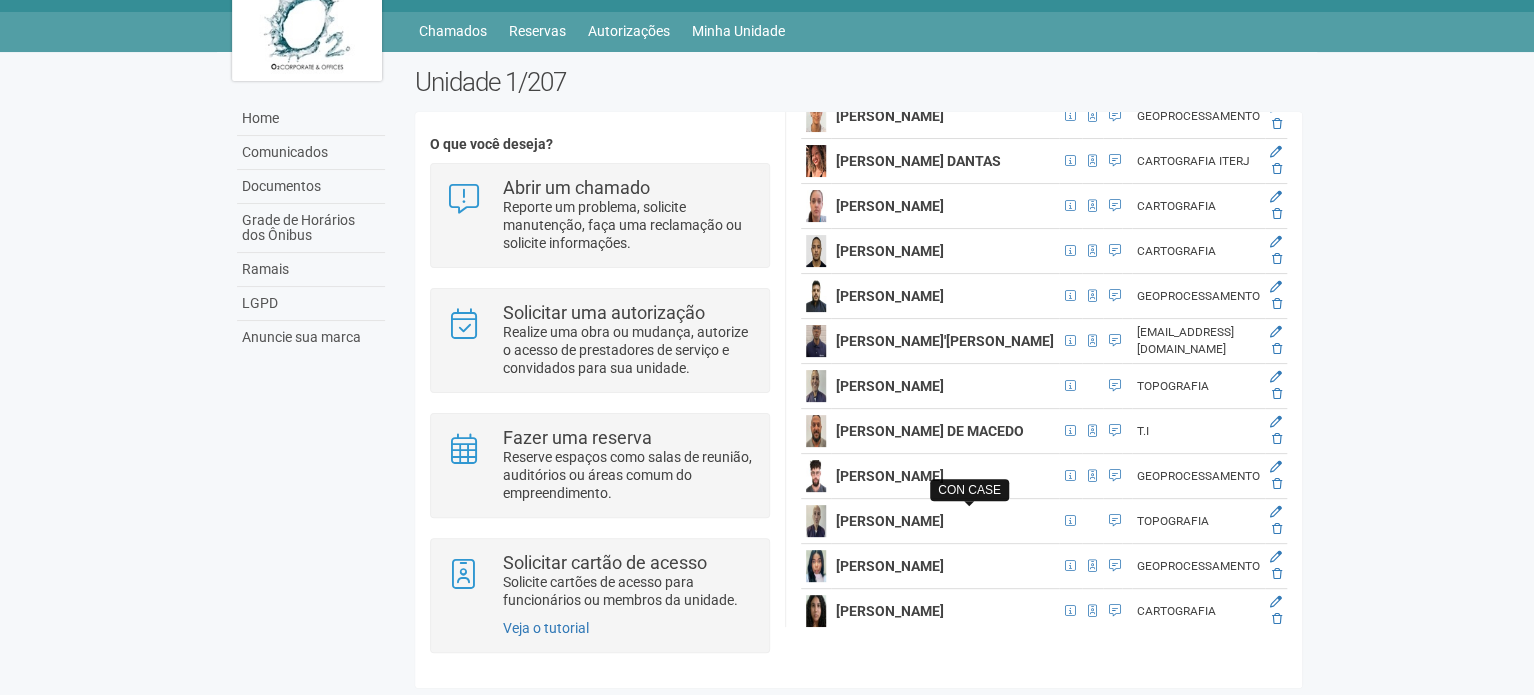 click at bounding box center [1115, -154] 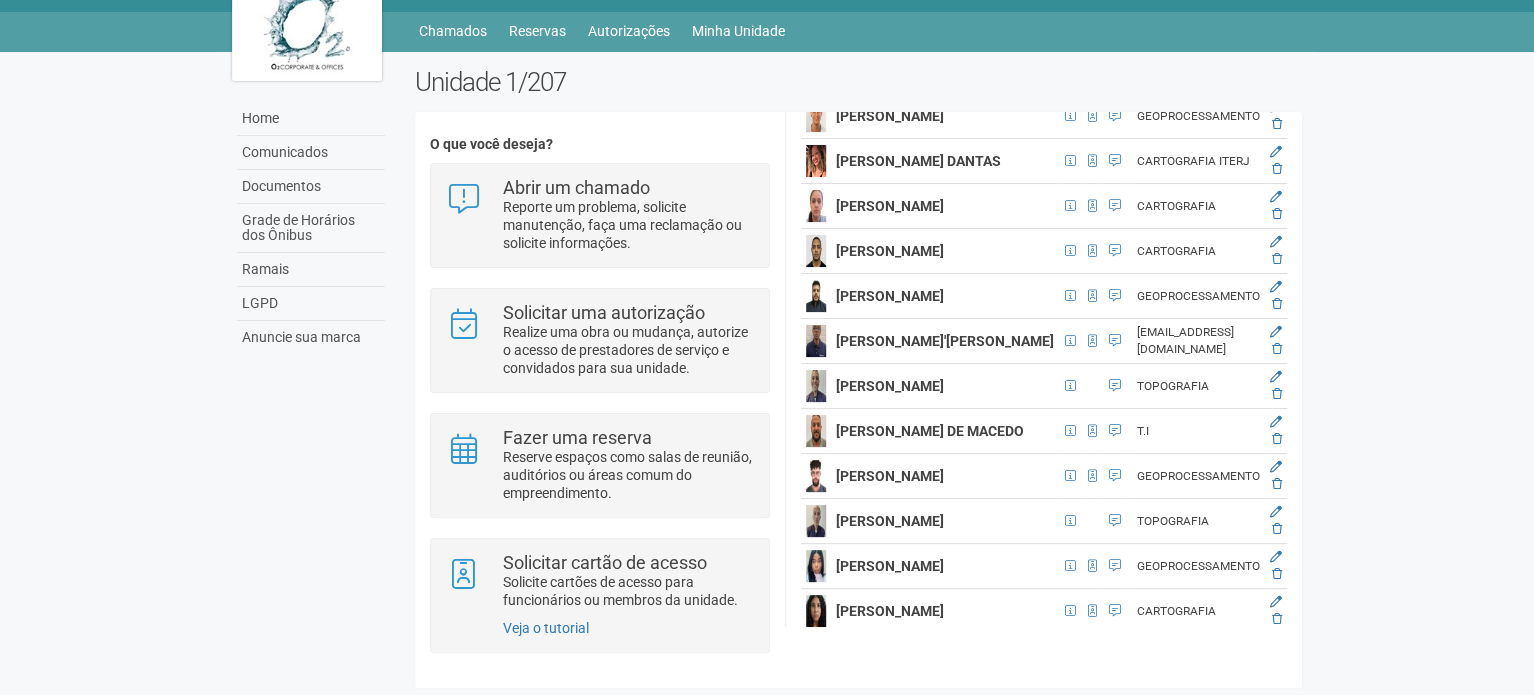 click at bounding box center [1115, -154] 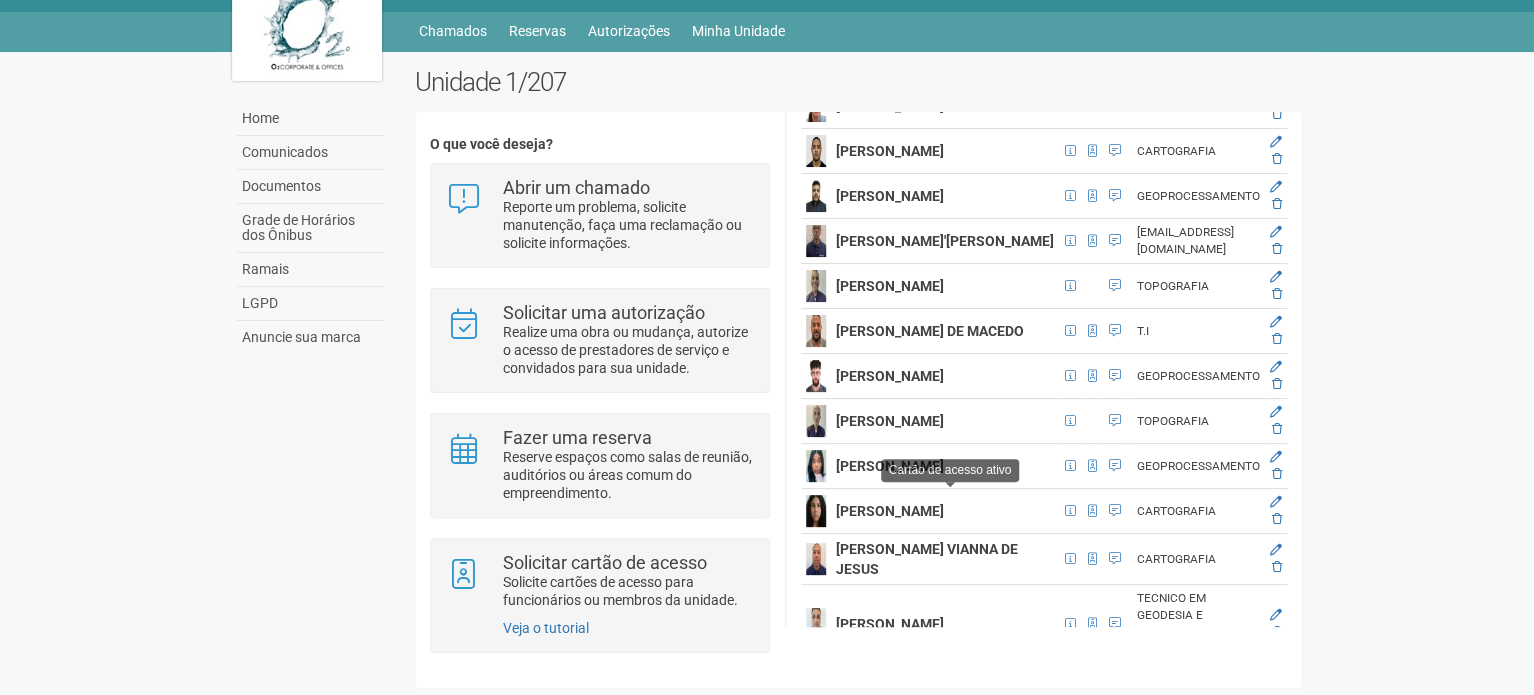 click on "Cartão de acesso ativo" at bounding box center [1092, -209] 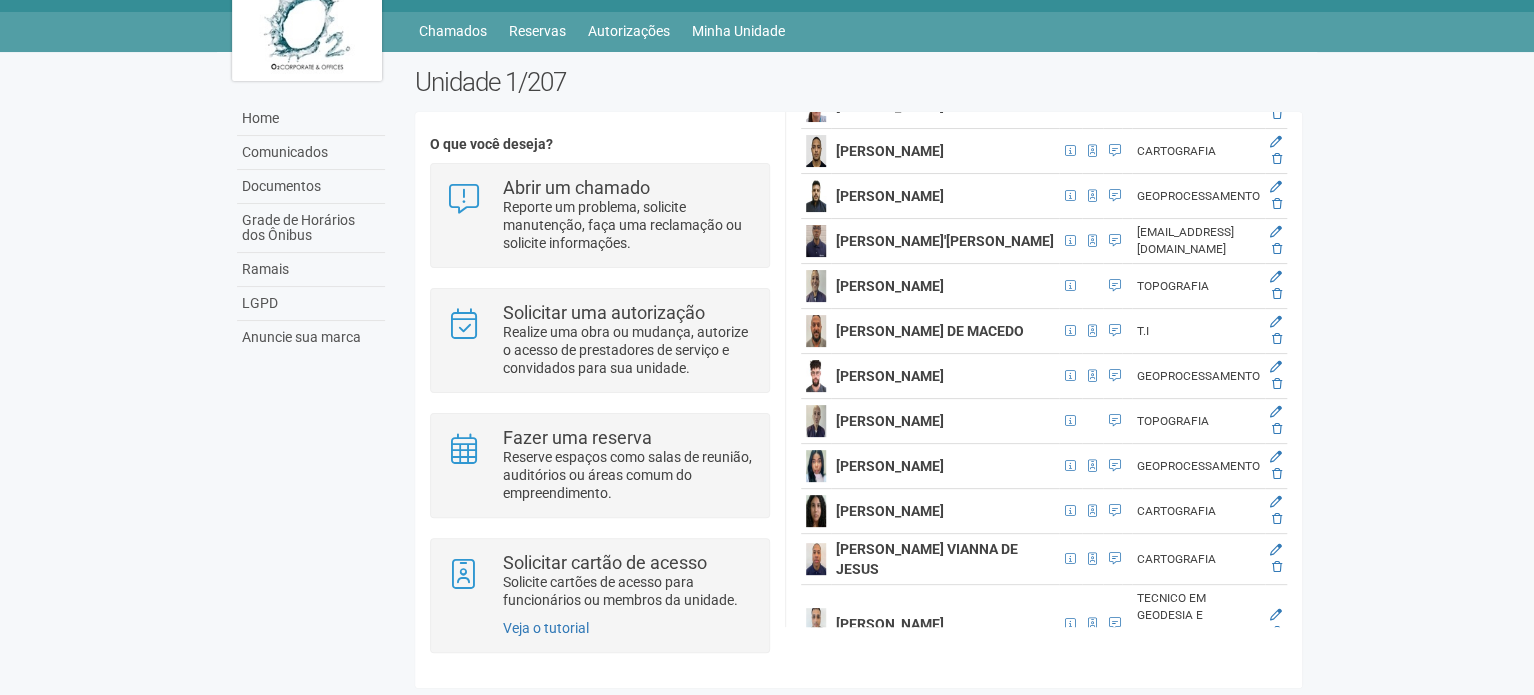click at bounding box center (1092, -209) 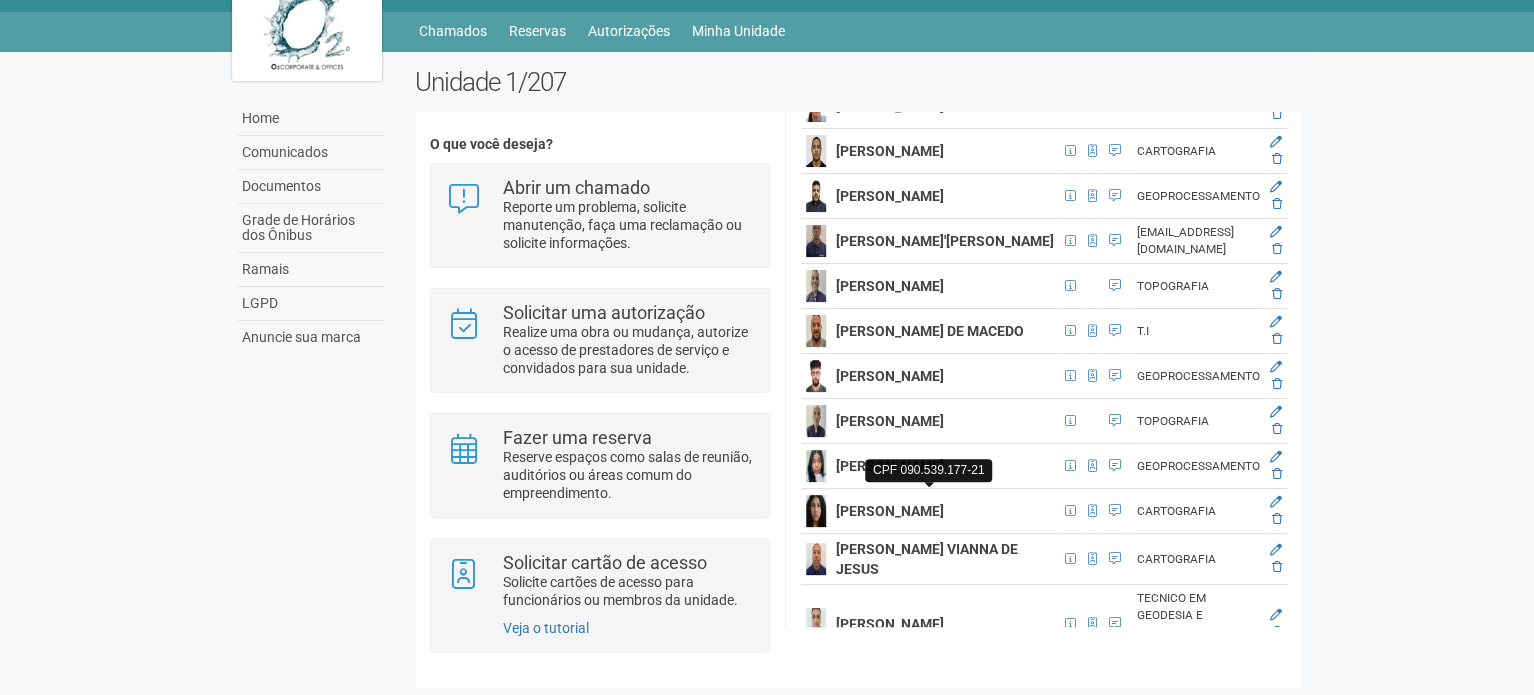 click at bounding box center [1070, -209] 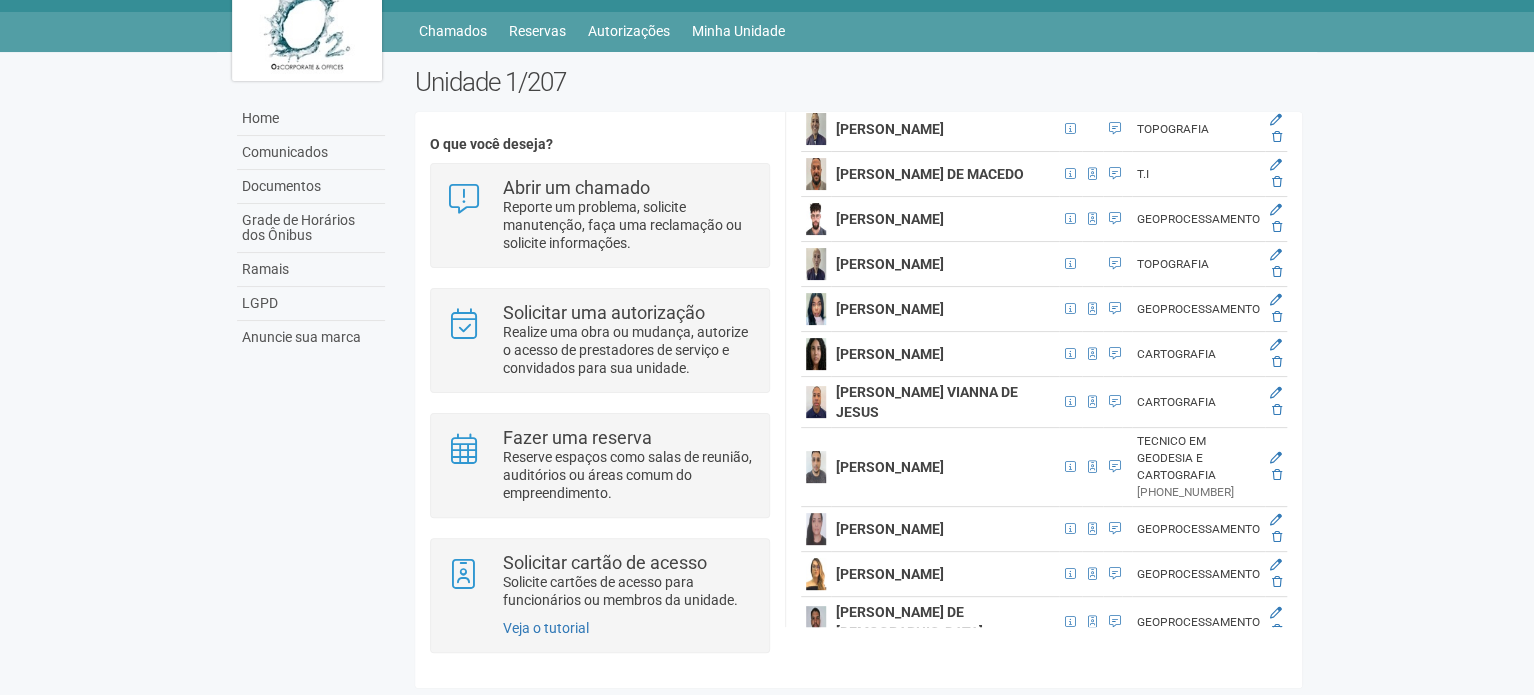 scroll, scrollTop: 2100, scrollLeft: 0, axis: vertical 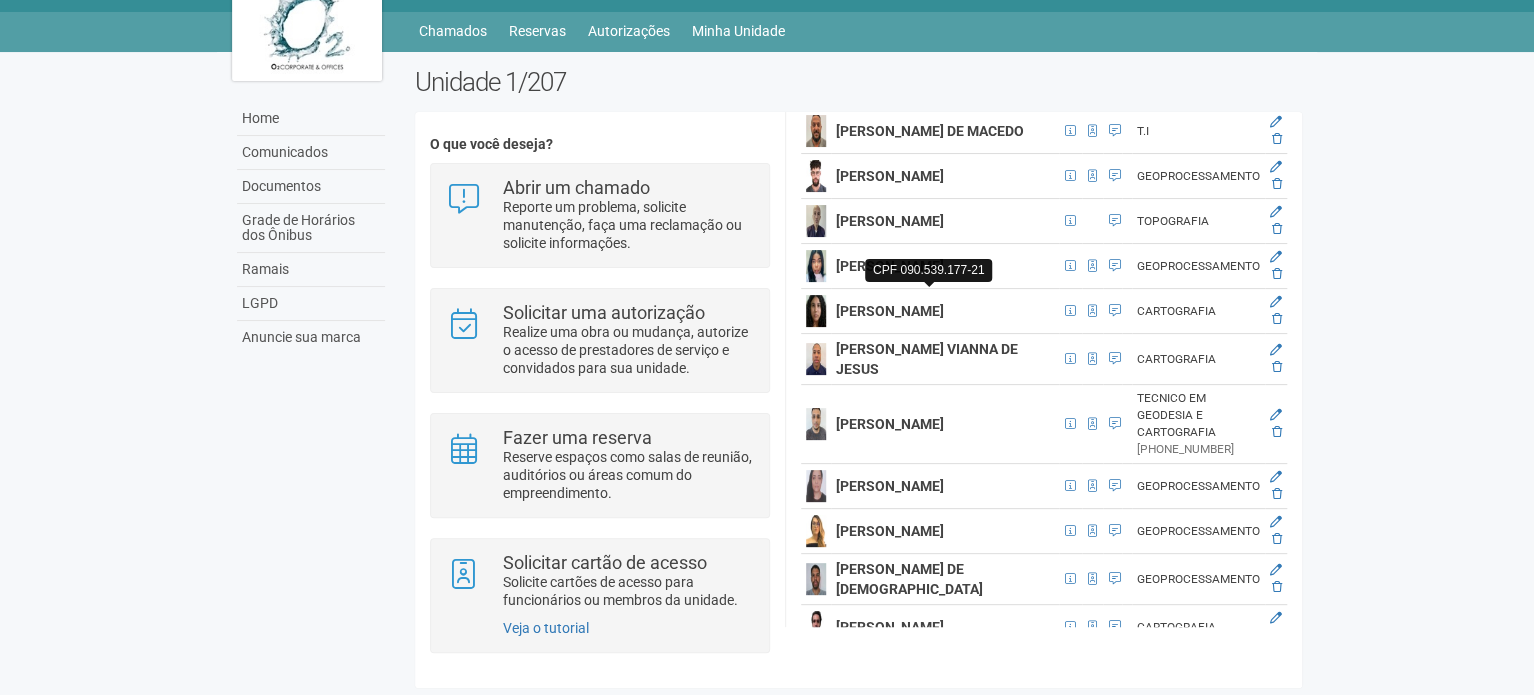 click at bounding box center [1070, -409] 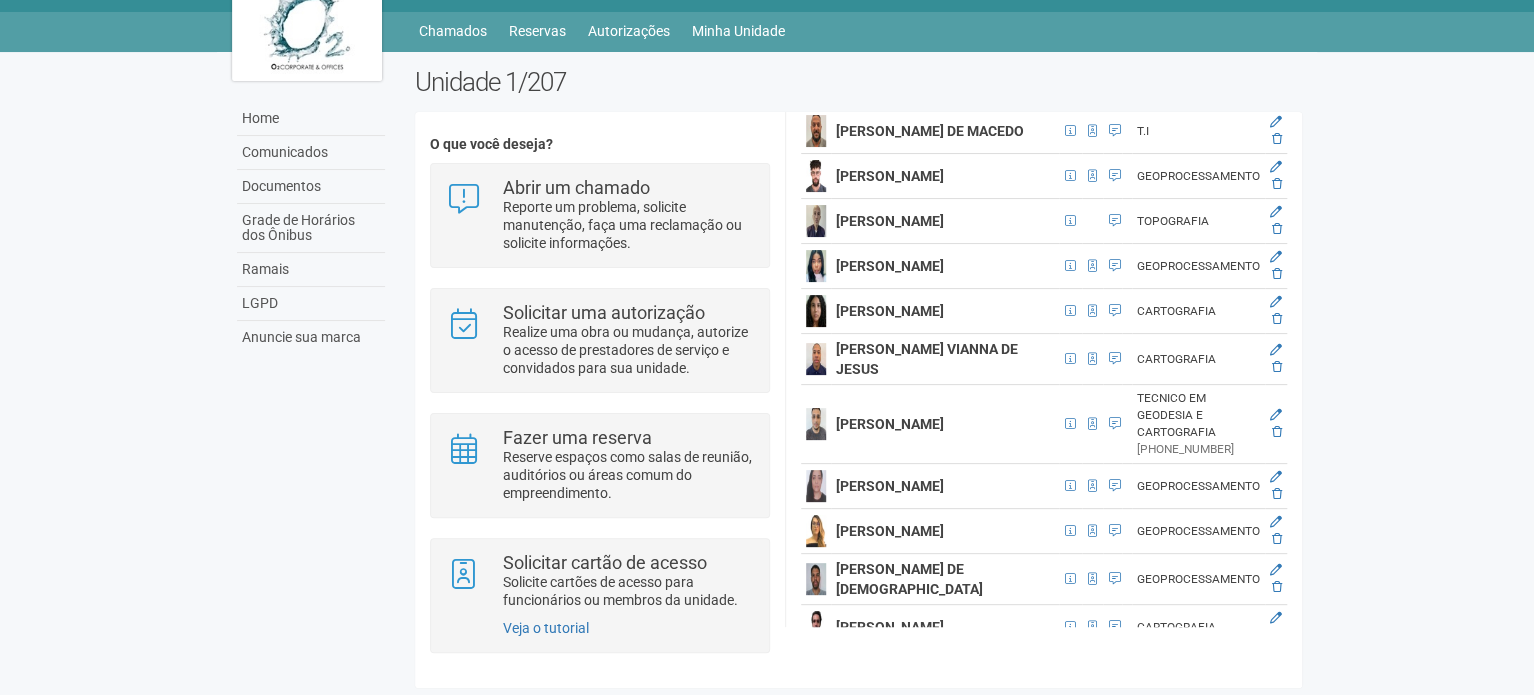 click on "[PERSON_NAME] DE FIGUEIREDO" at bounding box center [941, -409] 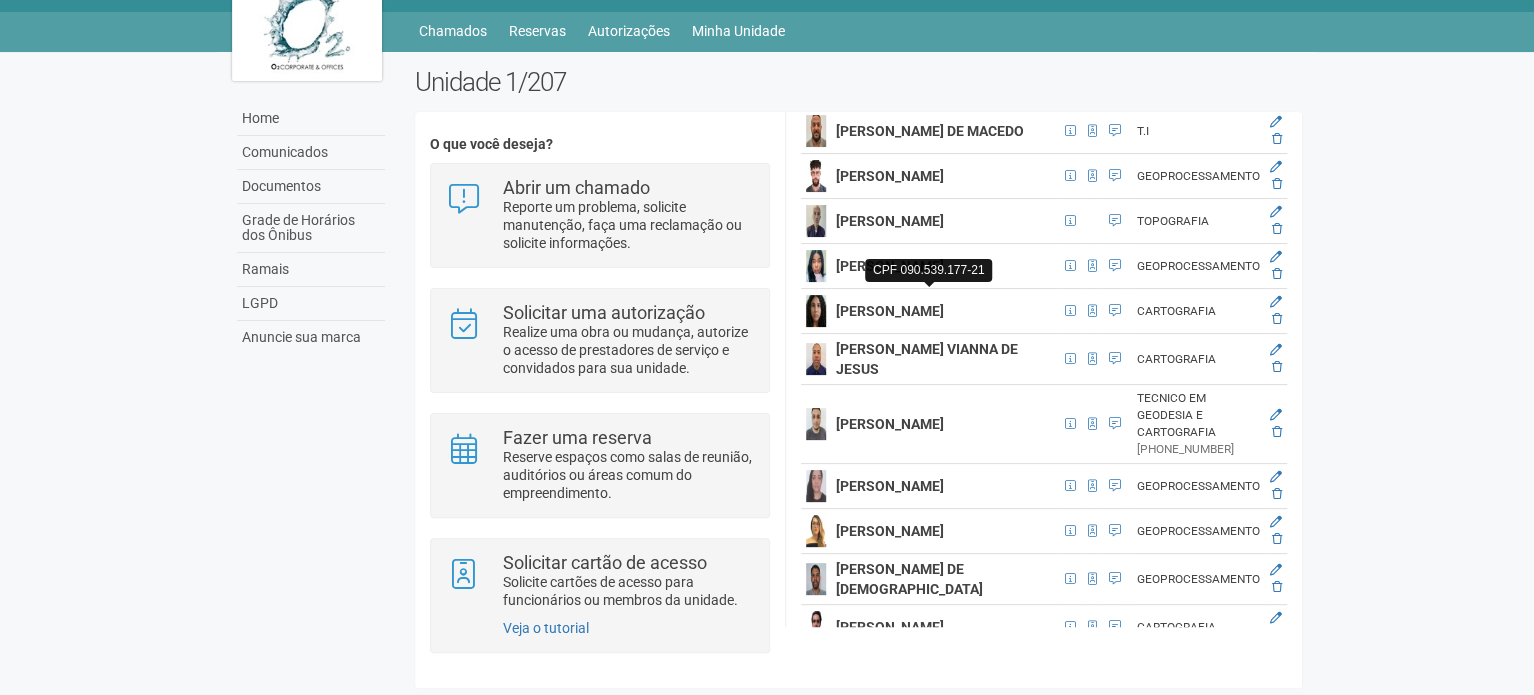 click at bounding box center (1112, -409) 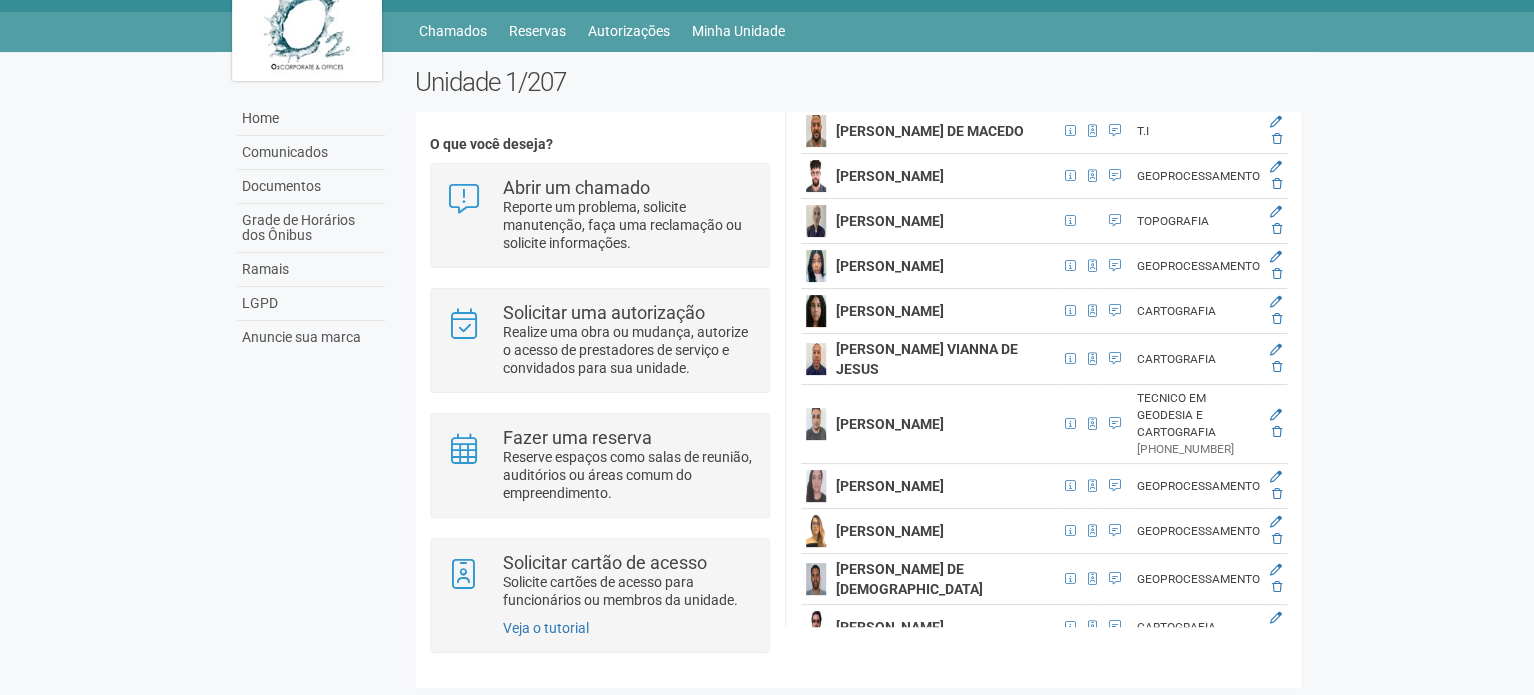 click at bounding box center [1112, -409] 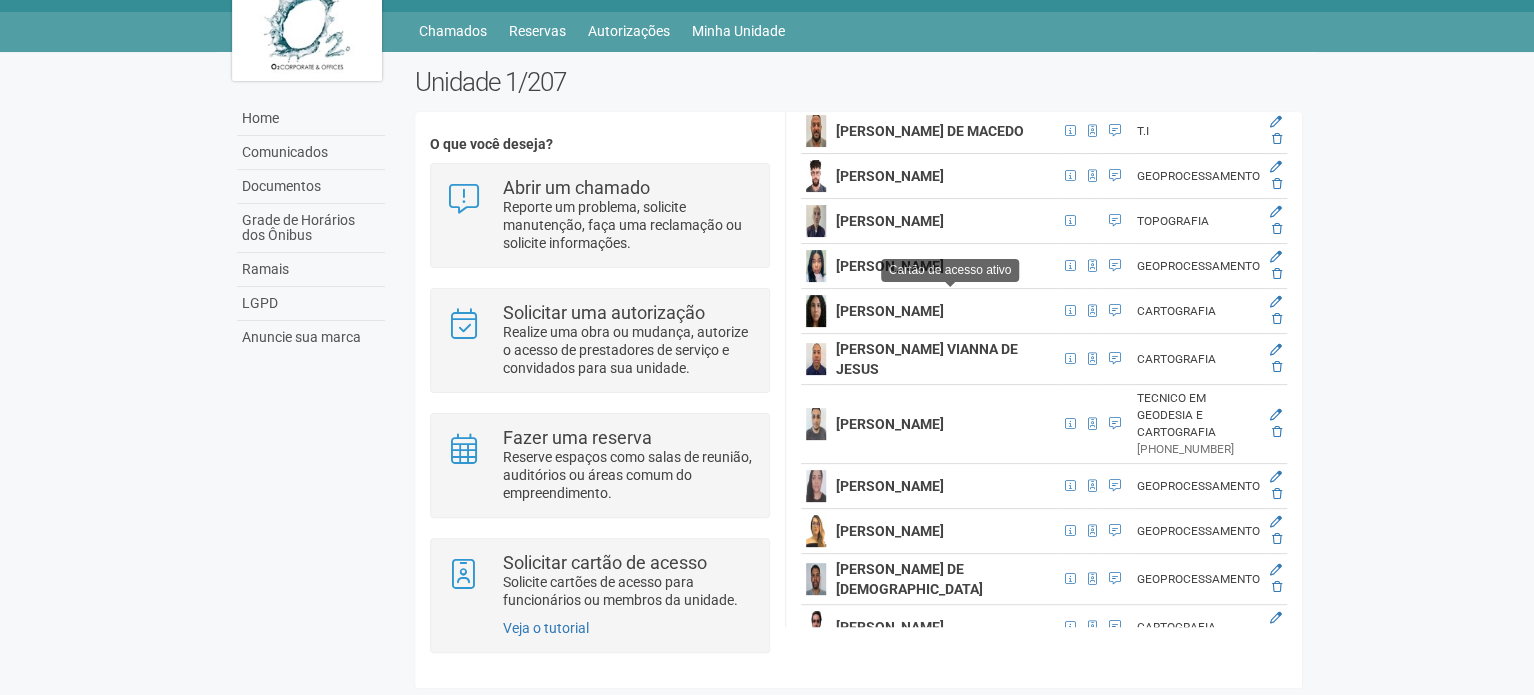 click at bounding box center [950, 284] 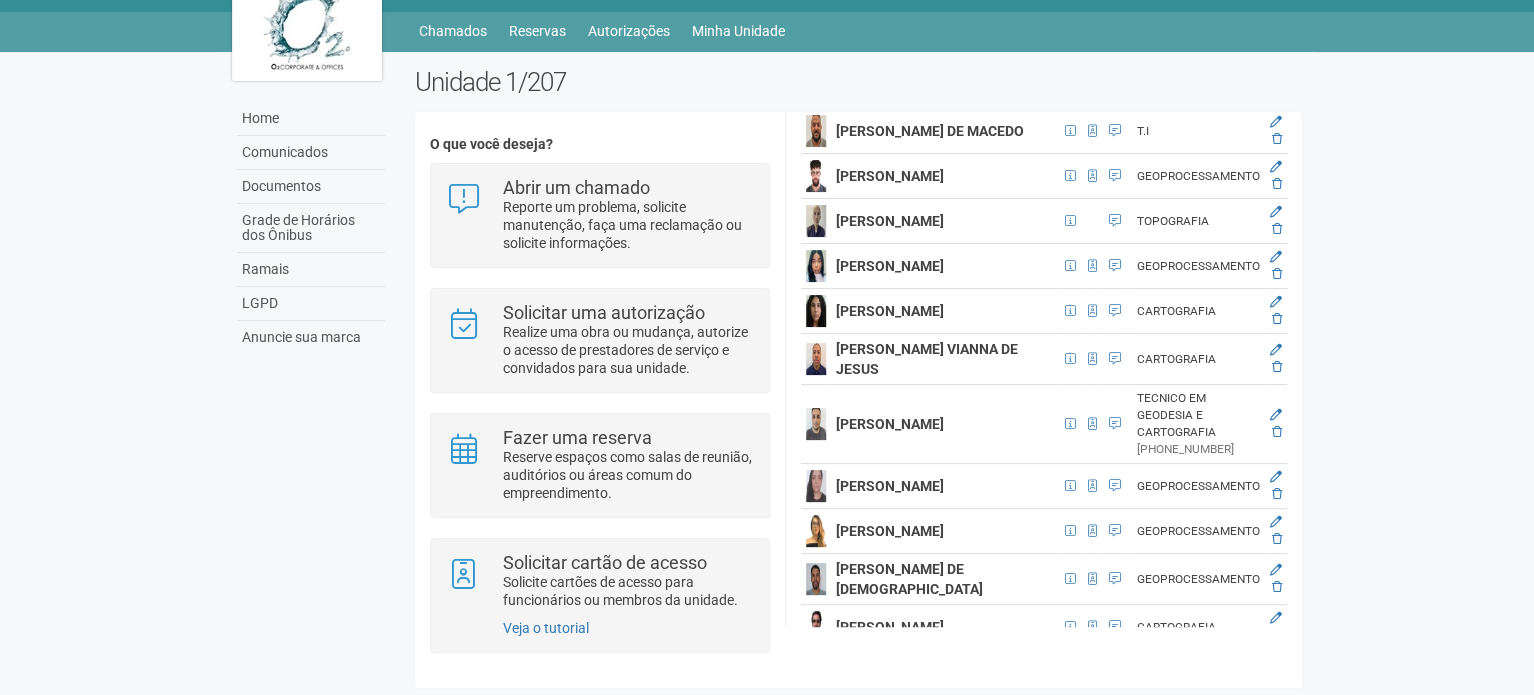click at bounding box center [1092, -409] 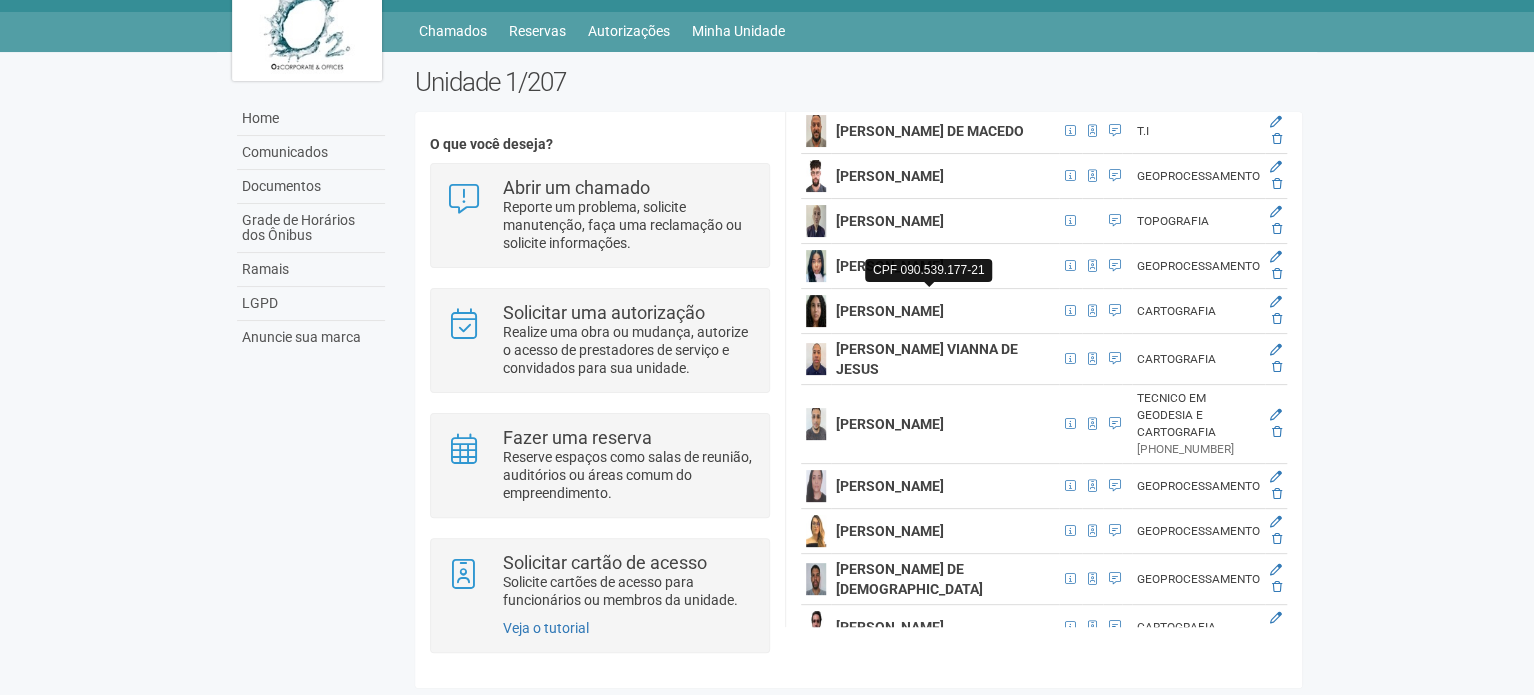 click at bounding box center [1070, -409] 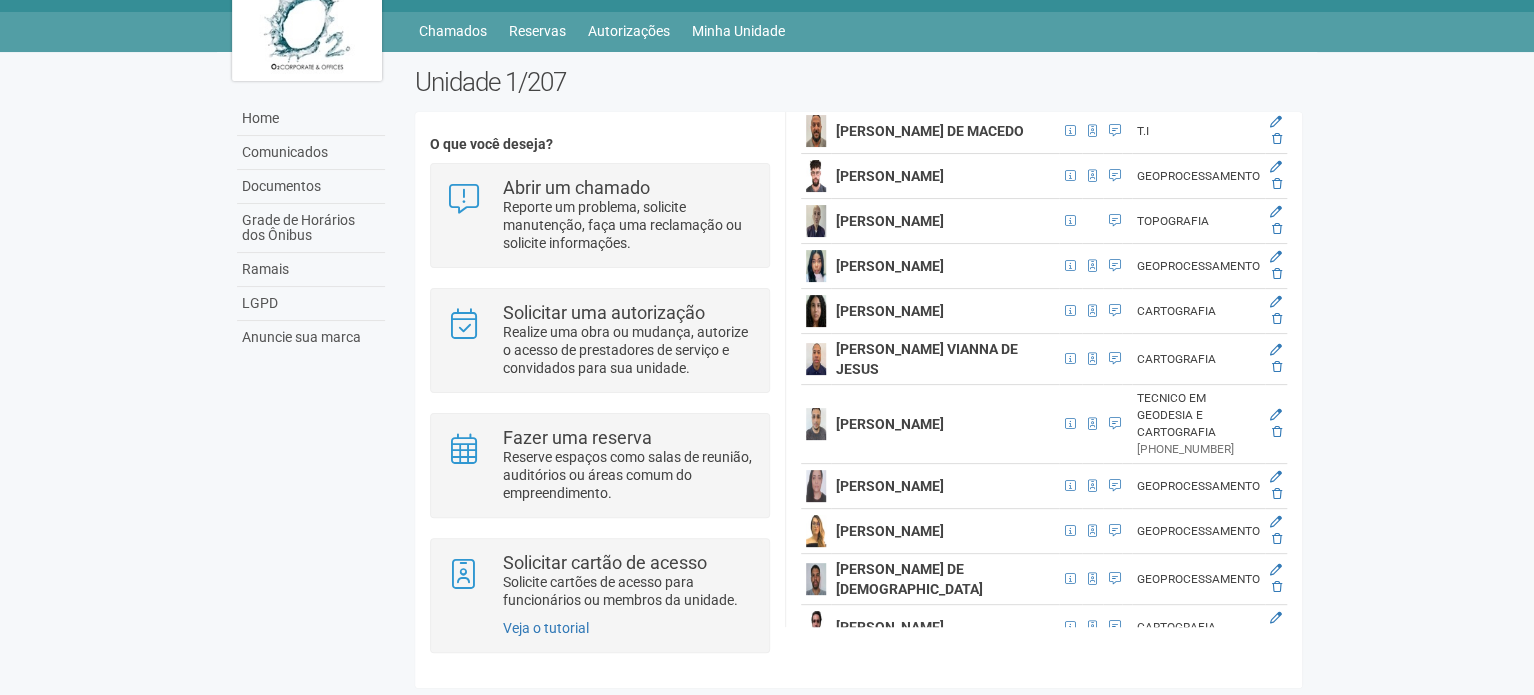 click at bounding box center (1092, -364) 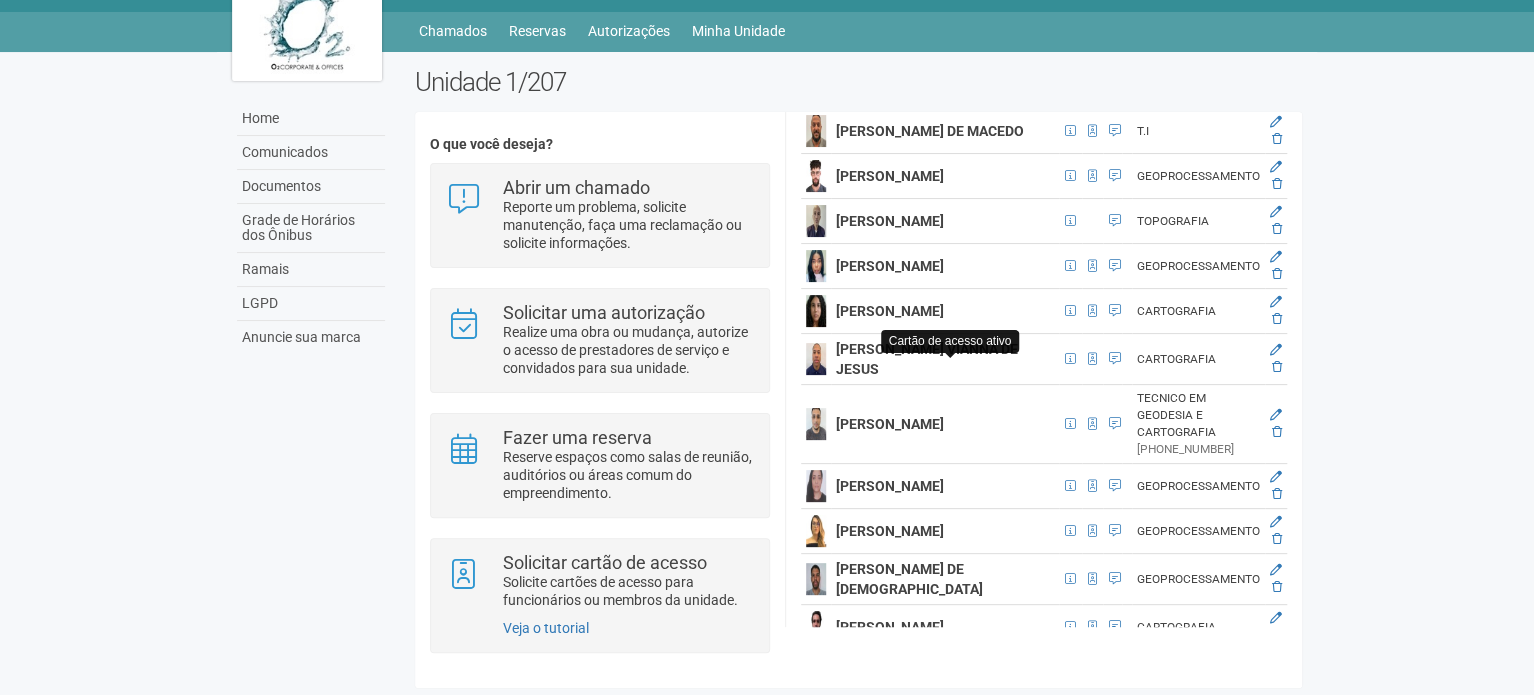 click at bounding box center [1092, -364] 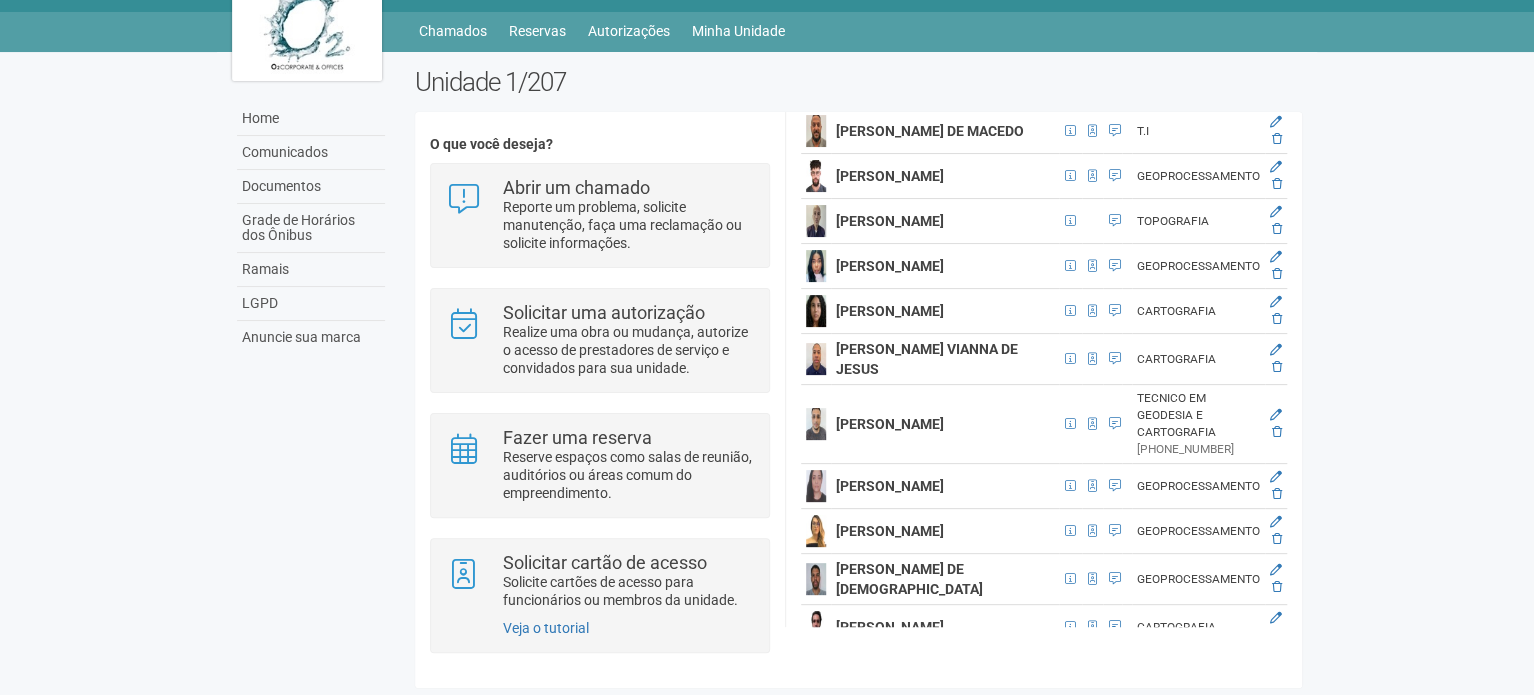 click on "[PERSON_NAME]" at bounding box center [945, -364] 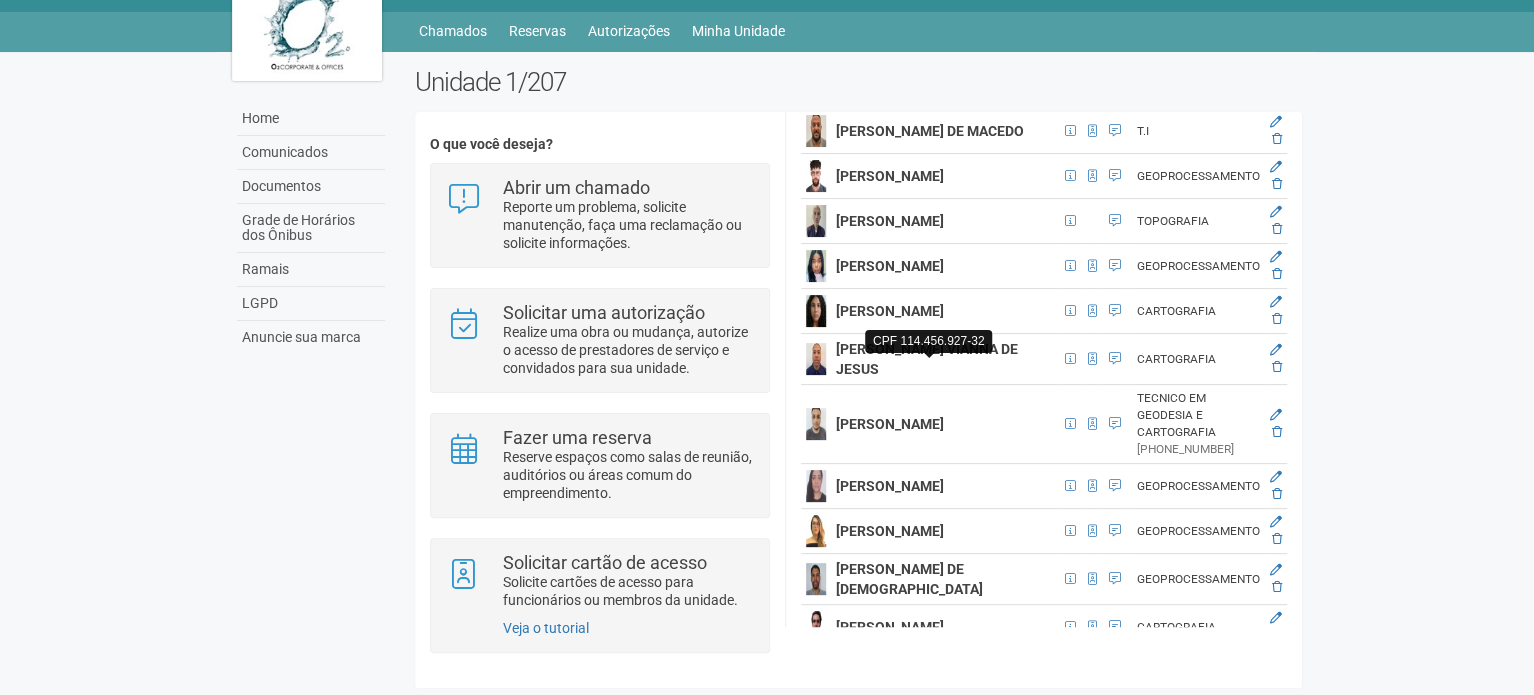 click at bounding box center [1070, -364] 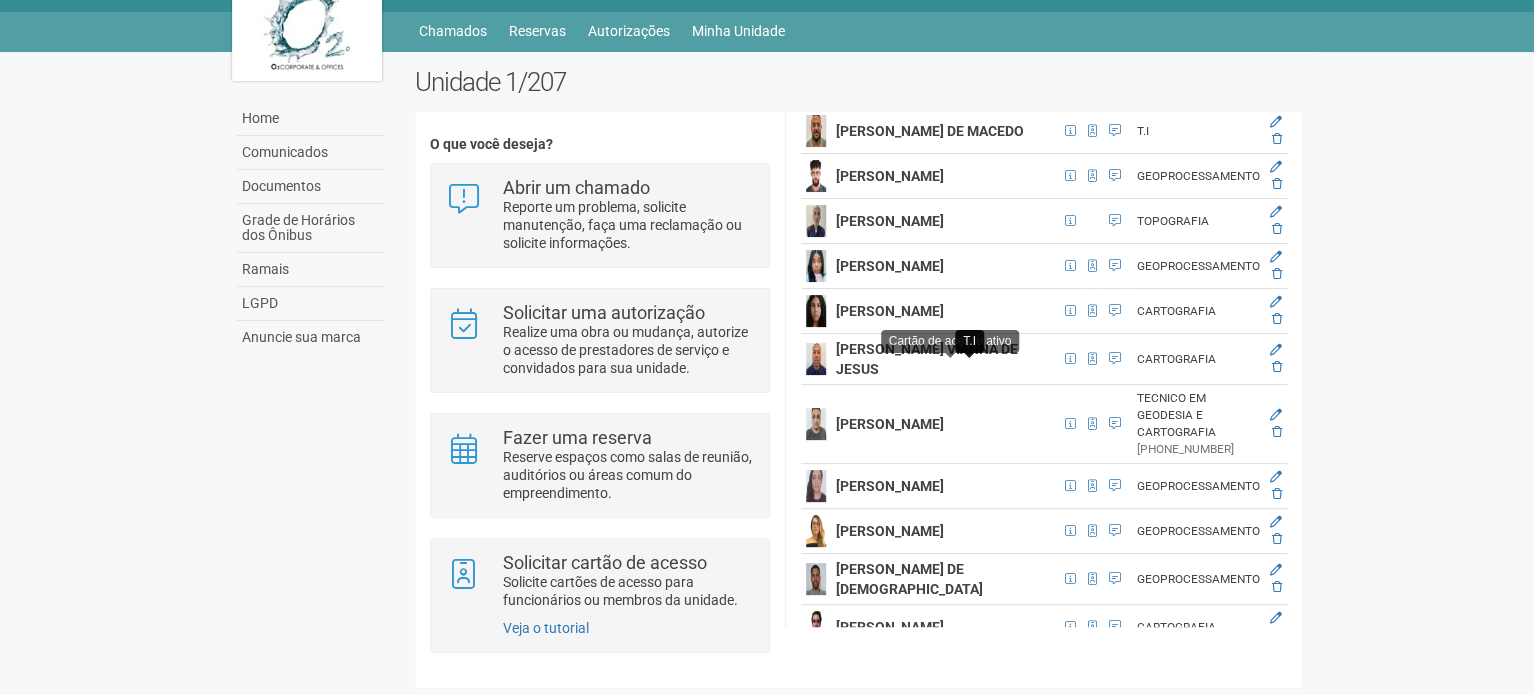 click at bounding box center (1115, -364) 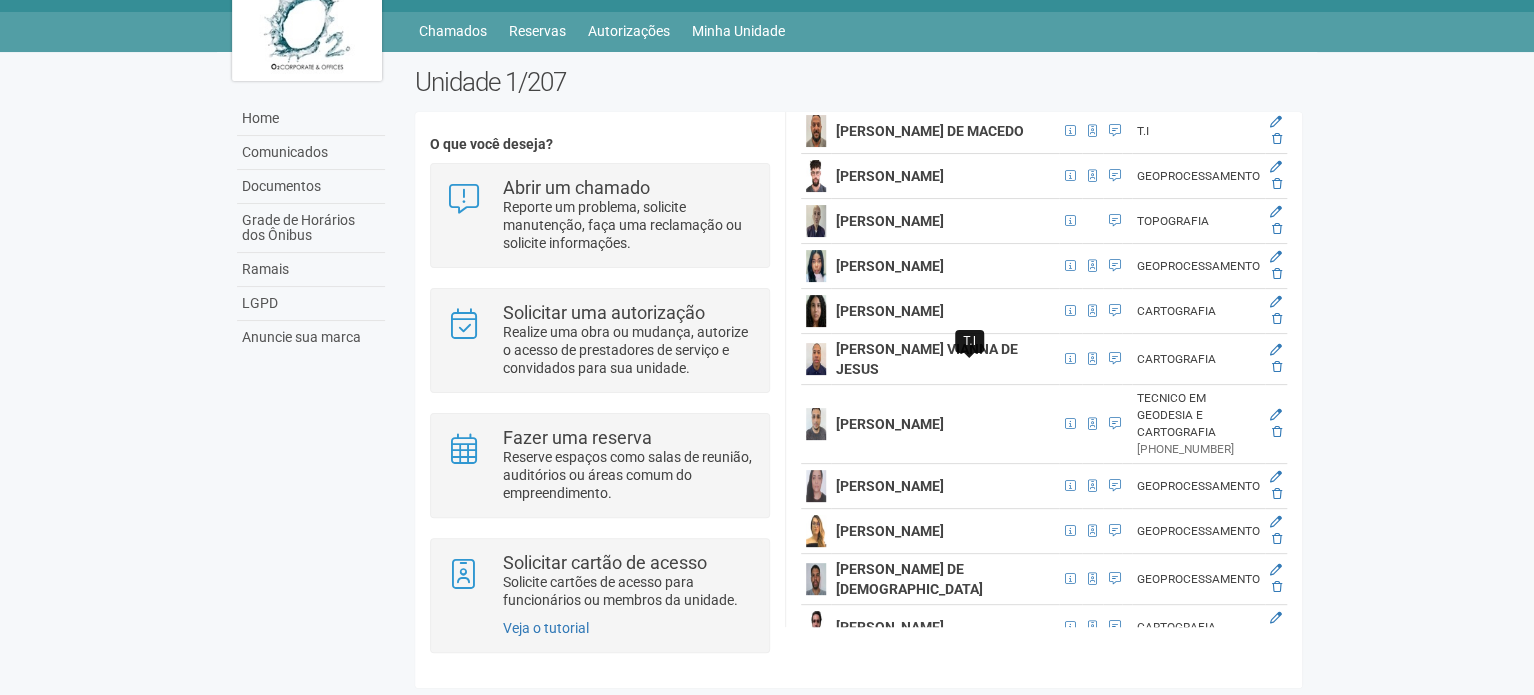 click at bounding box center [1115, -364] 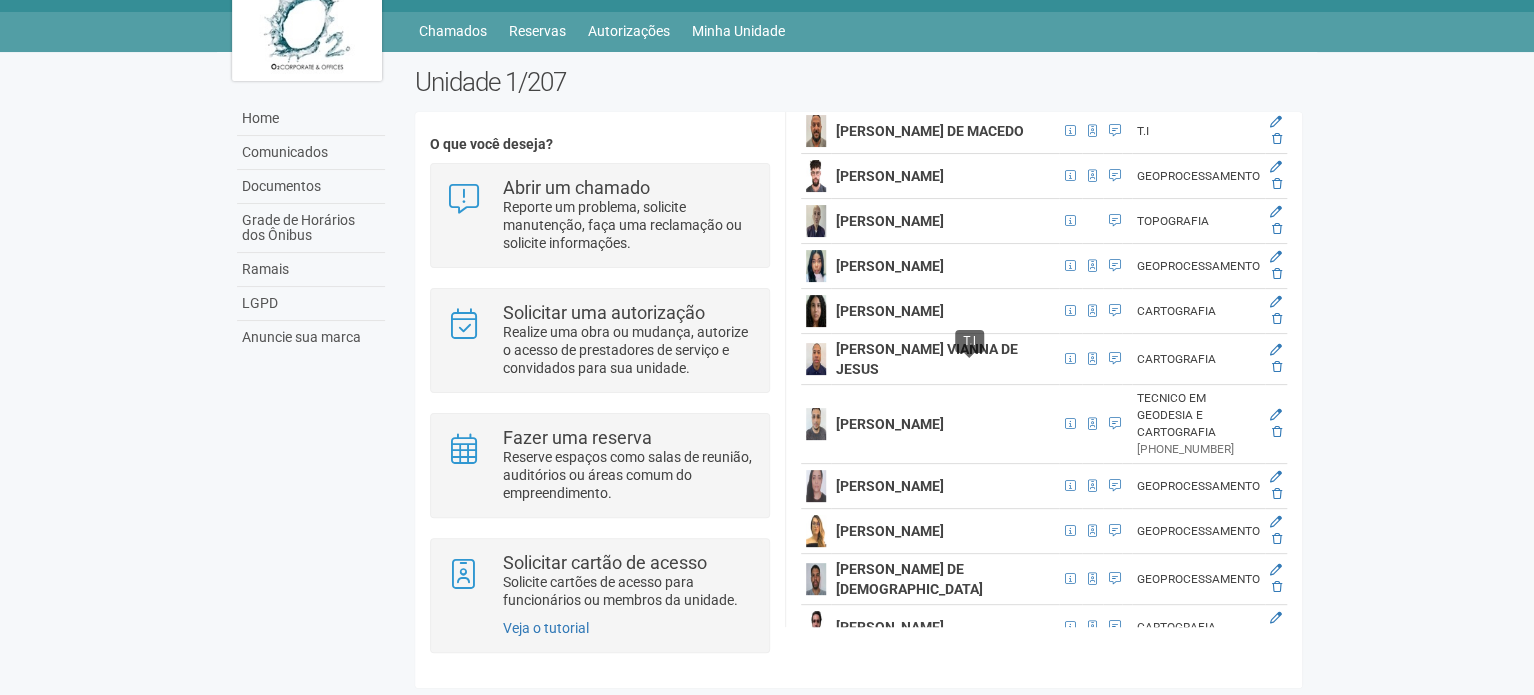 click at bounding box center (1127, -364) 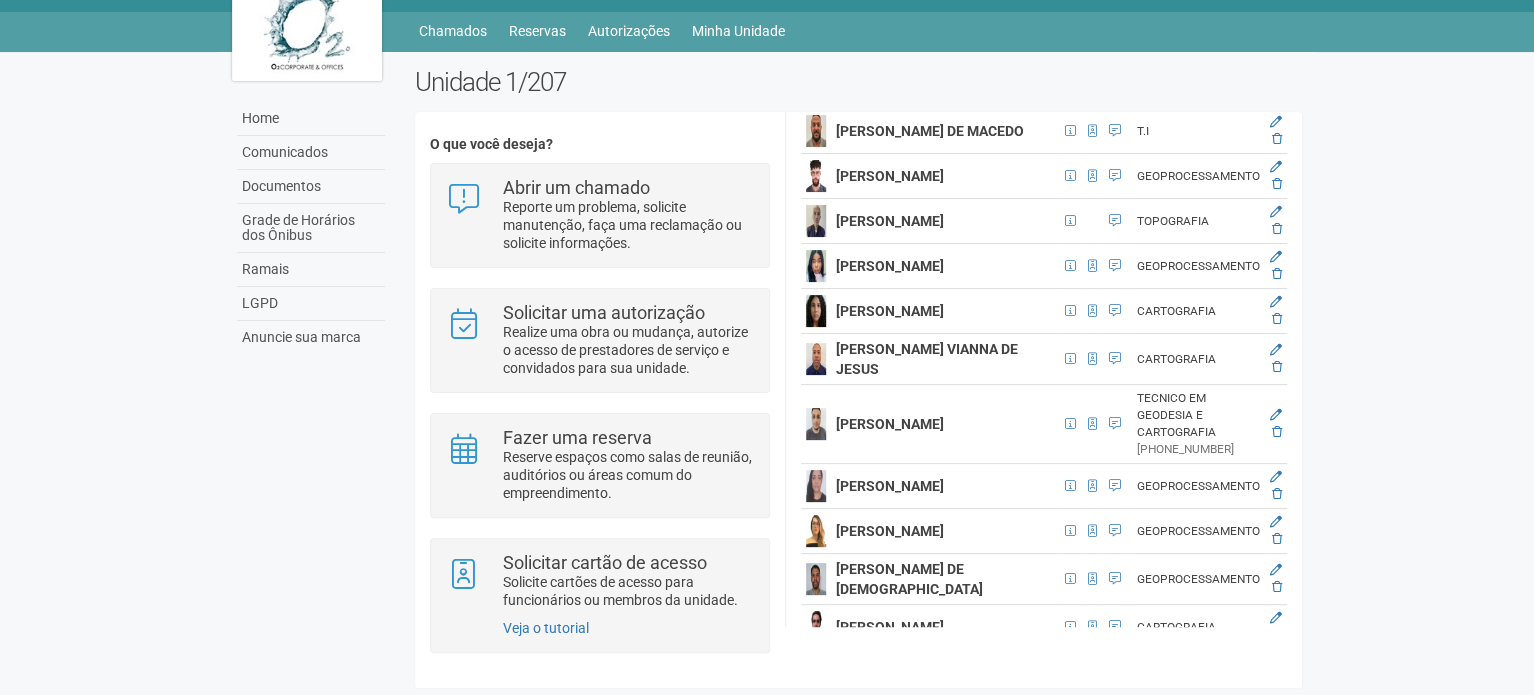 click on "T.I" at bounding box center [1198, -364] 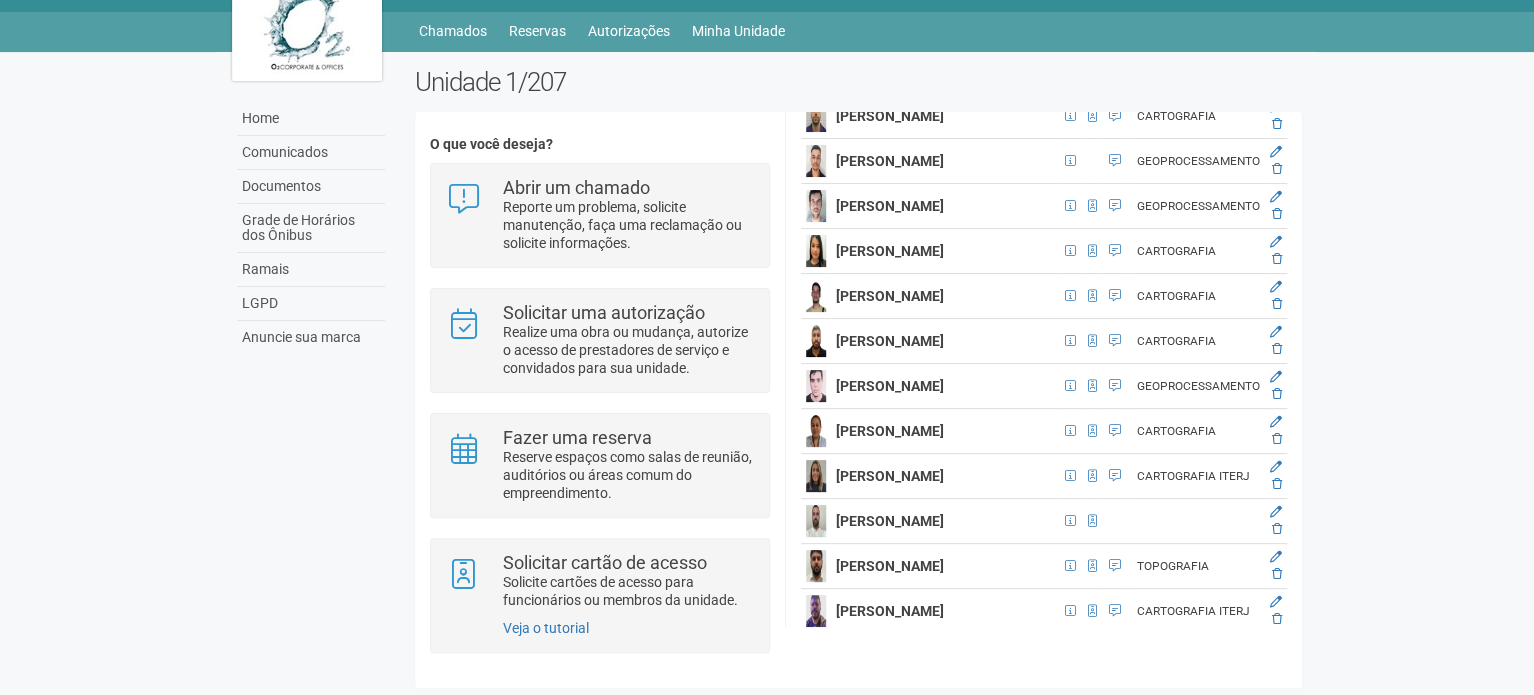 scroll, scrollTop: 4400, scrollLeft: 23, axis: both 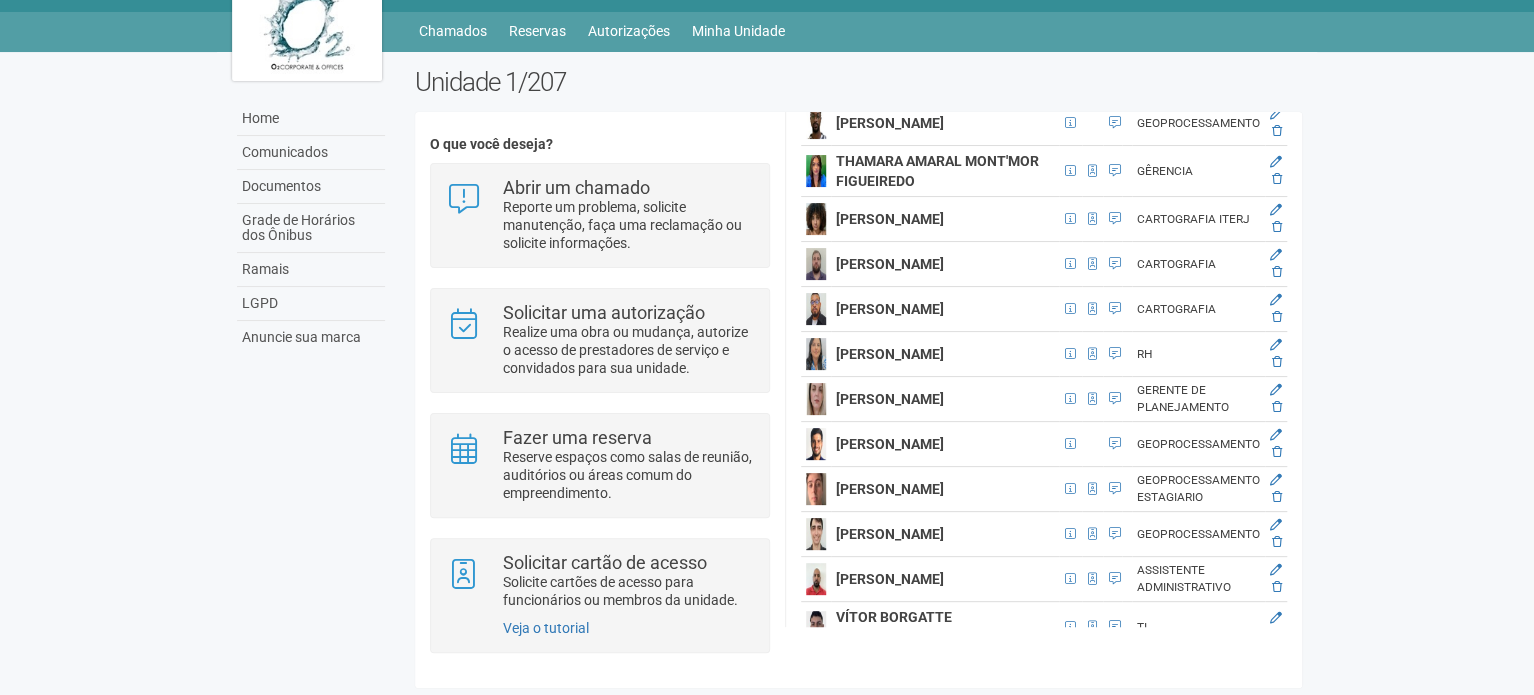 click at bounding box center [1276, -1450] 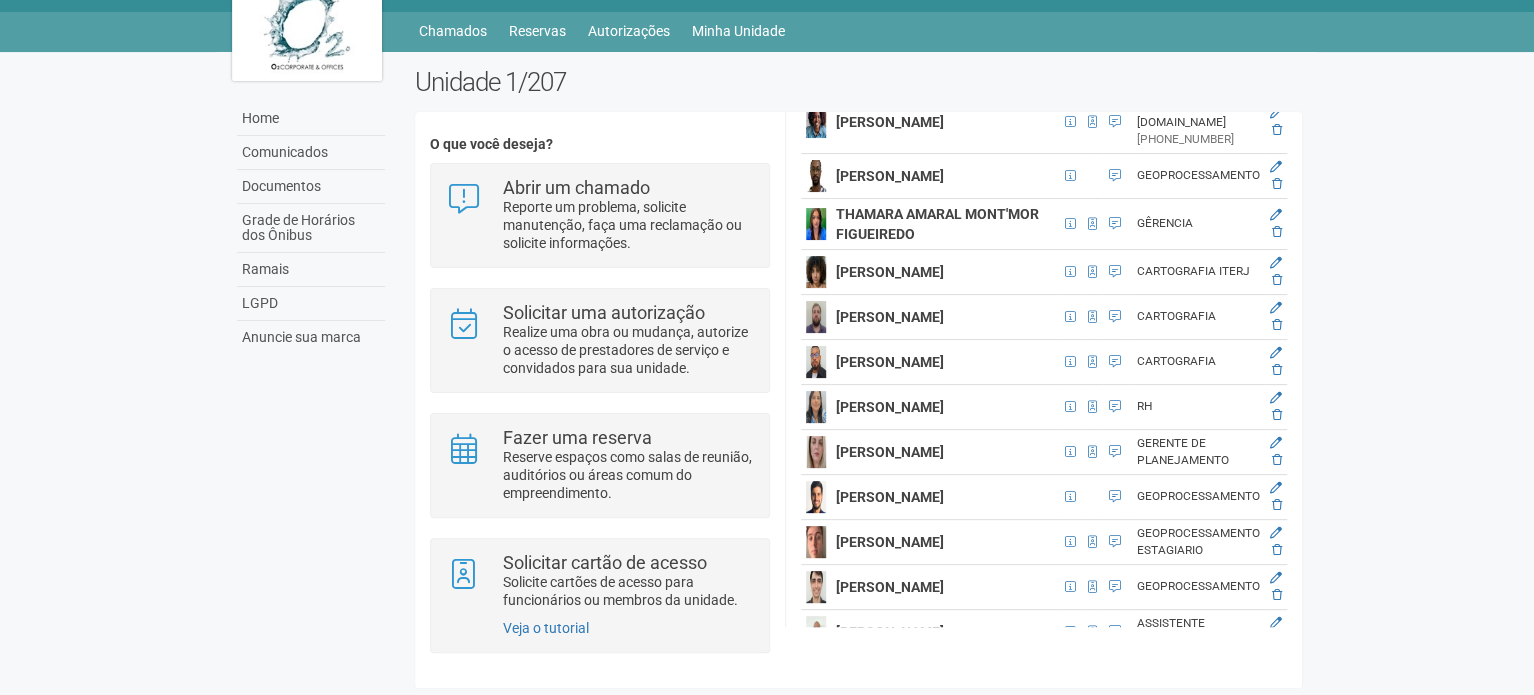 scroll, scrollTop: 48, scrollLeft: 0, axis: vertical 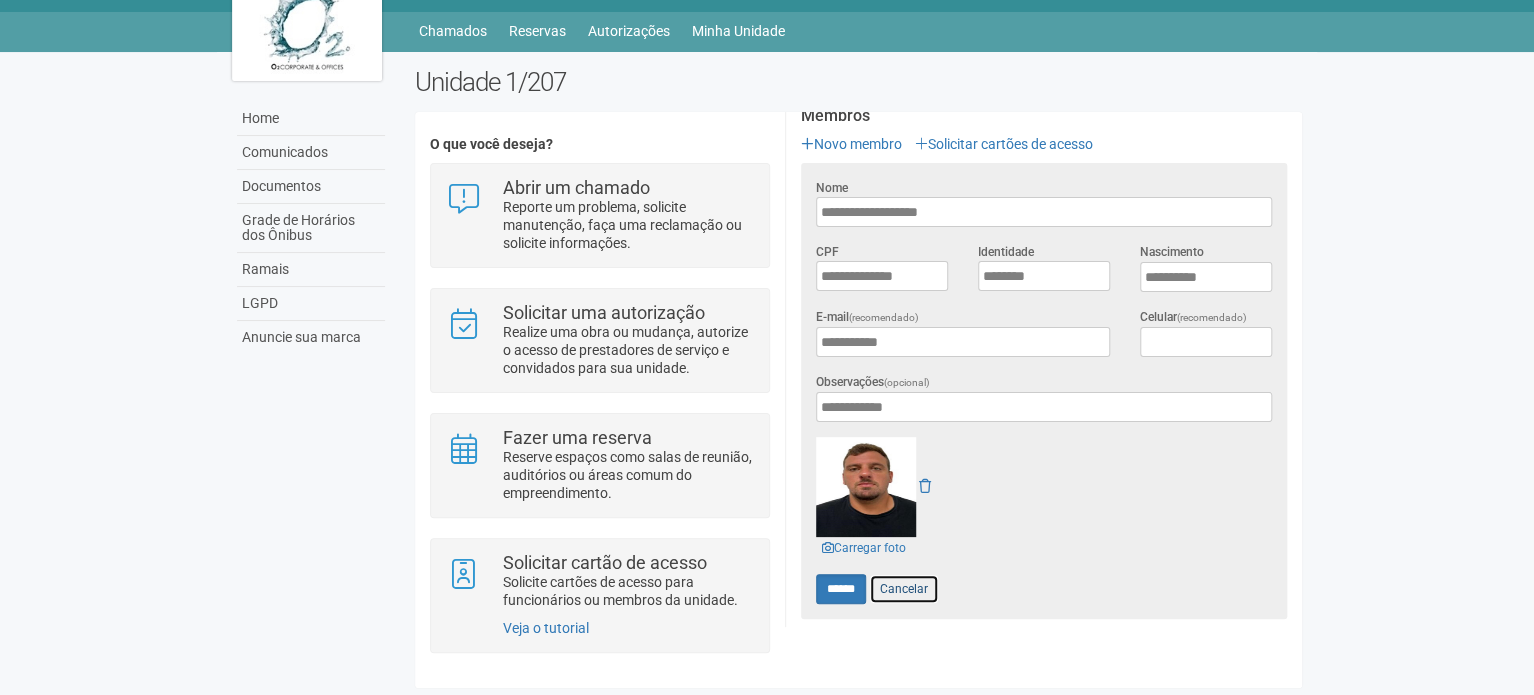 click on "Cancelar" at bounding box center [904, 589] 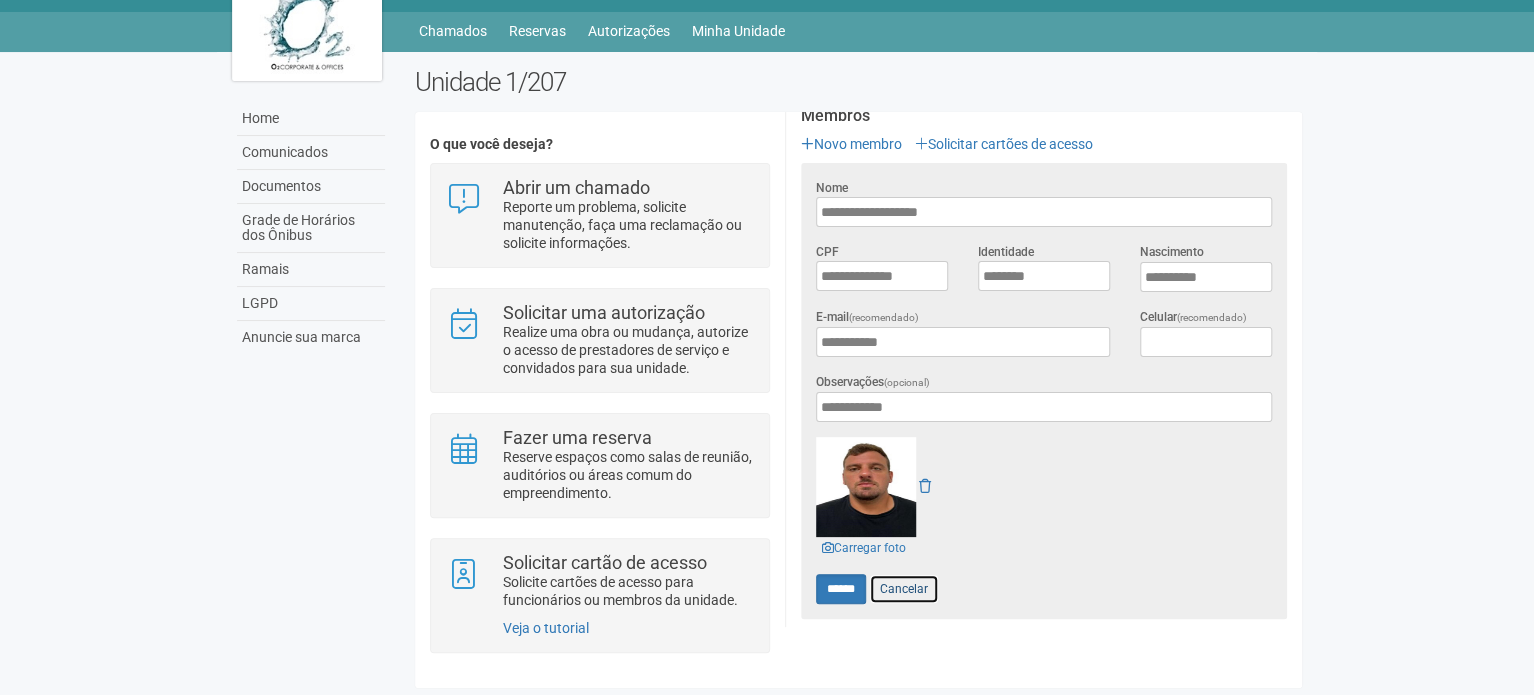 scroll, scrollTop: 0, scrollLeft: 0, axis: both 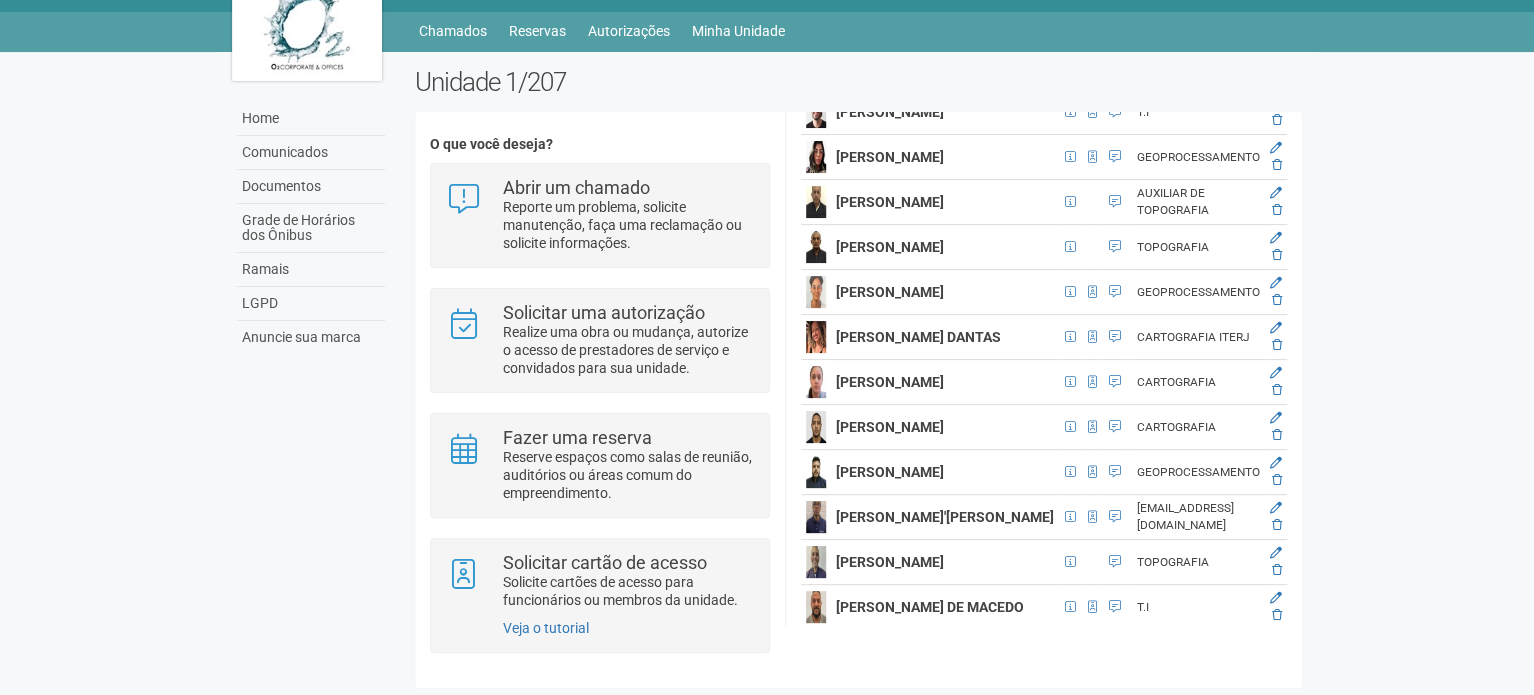 click at bounding box center [1276, -167] 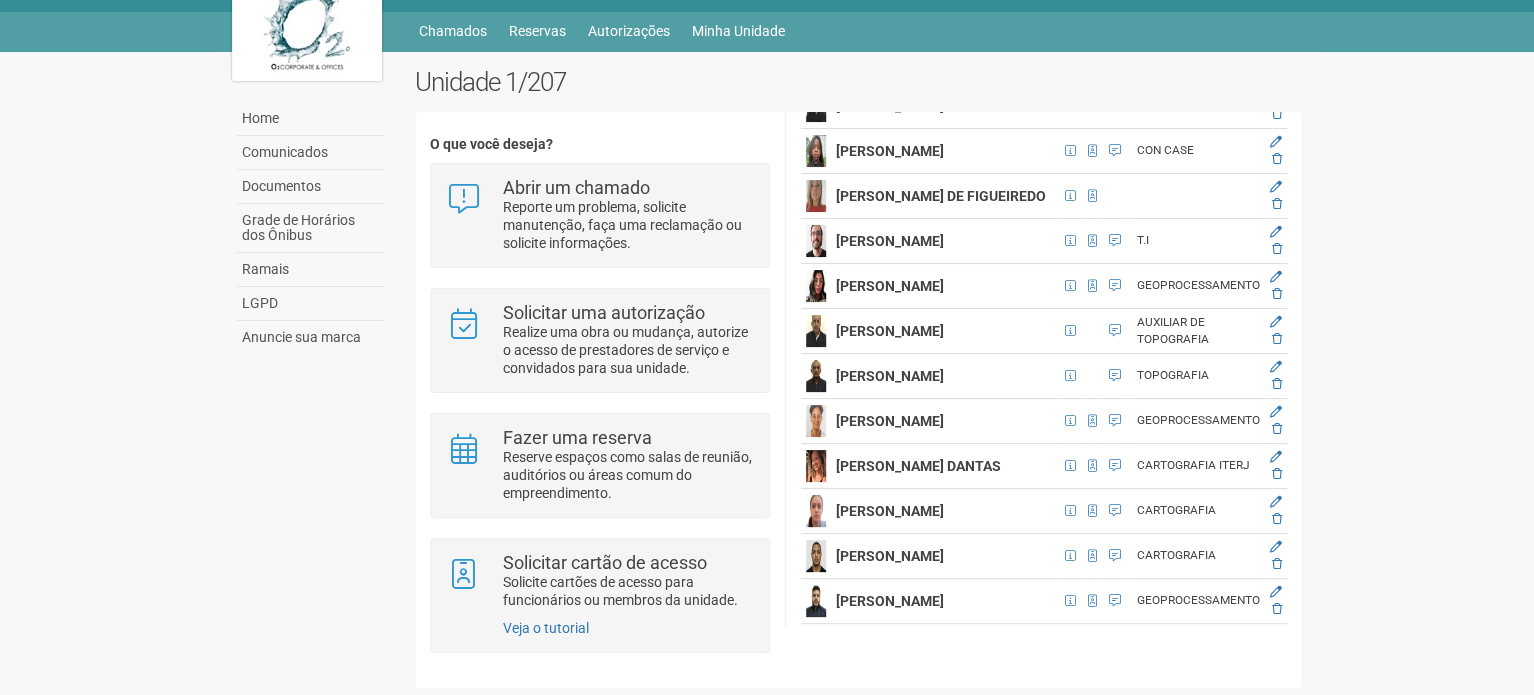 scroll, scrollTop: 48, scrollLeft: 0, axis: vertical 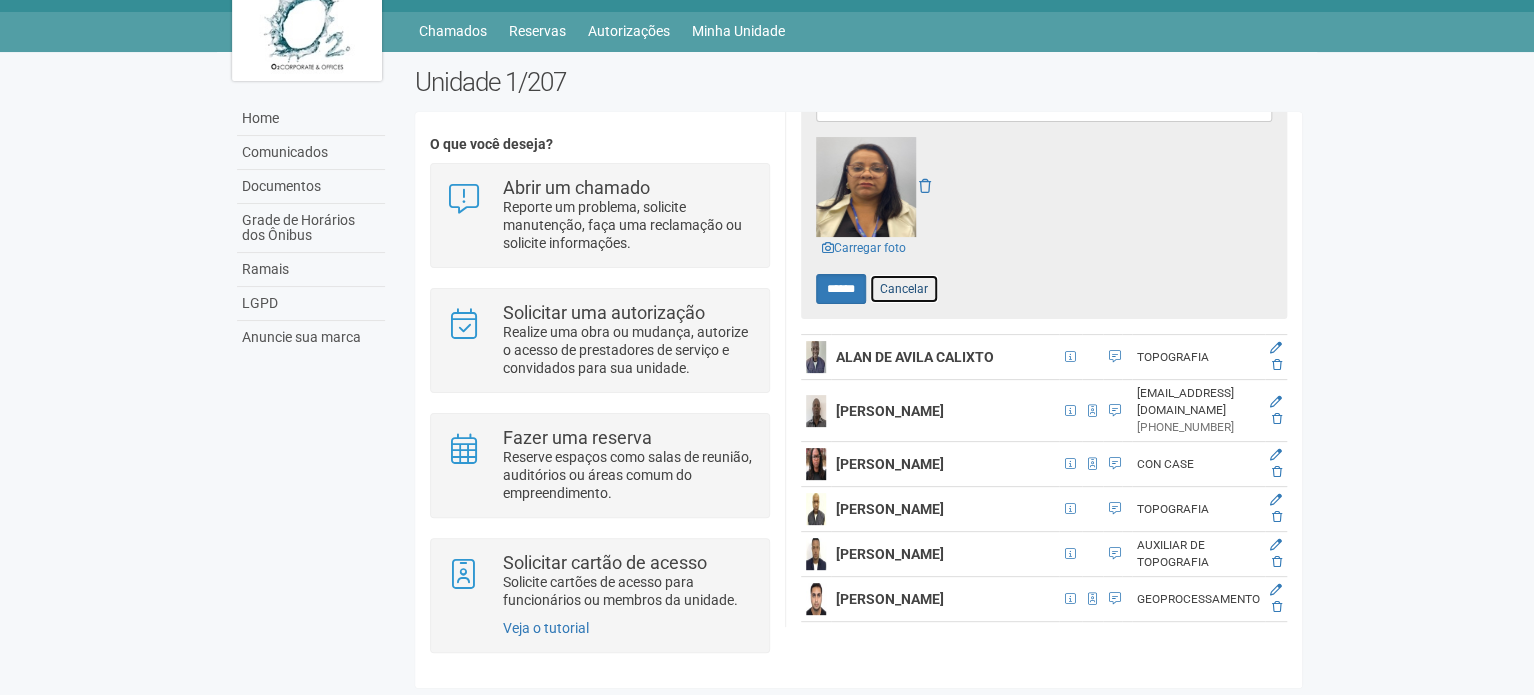 click on "Cancelar" at bounding box center (904, 289) 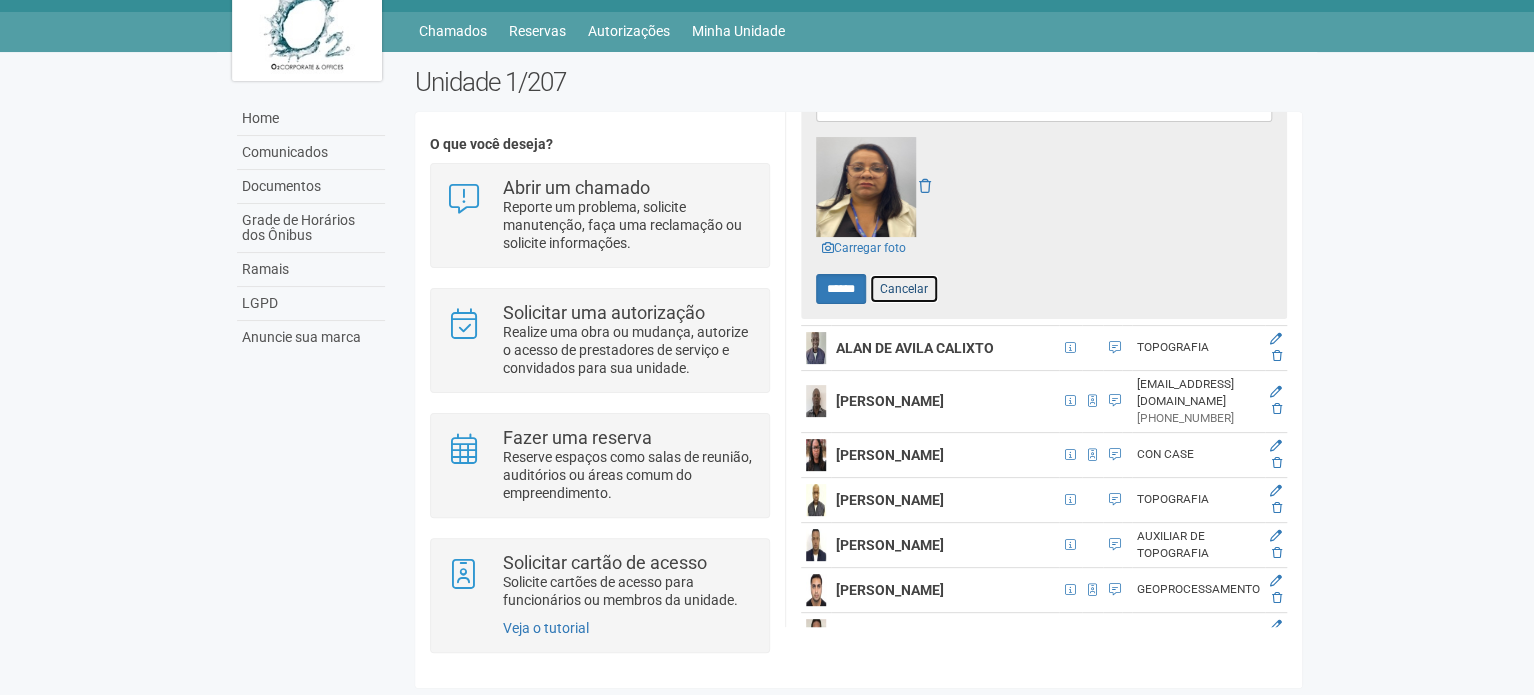 scroll, scrollTop: 0, scrollLeft: 0, axis: both 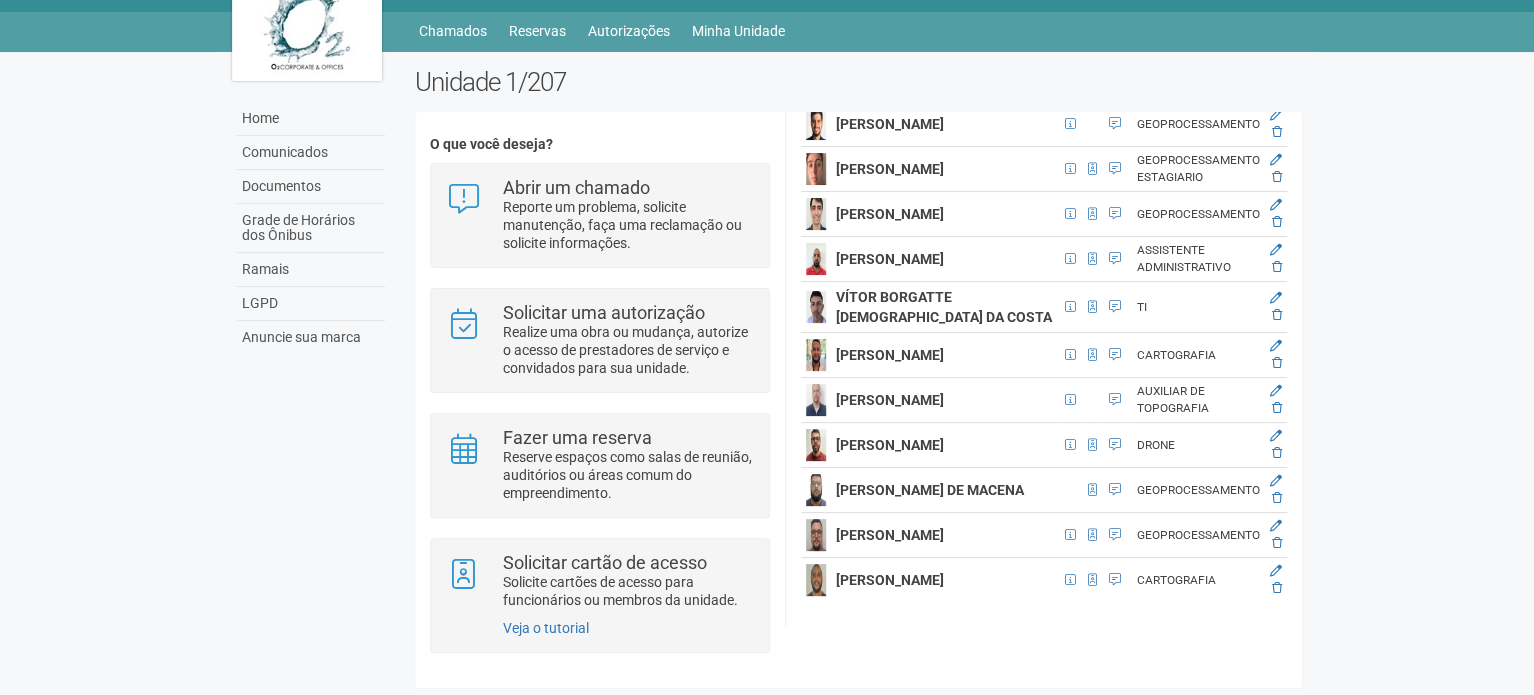 click at bounding box center (1276, -1266) 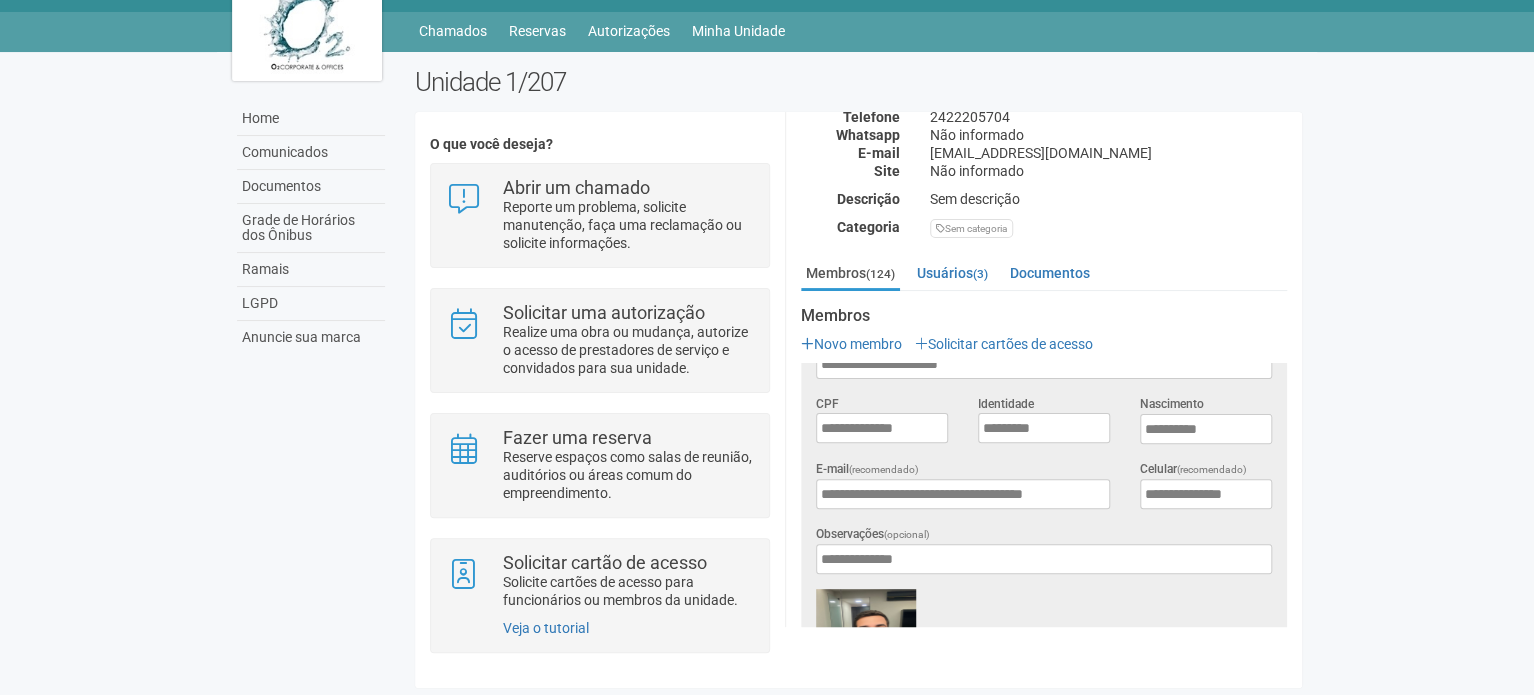 scroll, scrollTop: 0, scrollLeft: 0, axis: both 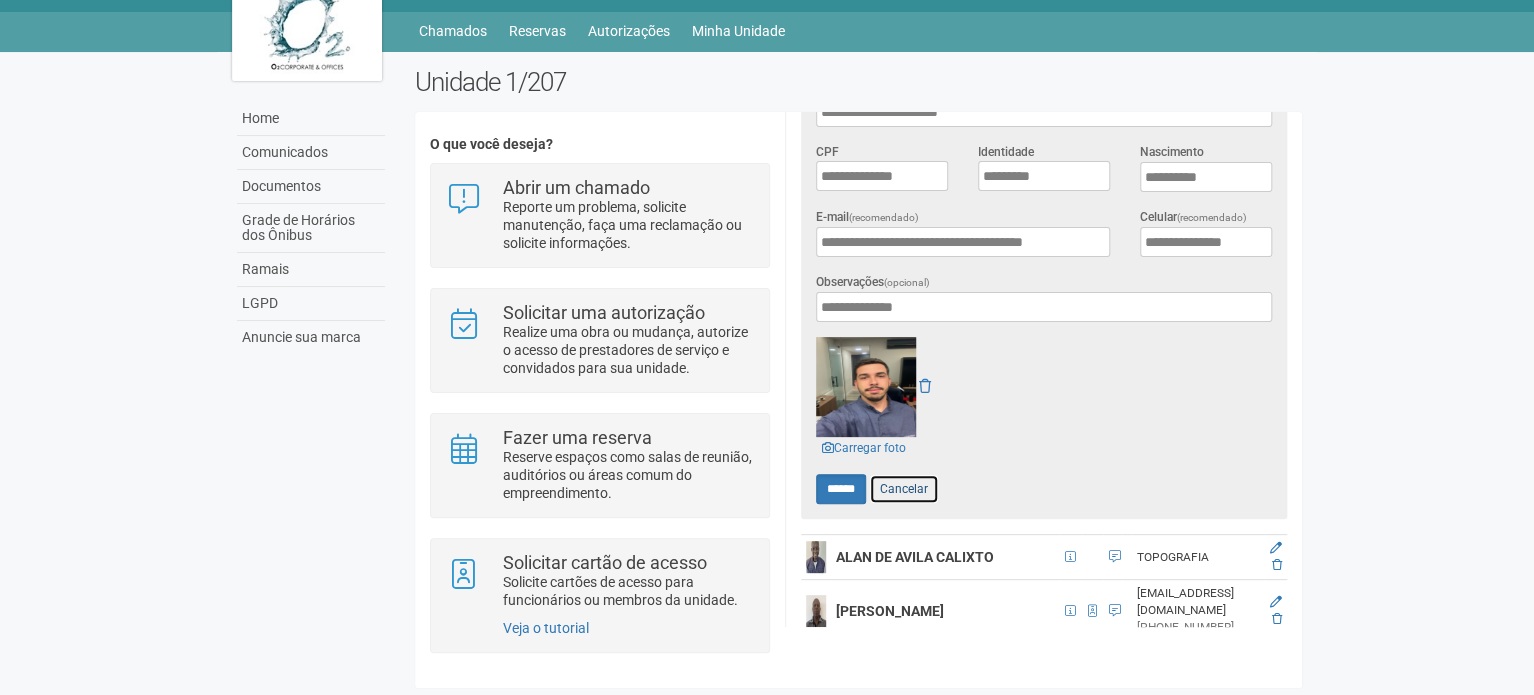 click on "Cancelar" at bounding box center (904, 489) 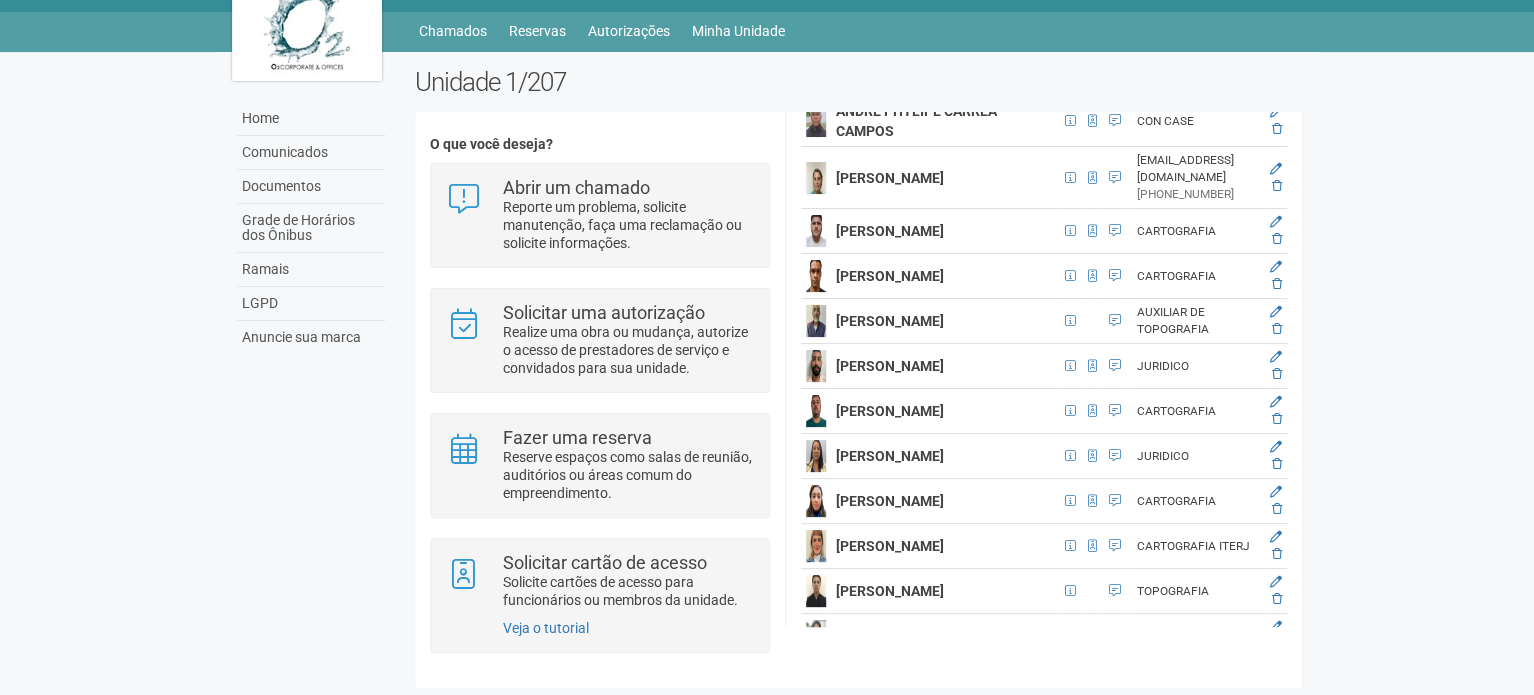 scroll, scrollTop: 1110, scrollLeft: 23, axis: both 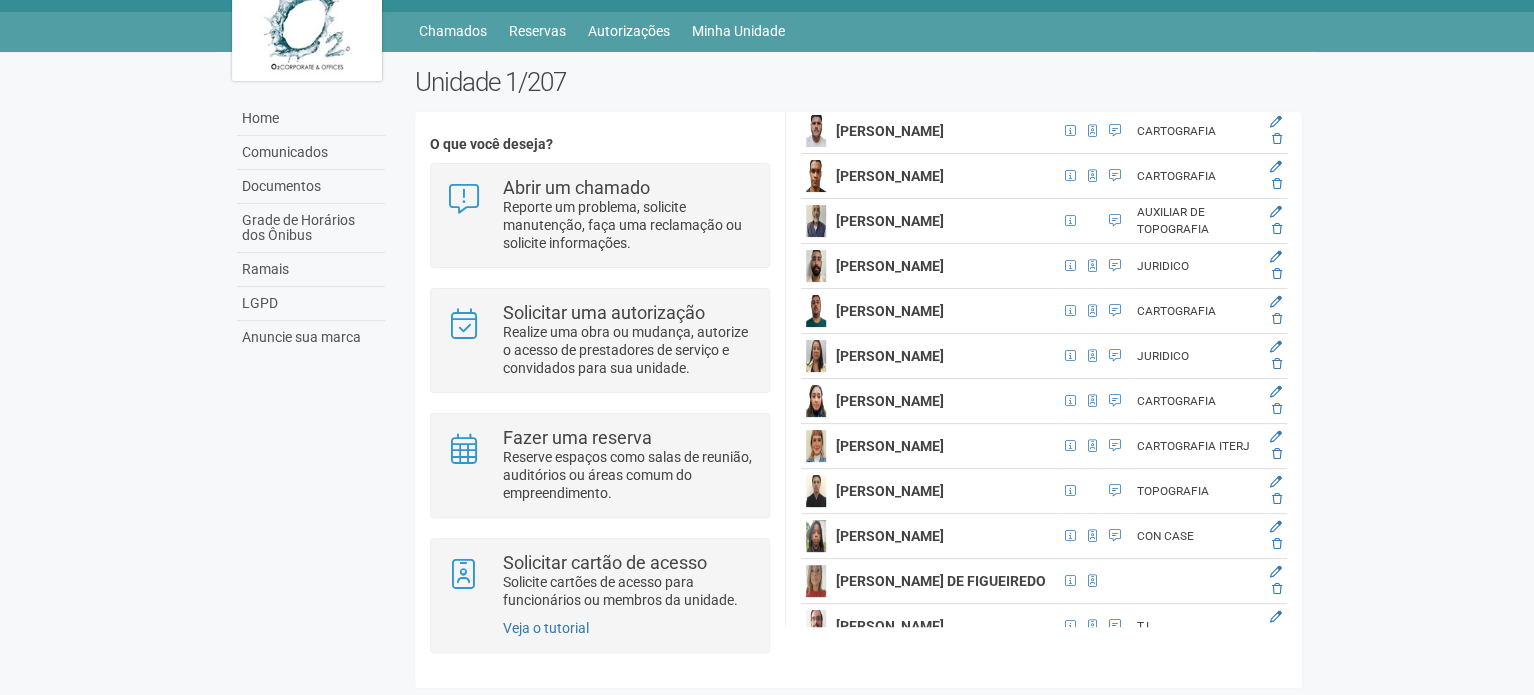 click at bounding box center [1276, -36] 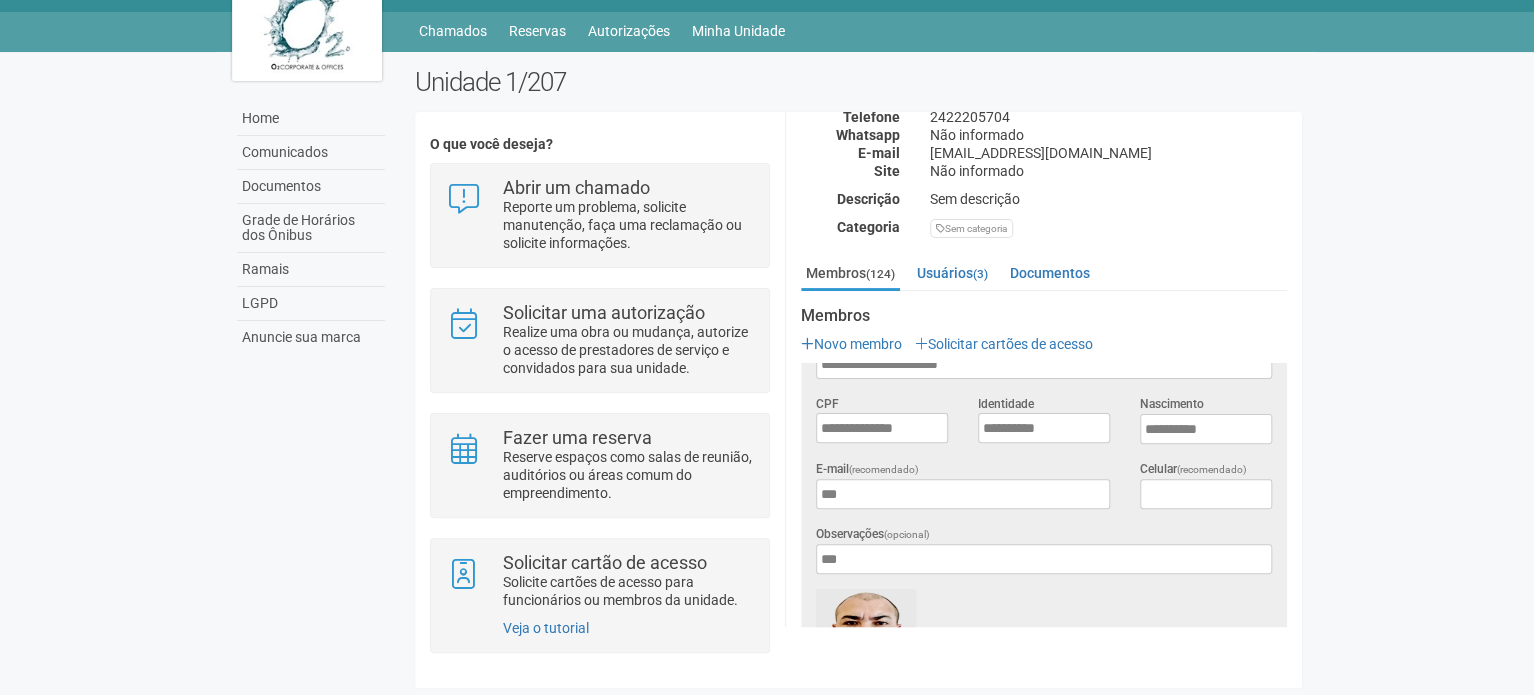 scroll, scrollTop: 0, scrollLeft: 0, axis: both 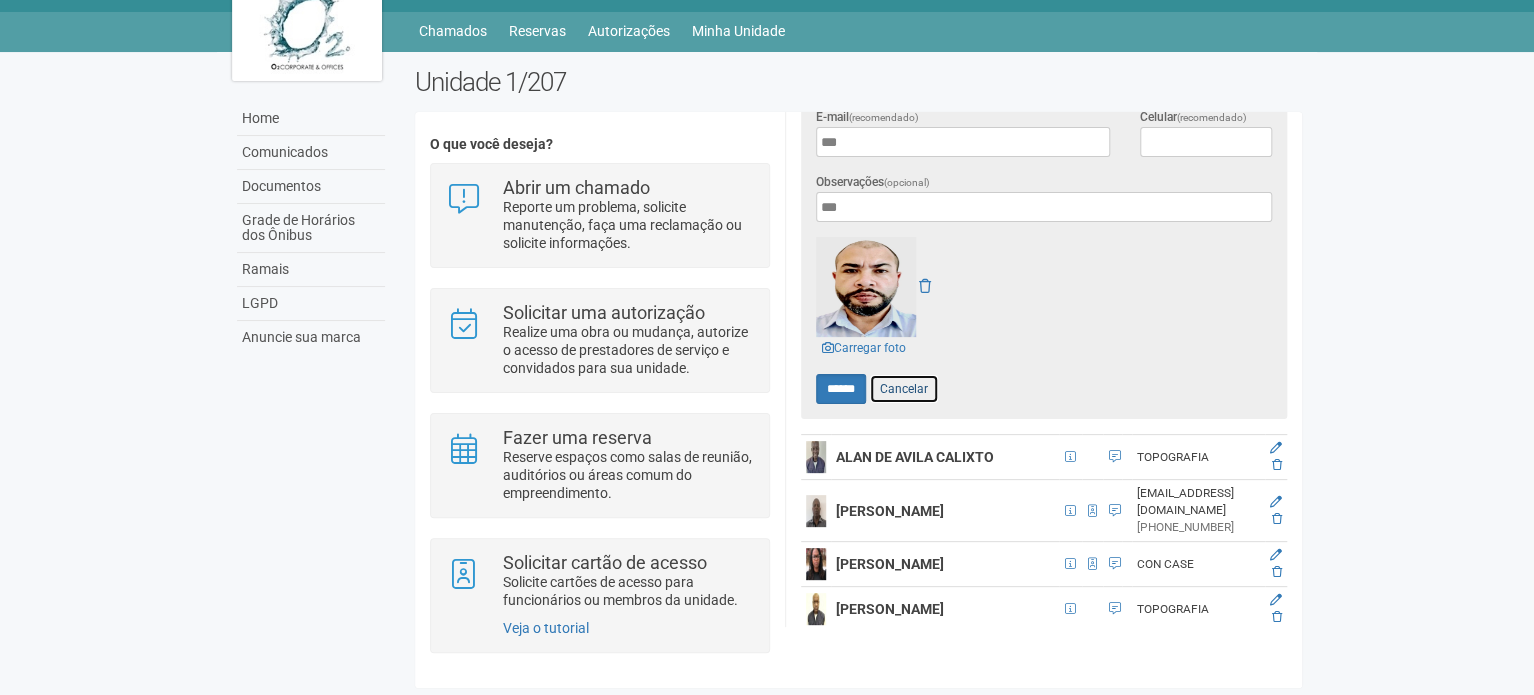 click on "Cancelar" at bounding box center (904, 389) 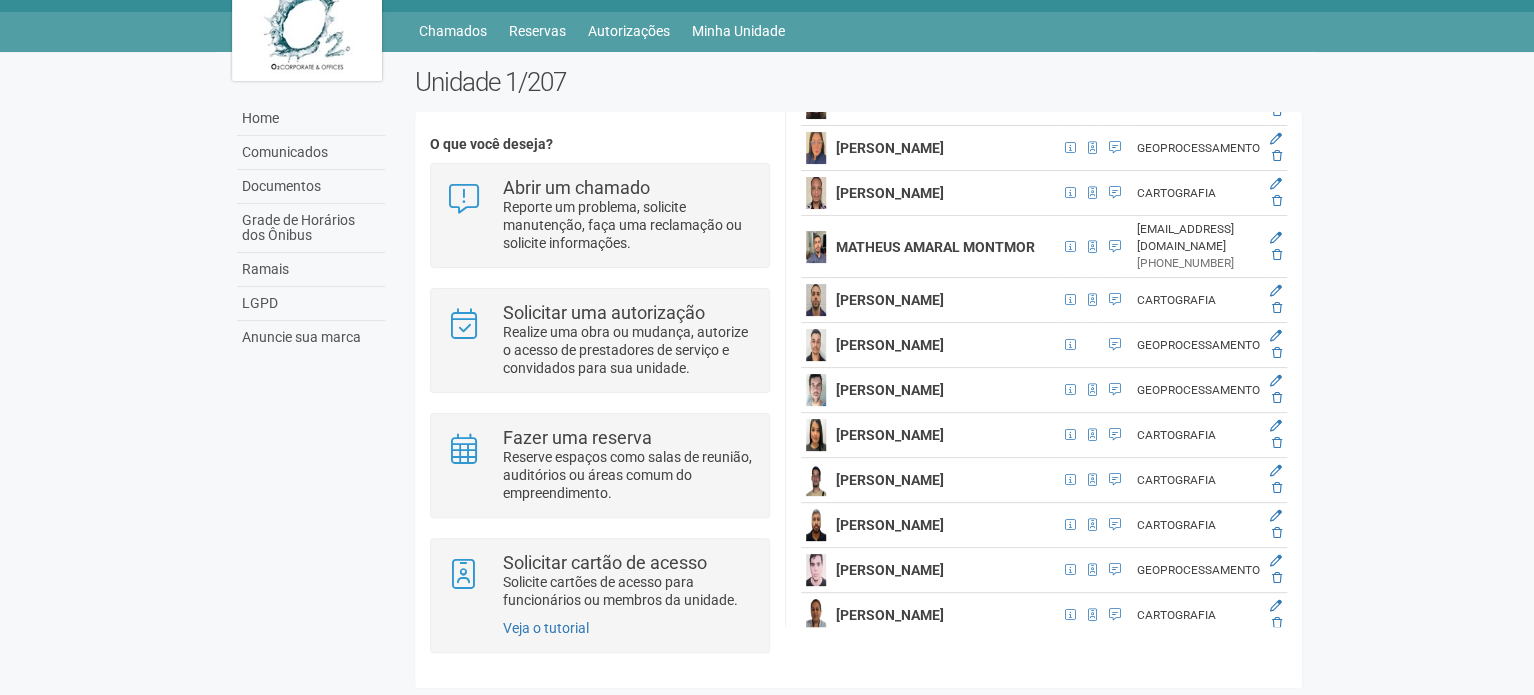 scroll, scrollTop: 4226, scrollLeft: 23, axis: both 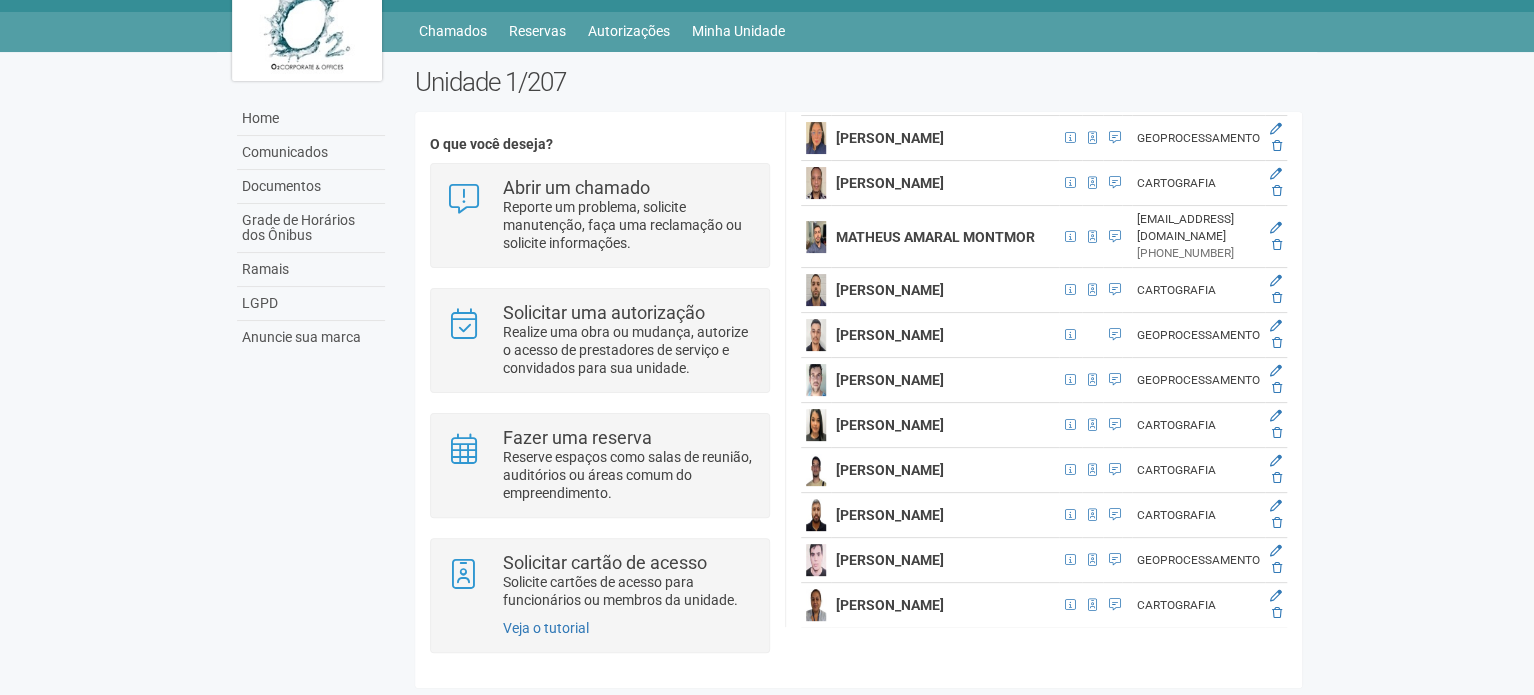 click at bounding box center (1276, -1131) 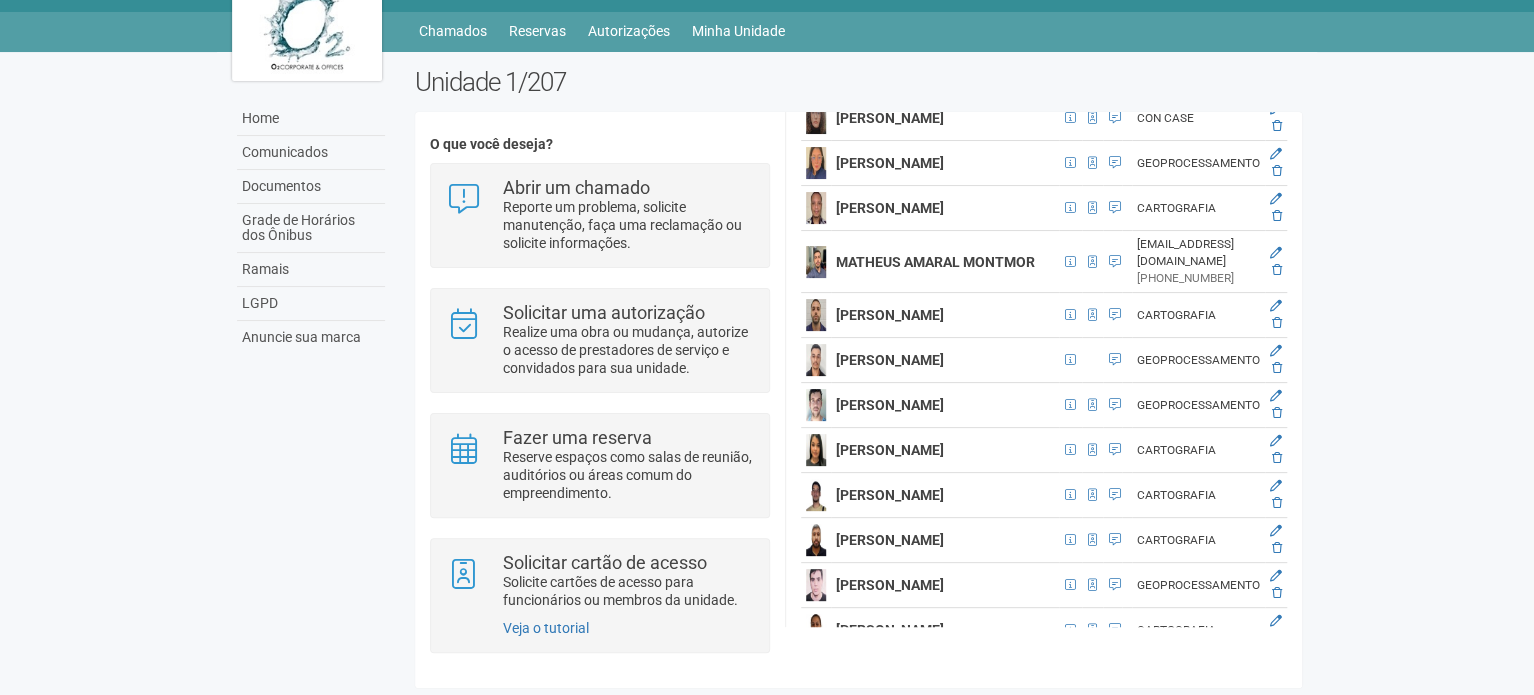 scroll, scrollTop: 48, scrollLeft: 0, axis: vertical 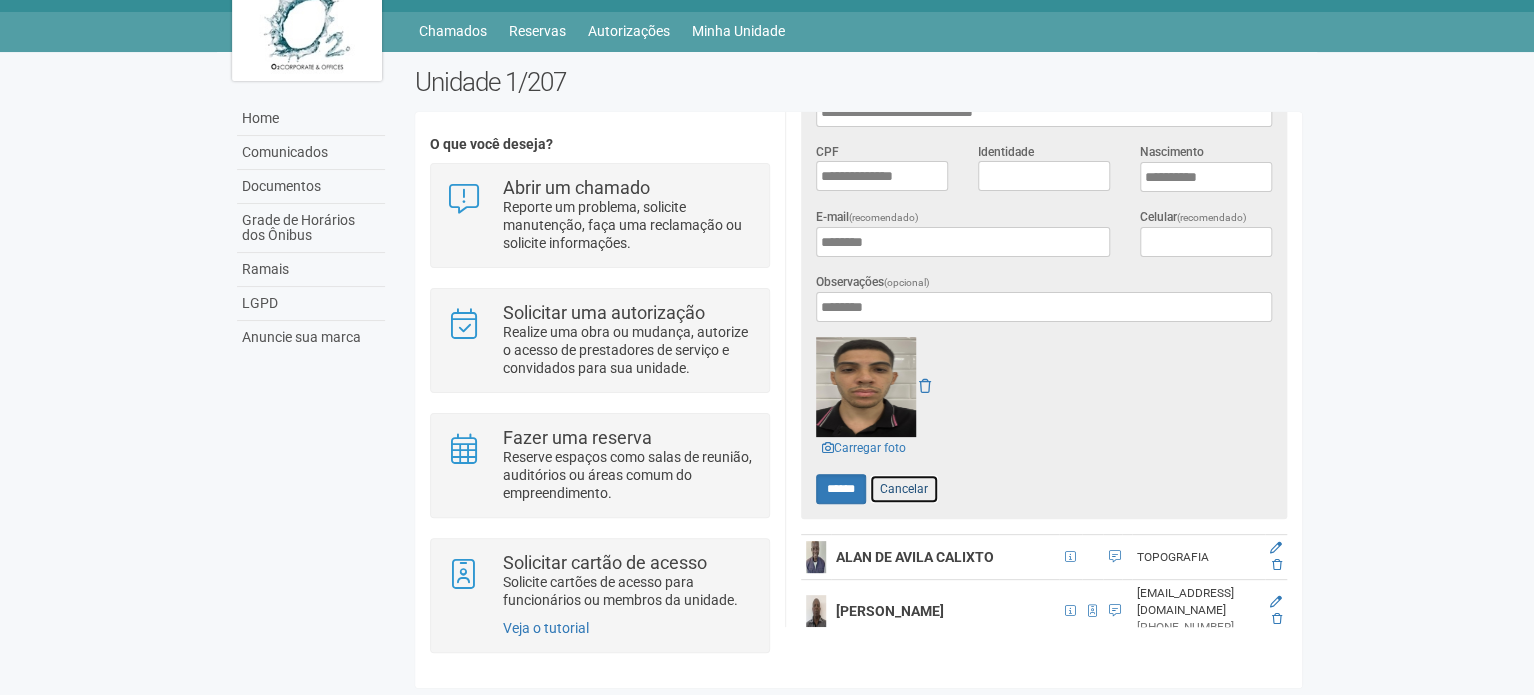click on "Cancelar" at bounding box center (904, 489) 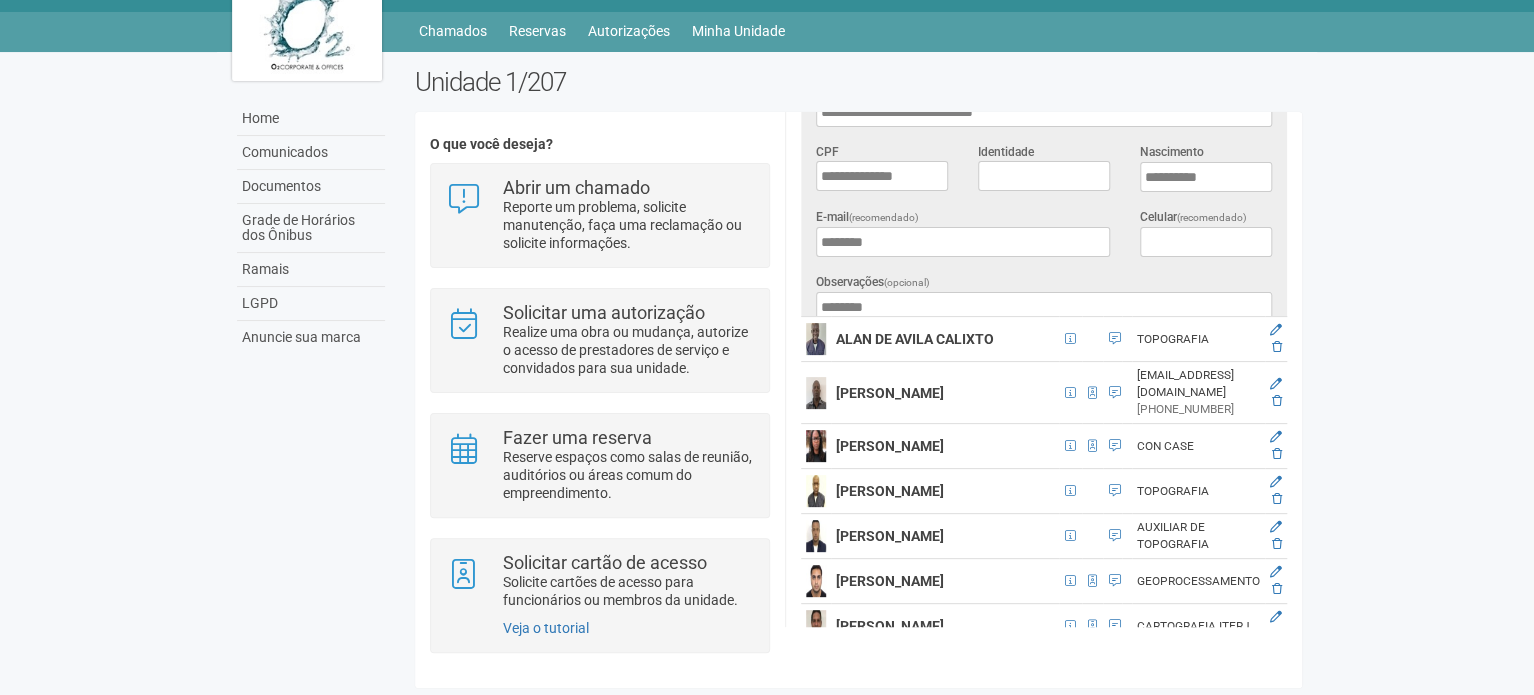 scroll, scrollTop: 0, scrollLeft: 0, axis: both 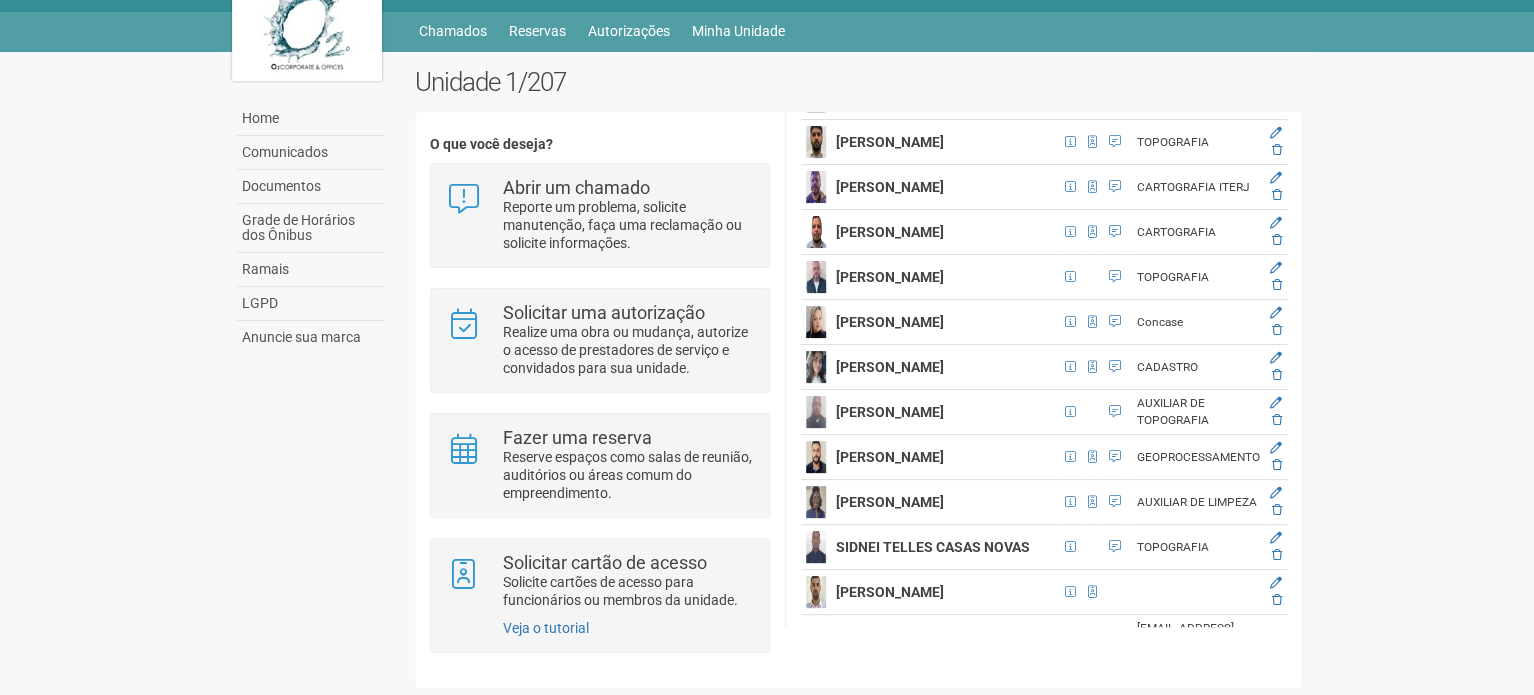 click at bounding box center [1276, -1414] 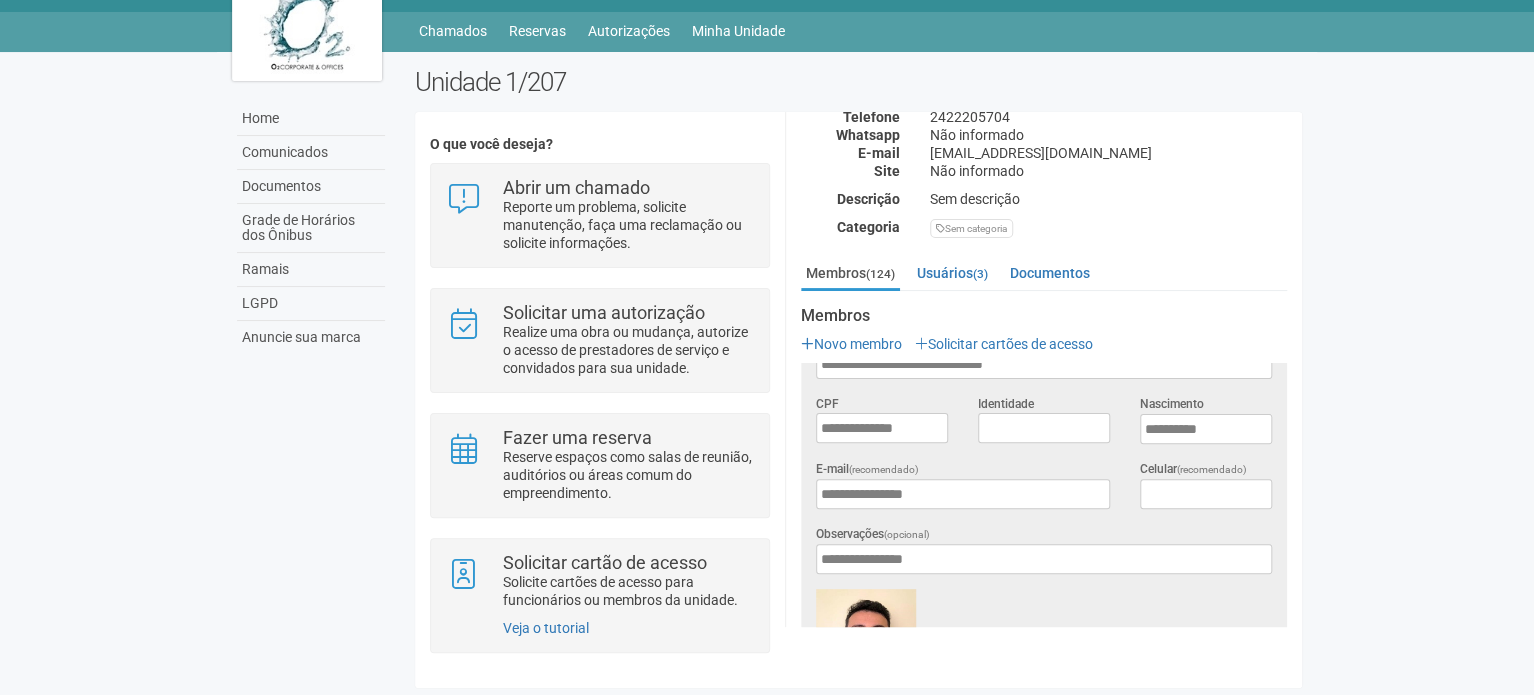scroll, scrollTop: 0, scrollLeft: 0, axis: both 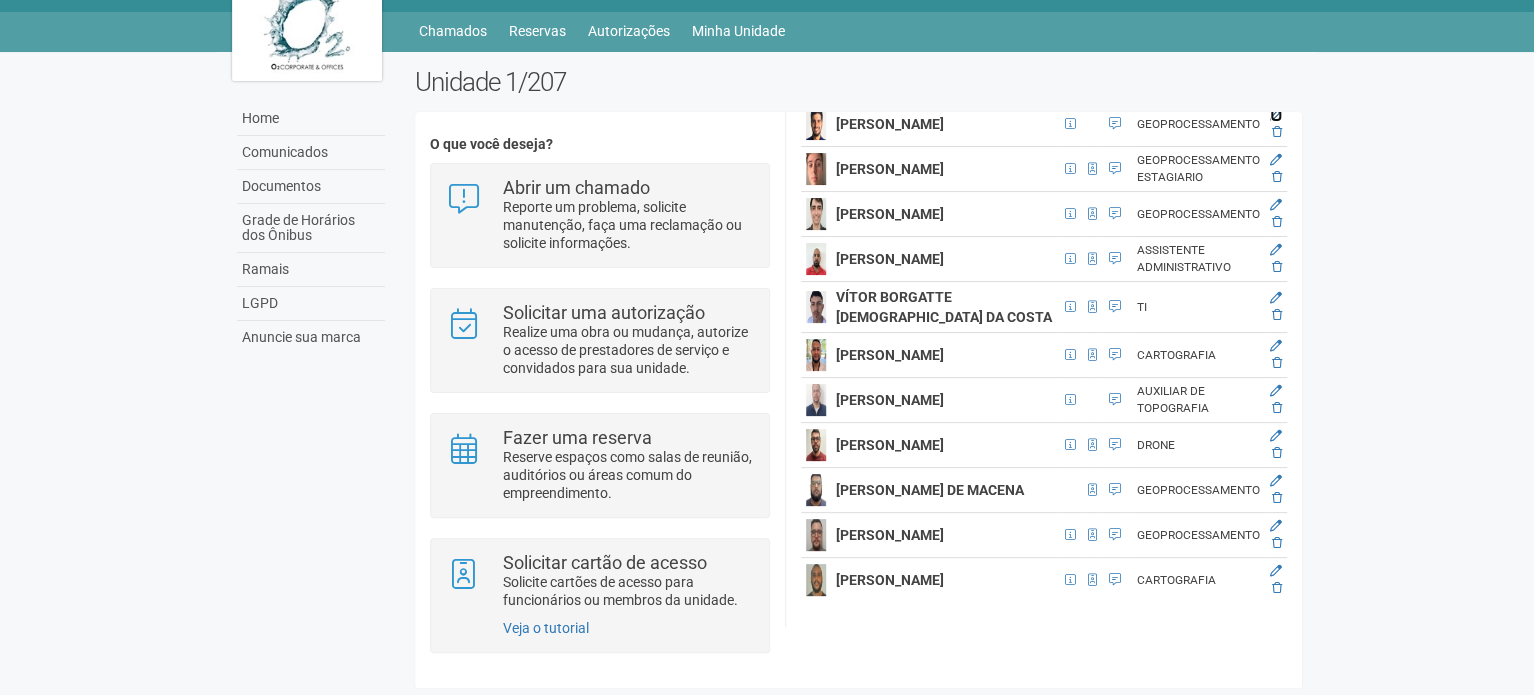 click at bounding box center (1276, 115) 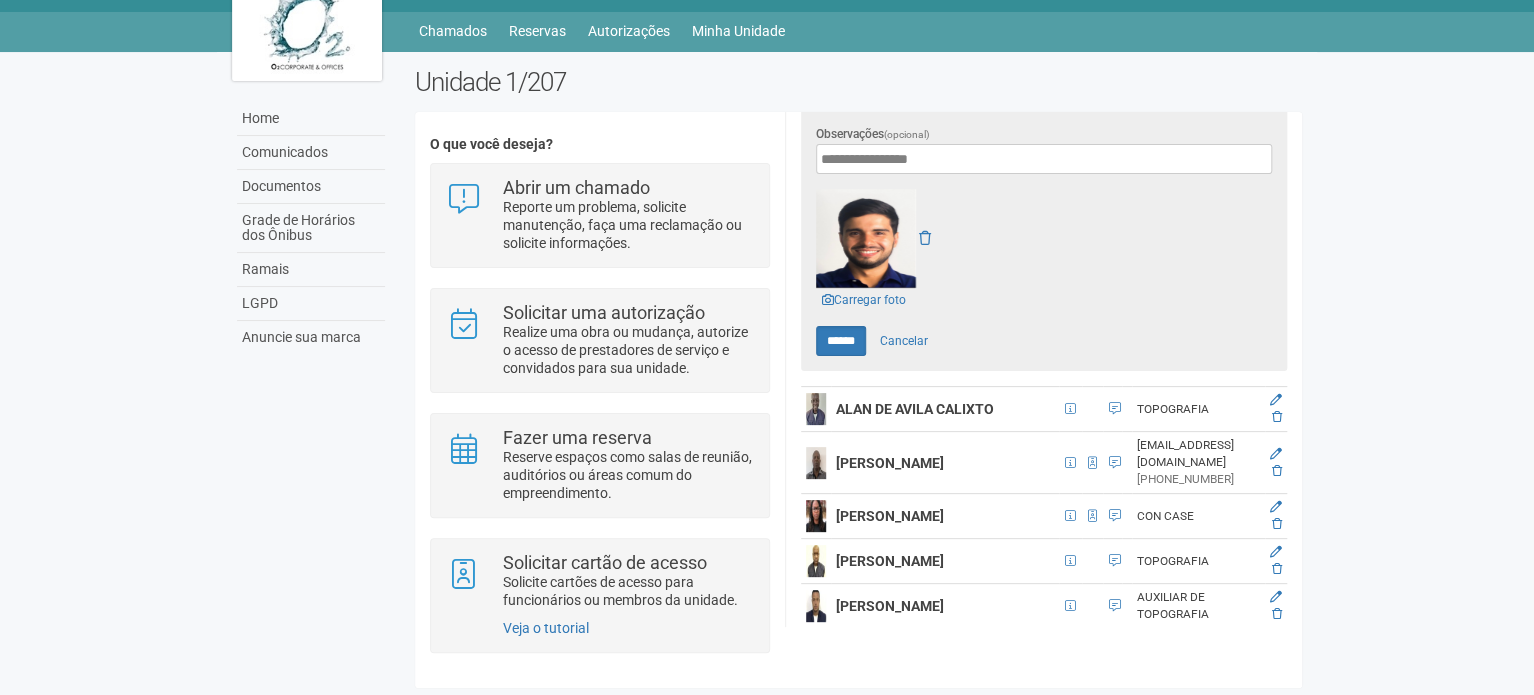 scroll, scrollTop: 572, scrollLeft: 23, axis: both 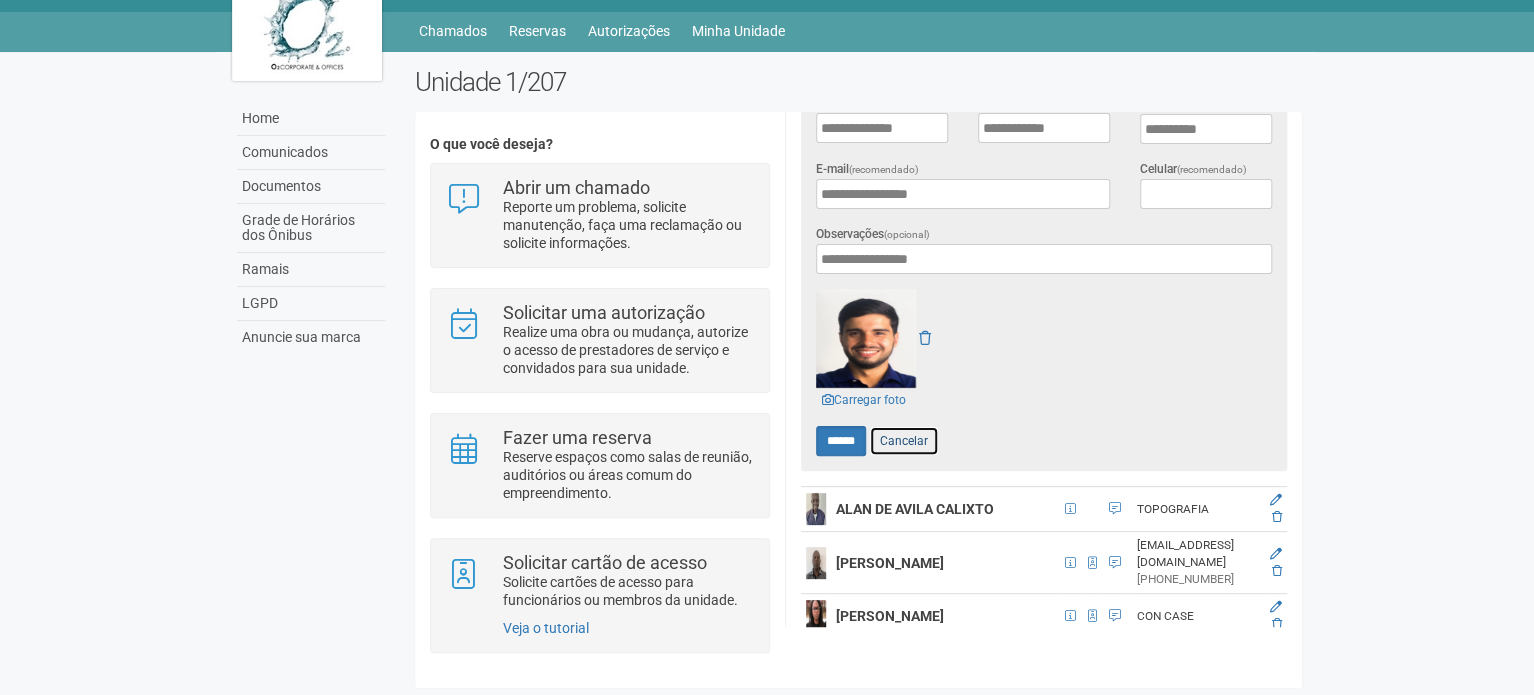 click on "Cancelar" at bounding box center [904, 441] 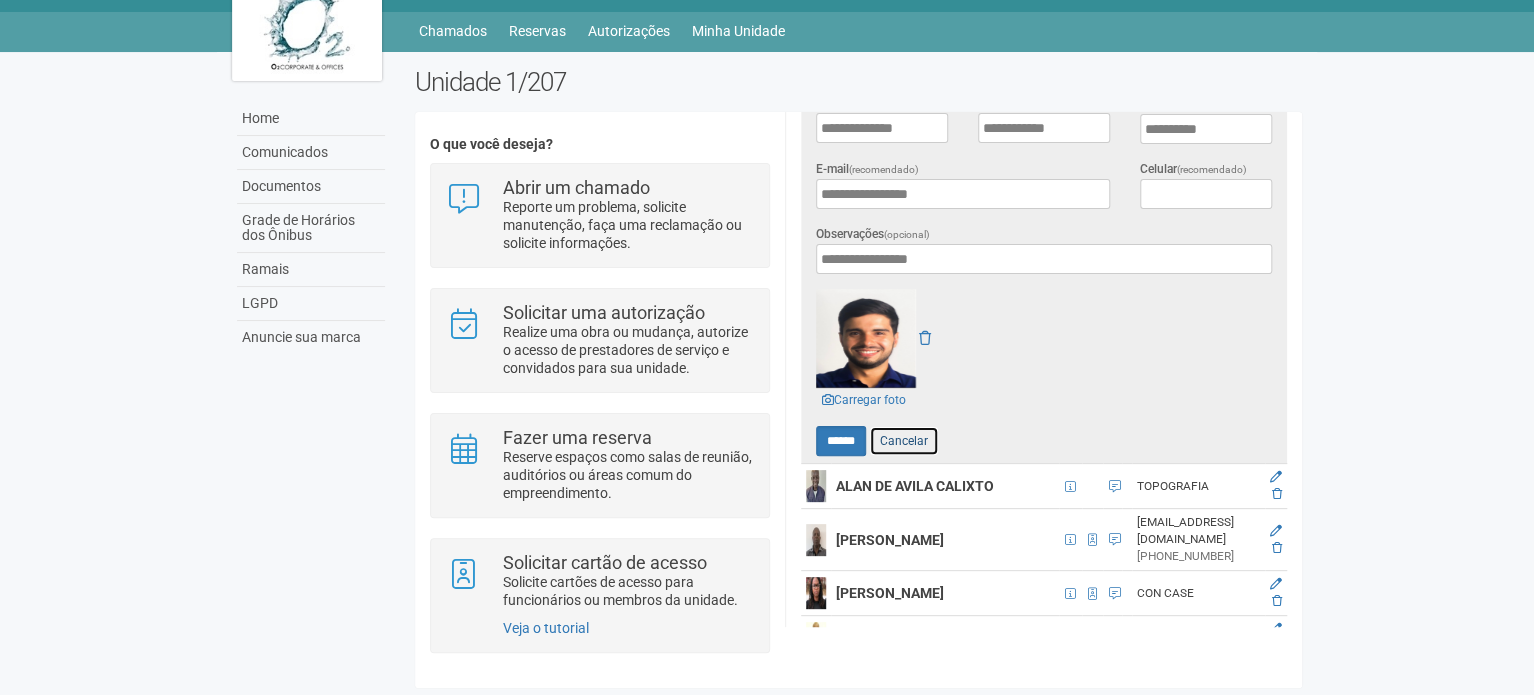 scroll, scrollTop: 0, scrollLeft: 0, axis: both 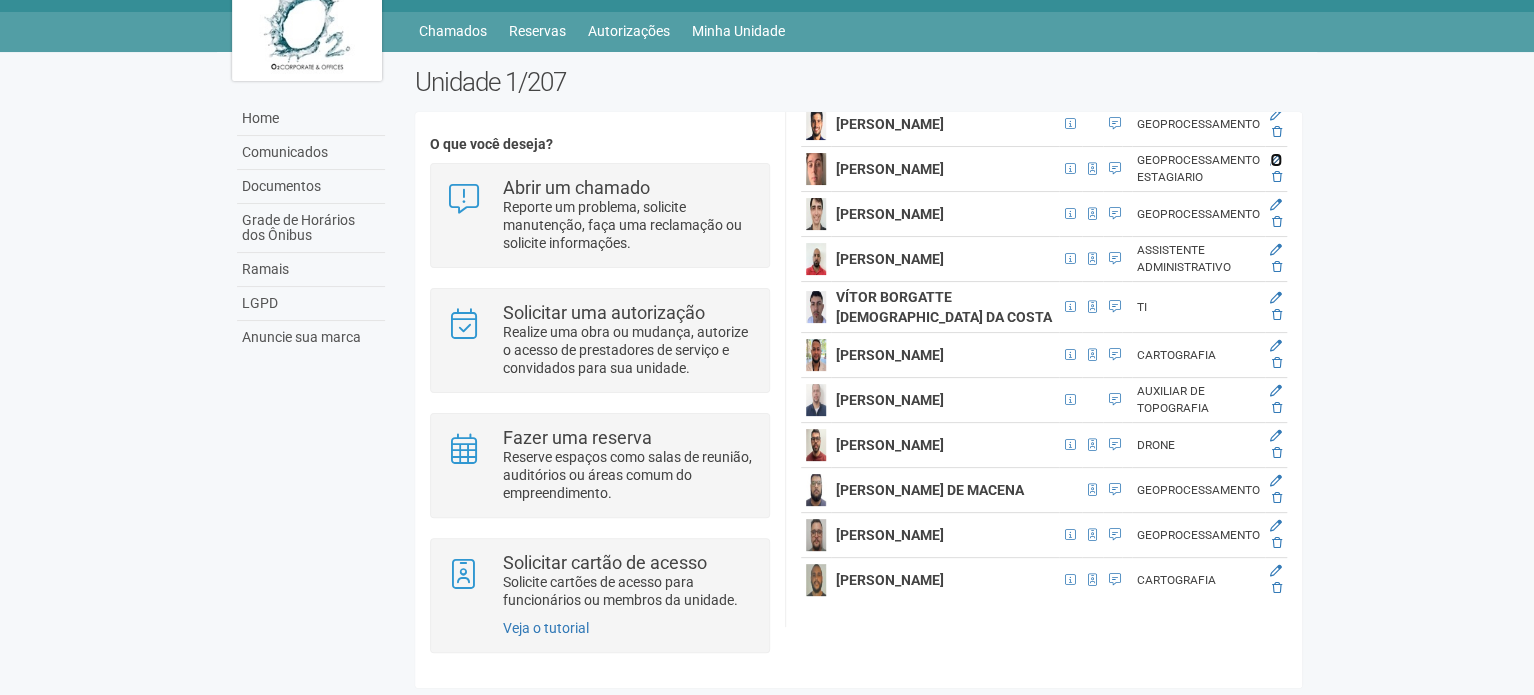 click at bounding box center (1276, 160) 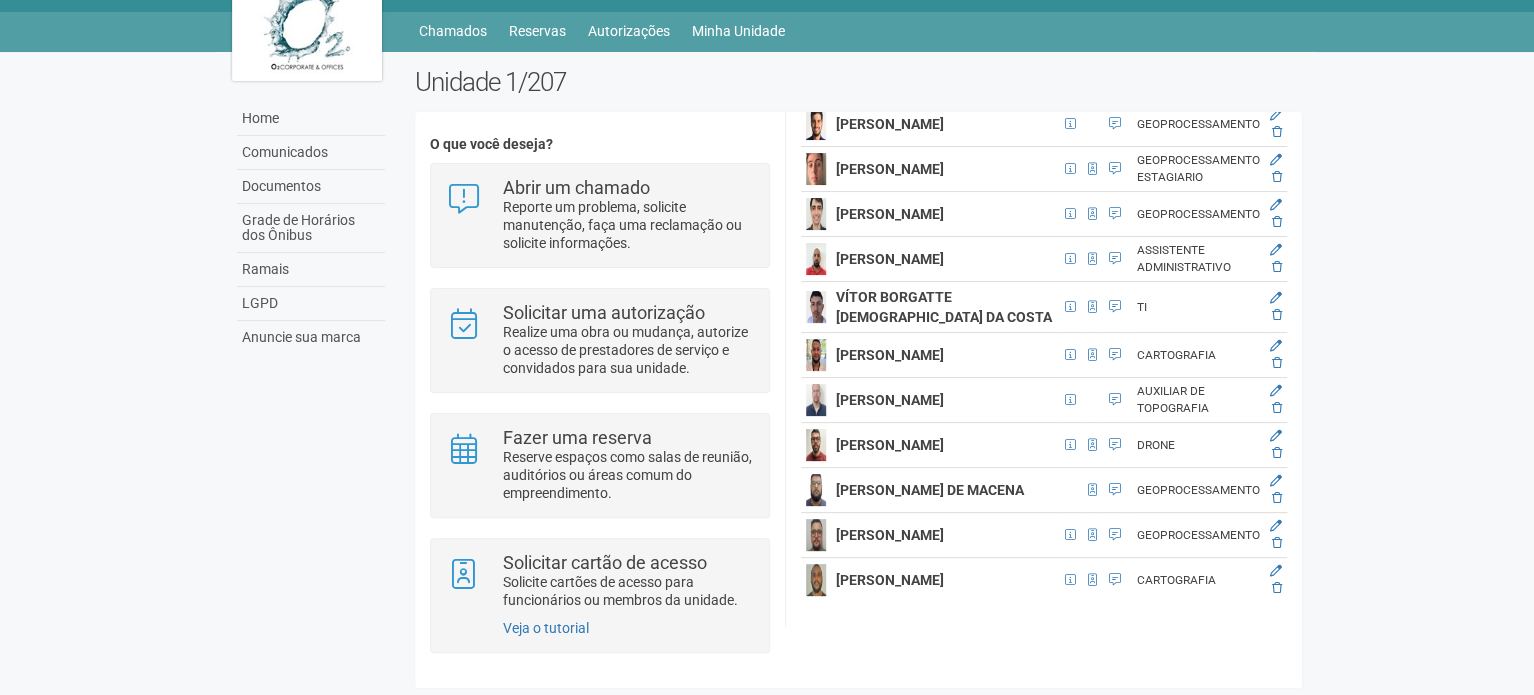 scroll, scrollTop: 48, scrollLeft: 0, axis: vertical 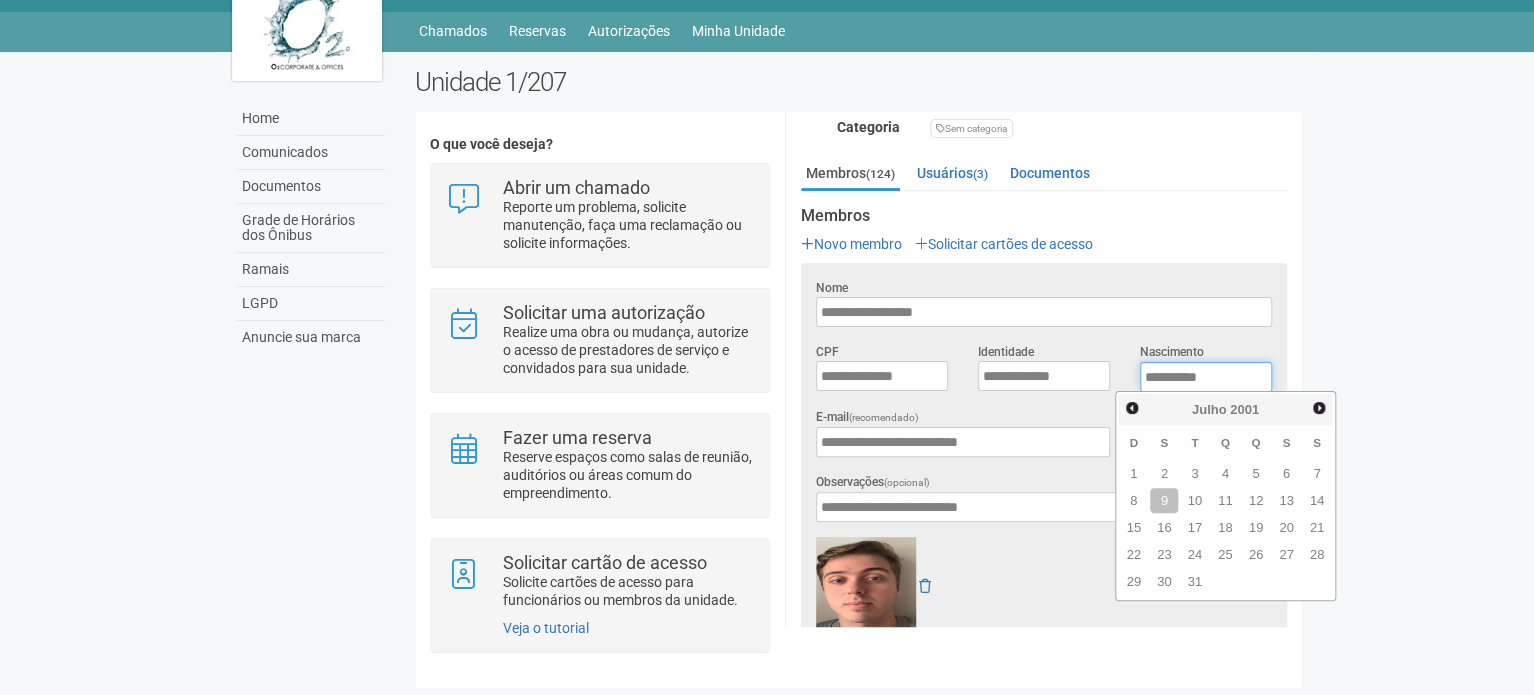 click on "**********" at bounding box center (1206, 377) 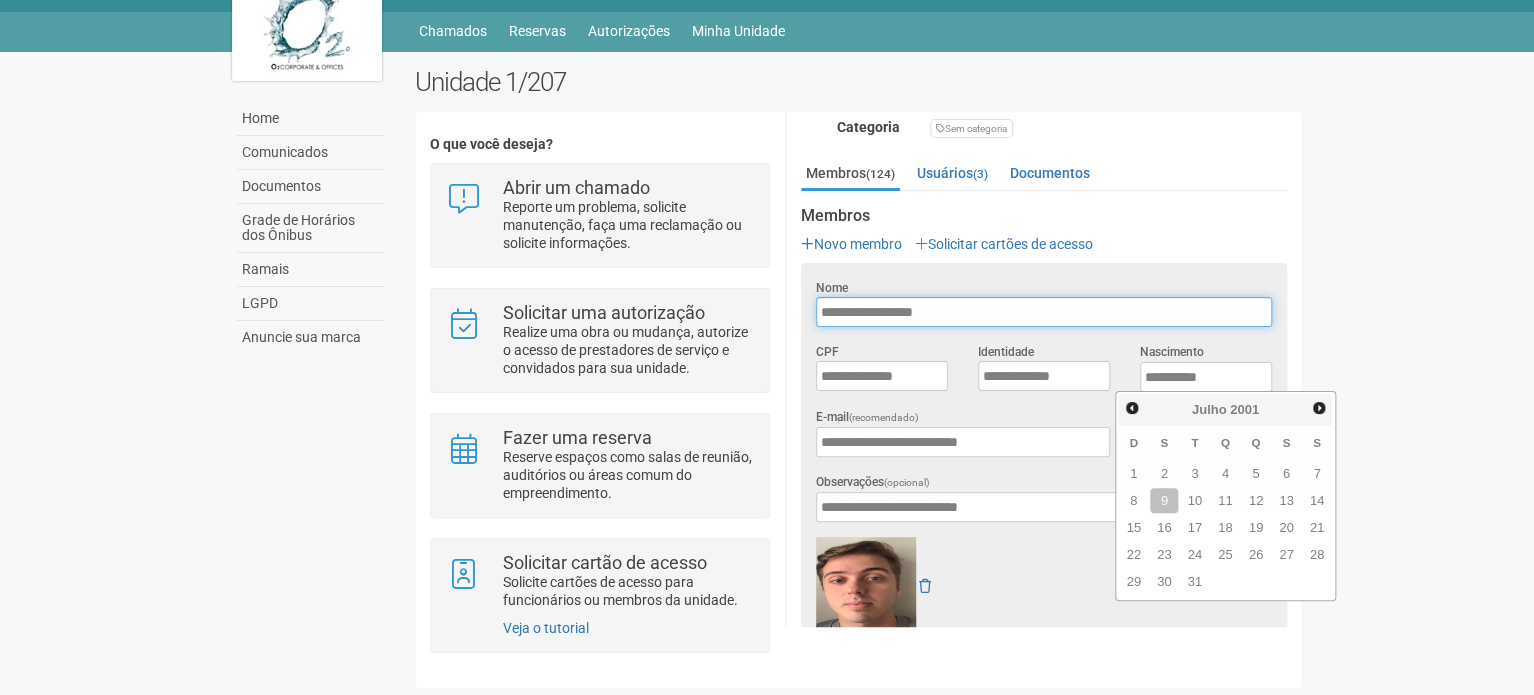 drag, startPoint x: 1124, startPoint y: 371, endPoint x: 988, endPoint y: 309, distance: 149.46571 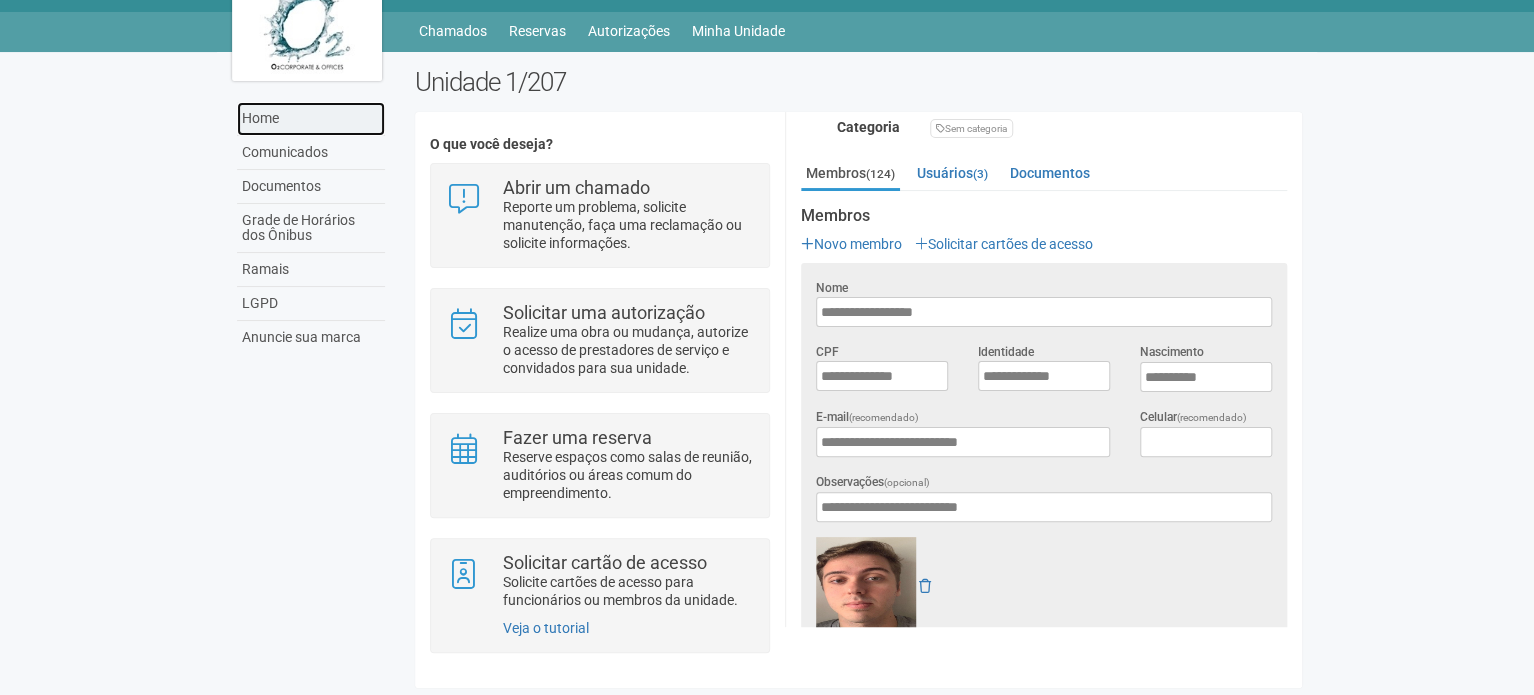 click on "Home" at bounding box center [311, 119] 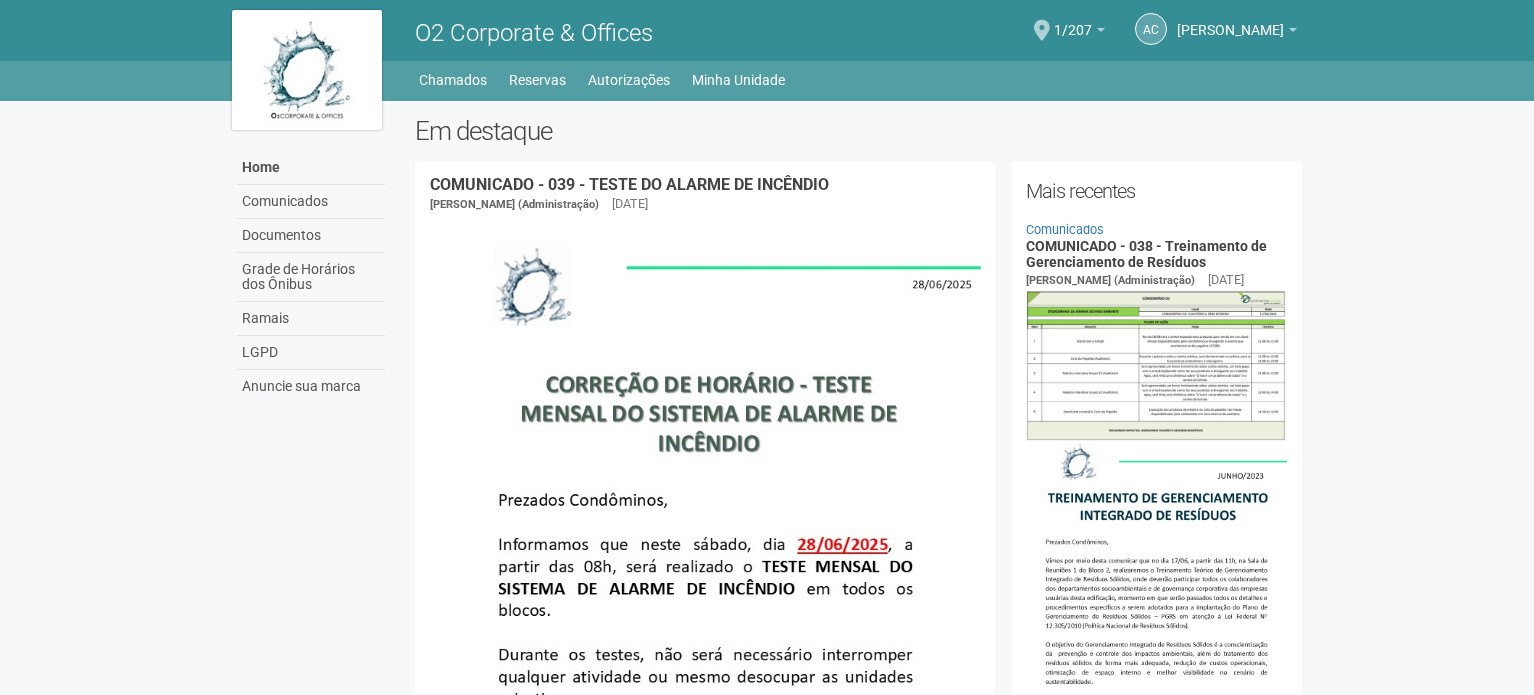 scroll, scrollTop: 0, scrollLeft: 0, axis: both 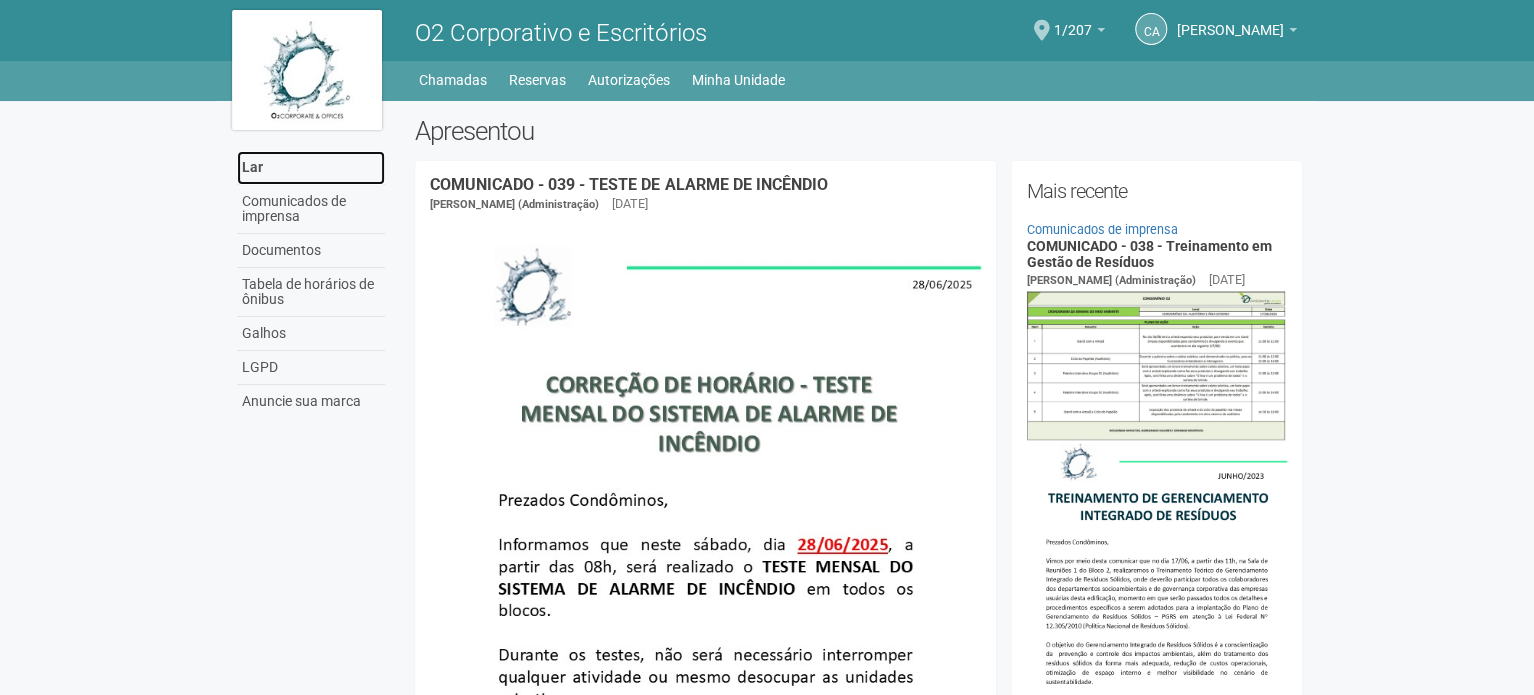 click on "Lar" at bounding box center (311, 168) 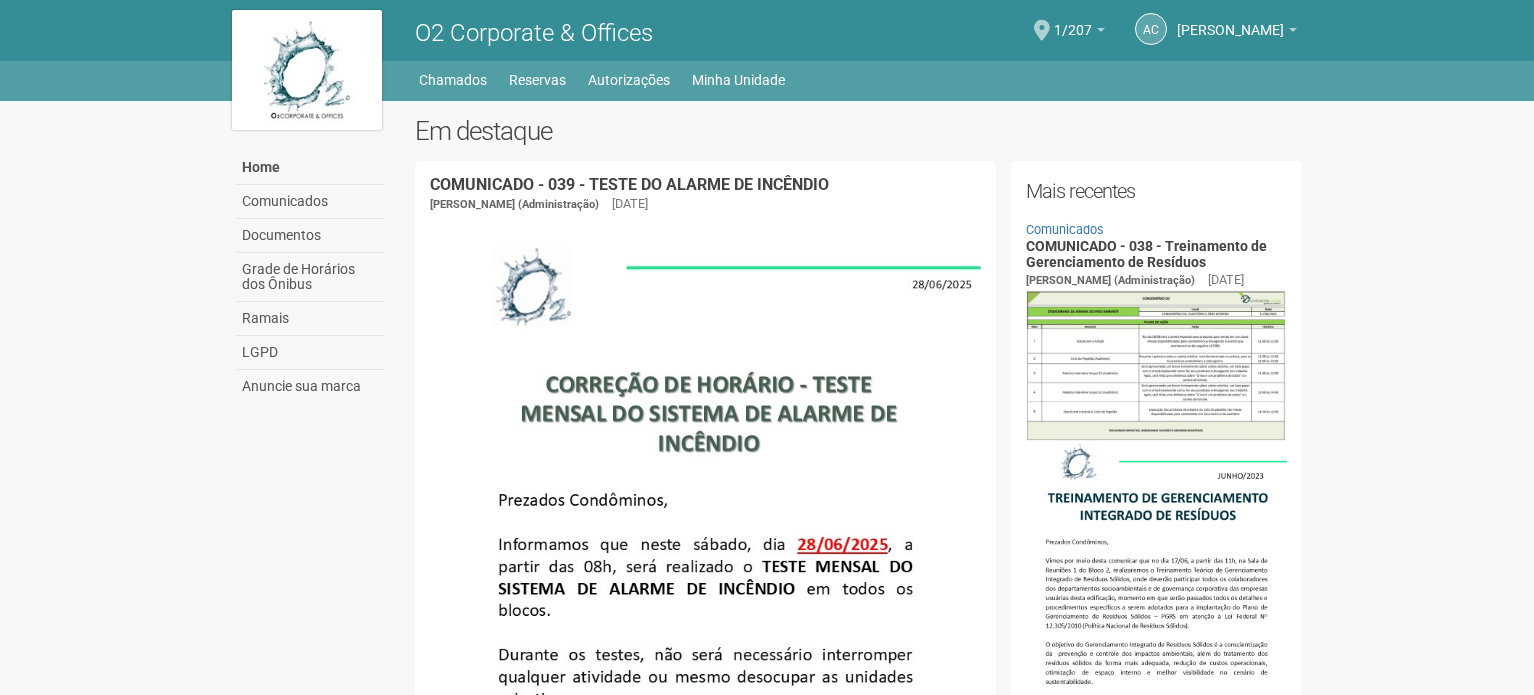 scroll, scrollTop: 0, scrollLeft: 0, axis: both 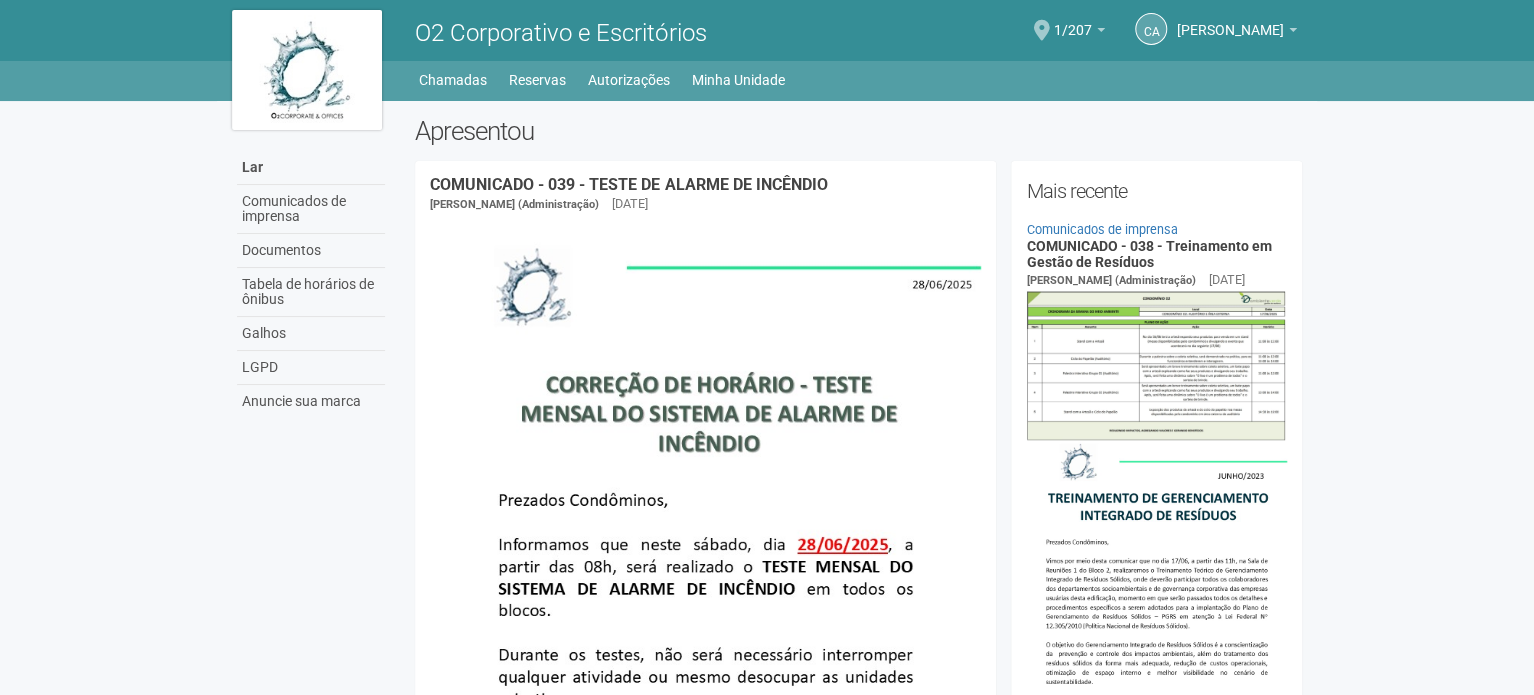 click at bounding box center [1042, 30] 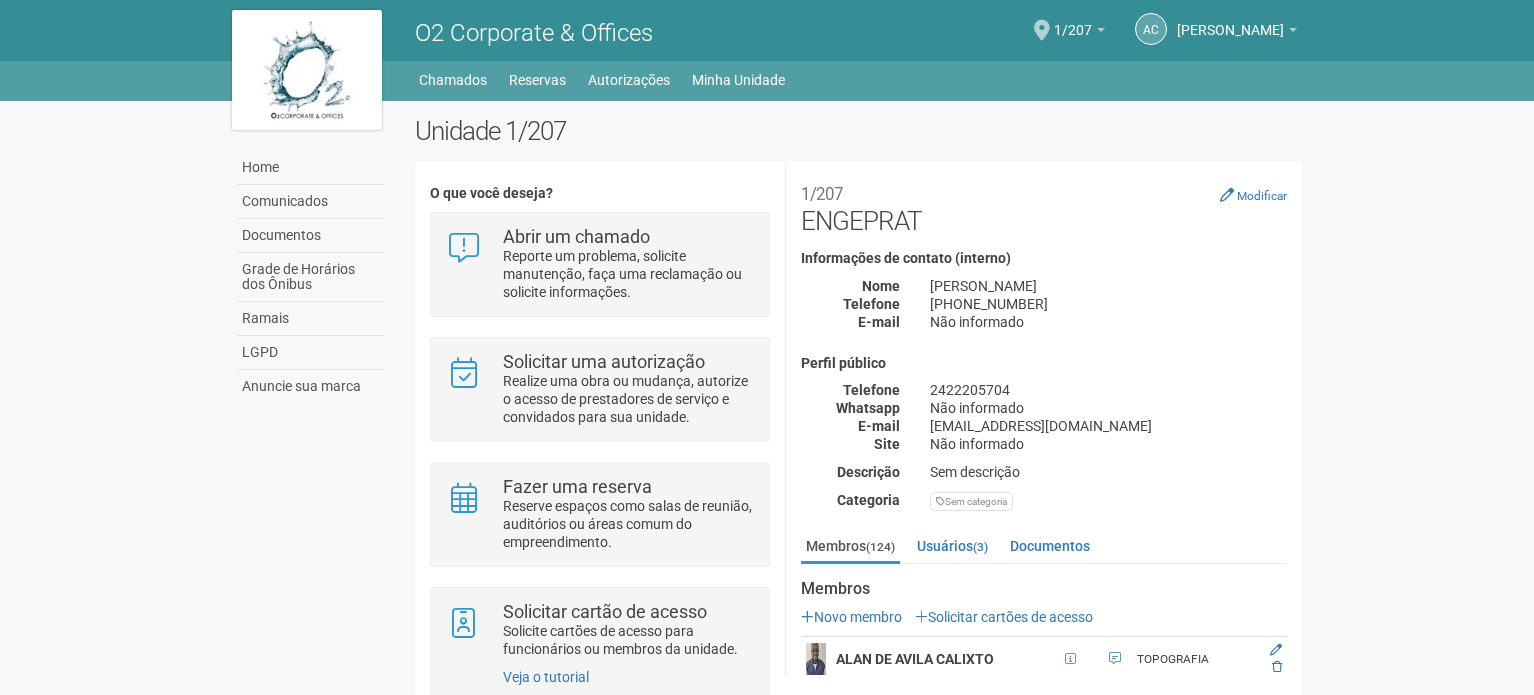 scroll, scrollTop: 0, scrollLeft: 0, axis: both 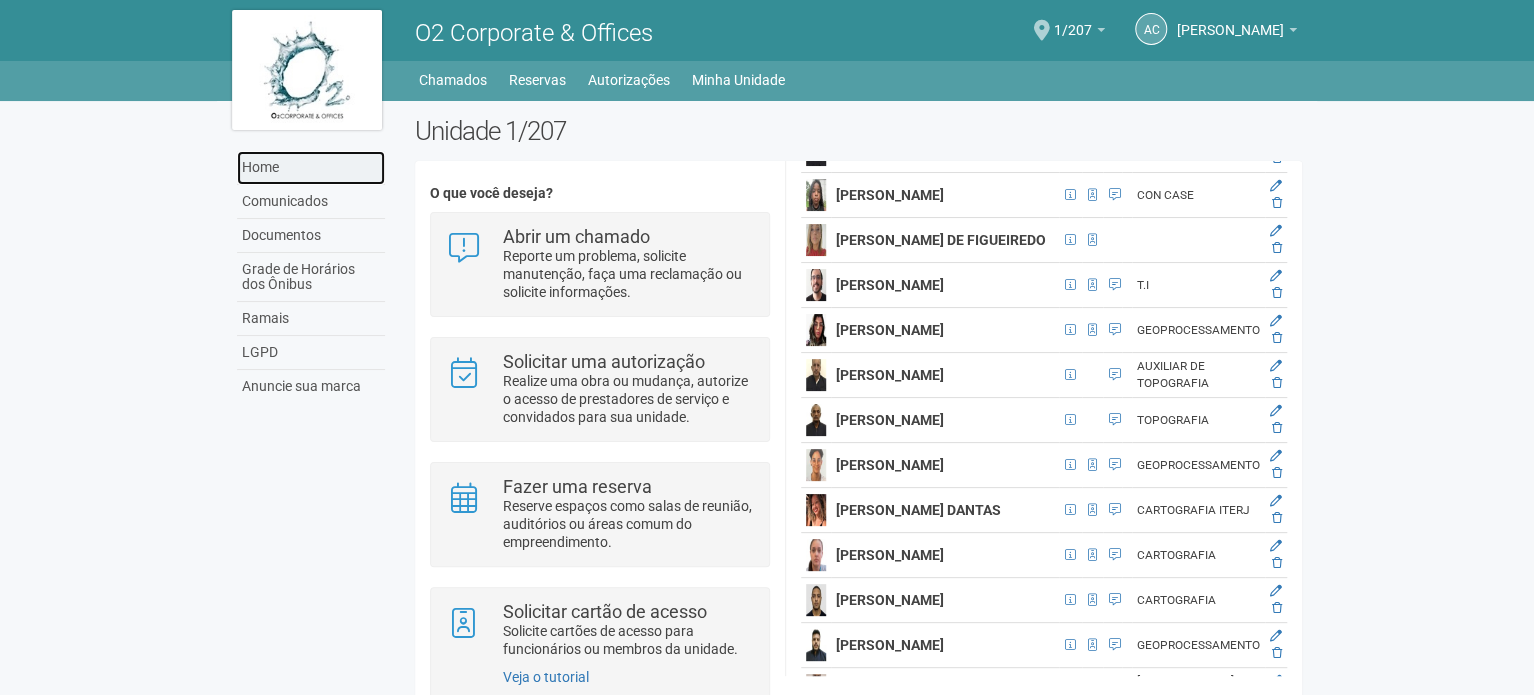 click on "Home" at bounding box center [311, 168] 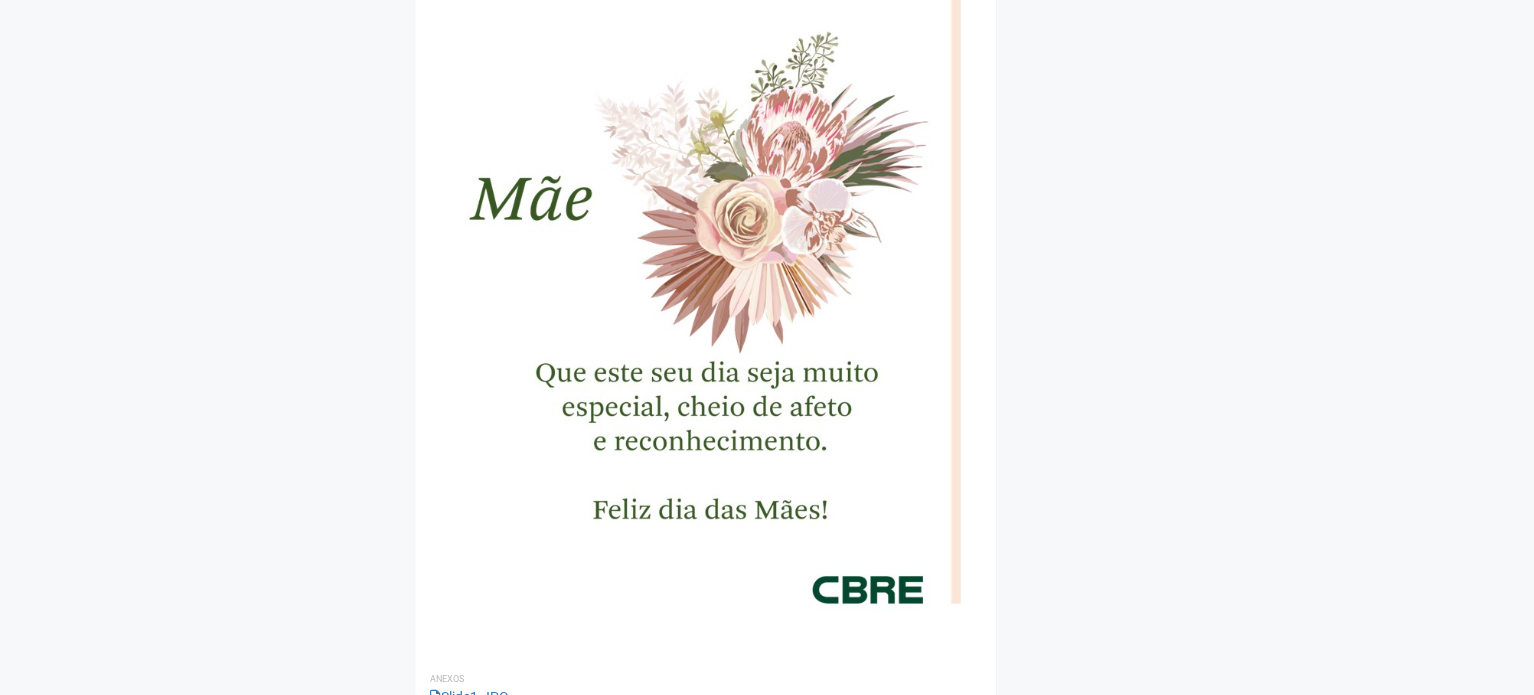 scroll, scrollTop: 3829, scrollLeft: 0, axis: vertical 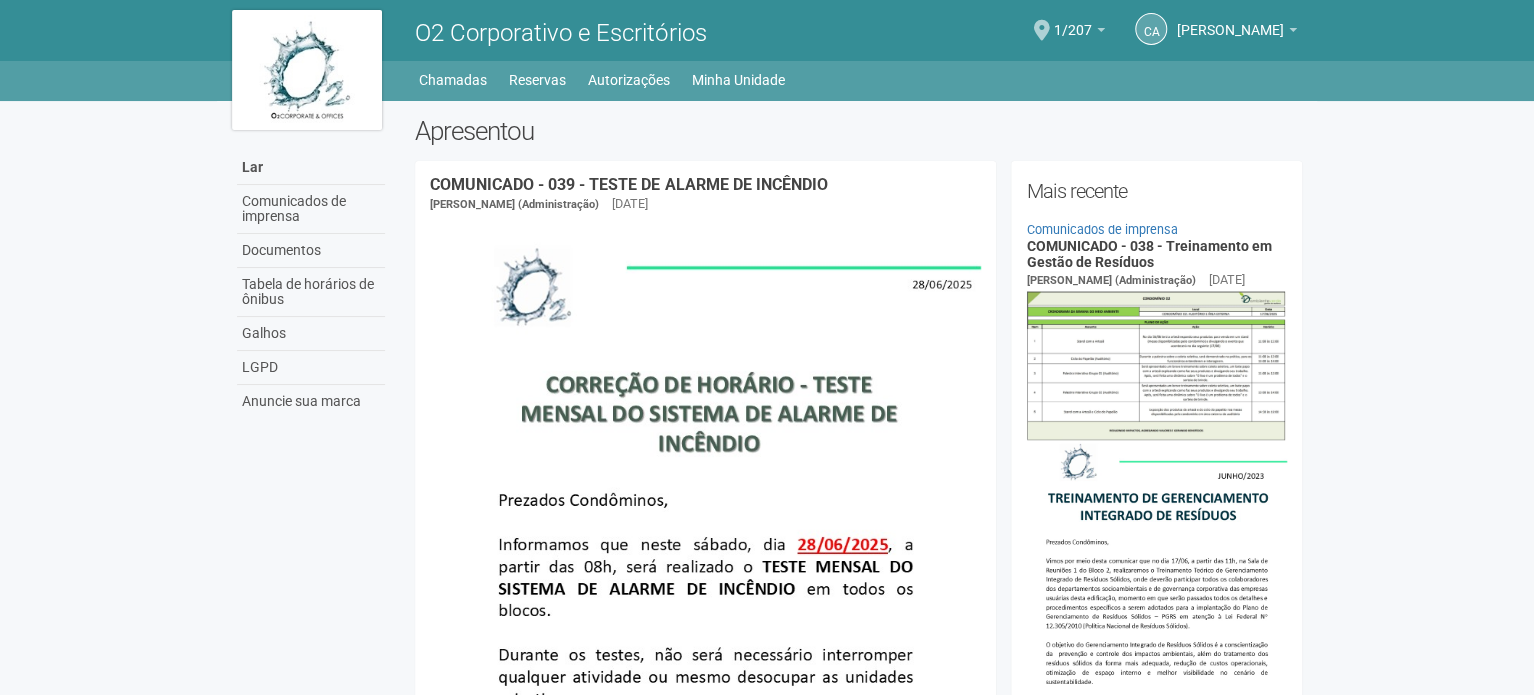 drag, startPoint x: 1095, startPoint y: 391, endPoint x: 964, endPoint y: -63, distance: 472.52194 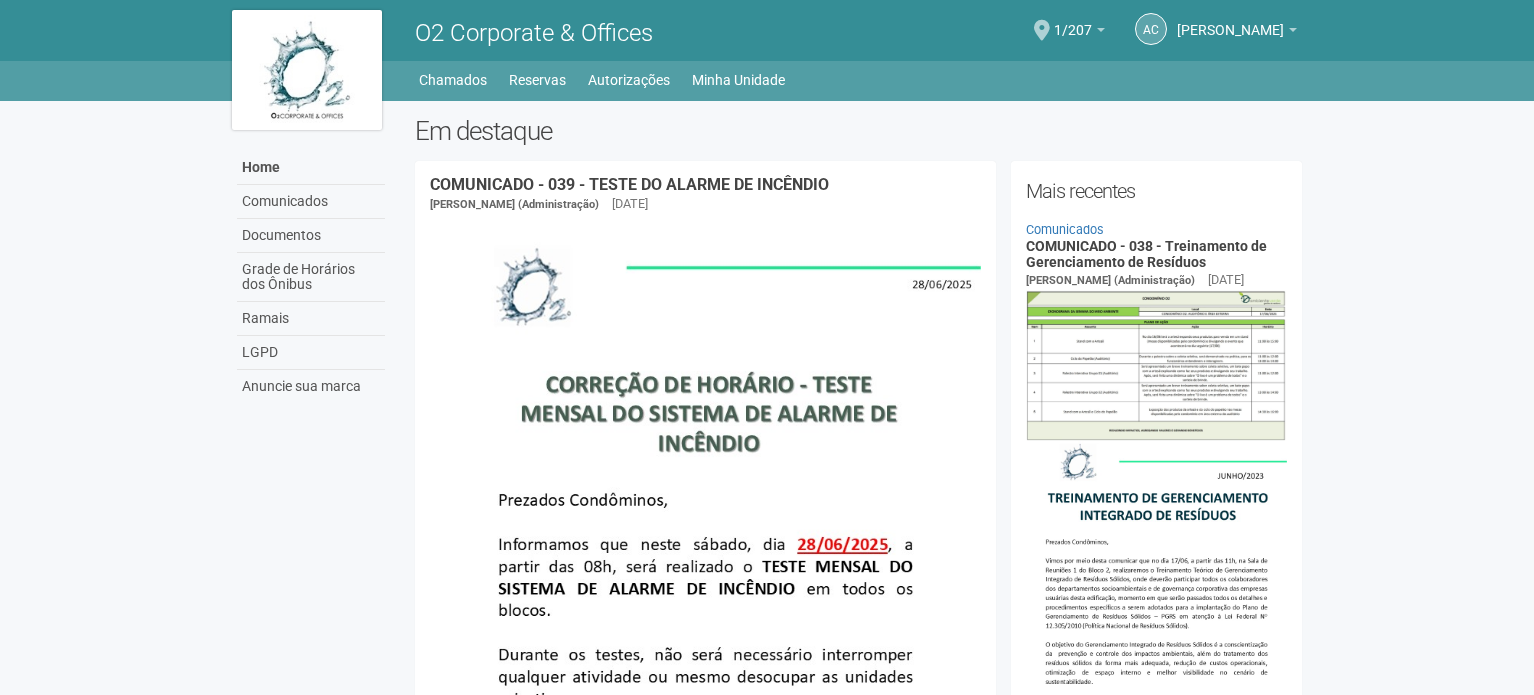scroll, scrollTop: 0, scrollLeft: 0, axis: both 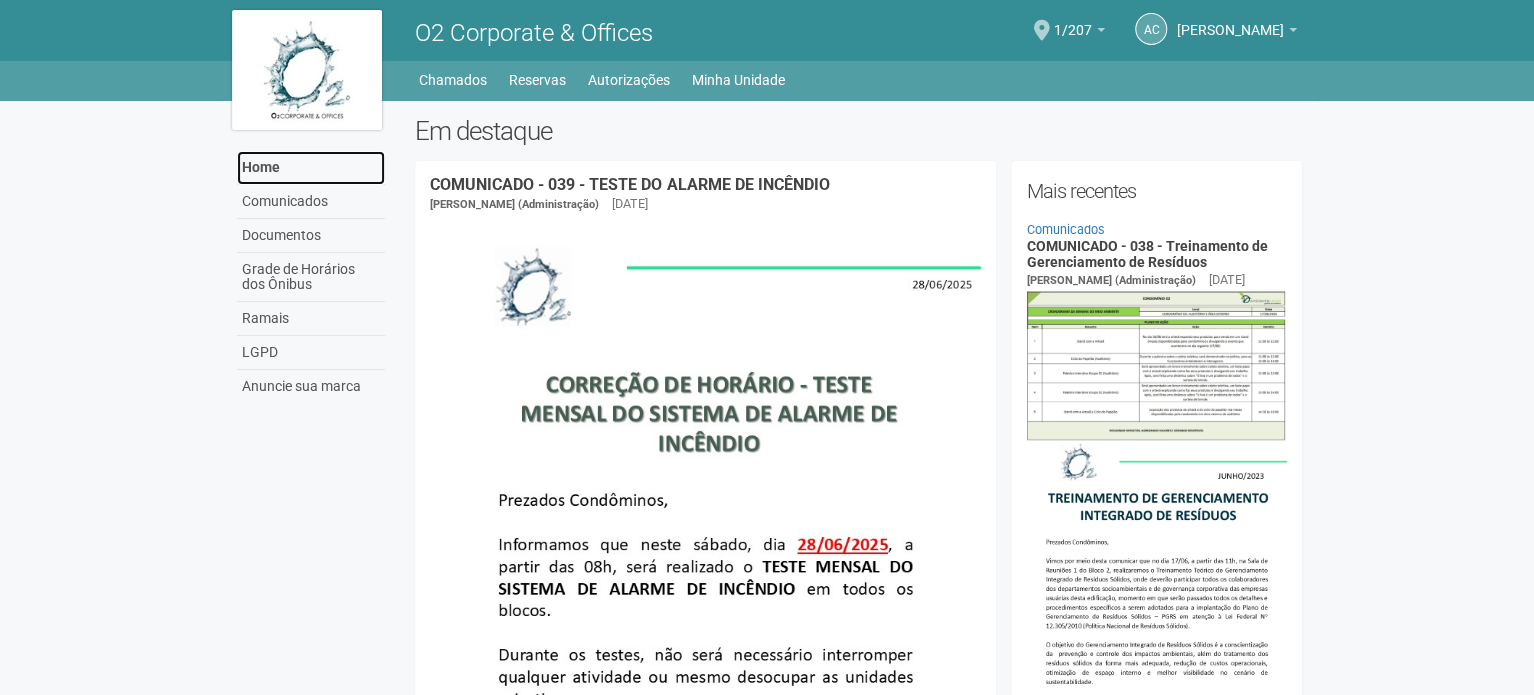 click on "Home" at bounding box center [311, 168] 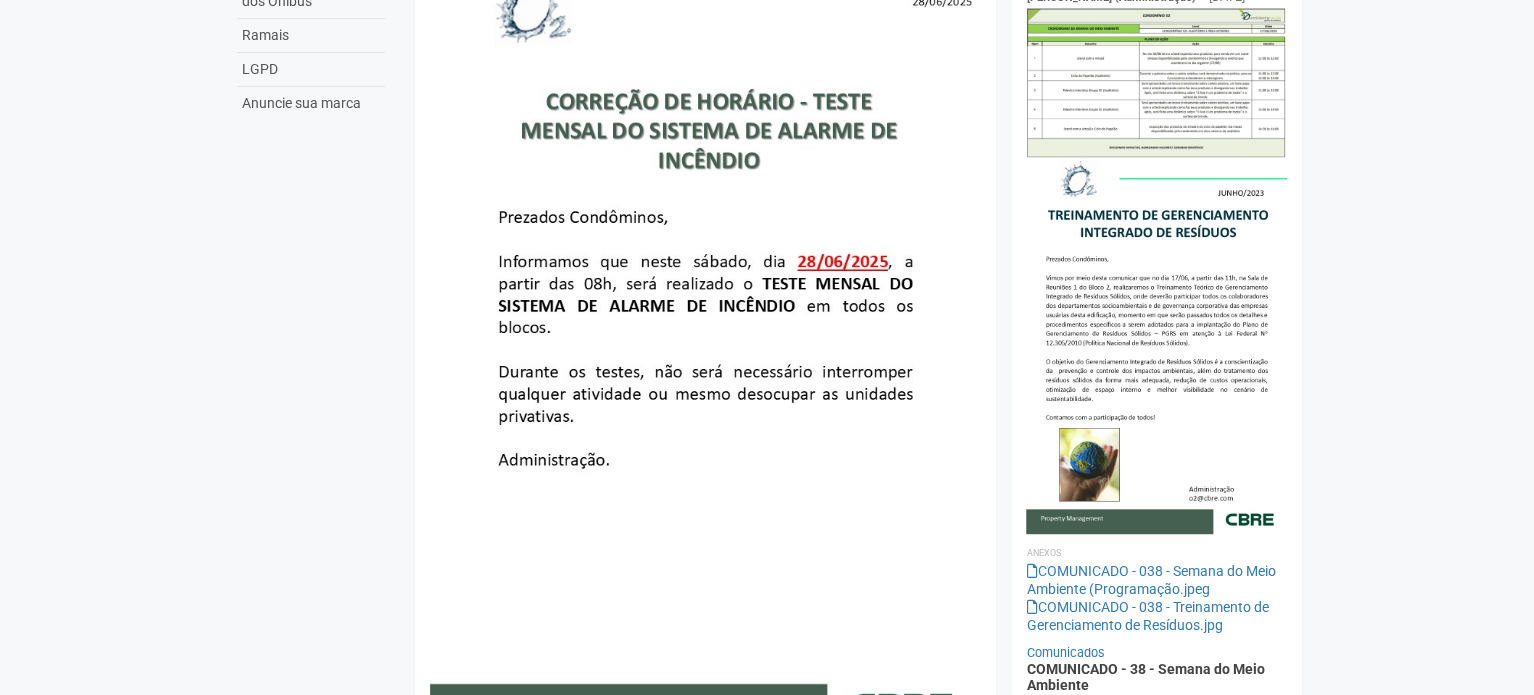 scroll, scrollTop: 0, scrollLeft: 0, axis: both 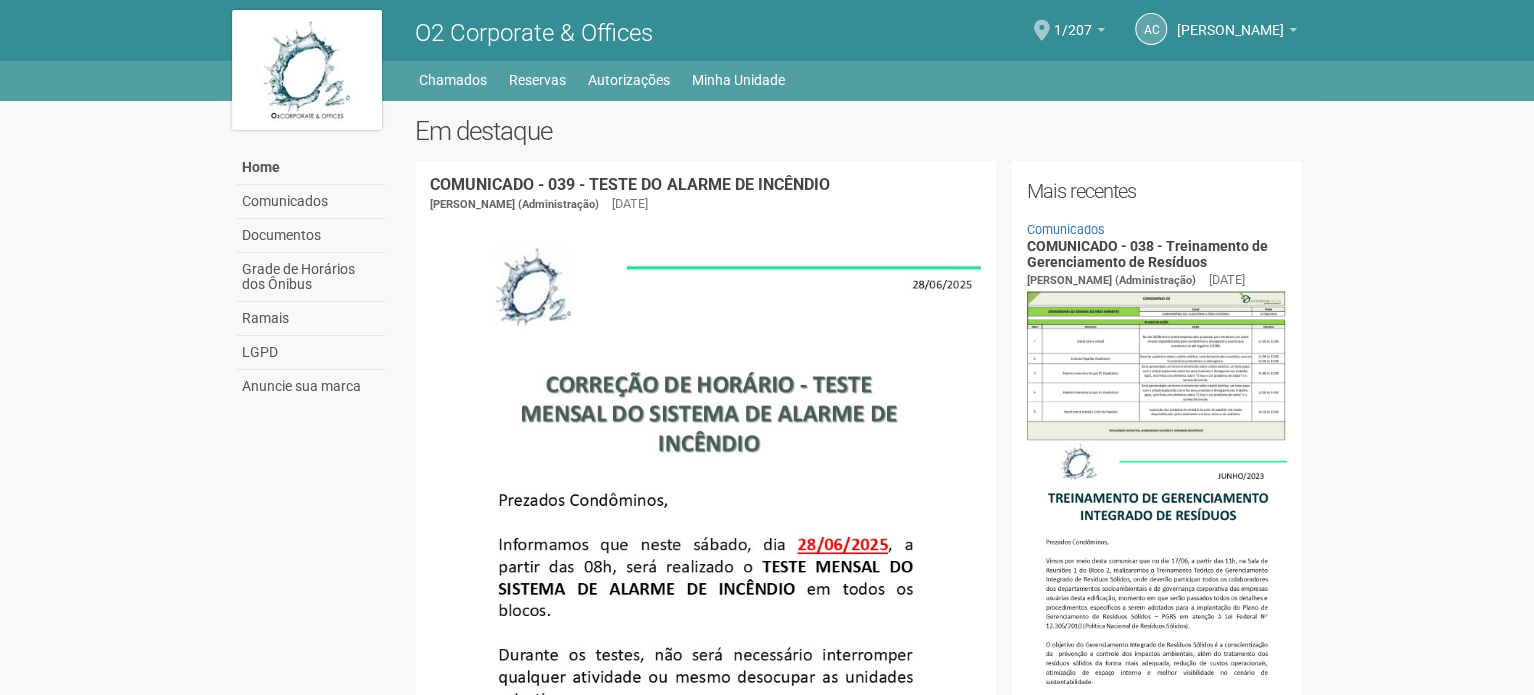 click on "AC
[PERSON_NAME]
[PERSON_NAME]
[EMAIL_ADDRESS][DOMAIN_NAME]
Meu perfil
Alterar senha
Sair
1/207
Você está na unidade
1/207
Ir para a unidade" at bounding box center [1088, 30] 